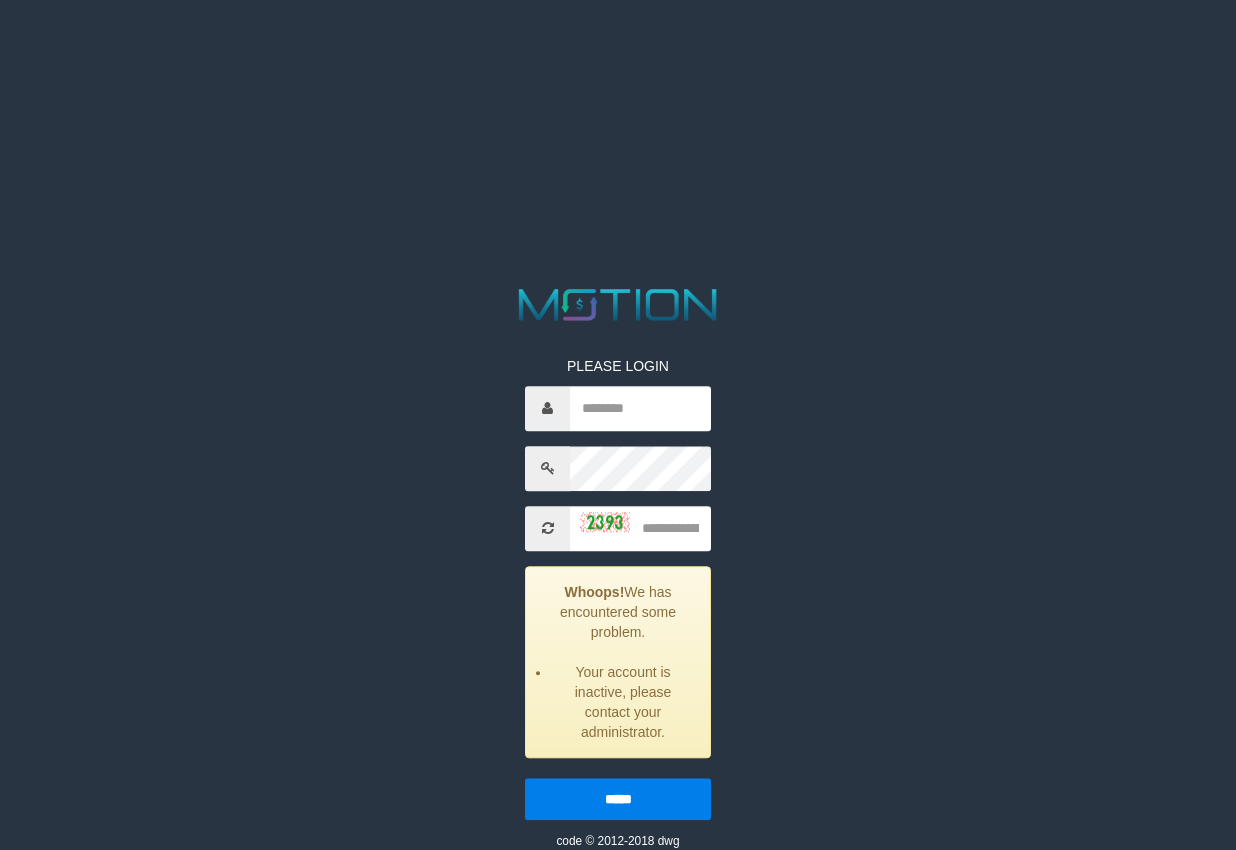 scroll, scrollTop: 0, scrollLeft: 0, axis: both 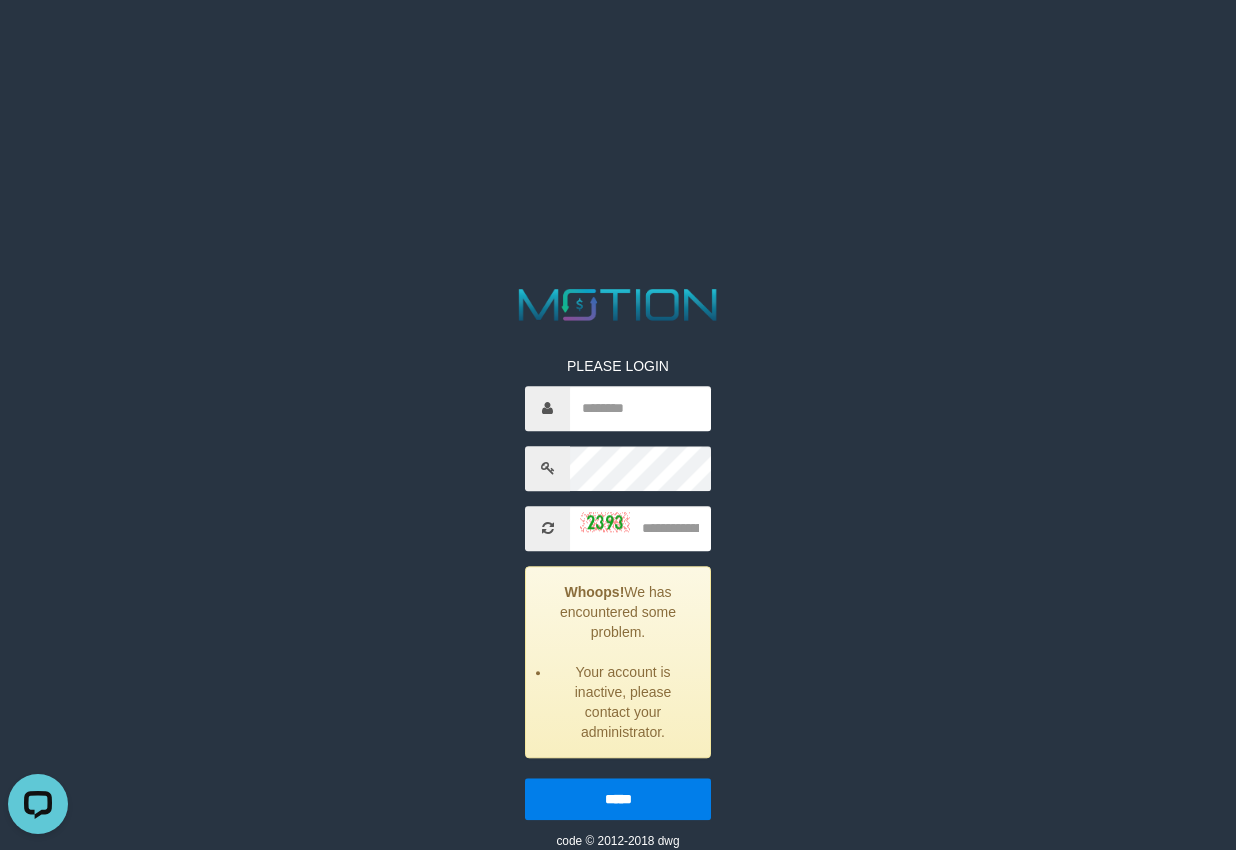 click on "PLEASE LOGIN
Whoops!  We has encountered some problem.
Your account is inactive, please contact your administrator.
*****
code © 2012-2018 dwg" at bounding box center [618, 25] 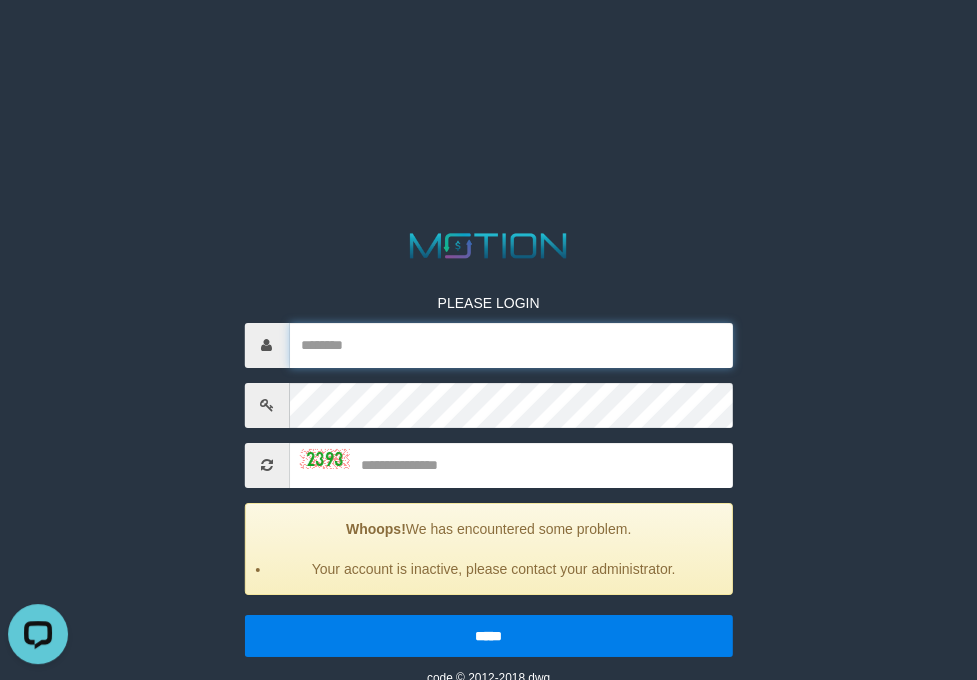 drag, startPoint x: 499, startPoint y: 341, endPoint x: 520, endPoint y: 341, distance: 21 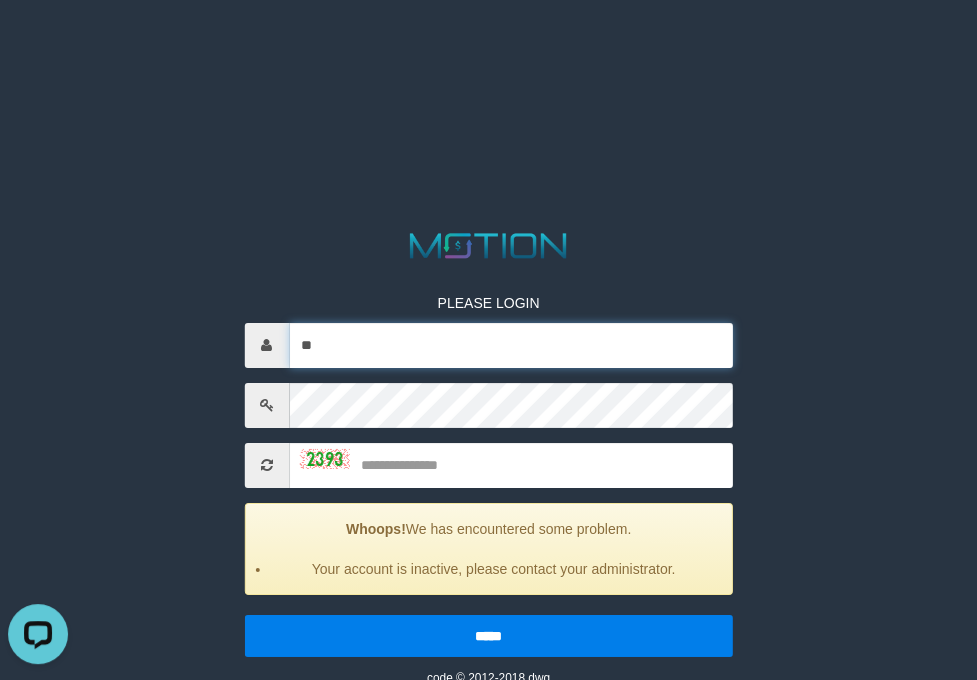 type on "***" 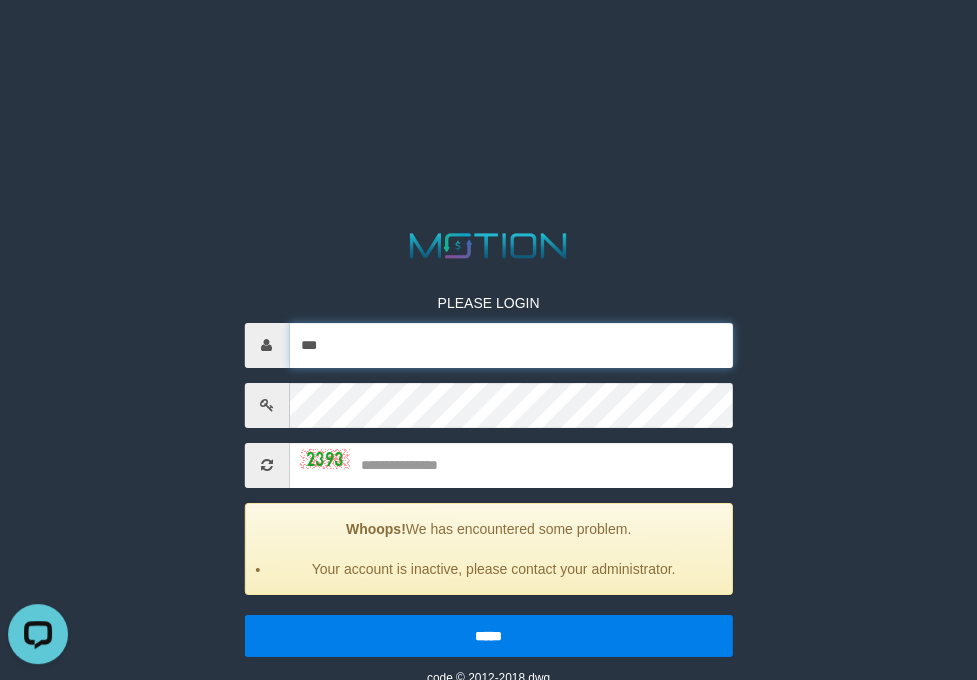 type on "**********" 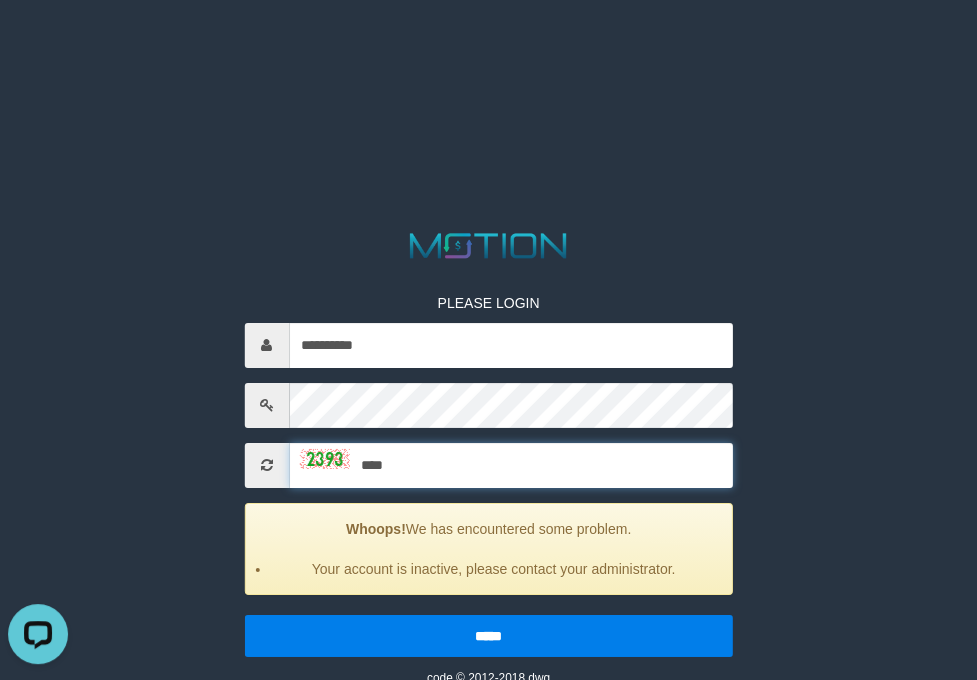 type on "****" 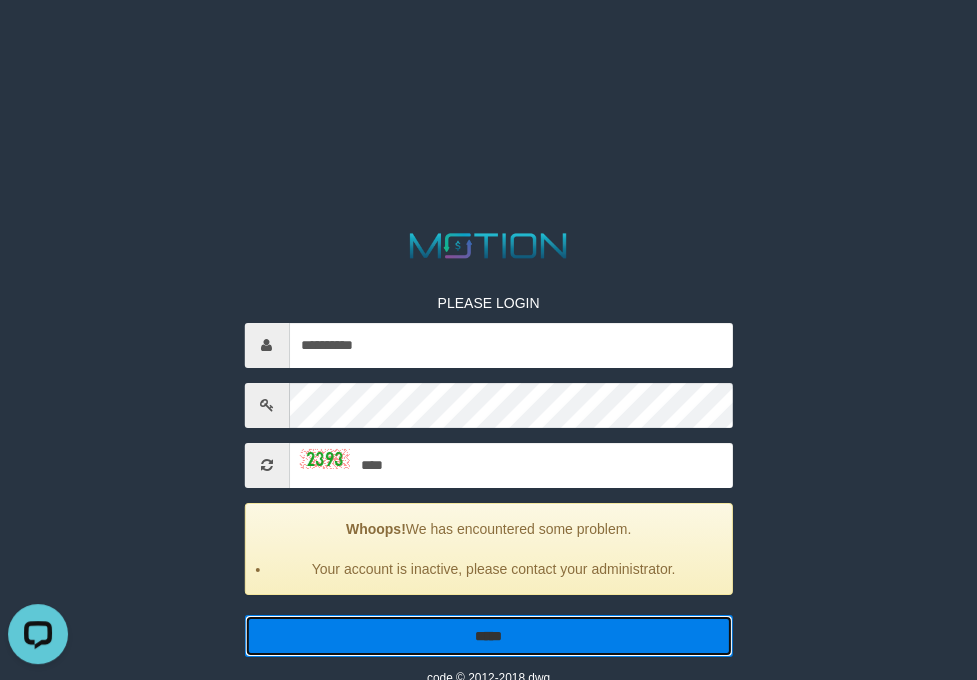 click on "*****" at bounding box center (488, 636) 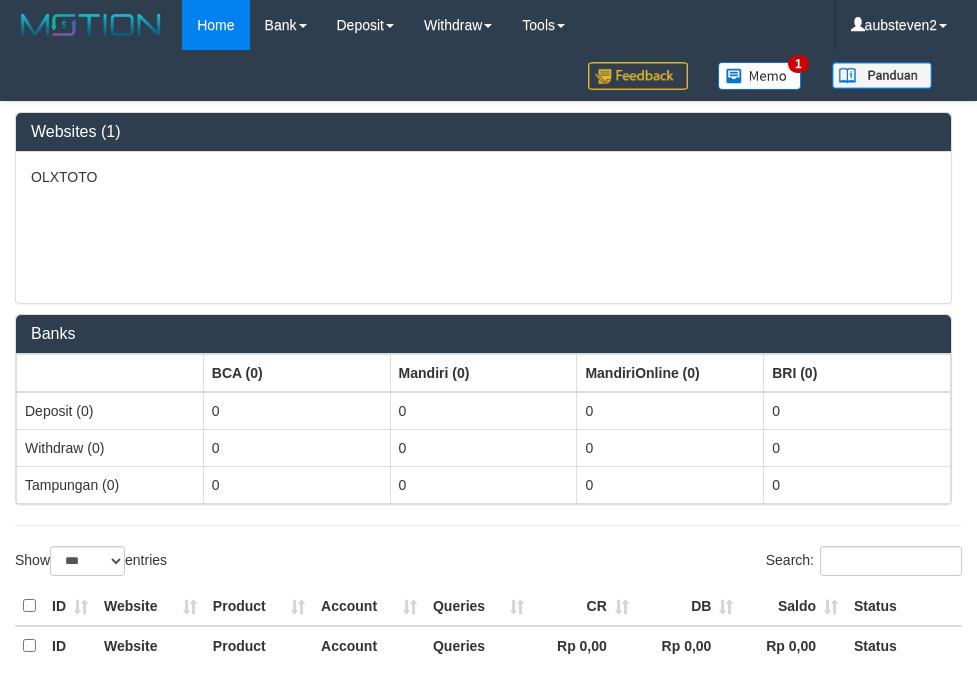 select on "***" 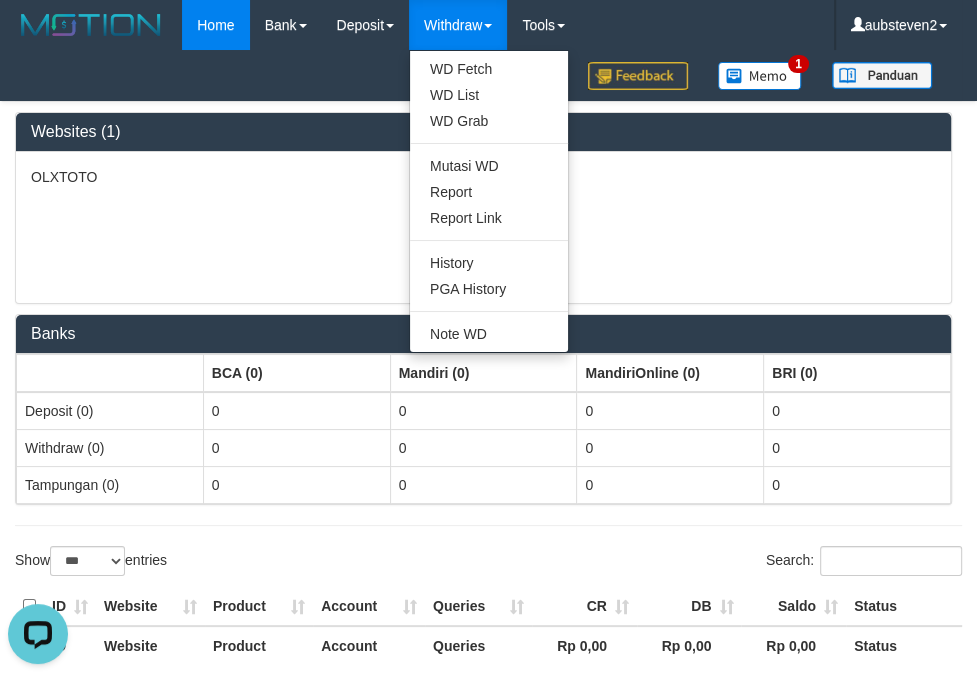 scroll, scrollTop: 0, scrollLeft: 0, axis: both 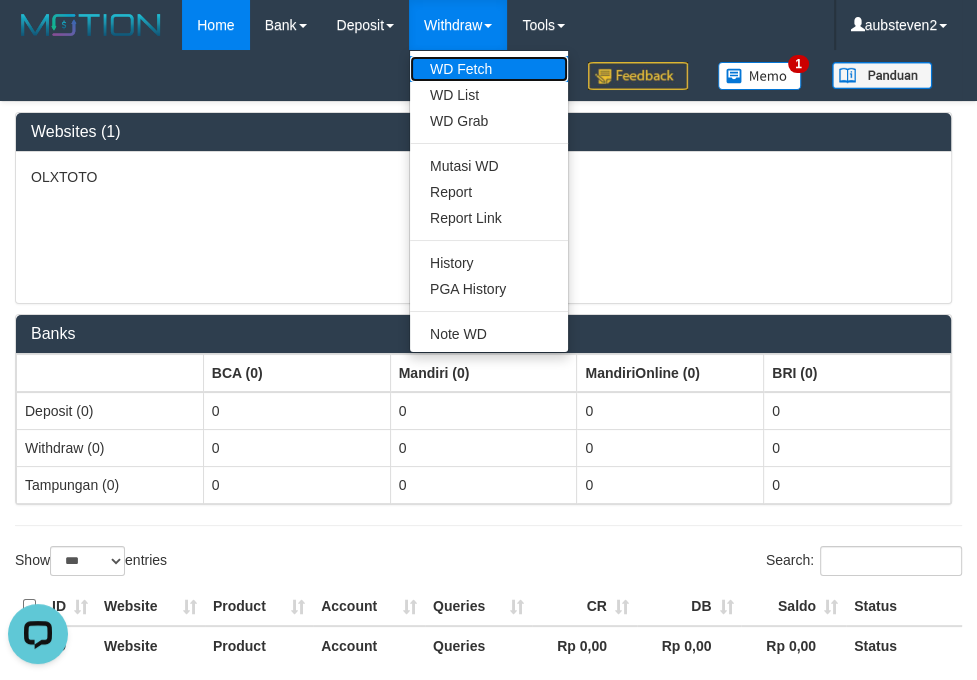 click on "WD Fetch" at bounding box center [489, 69] 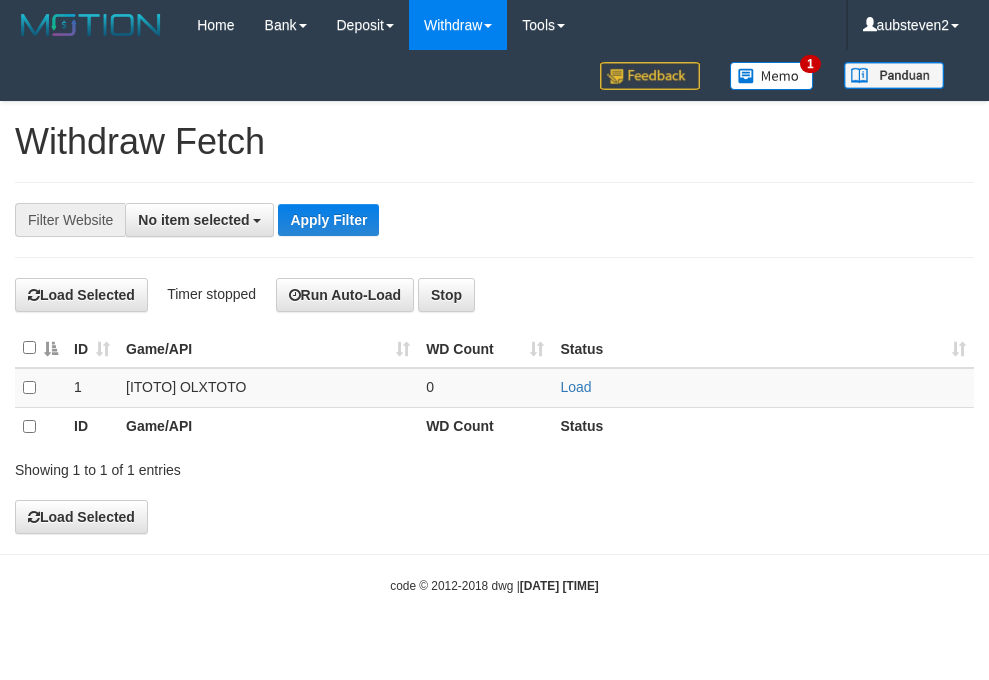 select 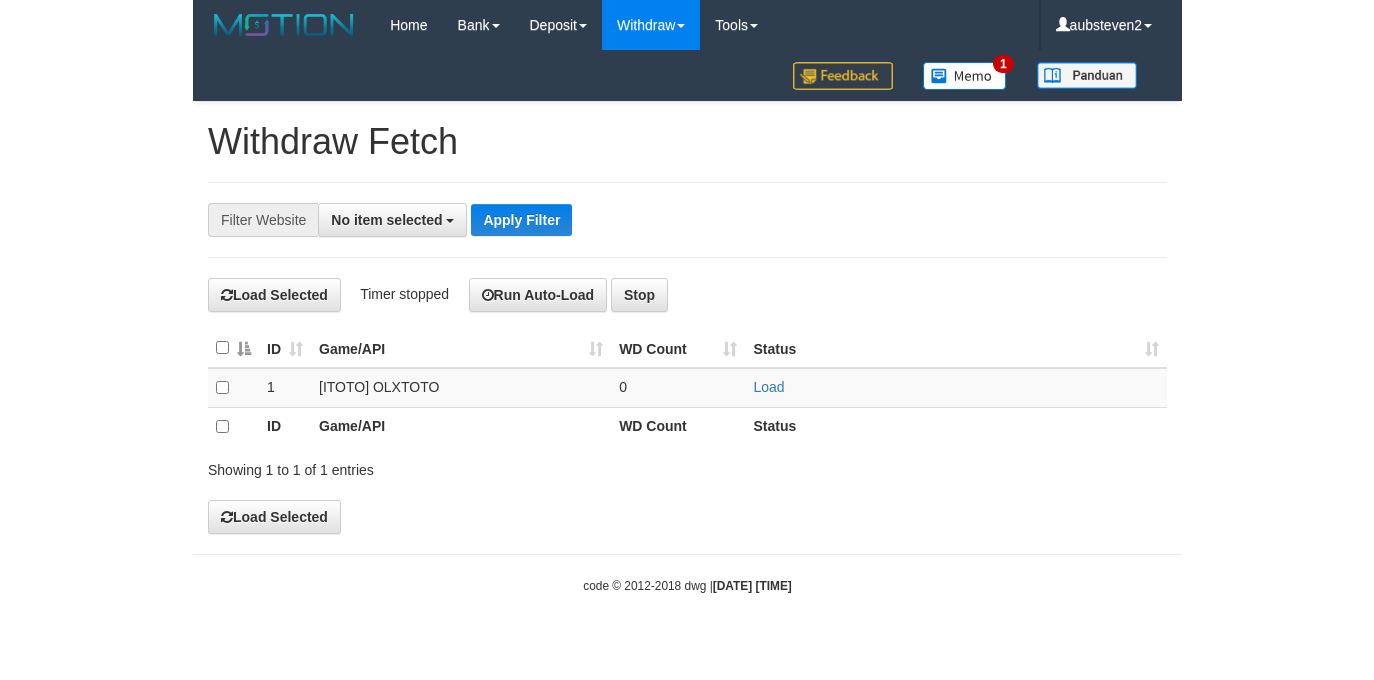 scroll, scrollTop: 0, scrollLeft: 0, axis: both 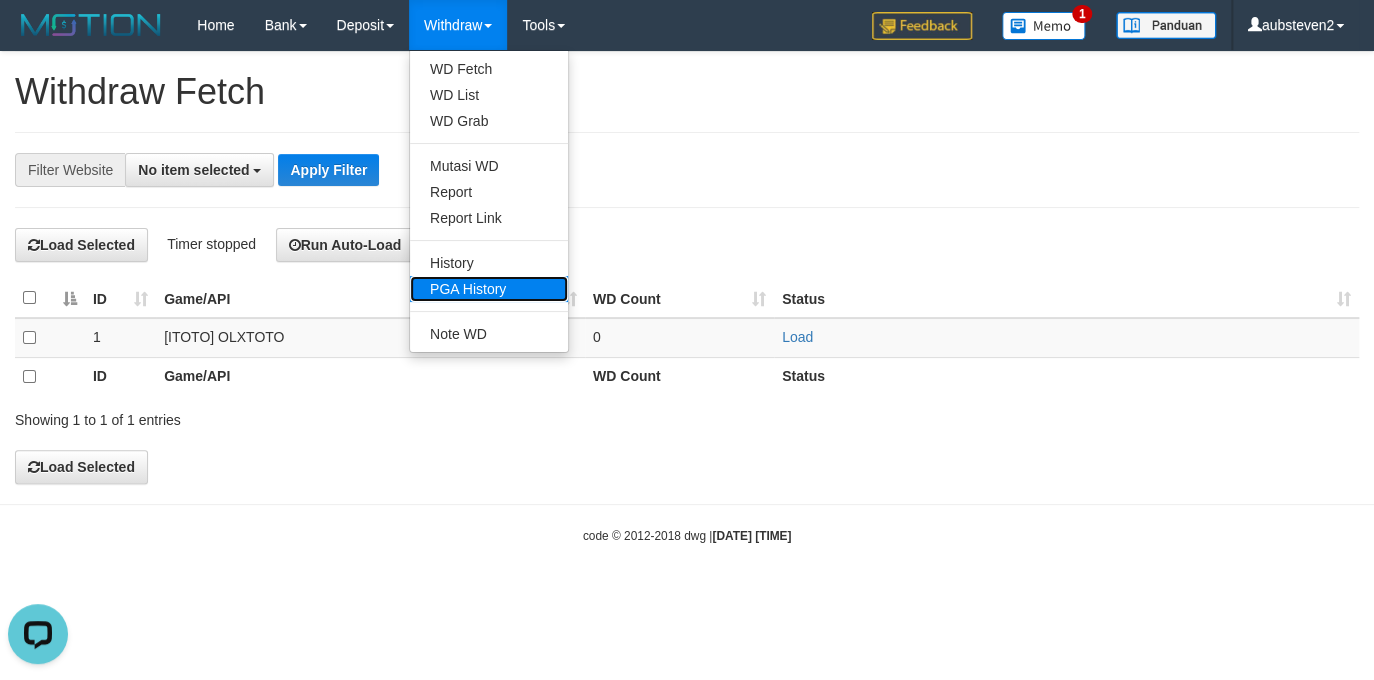 click on "PGA History" at bounding box center [489, 289] 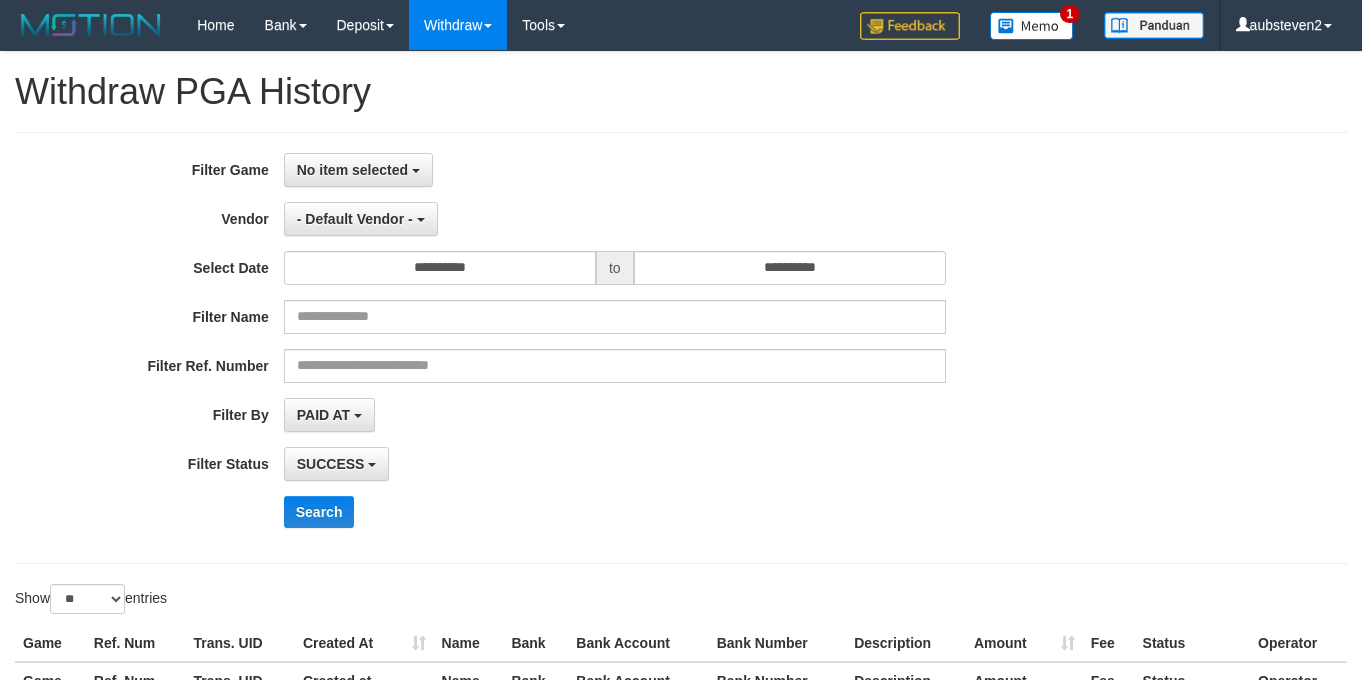 select 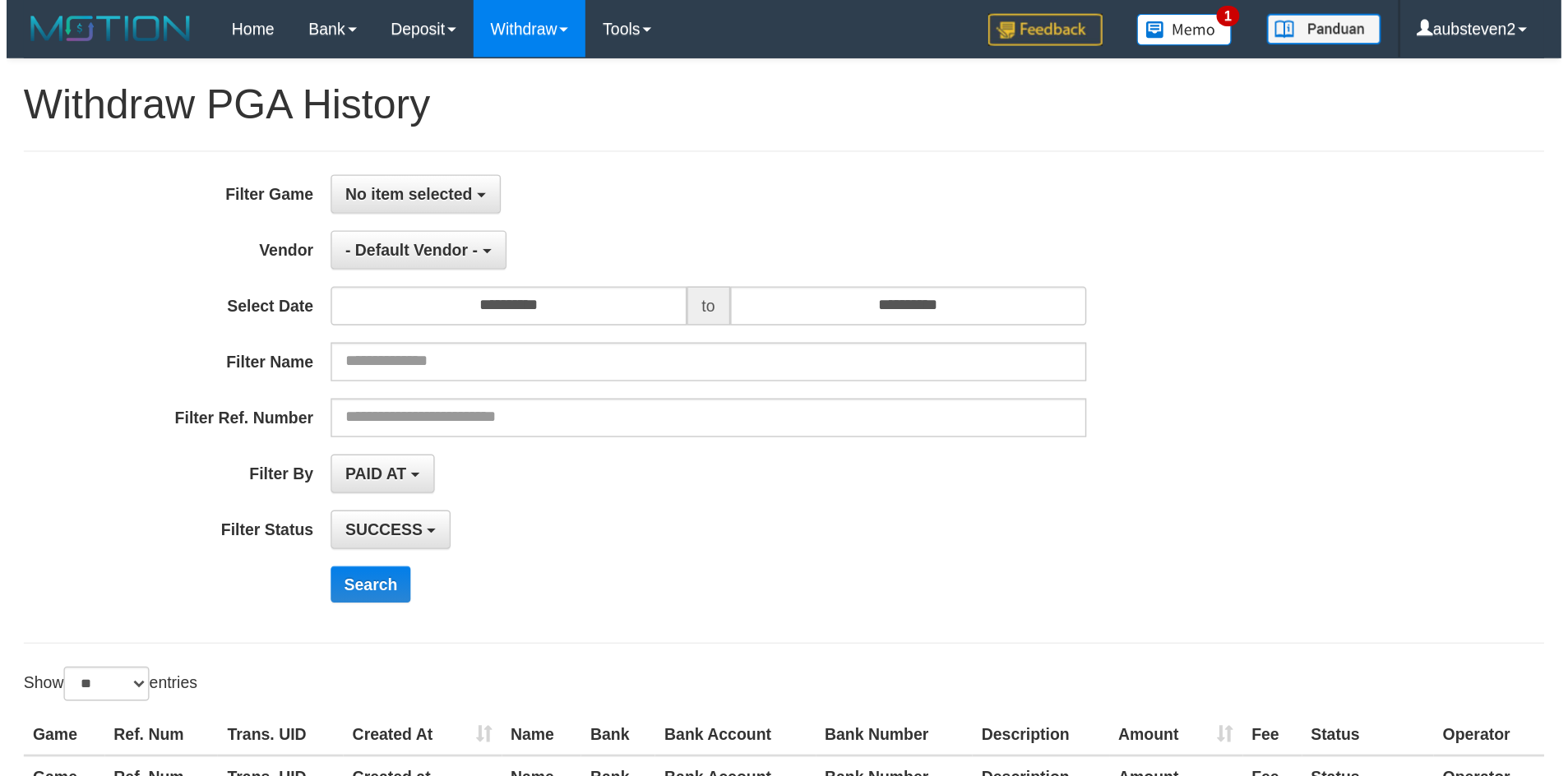 scroll, scrollTop: 0, scrollLeft: 0, axis: both 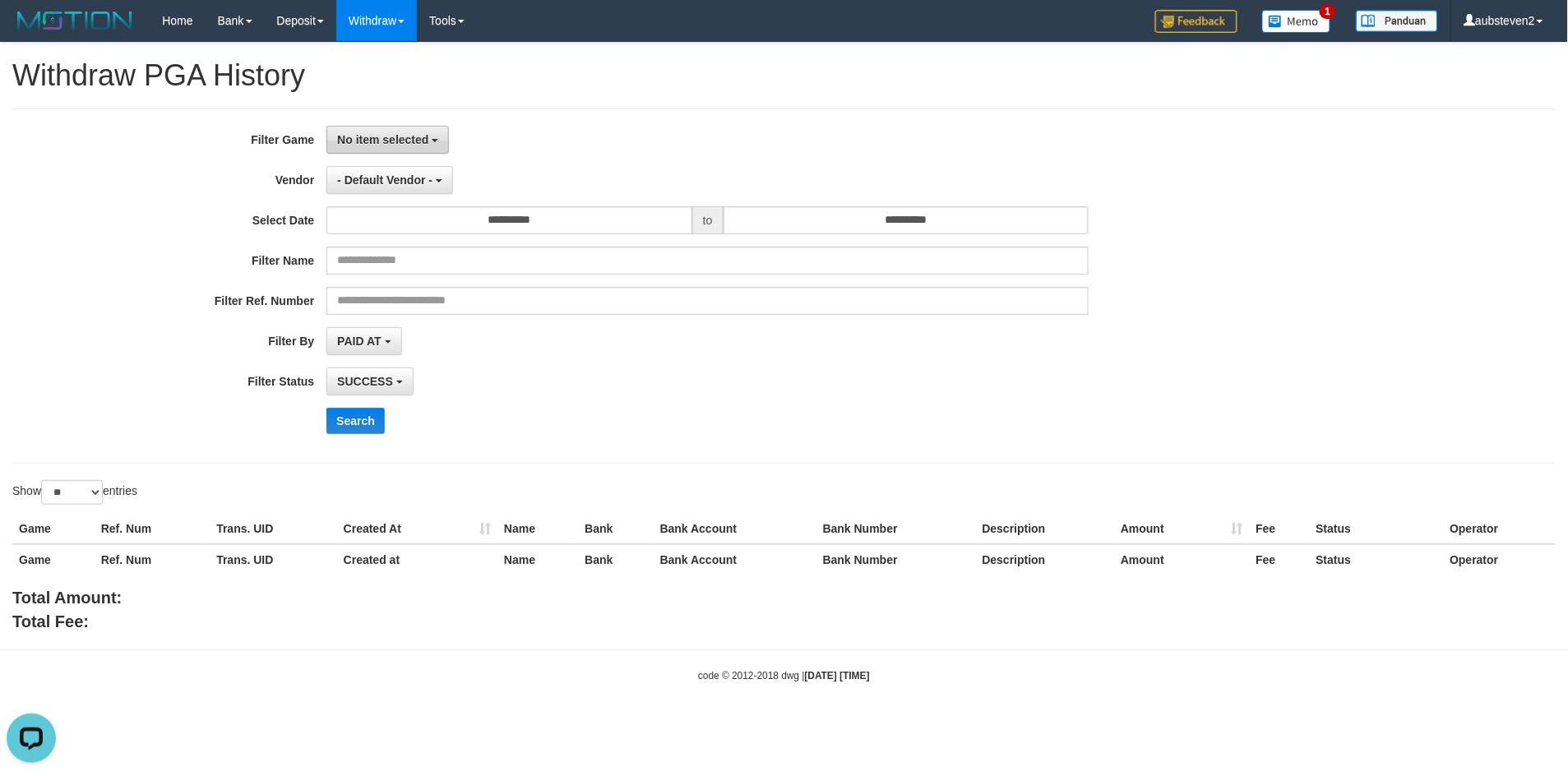 click on "No item selected" at bounding box center [382, 140] 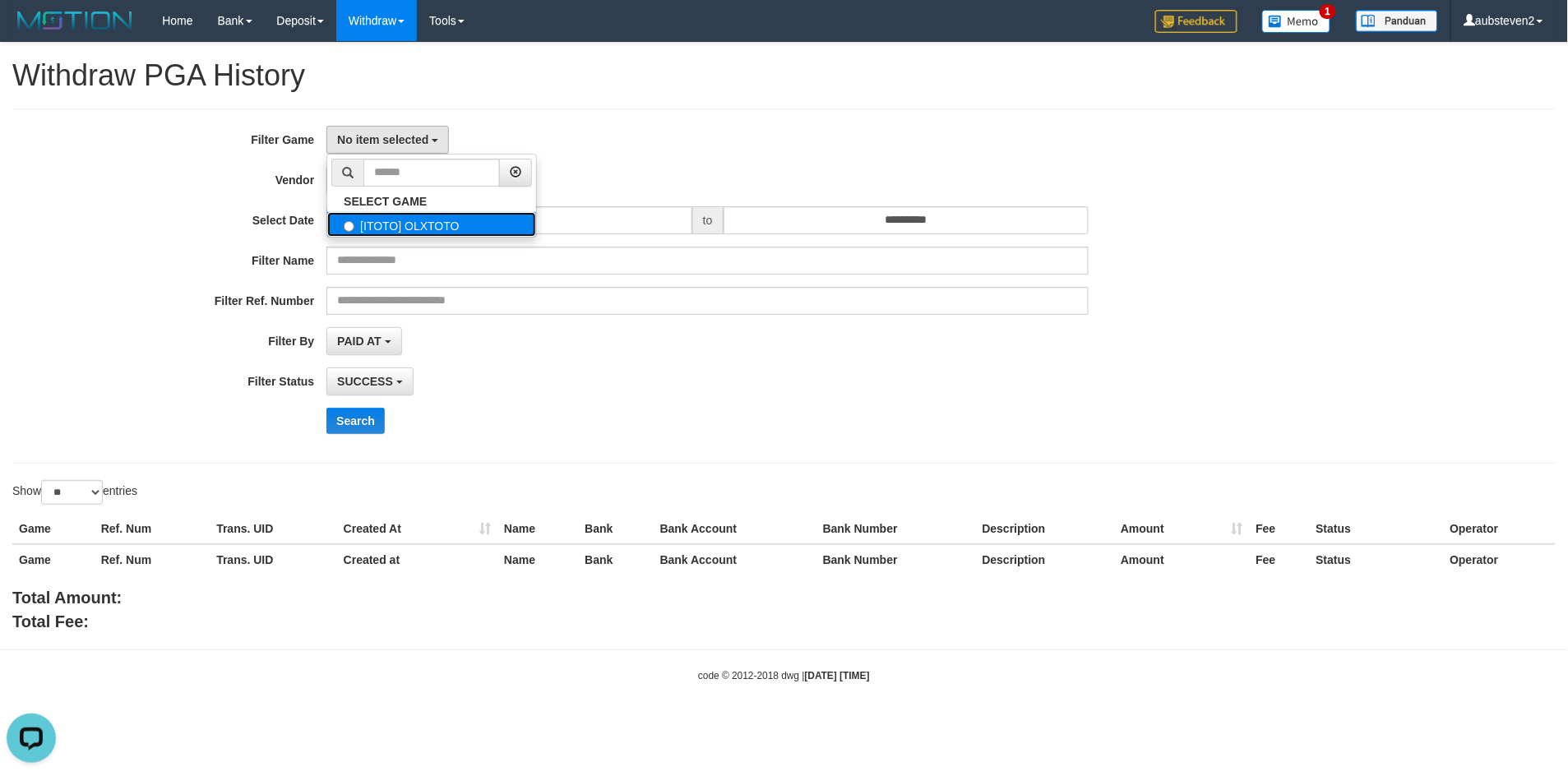 click on "[ITOTO] OLXTOTO" at bounding box center [432, 224] 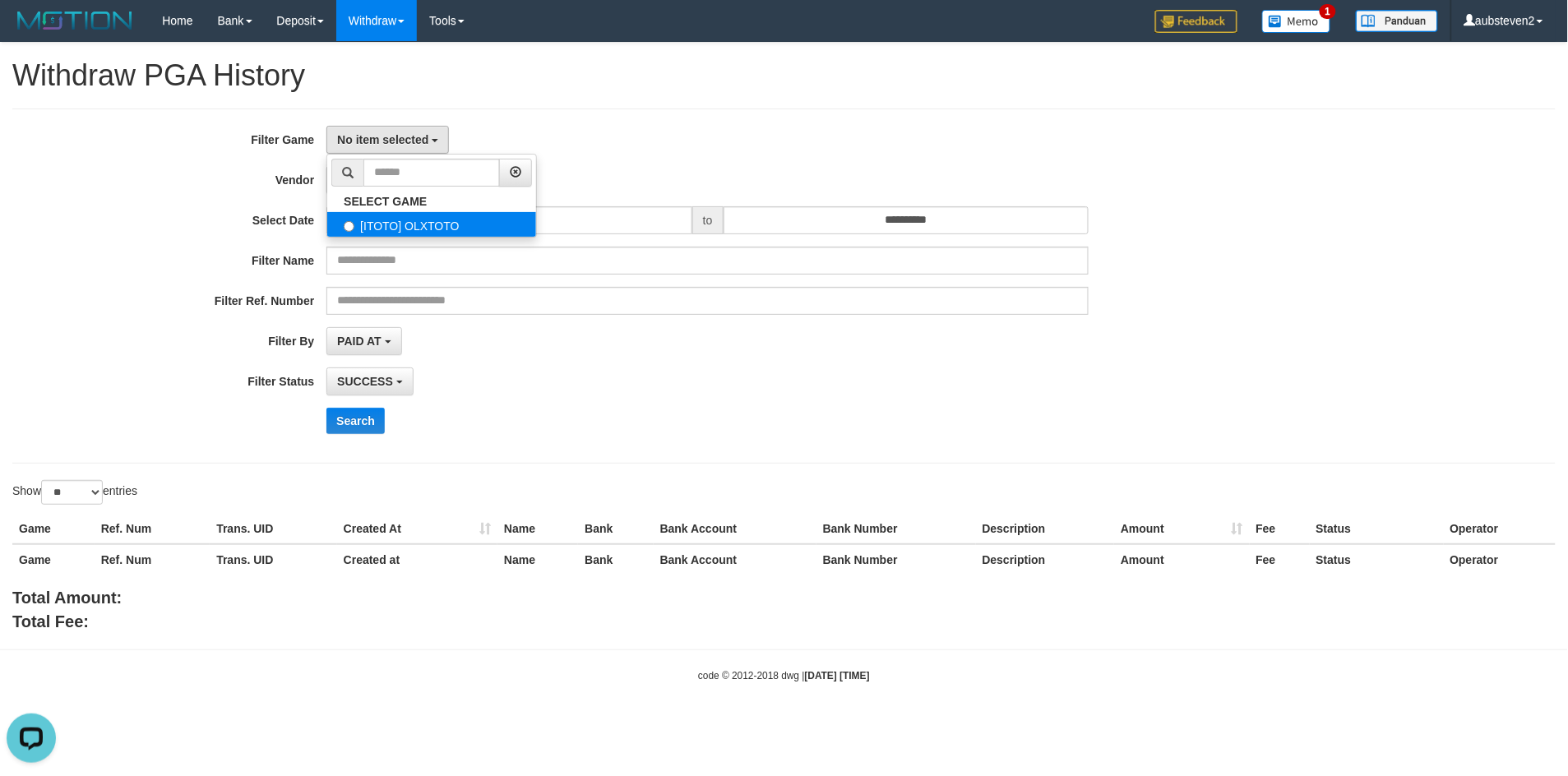 select on "***" 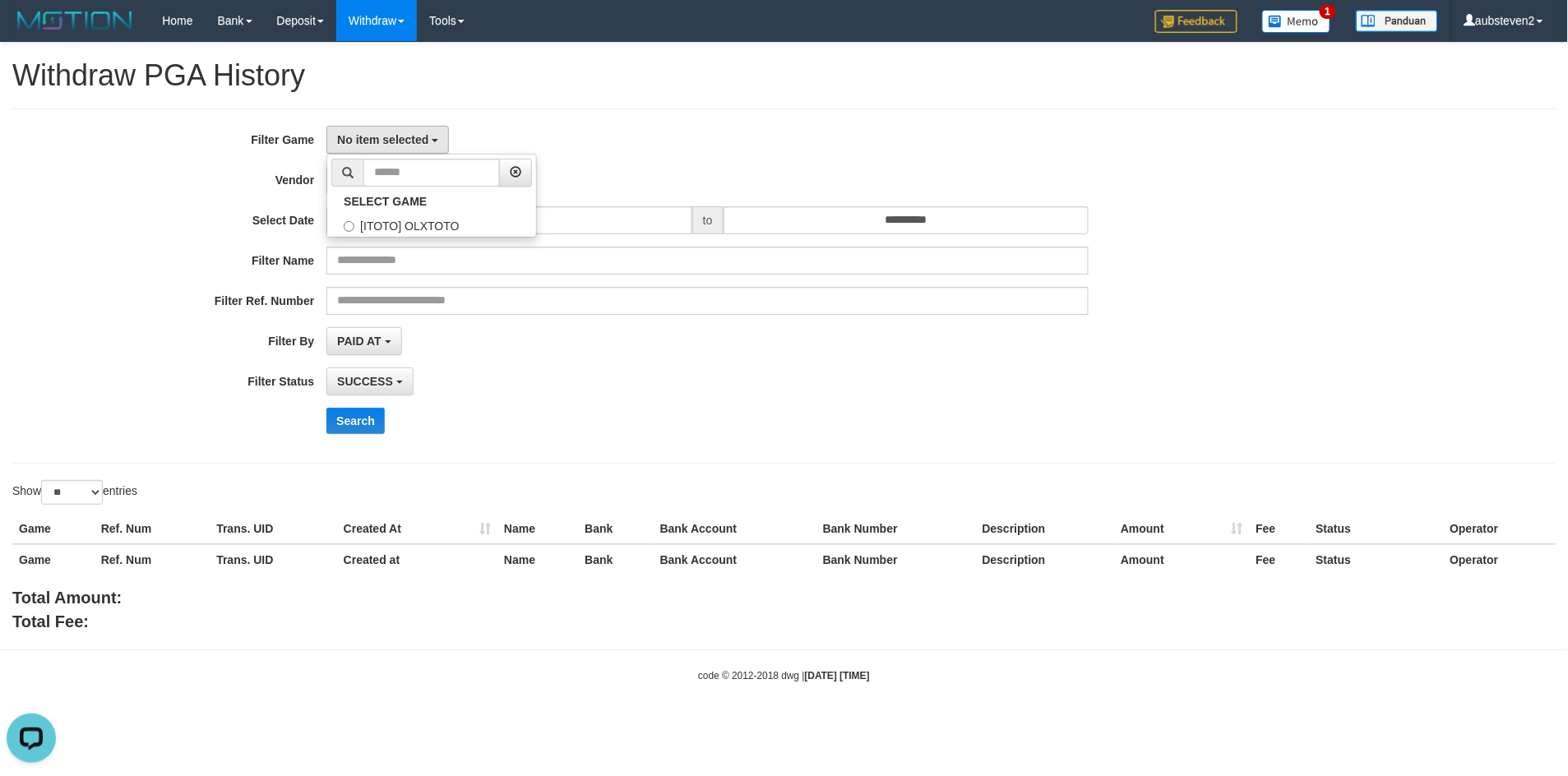scroll, scrollTop: 14, scrollLeft: 0, axis: vertical 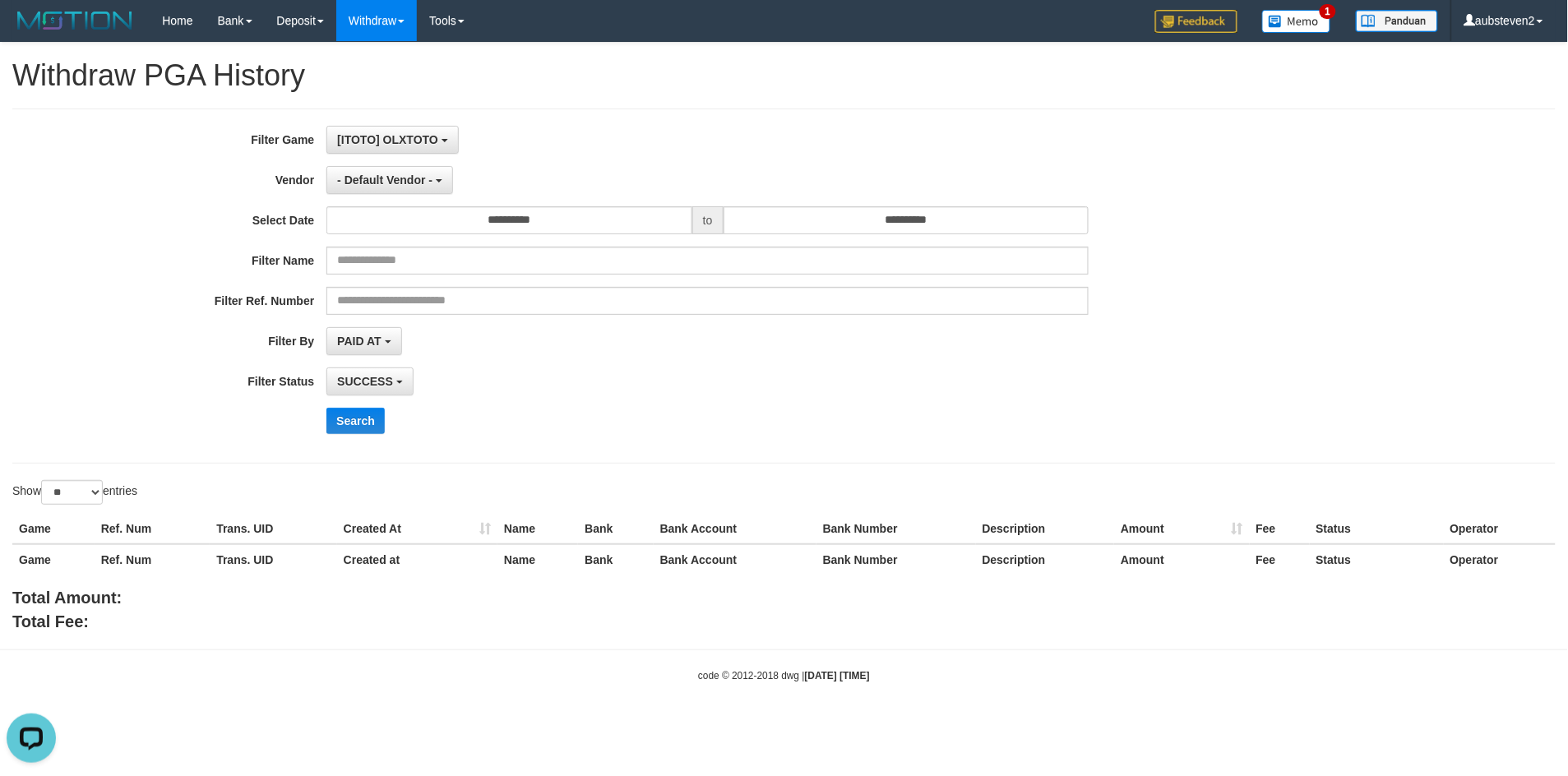 click on "SUCCESS
SUCCESS
ON PROCESS
FAILED" at bounding box center [707, 381] 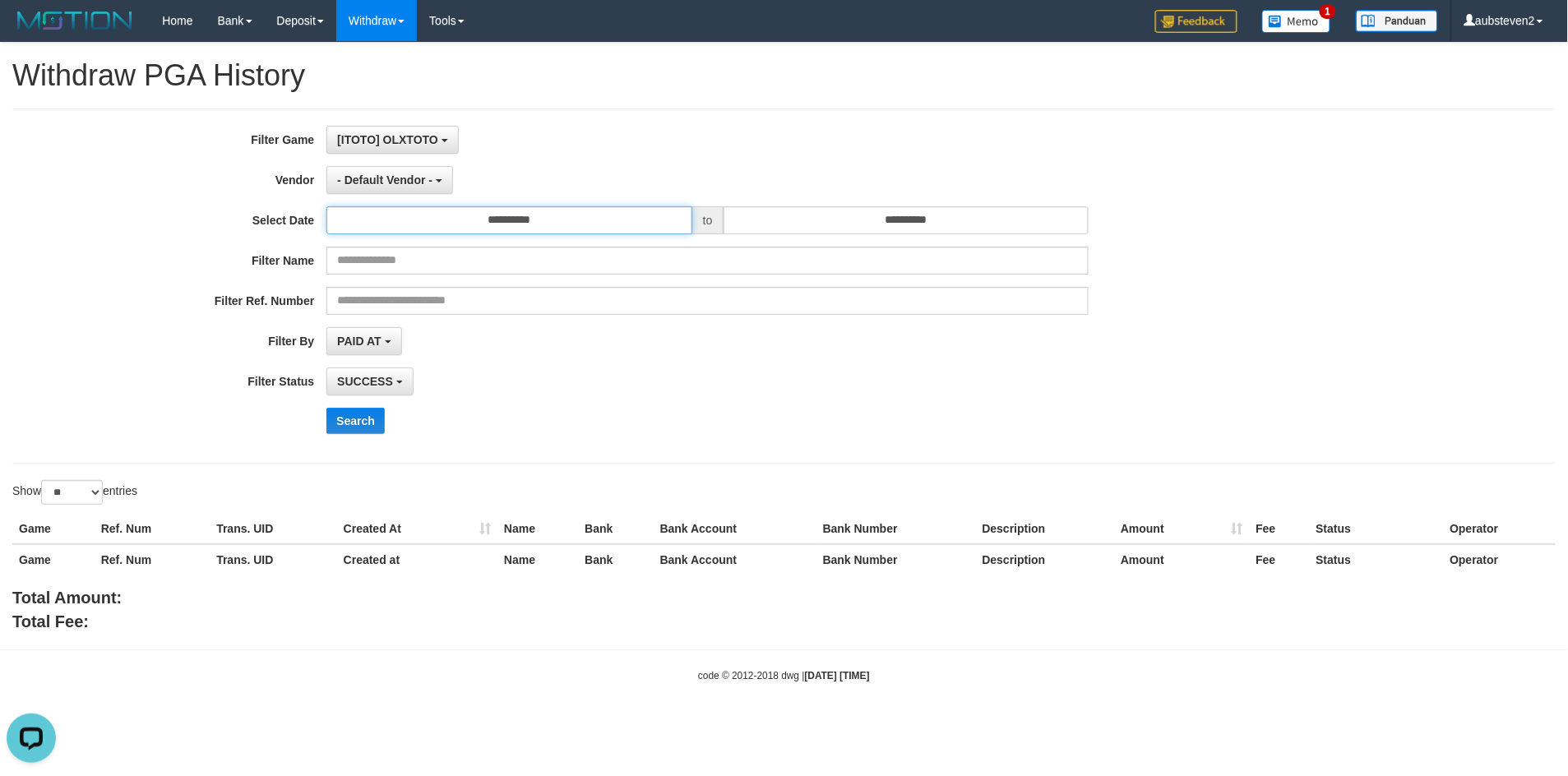 click on "**********" at bounding box center (509, 220) 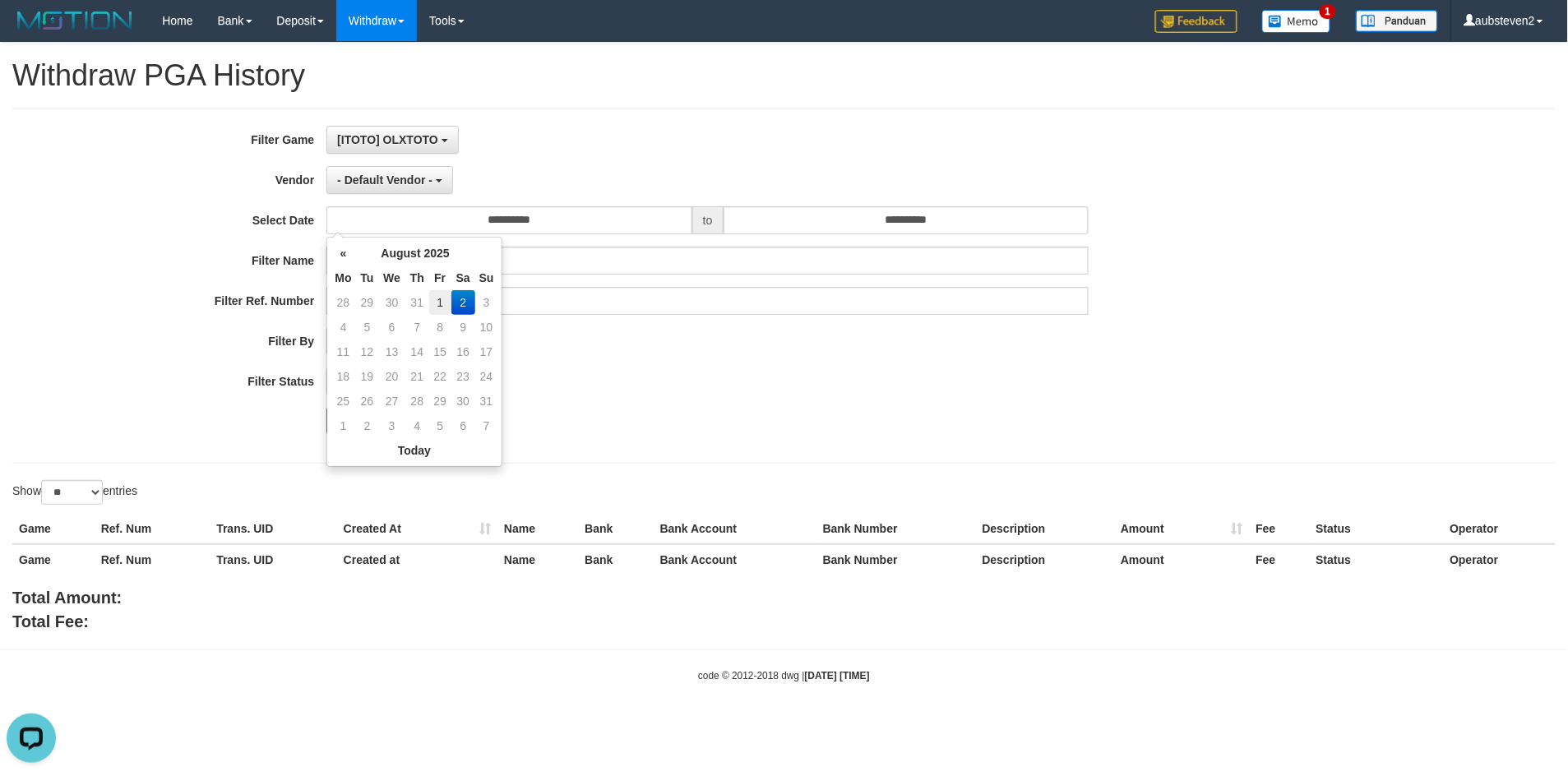 click on "1" at bounding box center (440, 303) 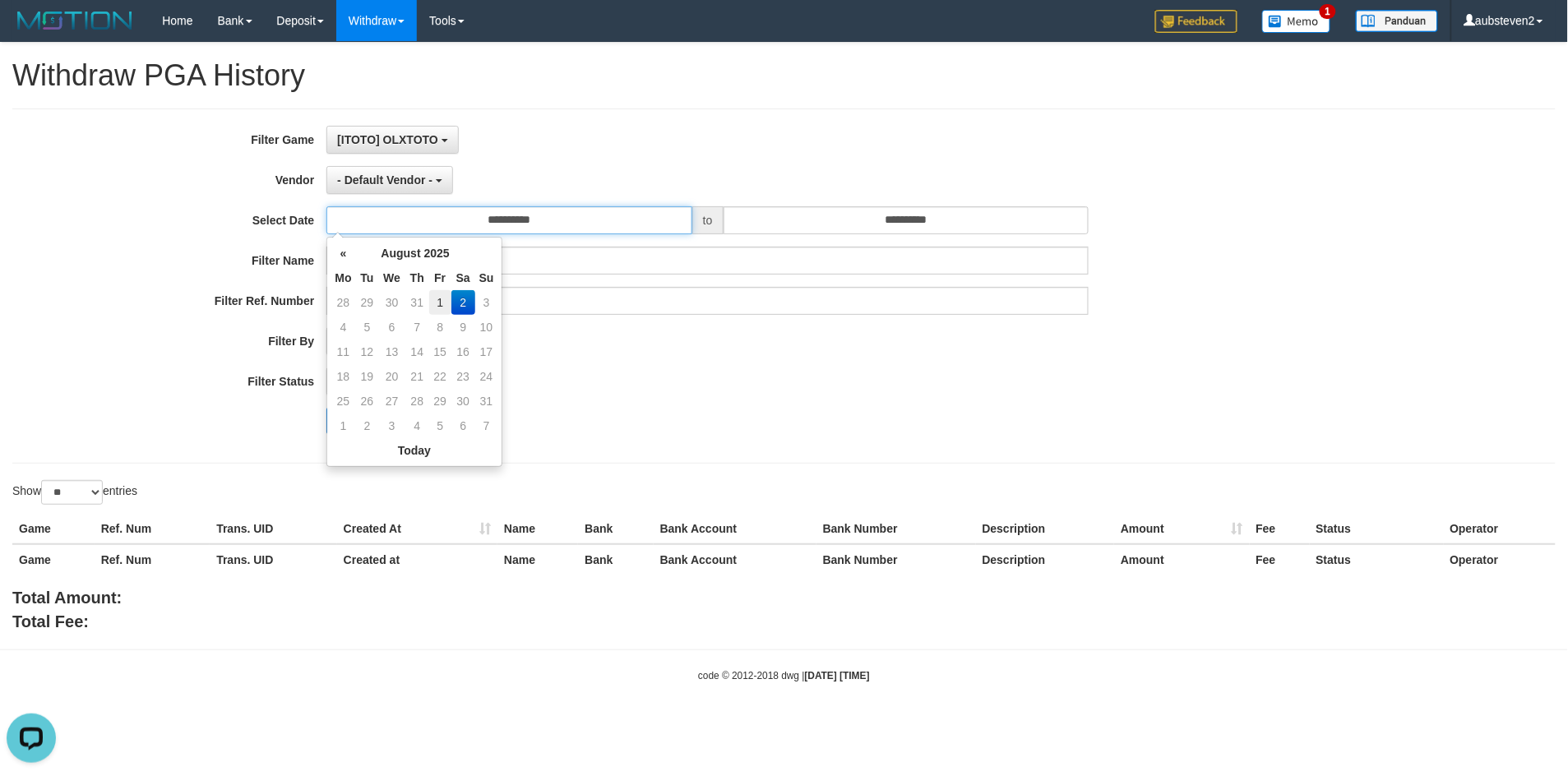 type on "**********" 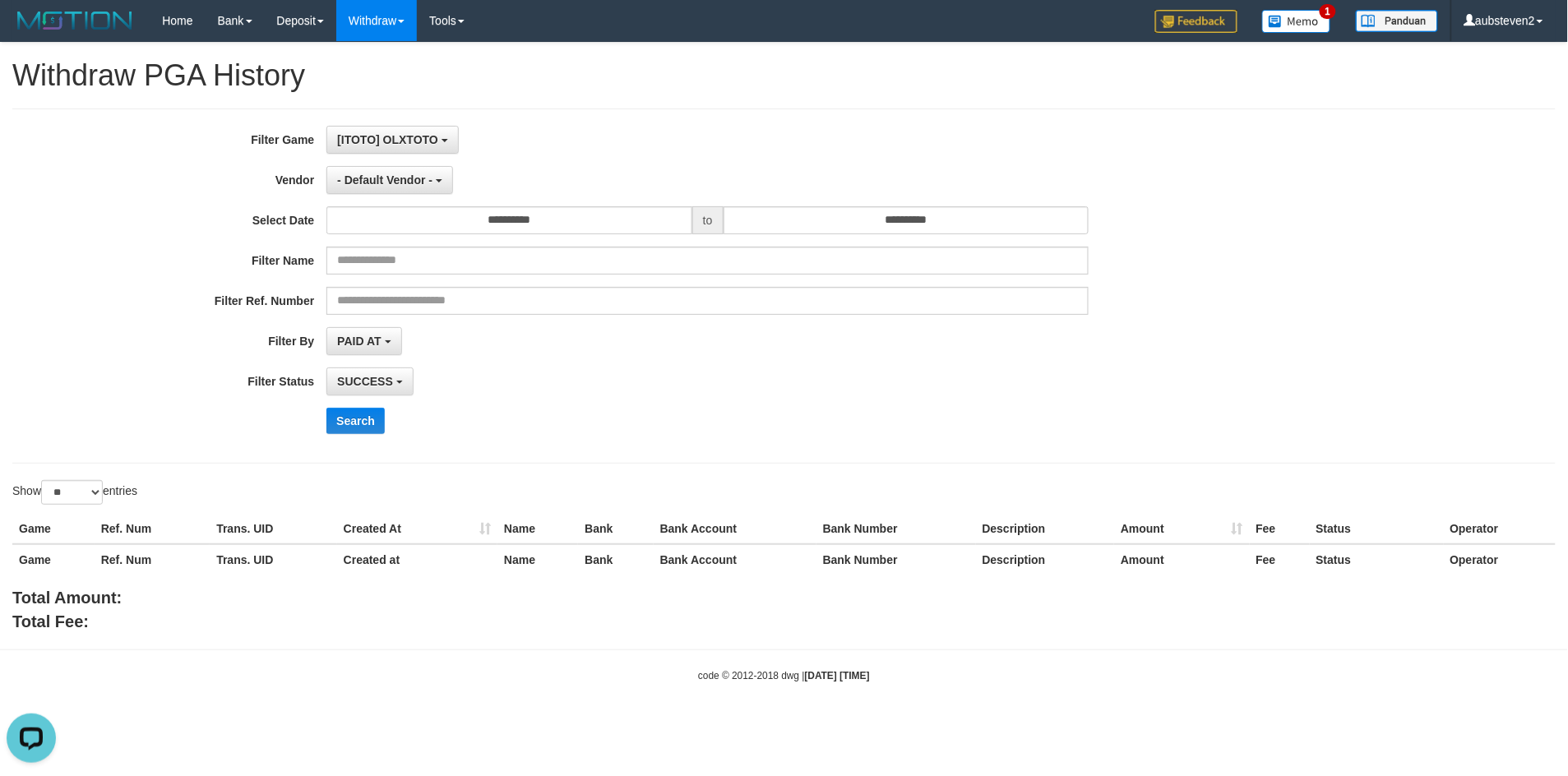 click on "**********" at bounding box center (653, 286) 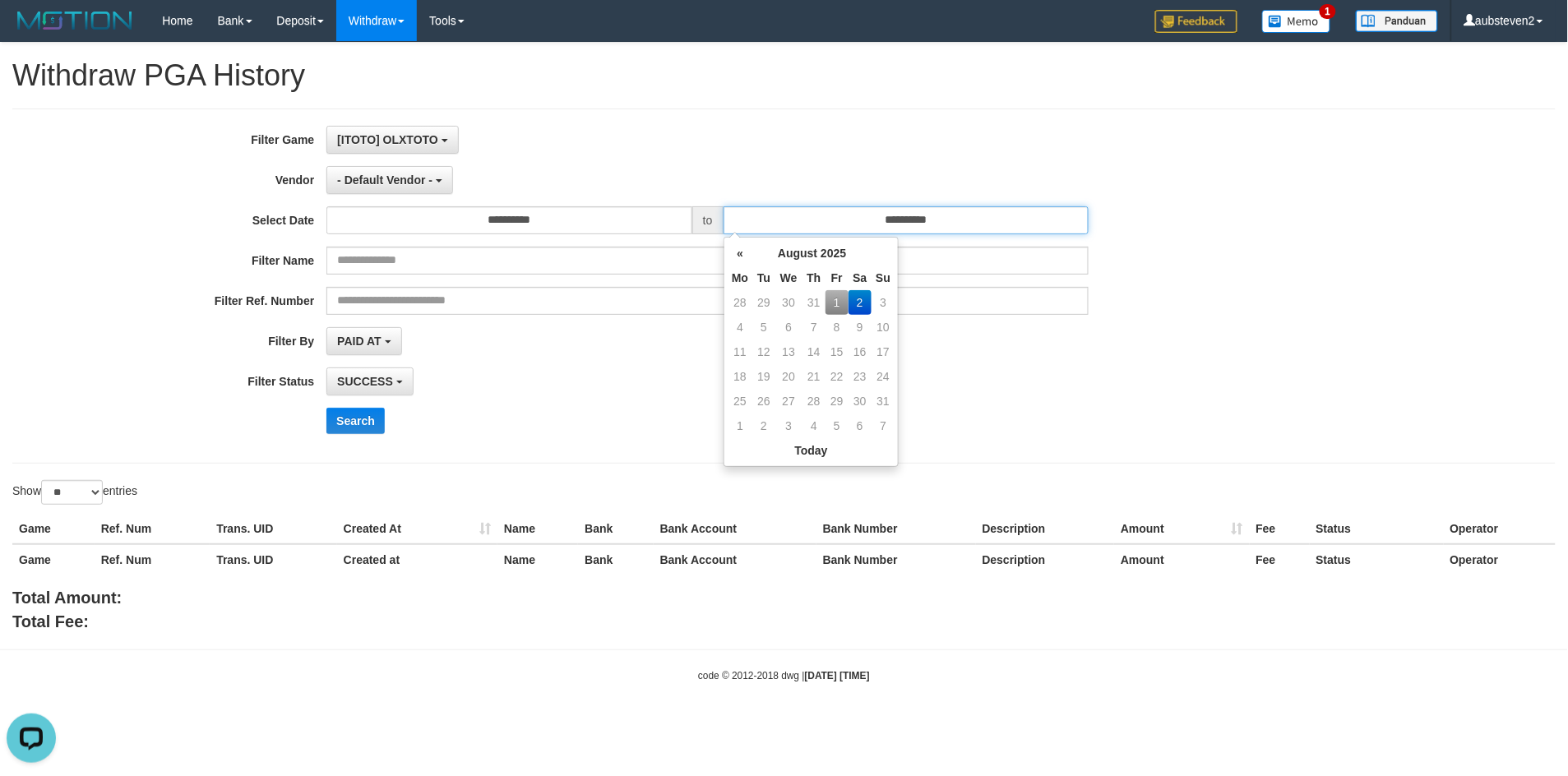 click on "**********" at bounding box center [906, 220] 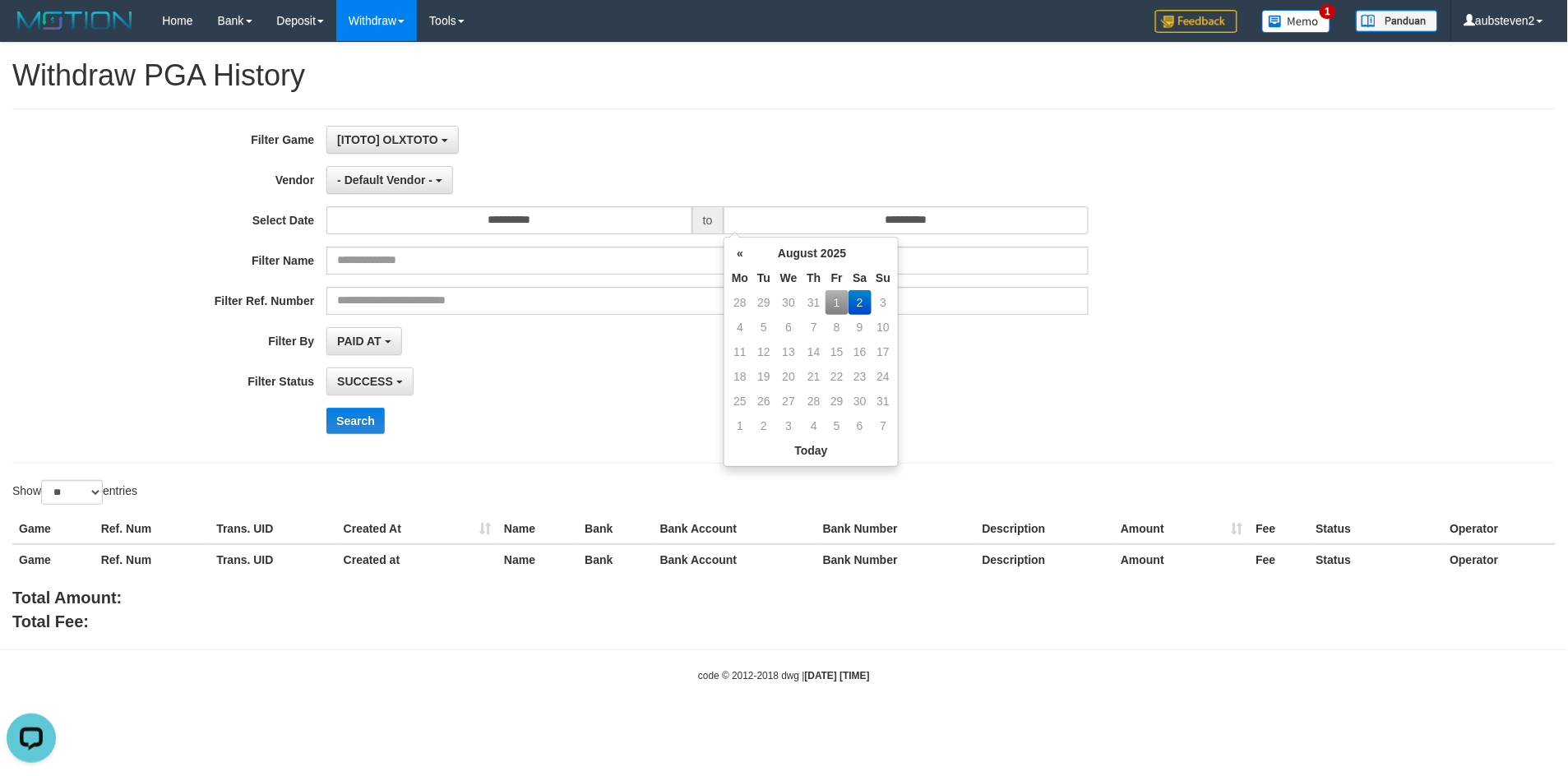 click on "**********" at bounding box center (653, 381) 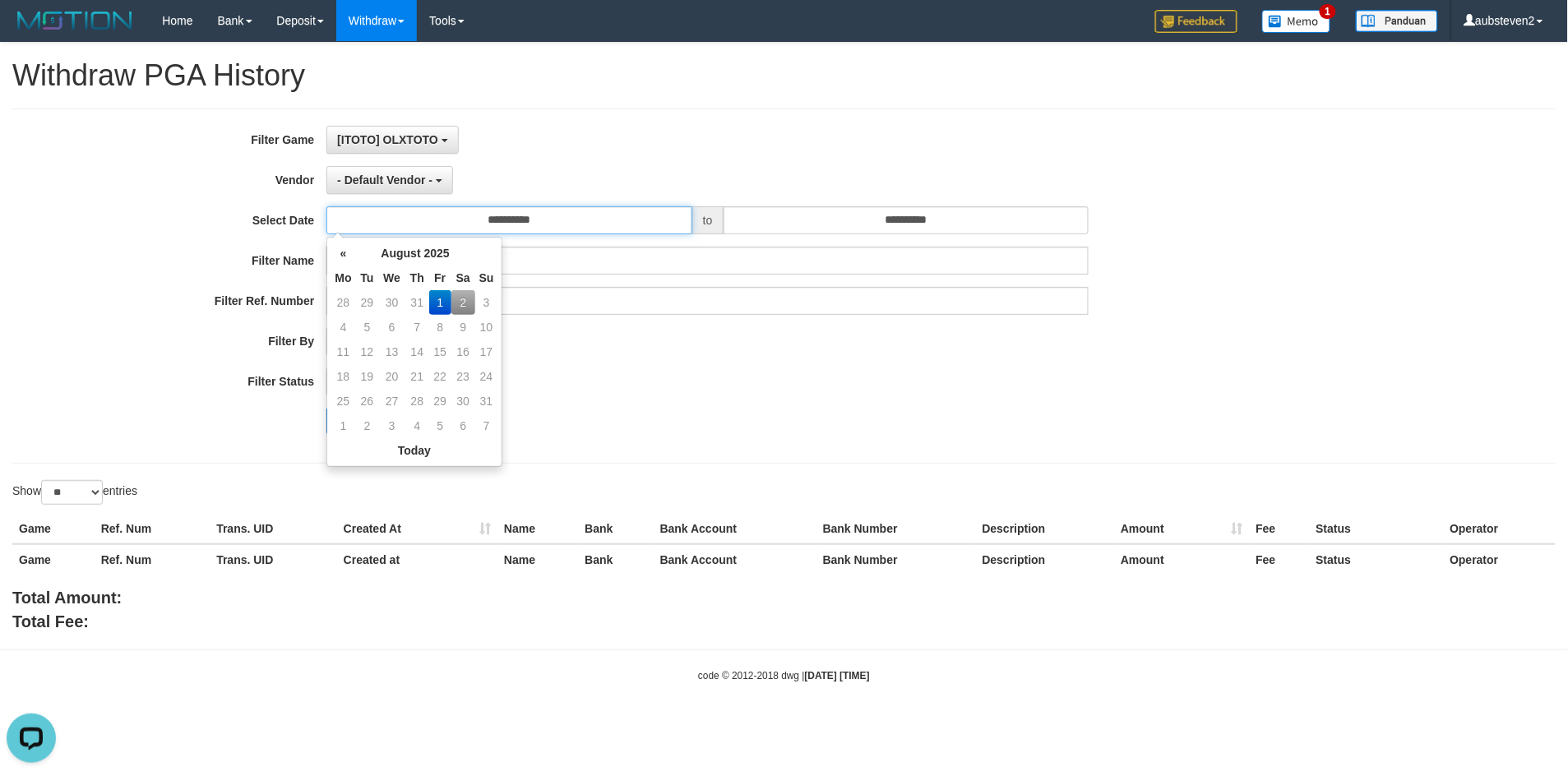 click on "**********" at bounding box center [509, 220] 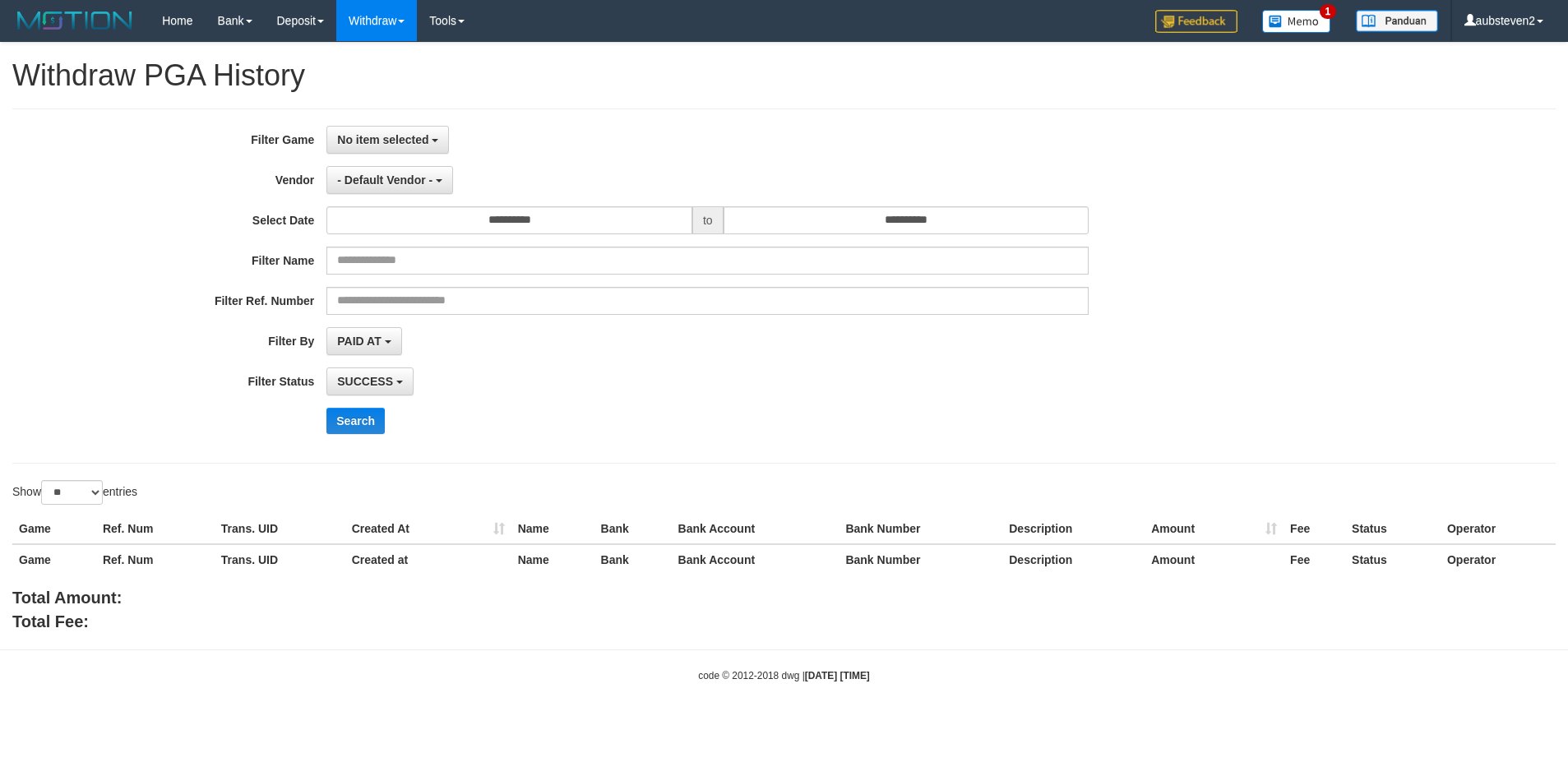 select 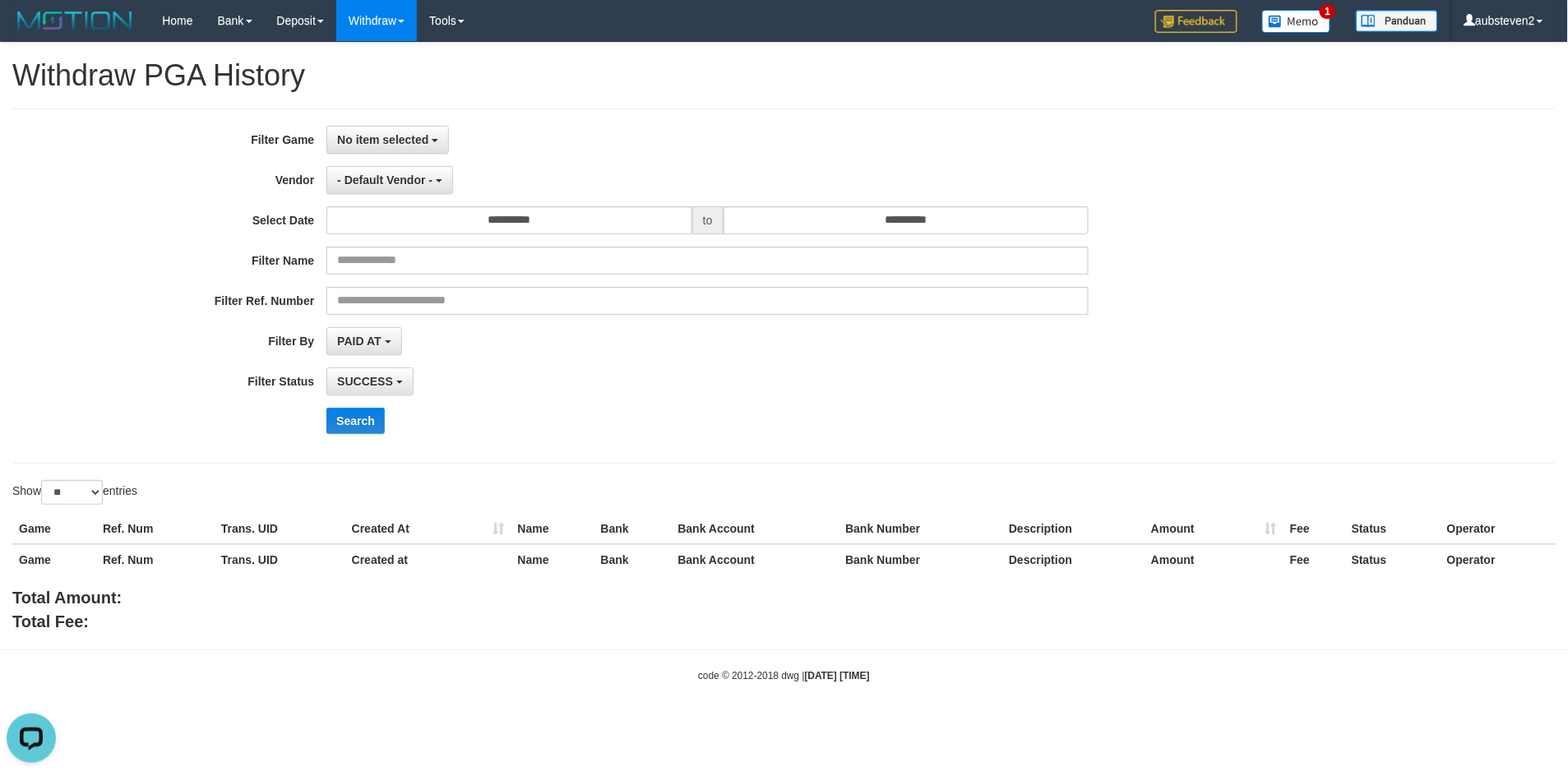 scroll, scrollTop: 0, scrollLeft: 0, axis: both 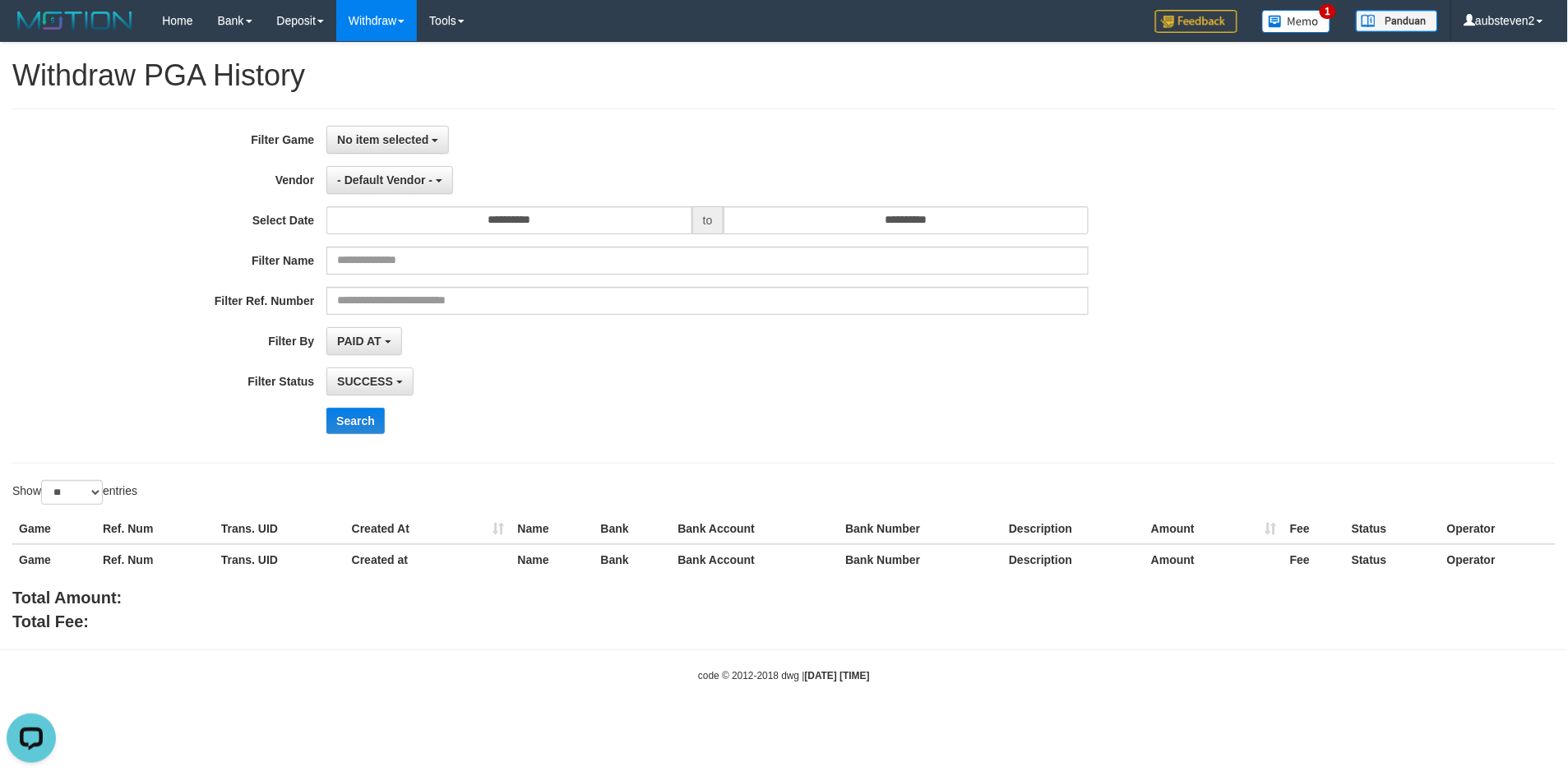 click on "SUCCESS
SUCCESS
ON PROCESS
FAILED" at bounding box center [707, 381] 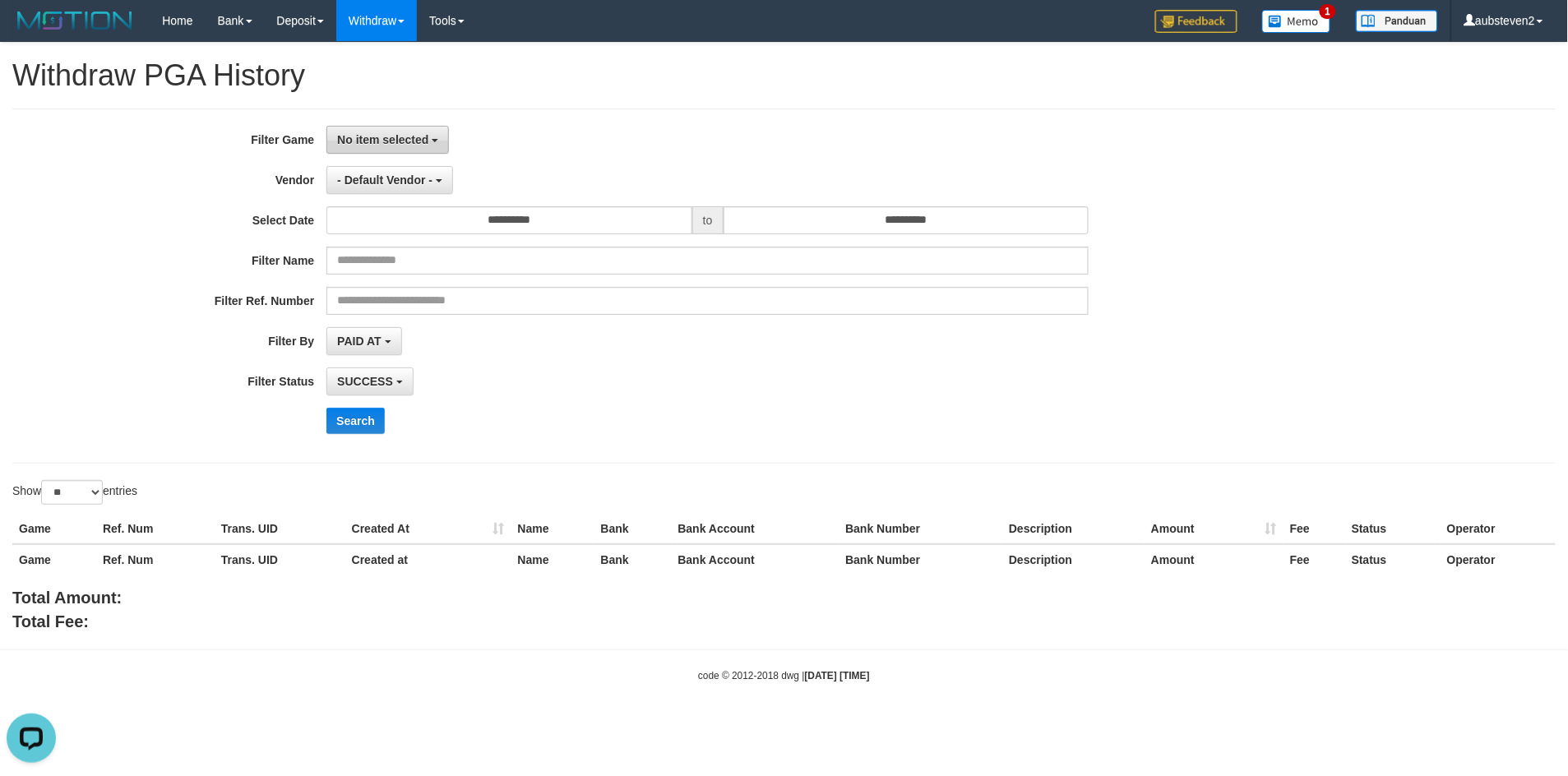 drag, startPoint x: 380, startPoint y: 141, endPoint x: 405, endPoint y: 274, distance: 135.32923 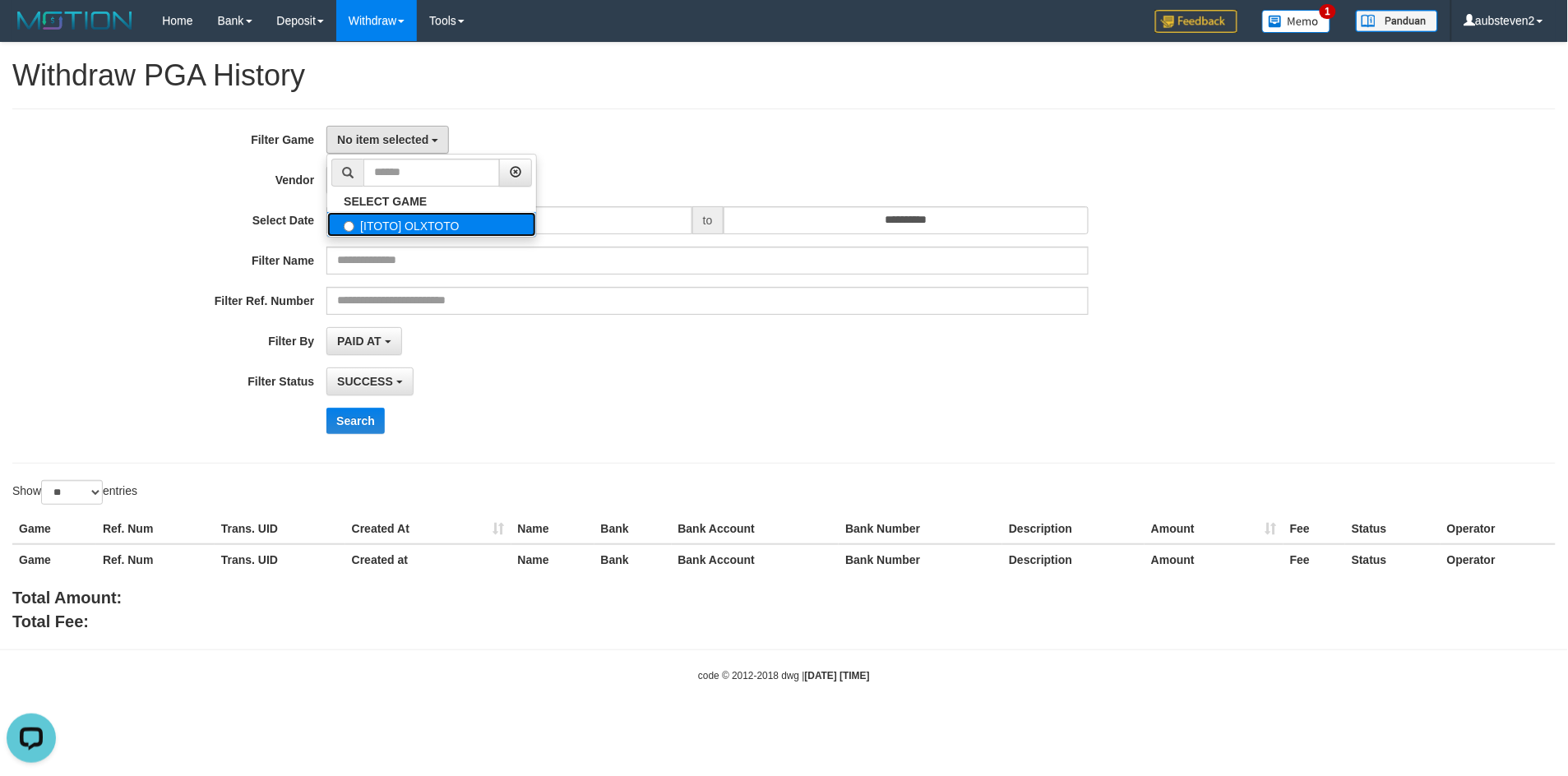 click on "[ITOTO] OLXTOTO" at bounding box center [432, 224] 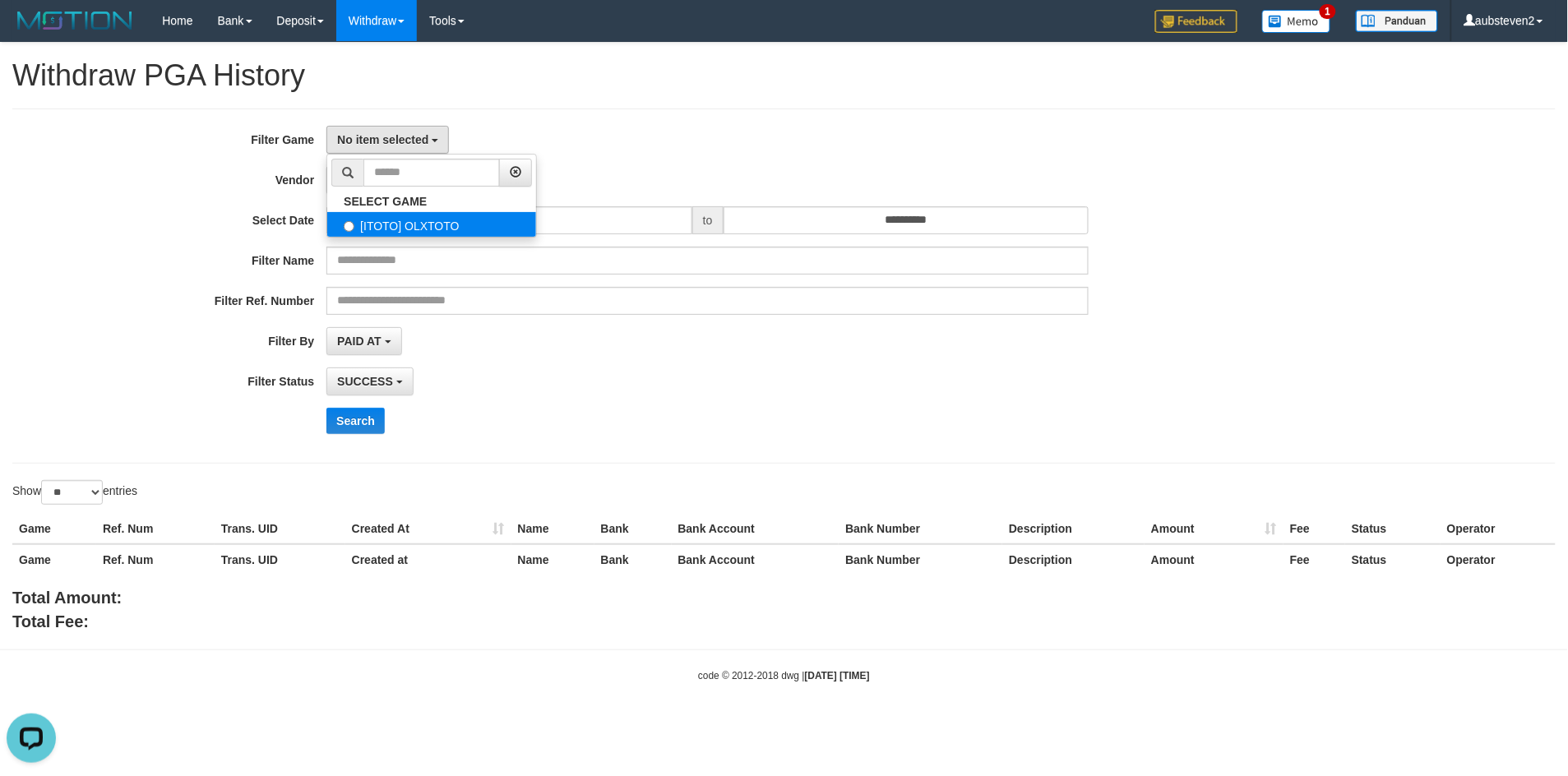 select on "***" 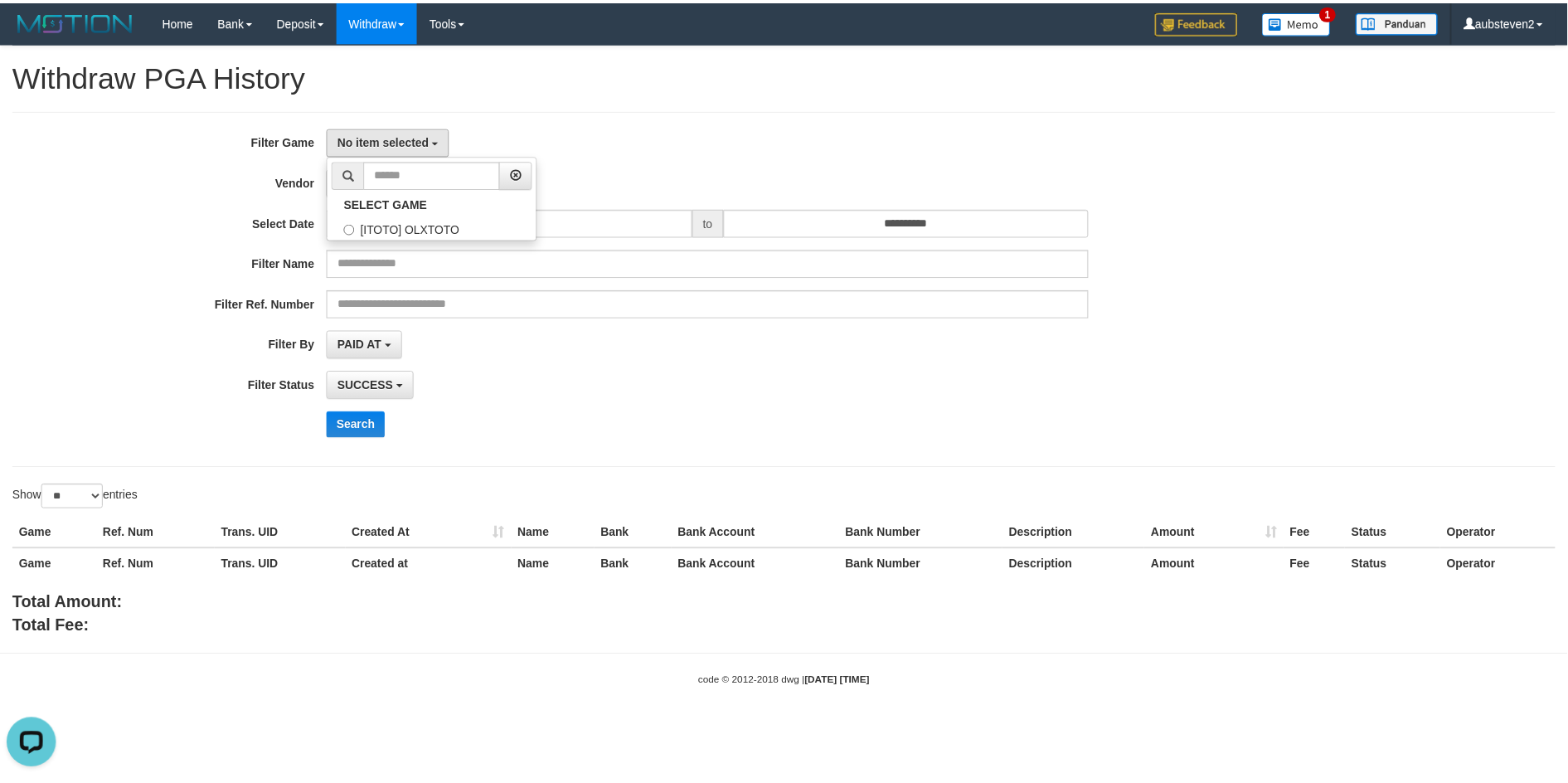 scroll, scrollTop: 14, scrollLeft: 0, axis: vertical 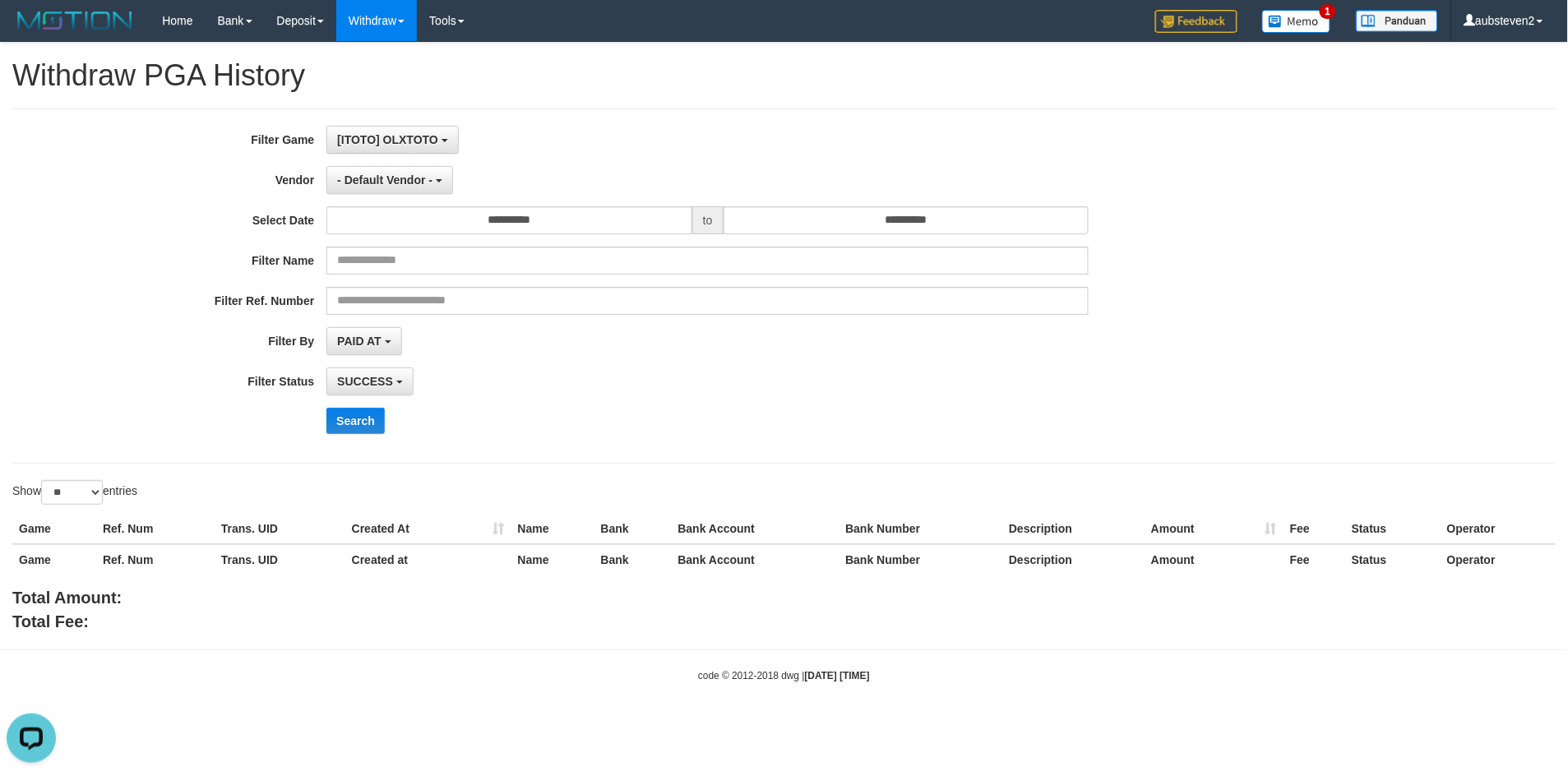click on "**********" at bounding box center (653, 286) 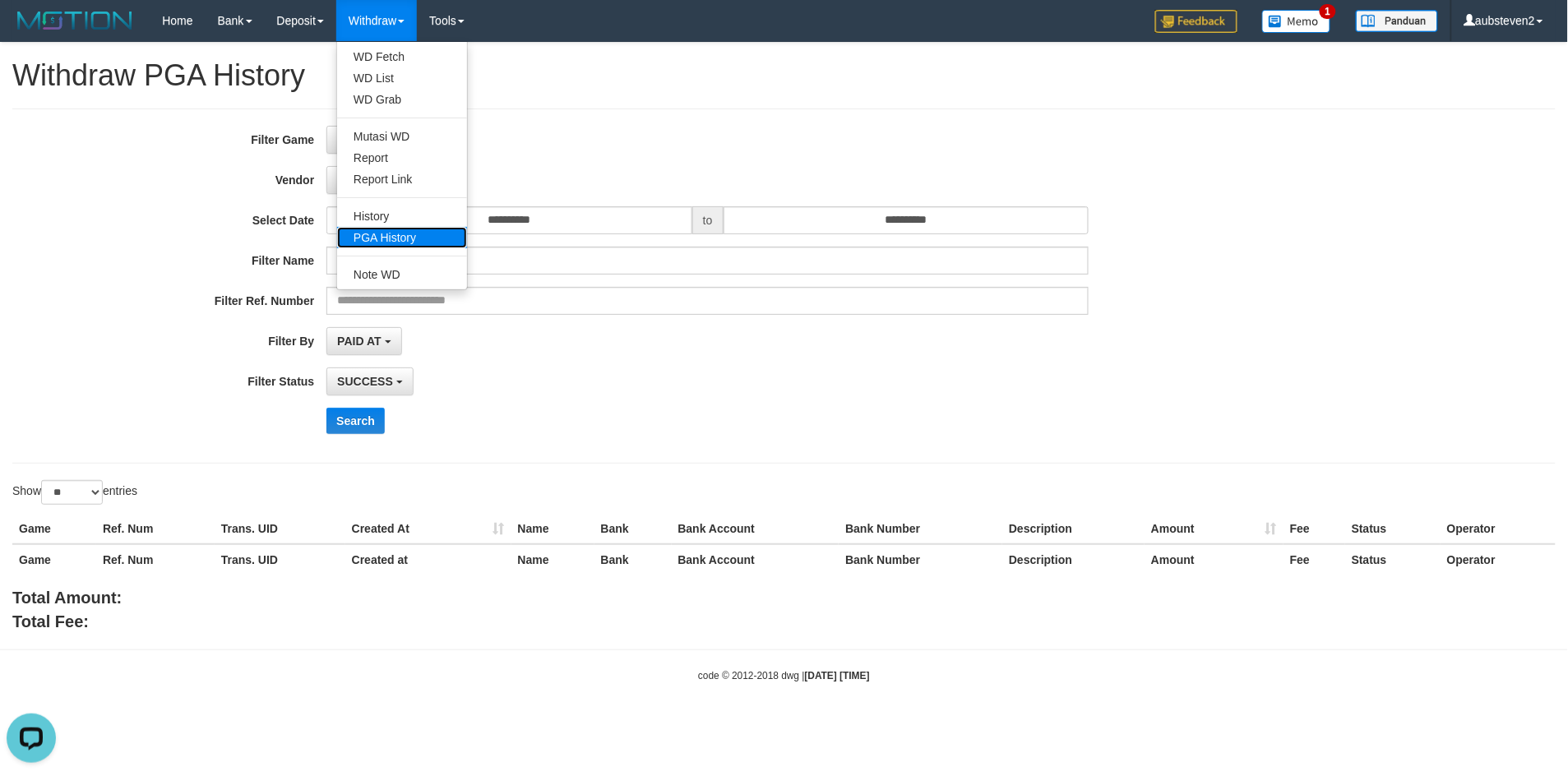 click on "PGA History" at bounding box center [402, 238] 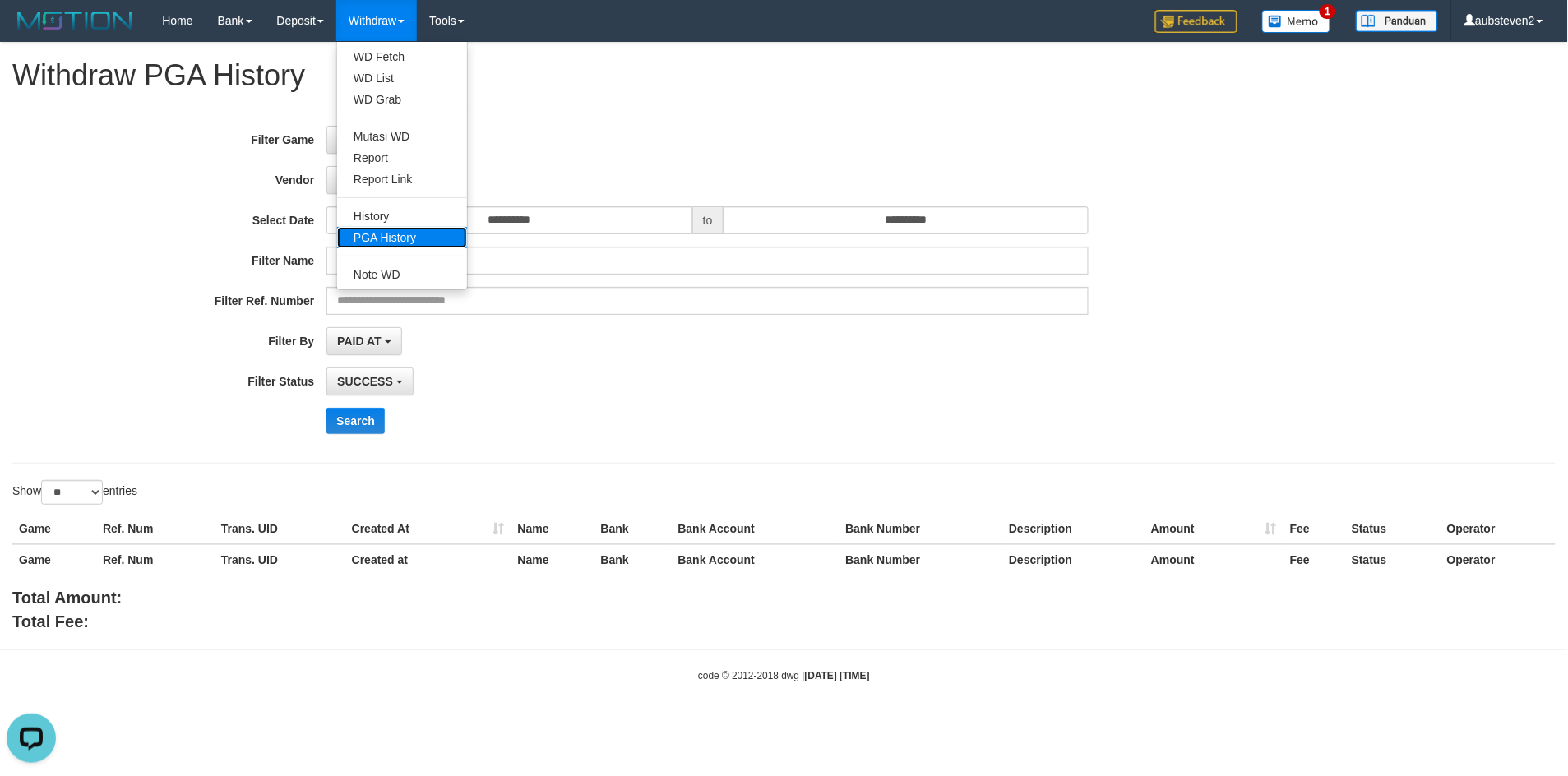 click on "PGA History" at bounding box center (402, 238) 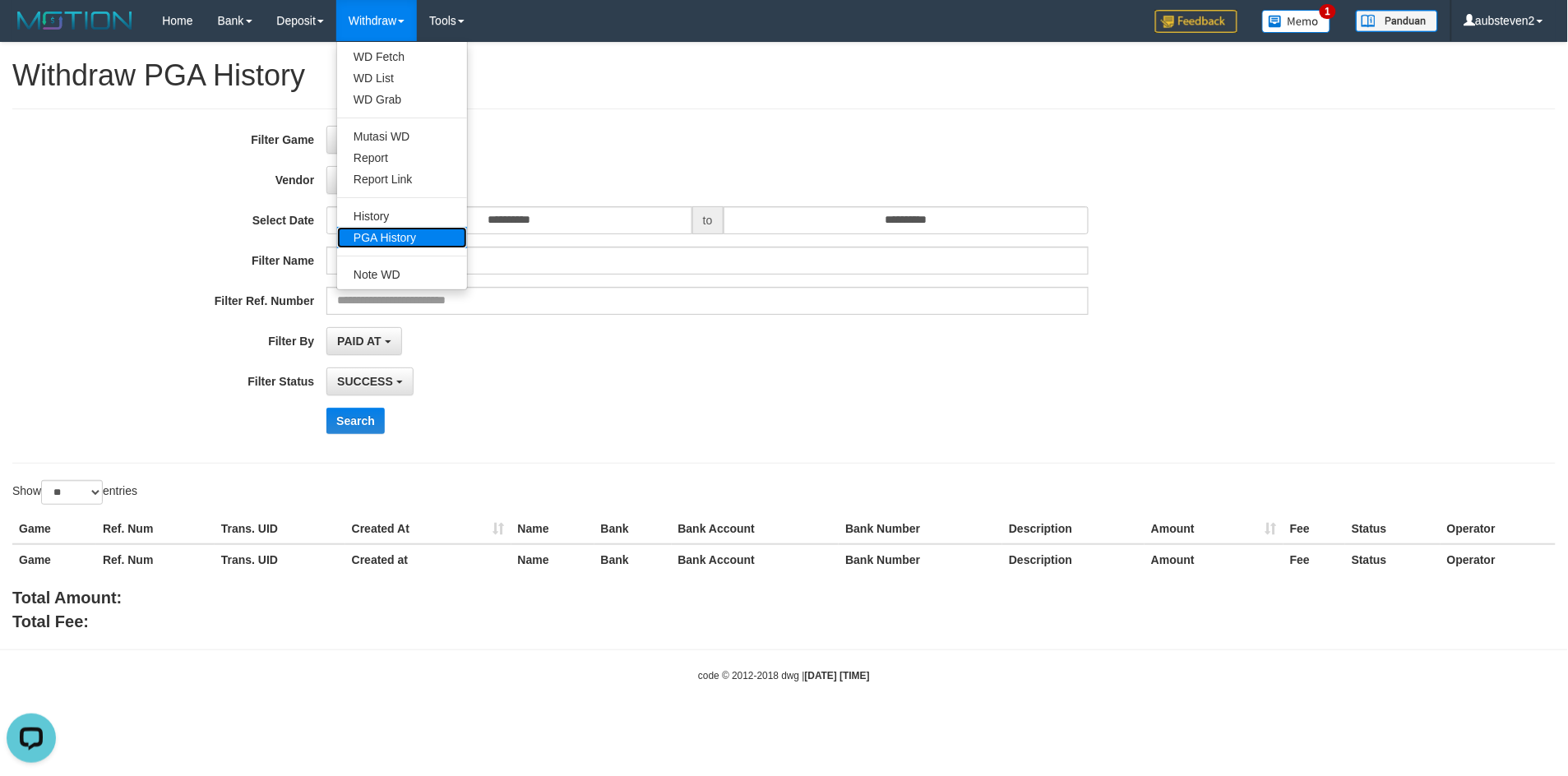 click on "PGA History" at bounding box center [402, 238] 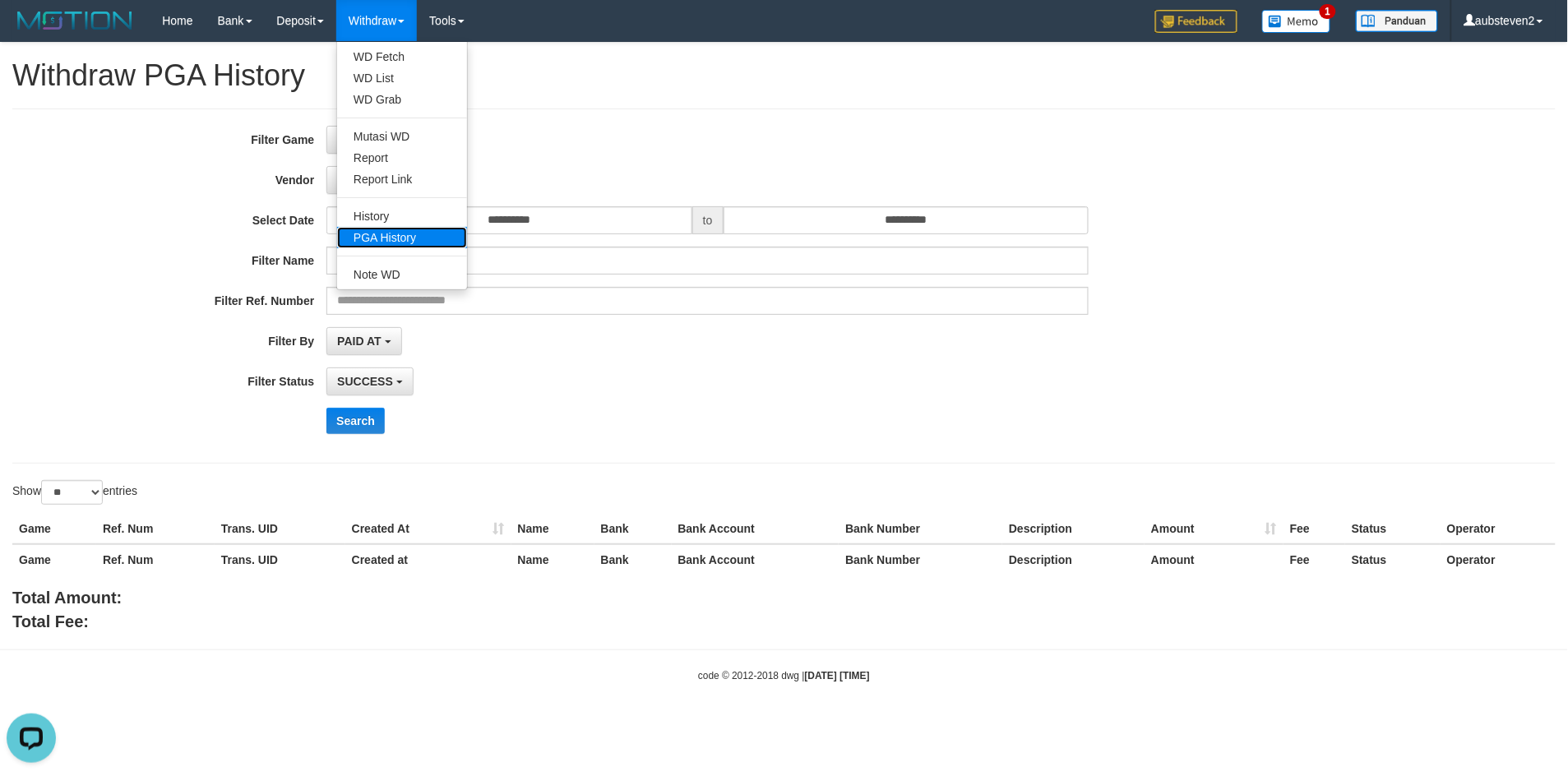 click on "PGA History" at bounding box center [402, 238] 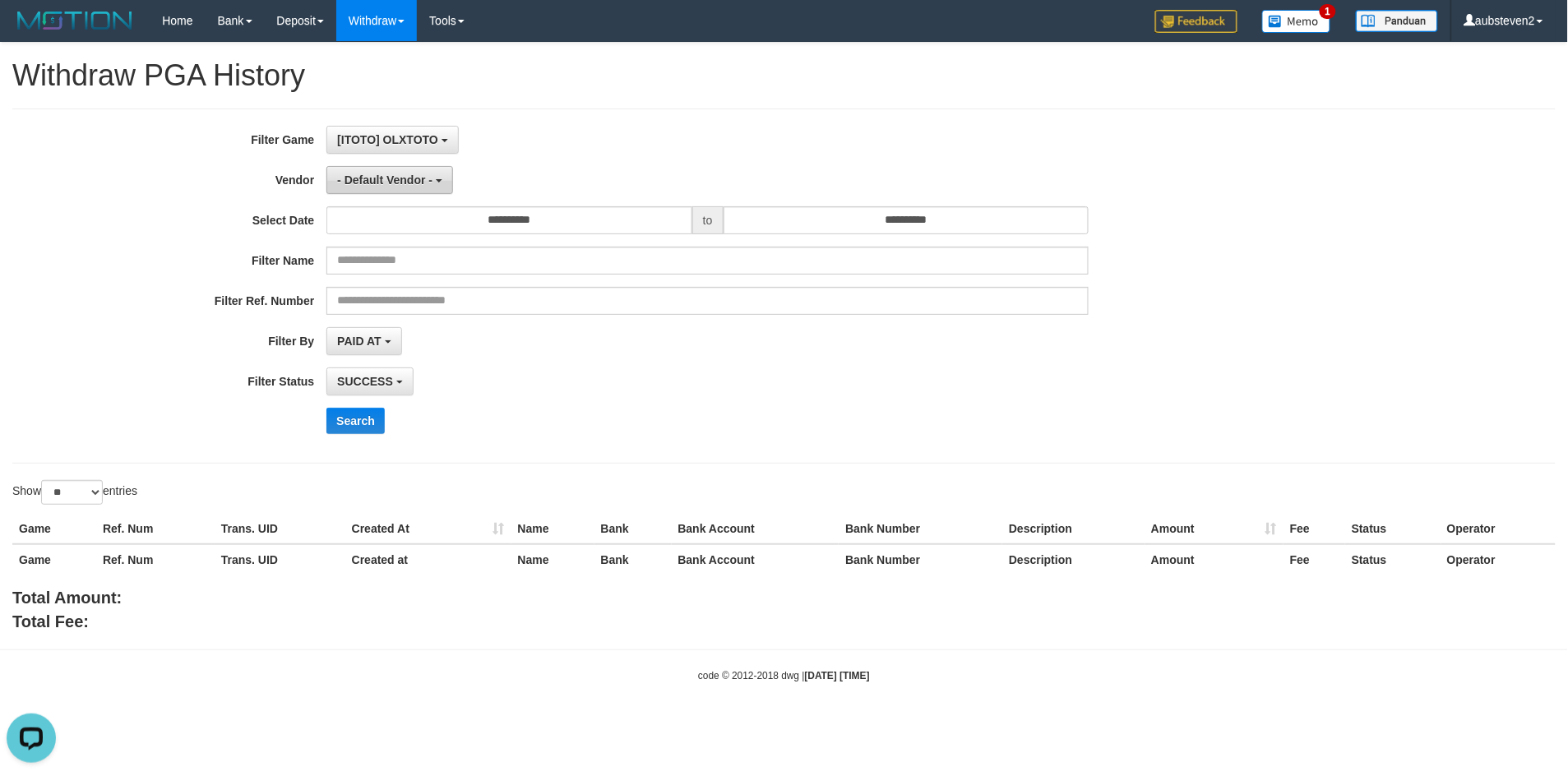click on "- Default Vendor -" at bounding box center [385, 180] 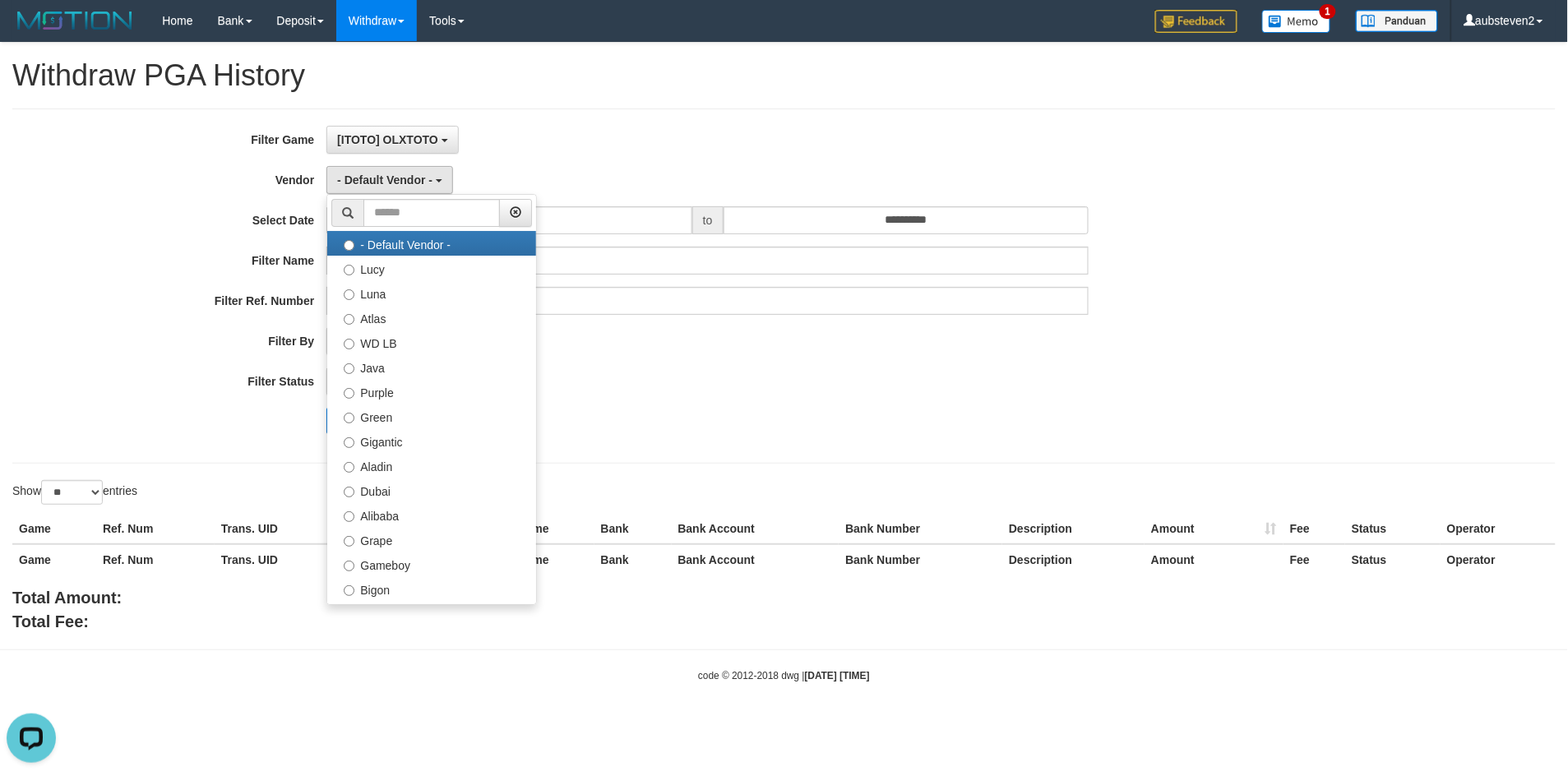 click on "- Default Vendor -  Lucy  Luna  Atlas  WD LB  Java  Purple  Green  Gigantic  Aladin  Dubai  Alibaba  Grape  Gameboy  Bigon  Allstar  Xtr  Gama  IBX11  Borde  Indahjualpulsa  Lemavo  Gogogoy  Itudo  Yuwanatopup  Sidikgame  Voucher100  Awalpulsa  Lambda  Combo  IBX3 NUANSATOPUP  IBX3 Pusatjualpulsa  IBX3 Itemgame  IBX3 SILAKSA  IBX3 Makmurvoucher  IBX3 MAKMURTOPUP  IBX3 Pilihvoucher" at bounding box center (432, 400) 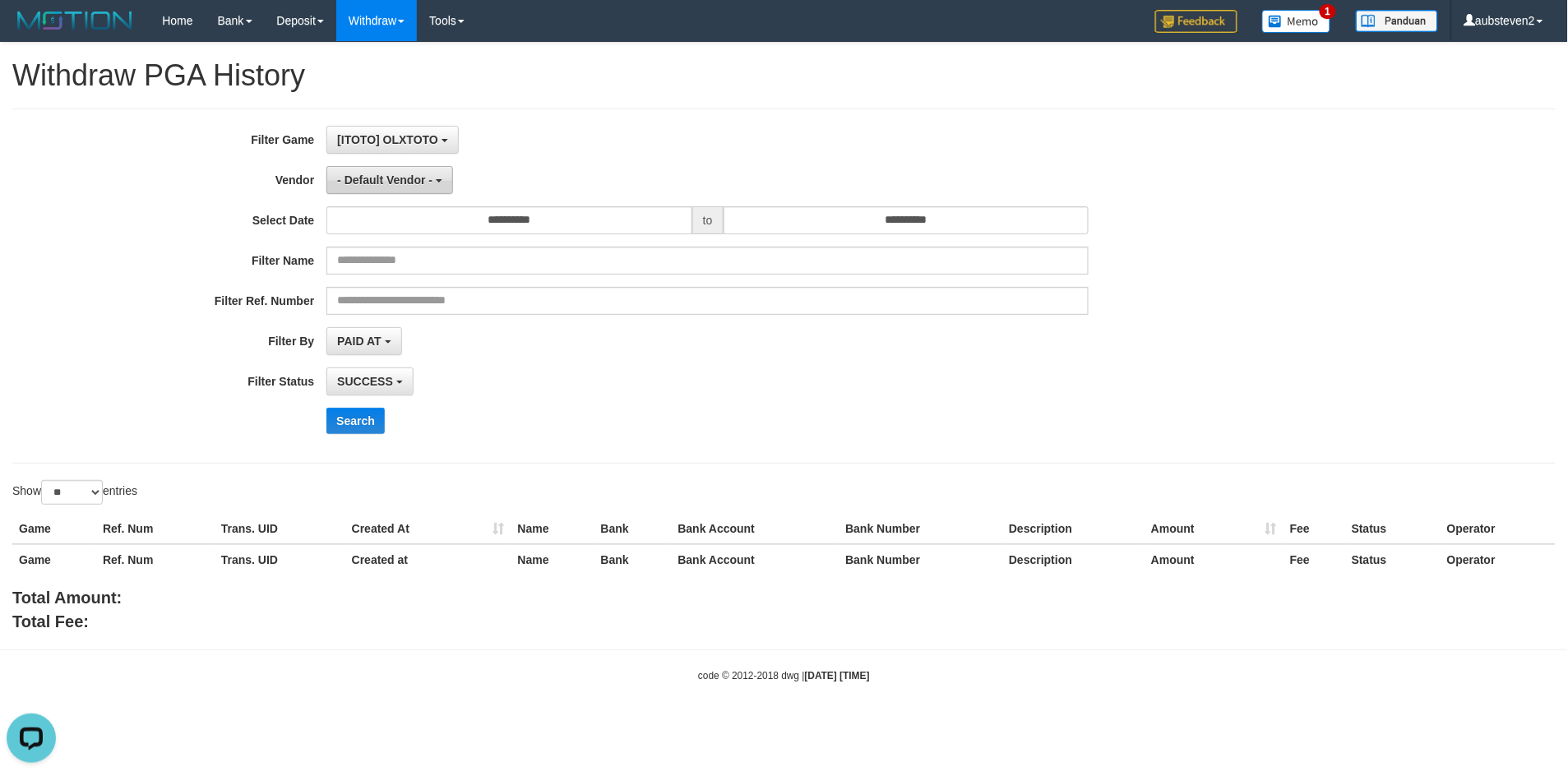 click on "- Default Vendor -" at bounding box center [390, 180] 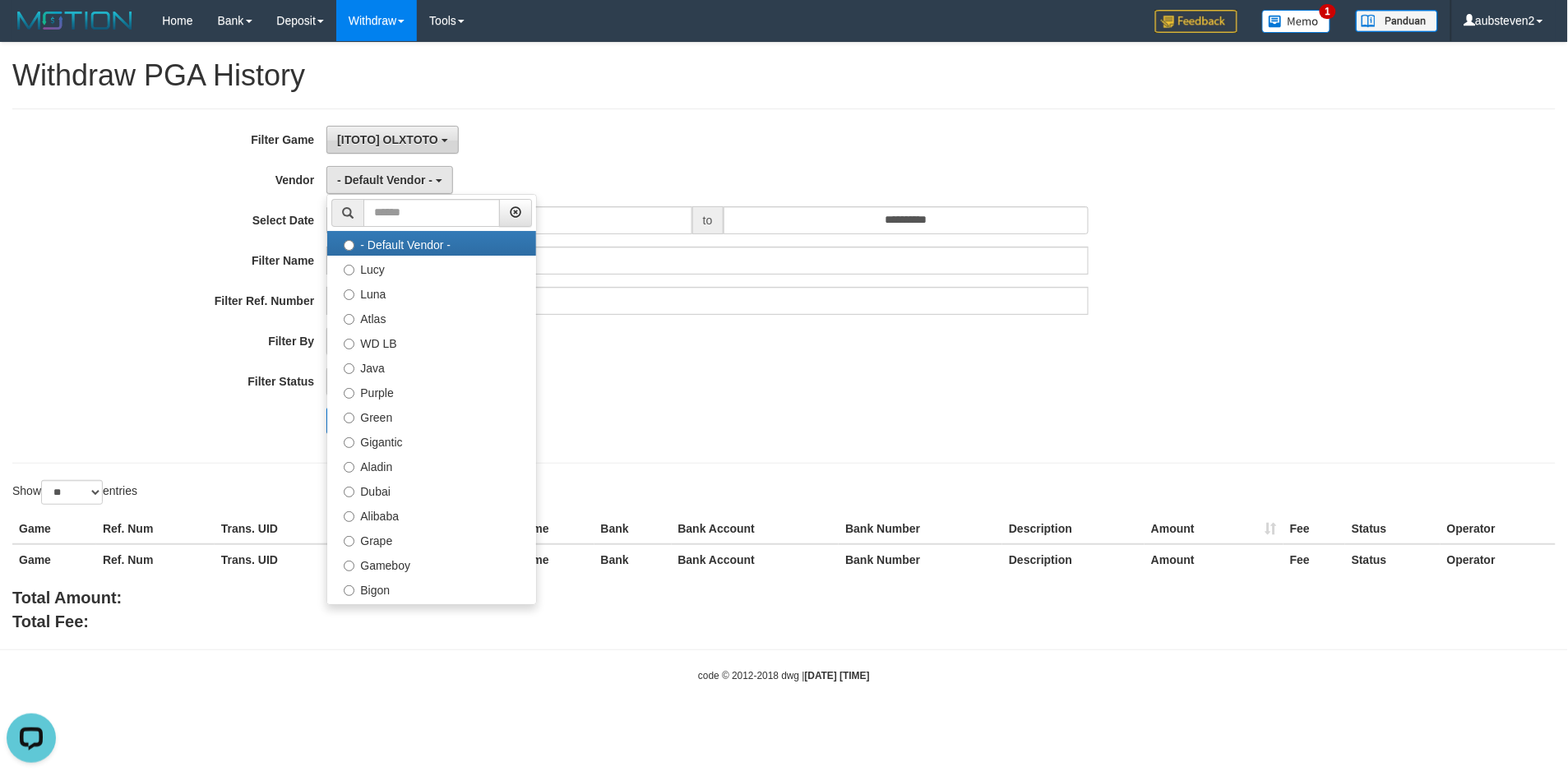 click on "[ITOTO] OLXTOTO" at bounding box center (387, 140) 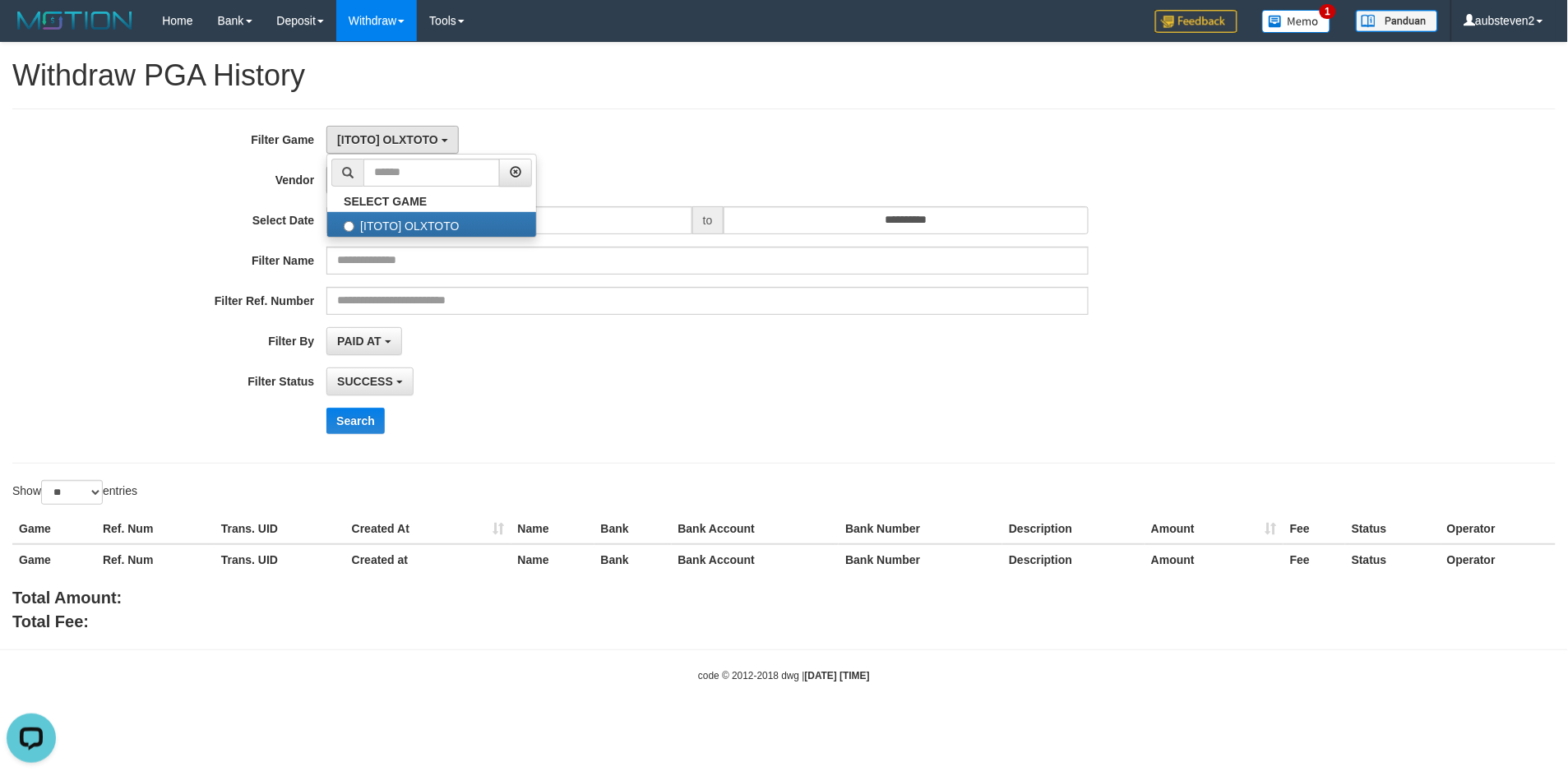 drag, startPoint x: 592, startPoint y: 97, endPoint x: 432, endPoint y: 167, distance: 174.64249 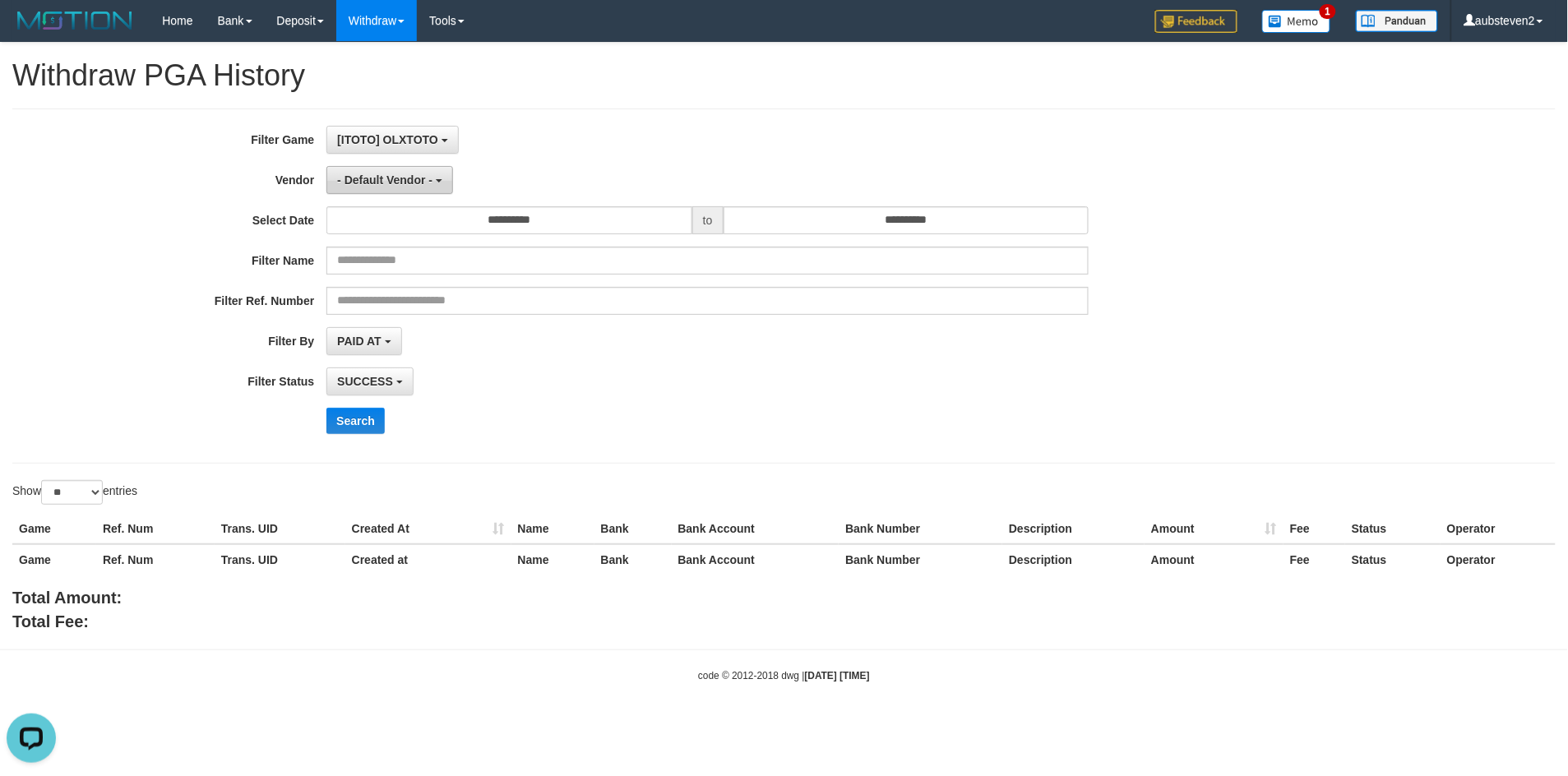 click on "- Default Vendor -" at bounding box center [390, 180] 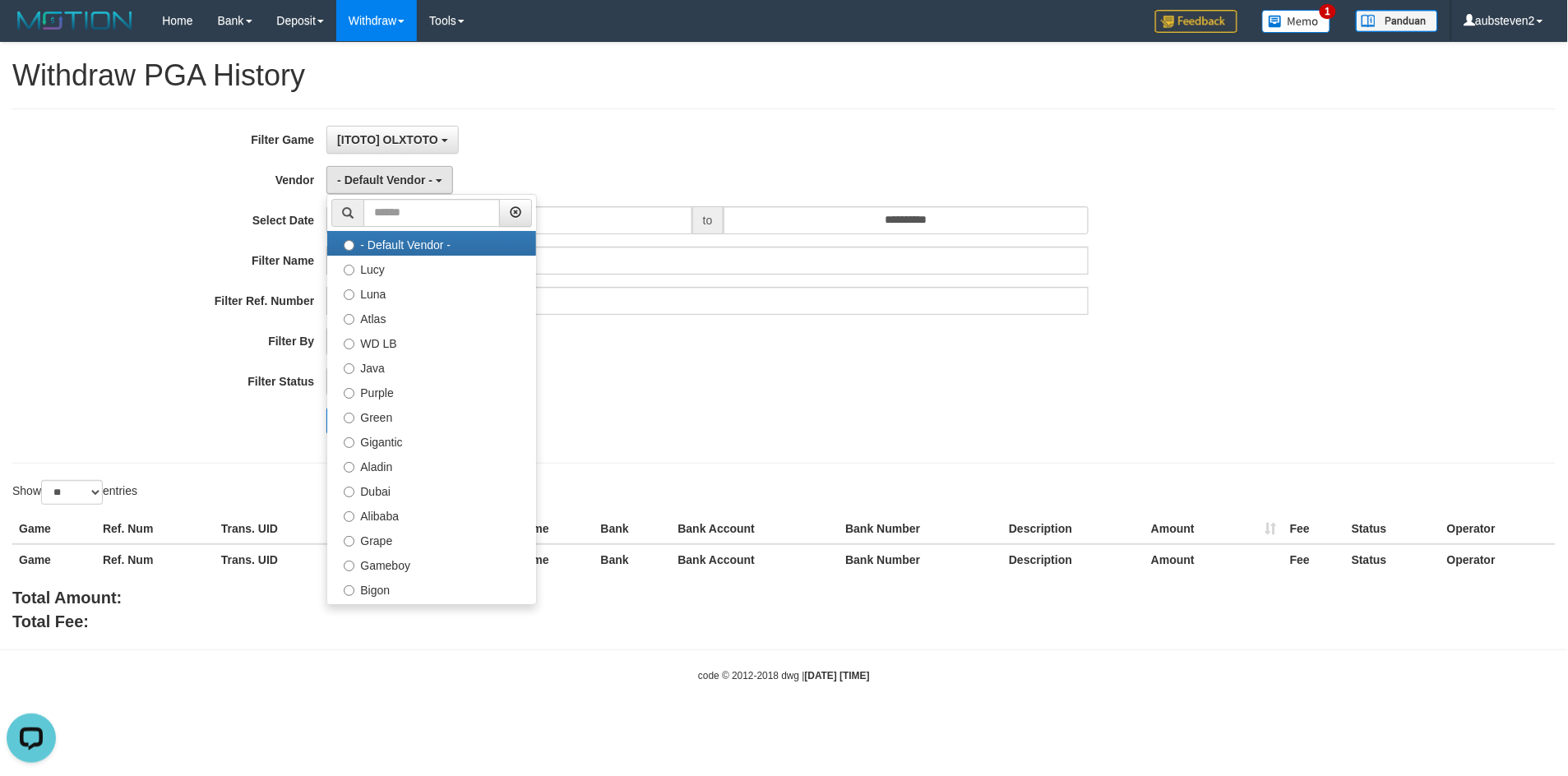 click on "- Default Vendor -  Lucy  Luna  Atlas  WD LB  Java  Purple  Green  Gigantic  Aladin  Dubai  Alibaba  Grape  Gameboy  Bigon  Allstar  Xtr  Gama  IBX11  Borde  Indahjualpulsa  Lemavo  Gogogoy  Itudo  Yuwanatopup  Sidikgame  Voucher100  Awalpulsa  Lambda  Combo  IBX3 NUANSATOPUP  IBX3 Pusatjualpulsa  IBX3 Itemgame  IBX3 SILAKSA  IBX3 Makmurvoucher  IBX3 MAKMURTOPUP  IBX3 Pilihvoucher" at bounding box center [432, 400] 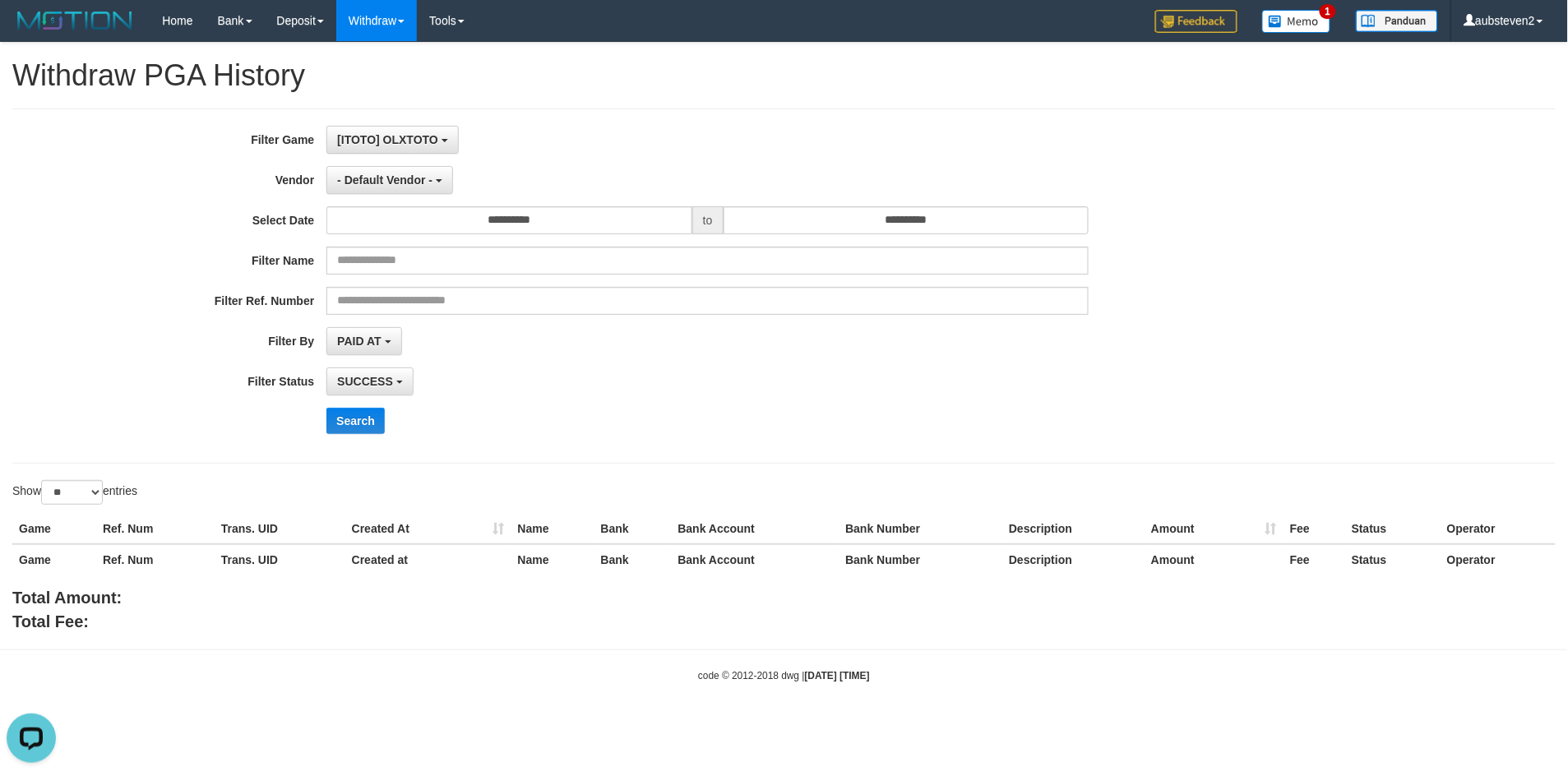 click on "**********" at bounding box center (653, 286) 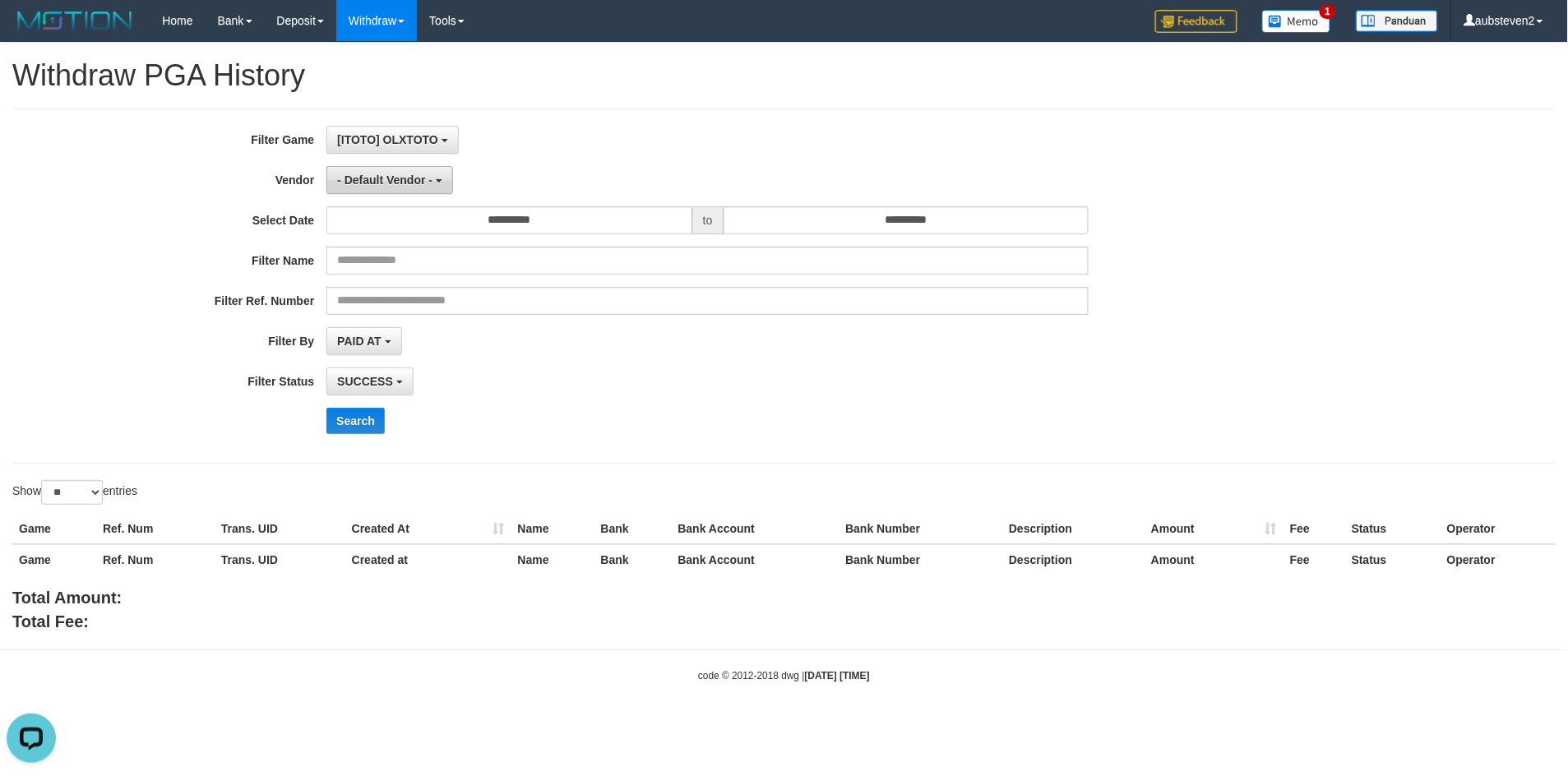 click on "- Default Vendor -" at bounding box center [385, 180] 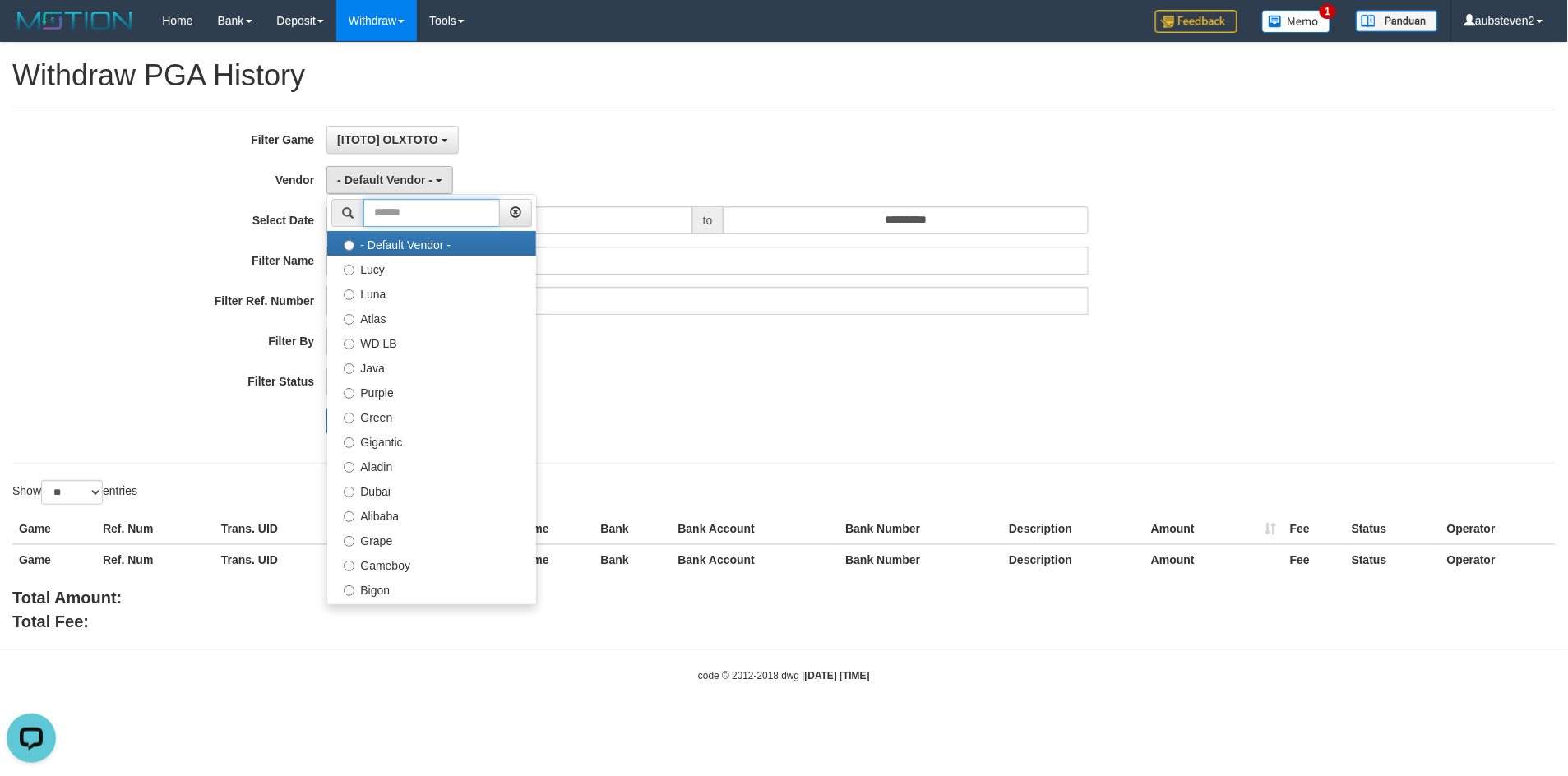 click at bounding box center (432, 213) 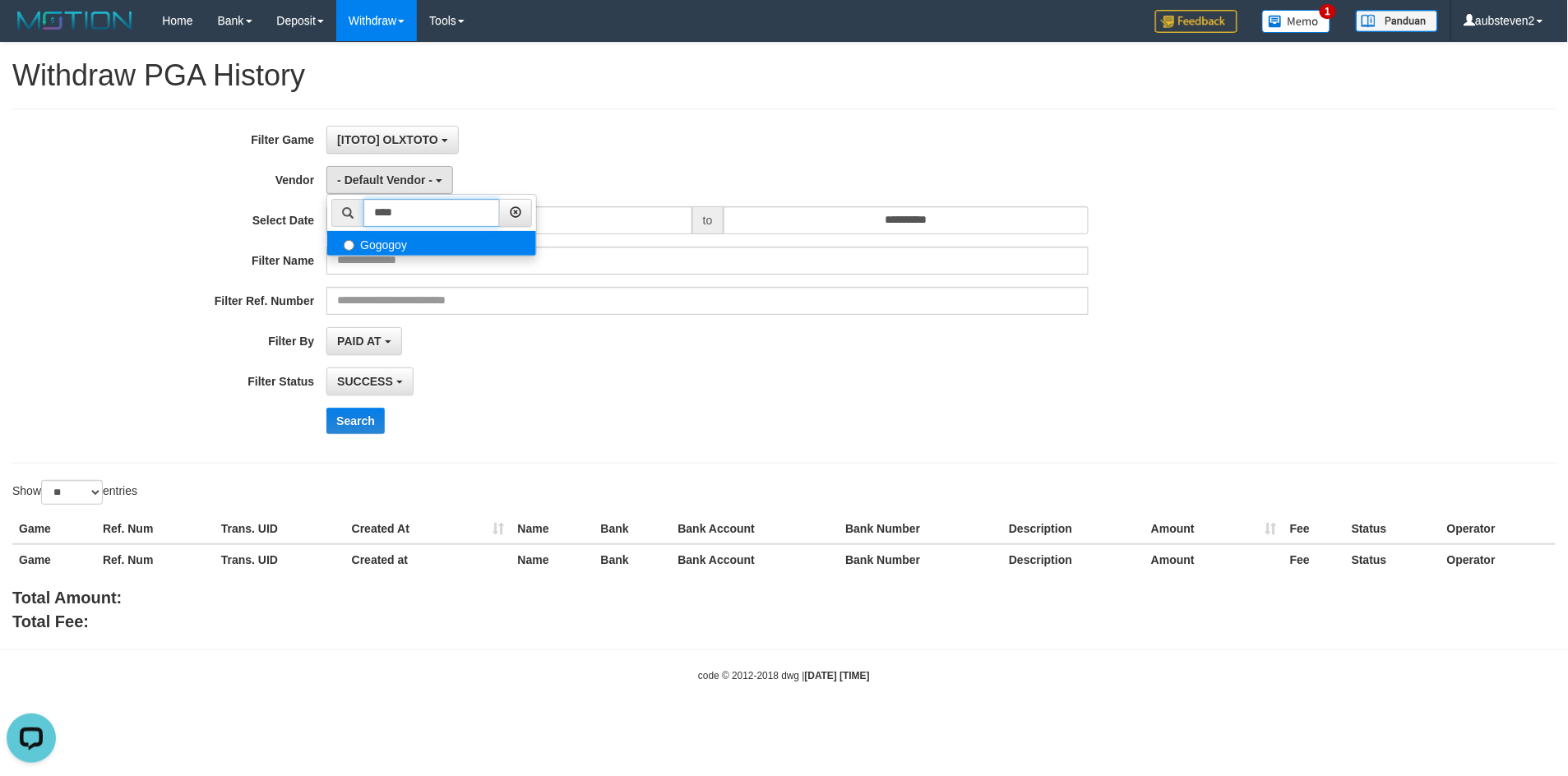type on "****" 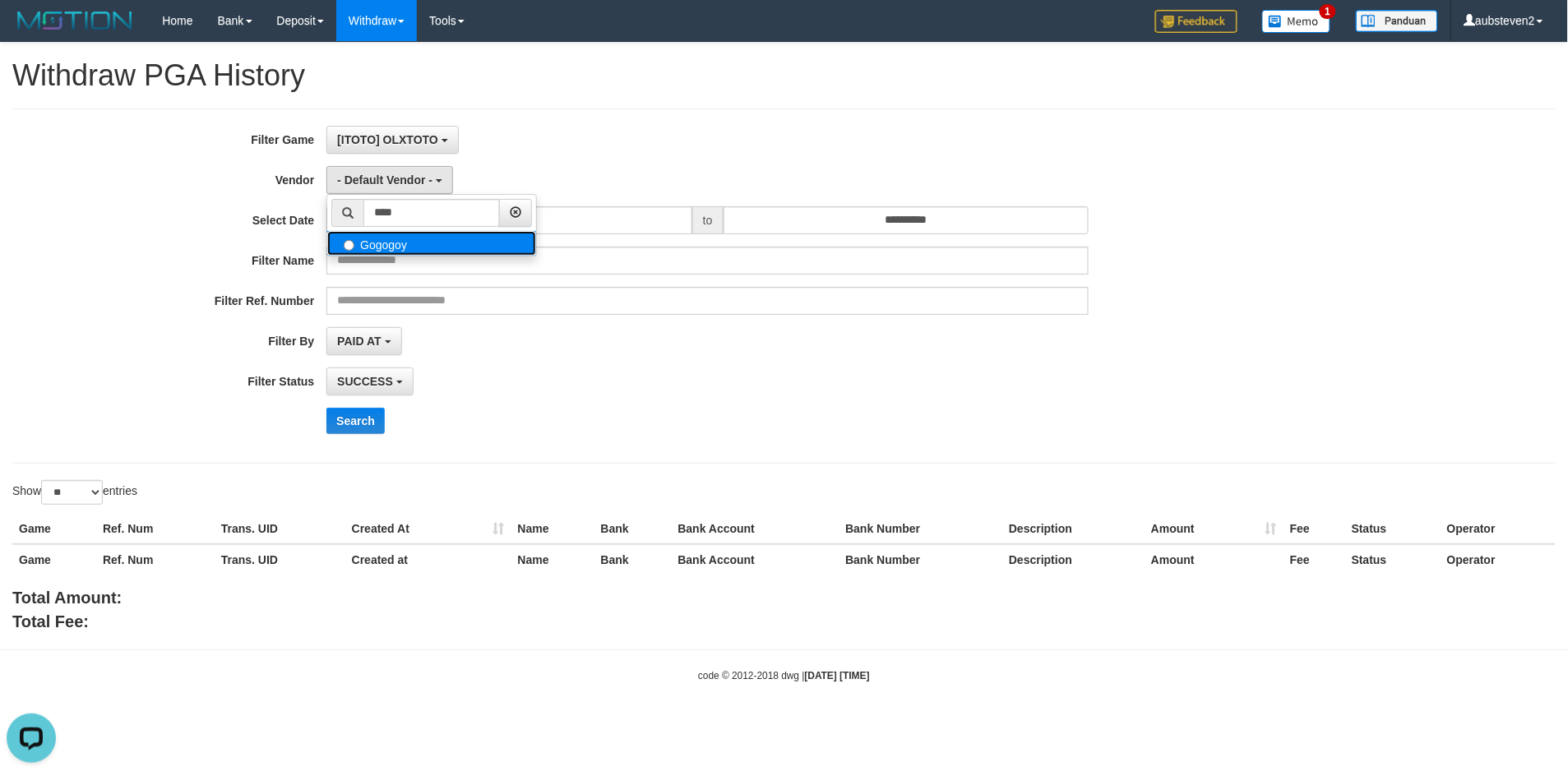 click on "Gogogoy" at bounding box center (432, 243) 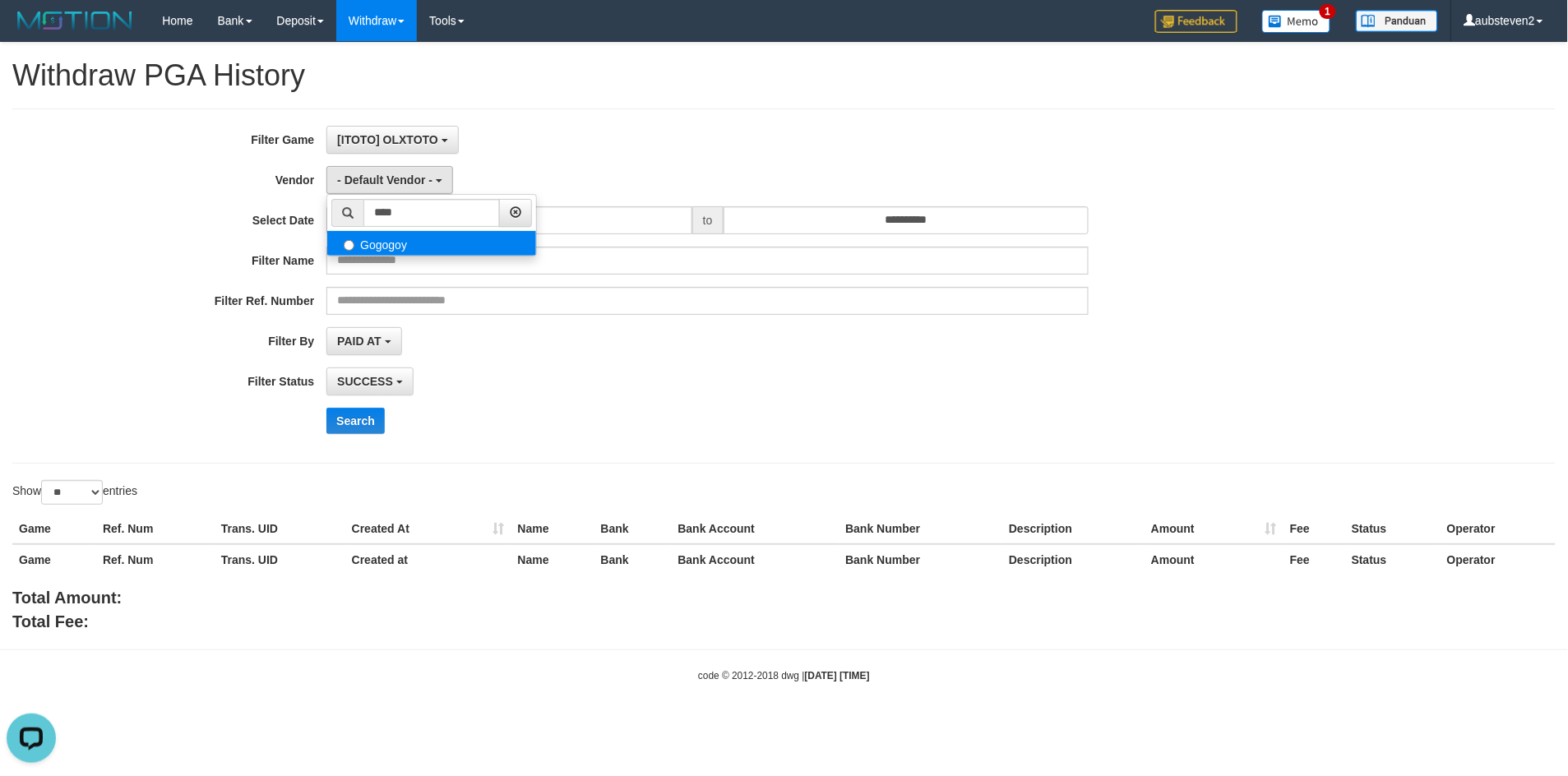 select on "**********" 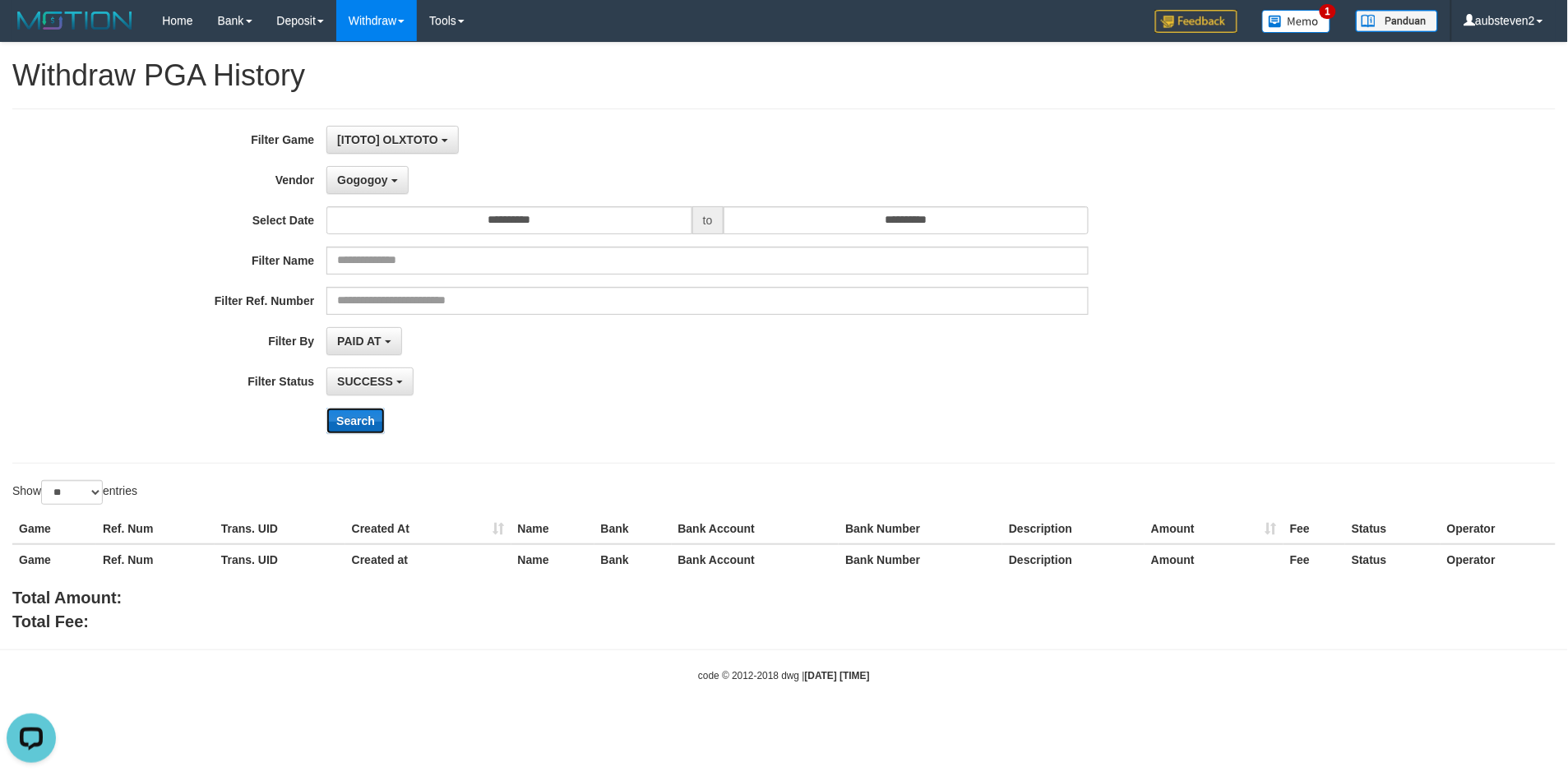 click on "Search" at bounding box center [355, 421] 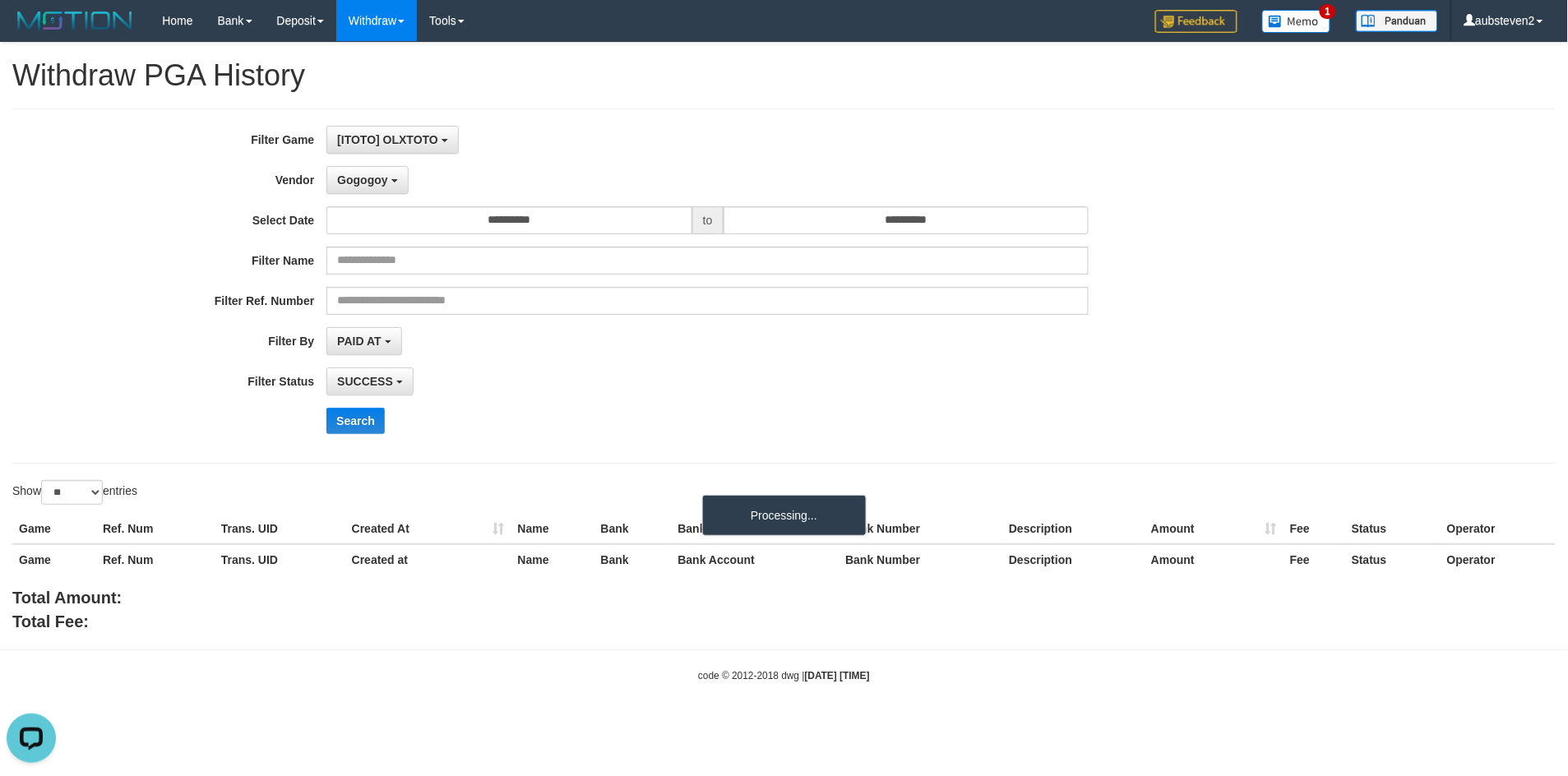 click on "Search" at bounding box center [816, 421] 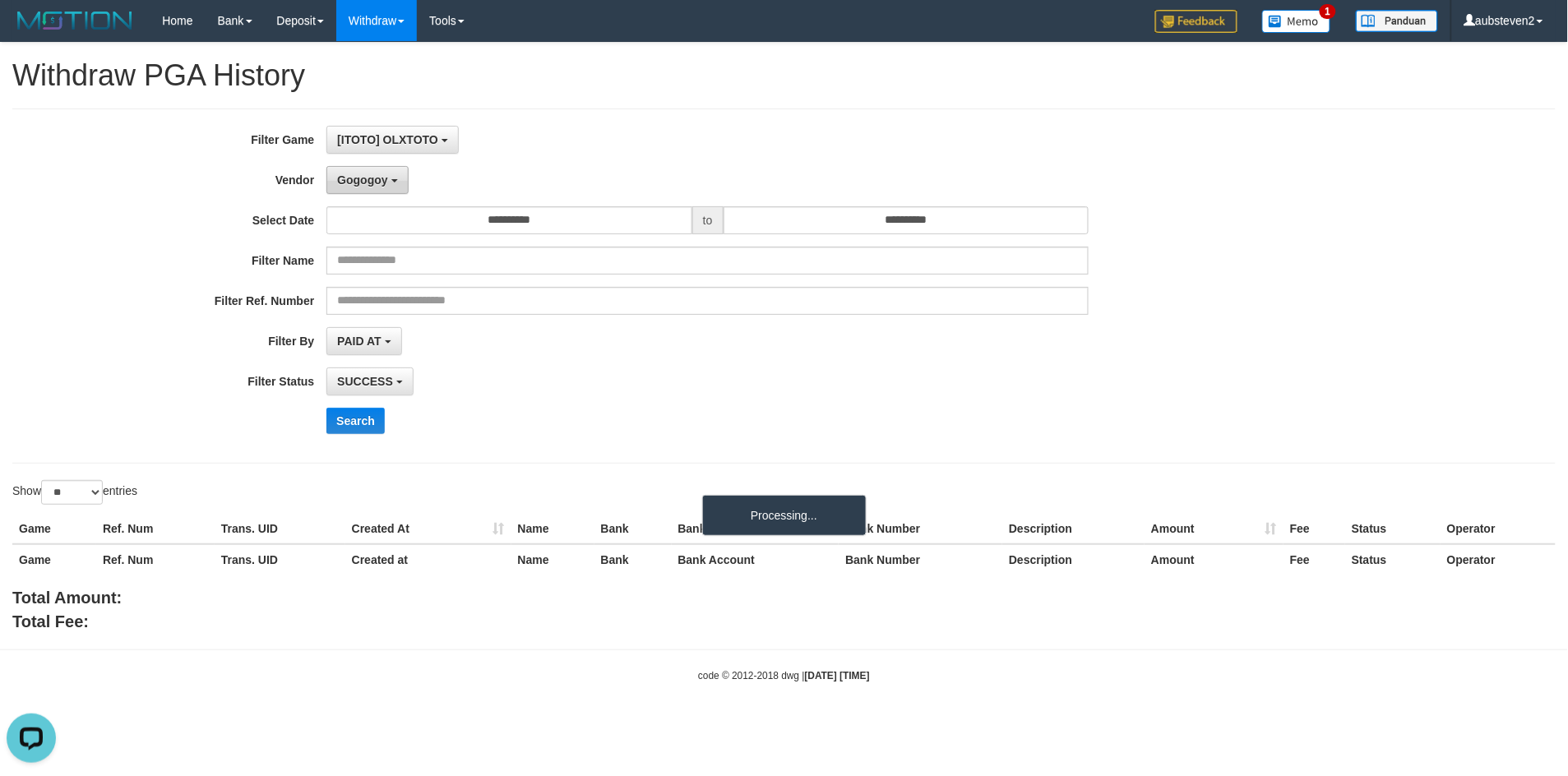 type 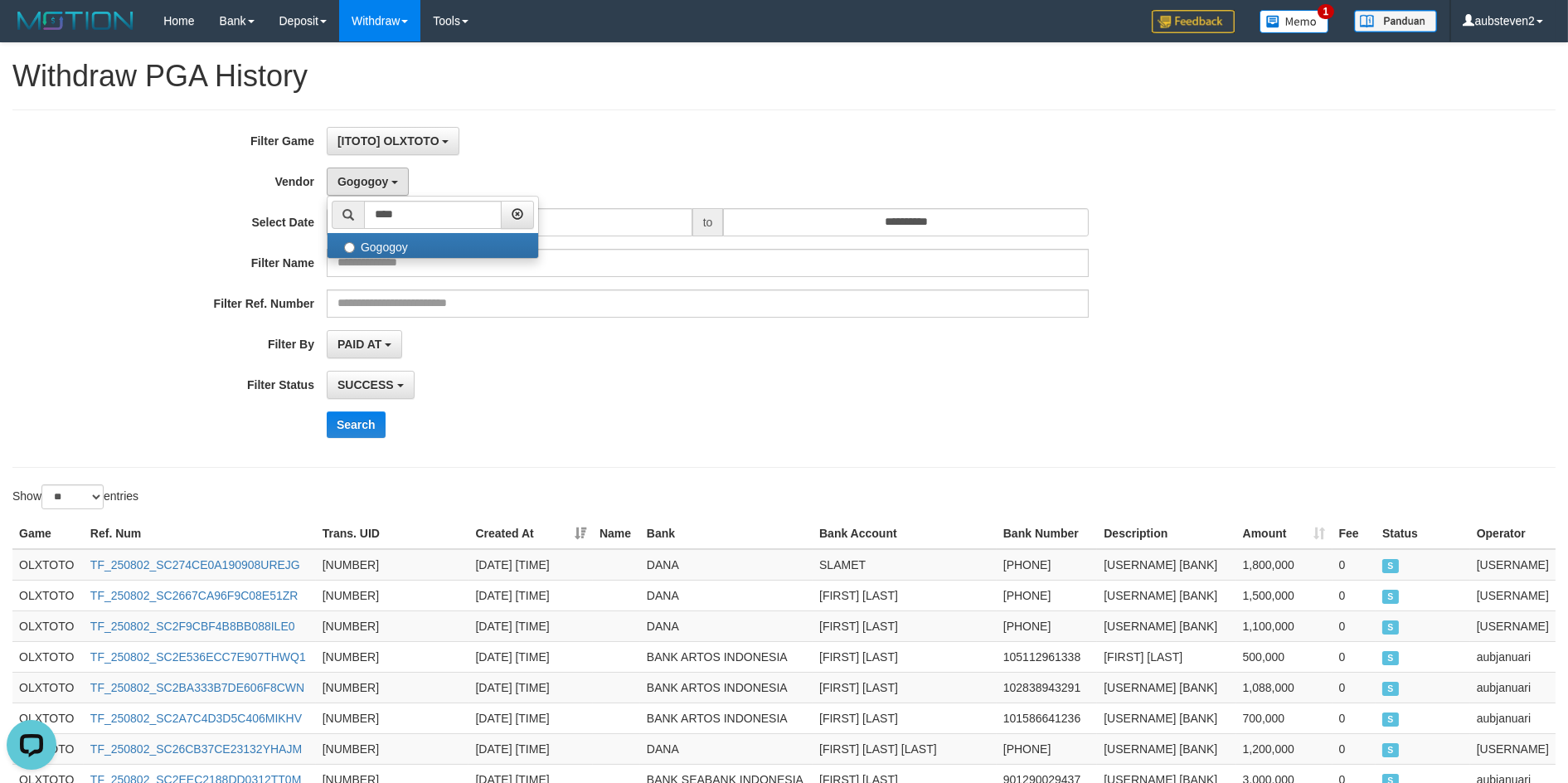 click on "PAID AT
PAID AT
CREATED AT" at bounding box center [707, 344] 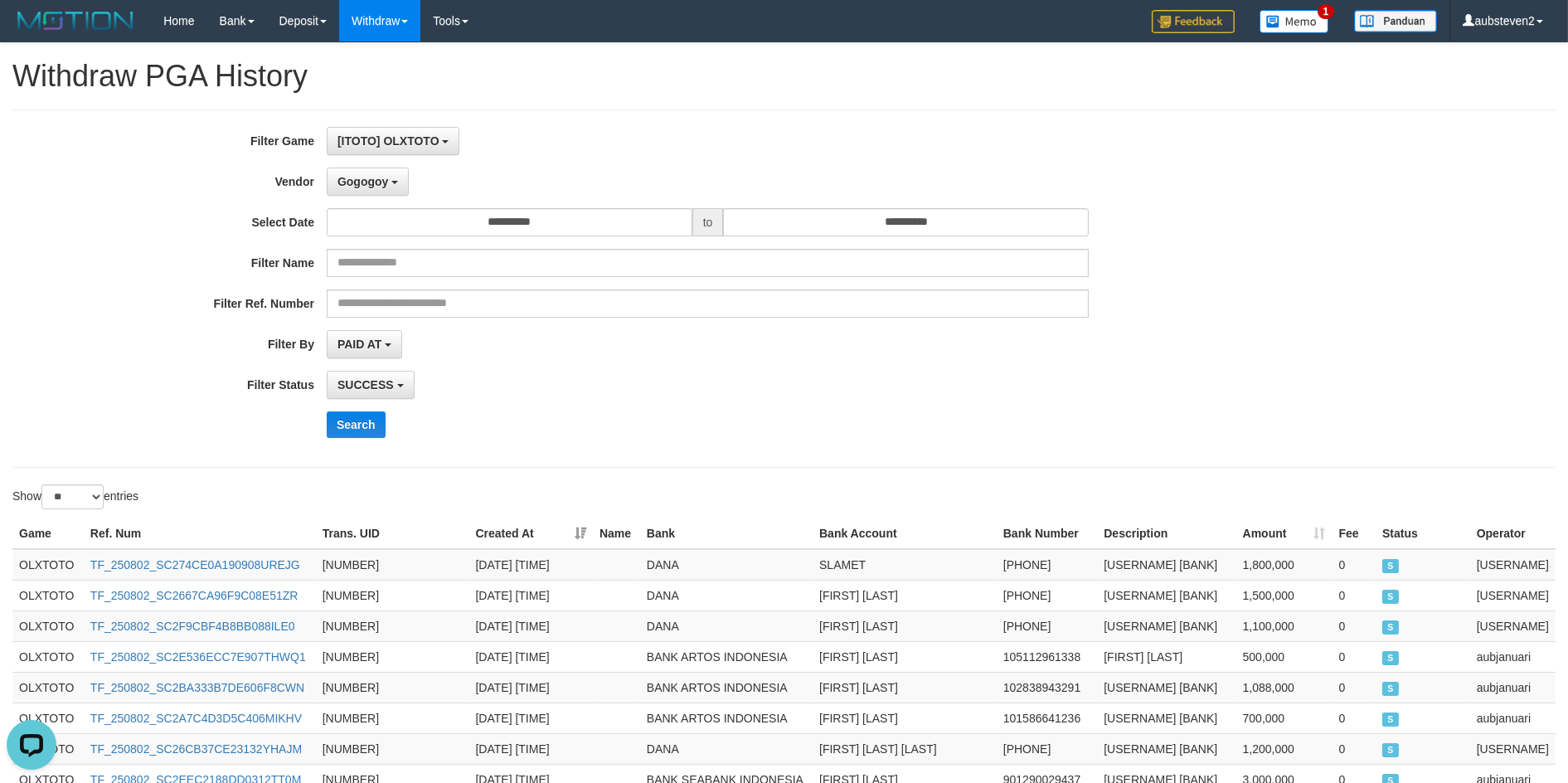 click on "**********" at bounding box center (653, 289) 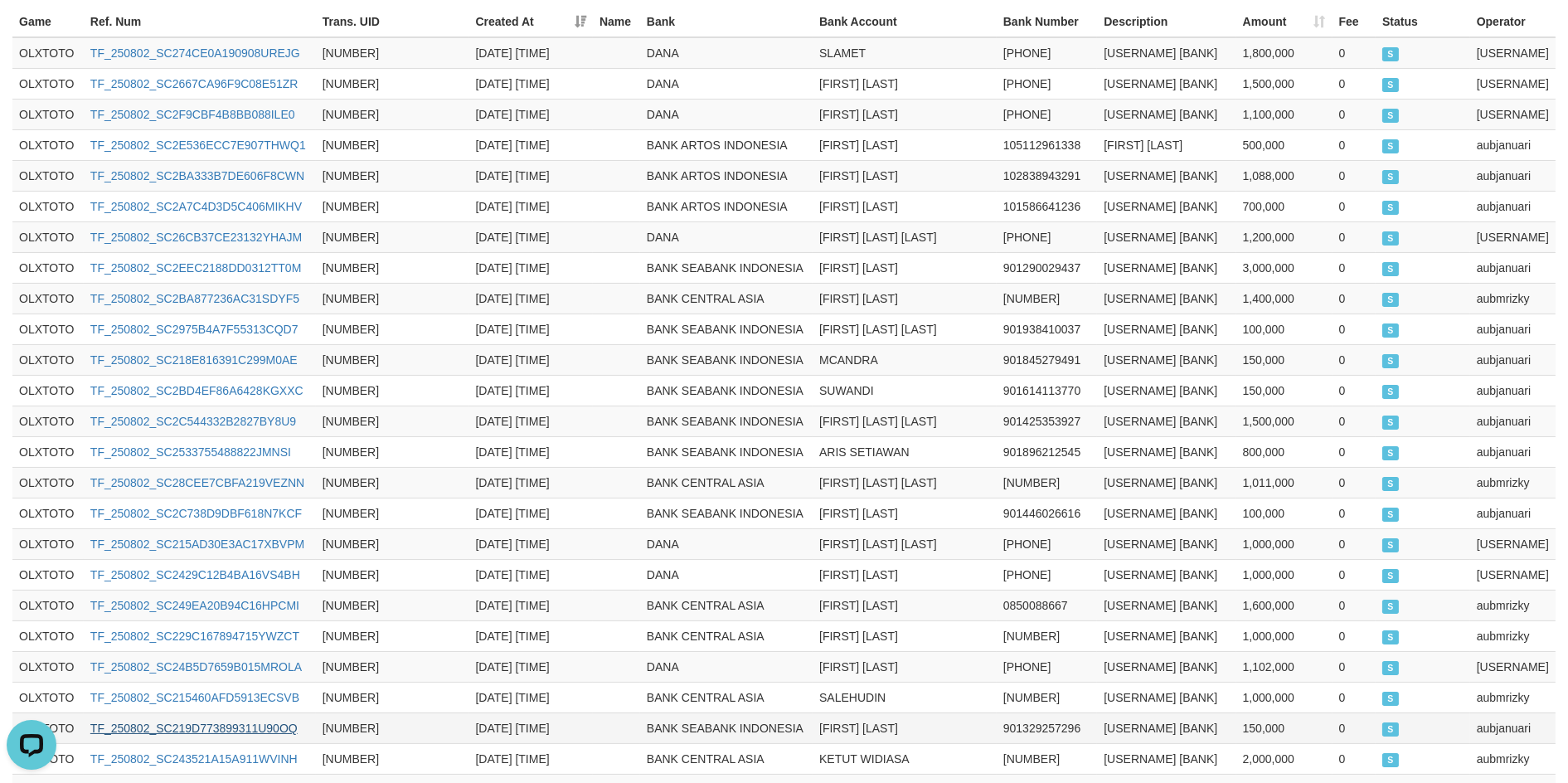 scroll, scrollTop: 747, scrollLeft: 0, axis: vertical 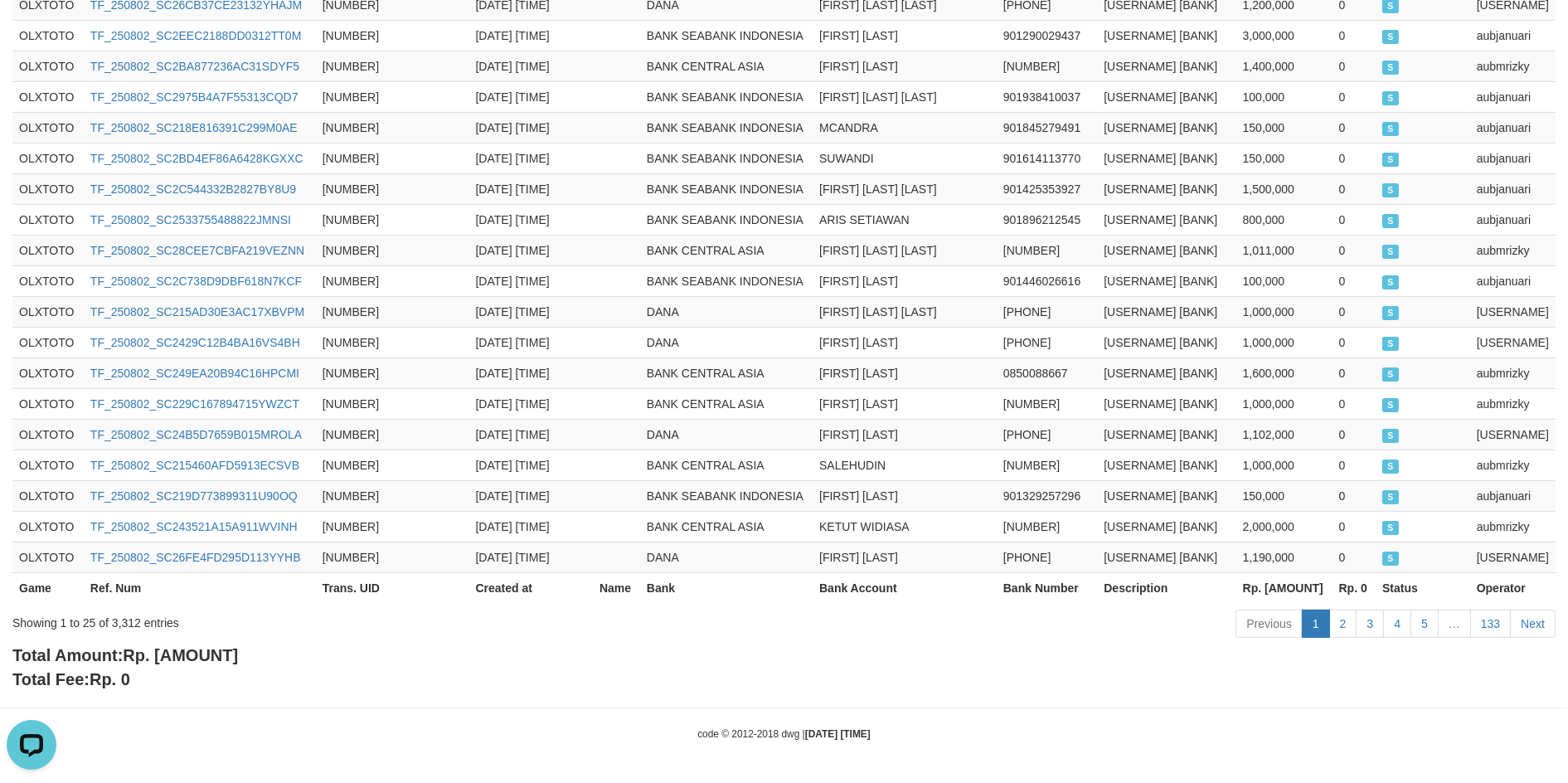 click on "Total Amount:  Rp. 6,079,297,000" at bounding box center [125, 655] 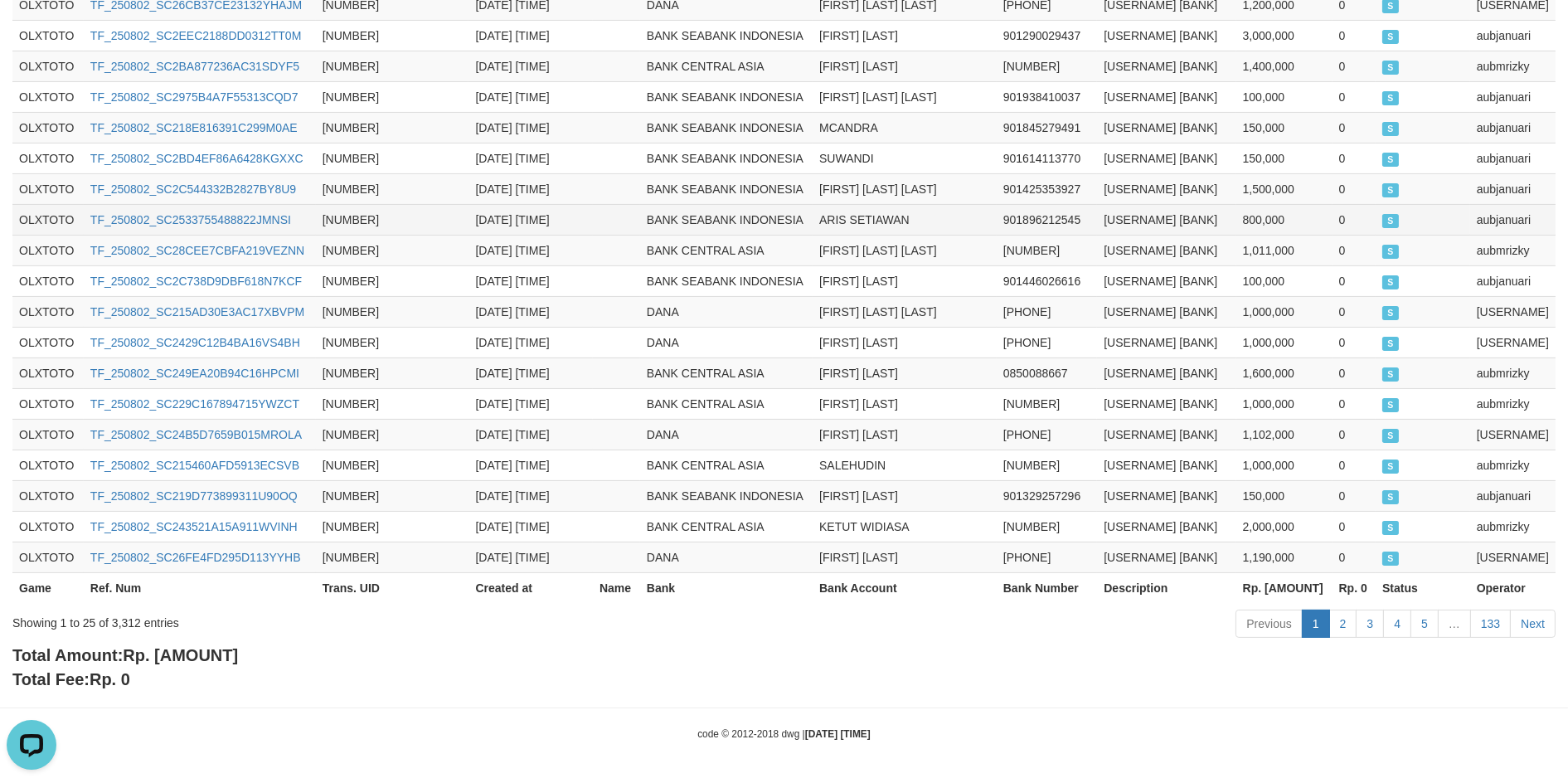 copy on "6,079,297,000" 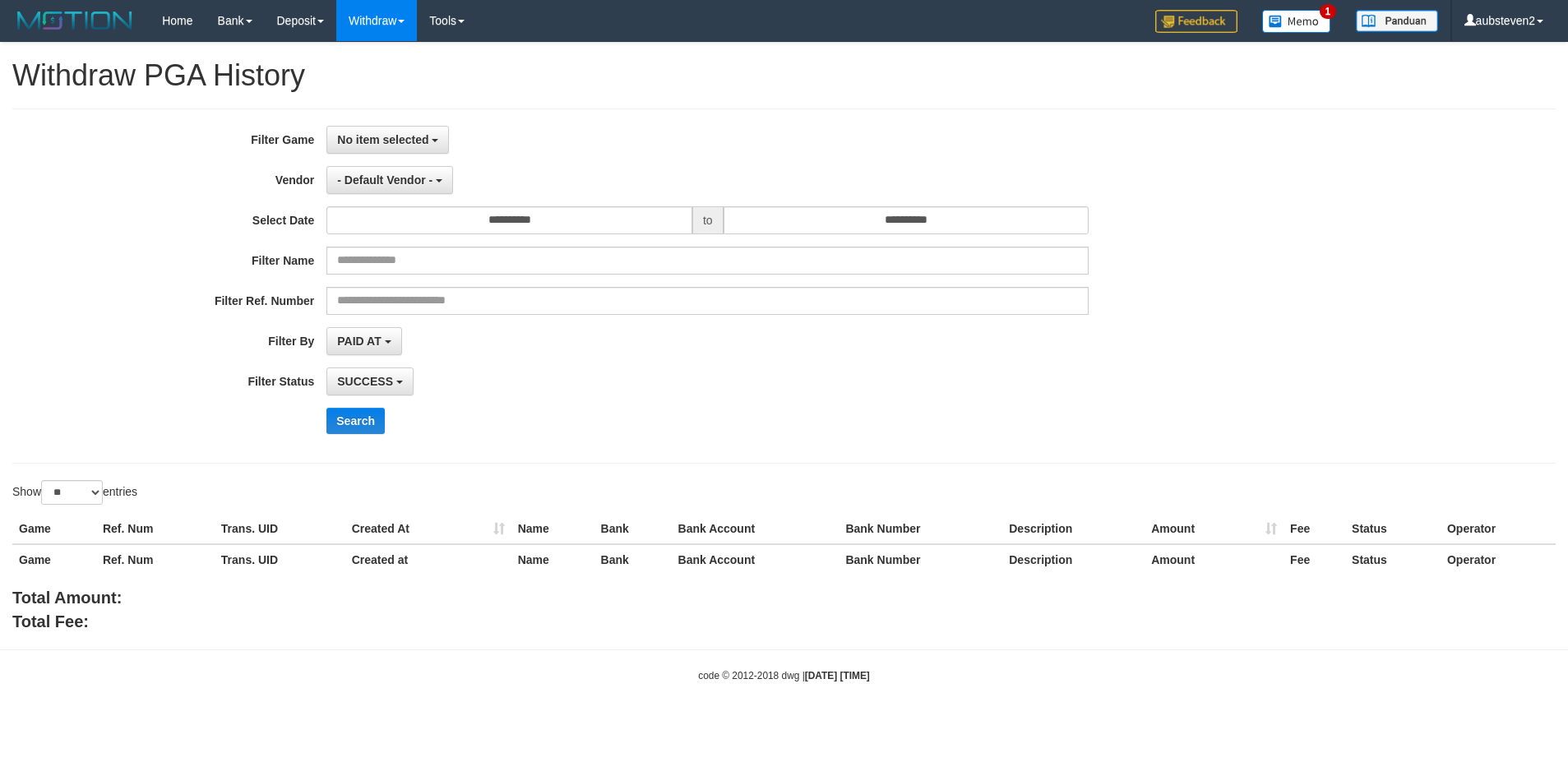select 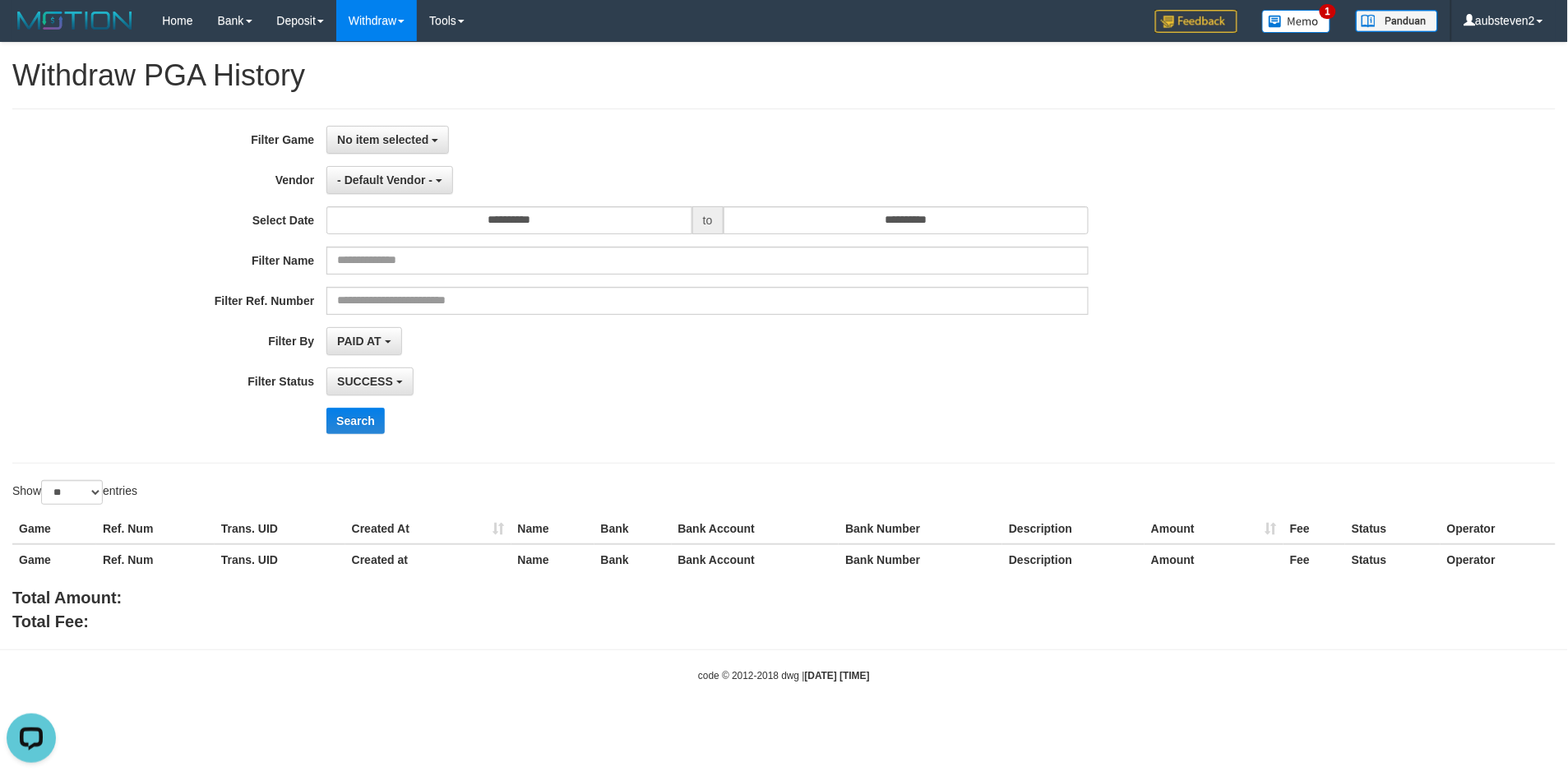 scroll, scrollTop: 0, scrollLeft: 0, axis: both 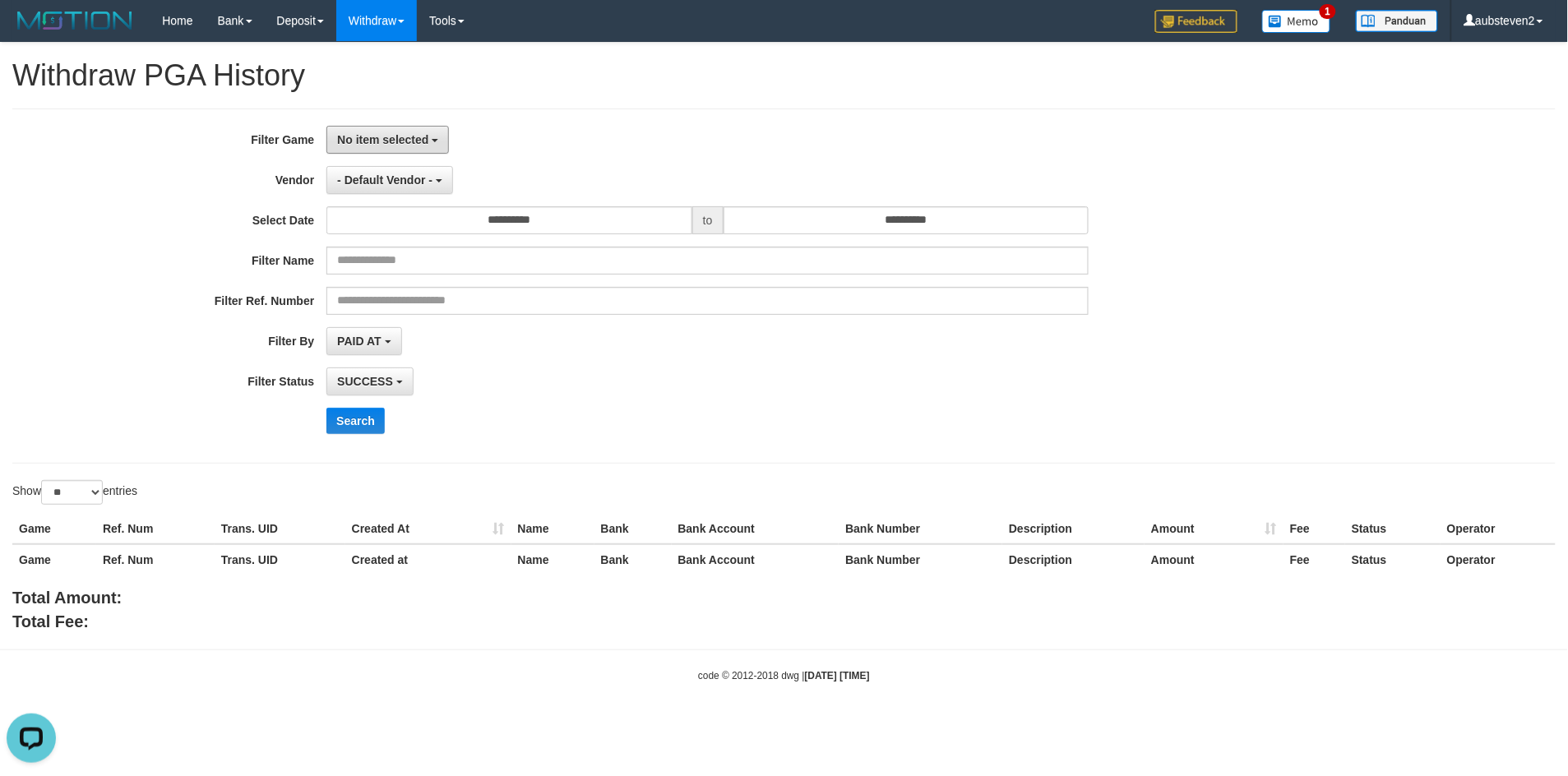 drag, startPoint x: 373, startPoint y: 141, endPoint x: 382, endPoint y: 203, distance: 62.64982 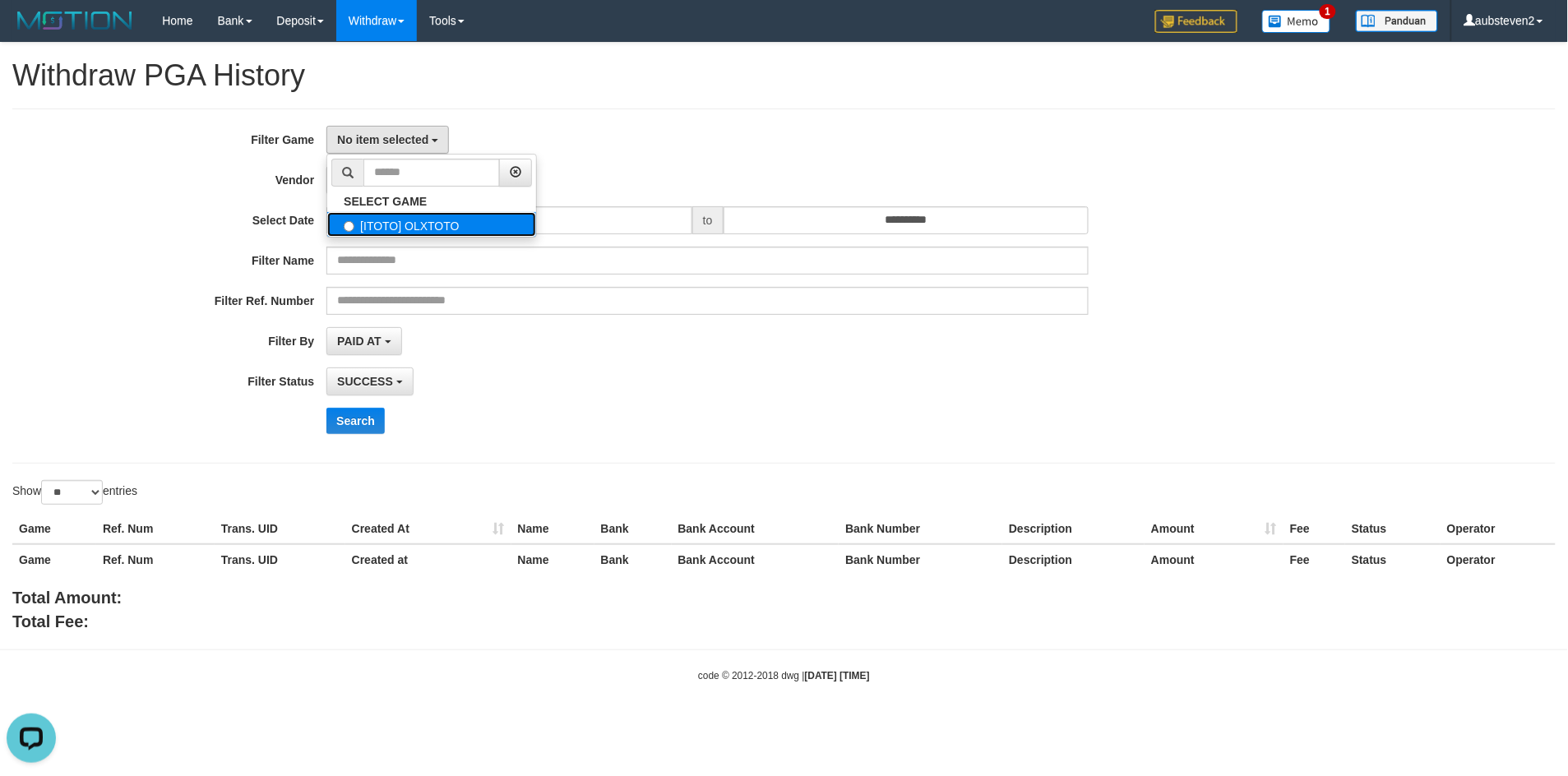 click on "[ITOTO] OLXTOTO" at bounding box center (432, 224) 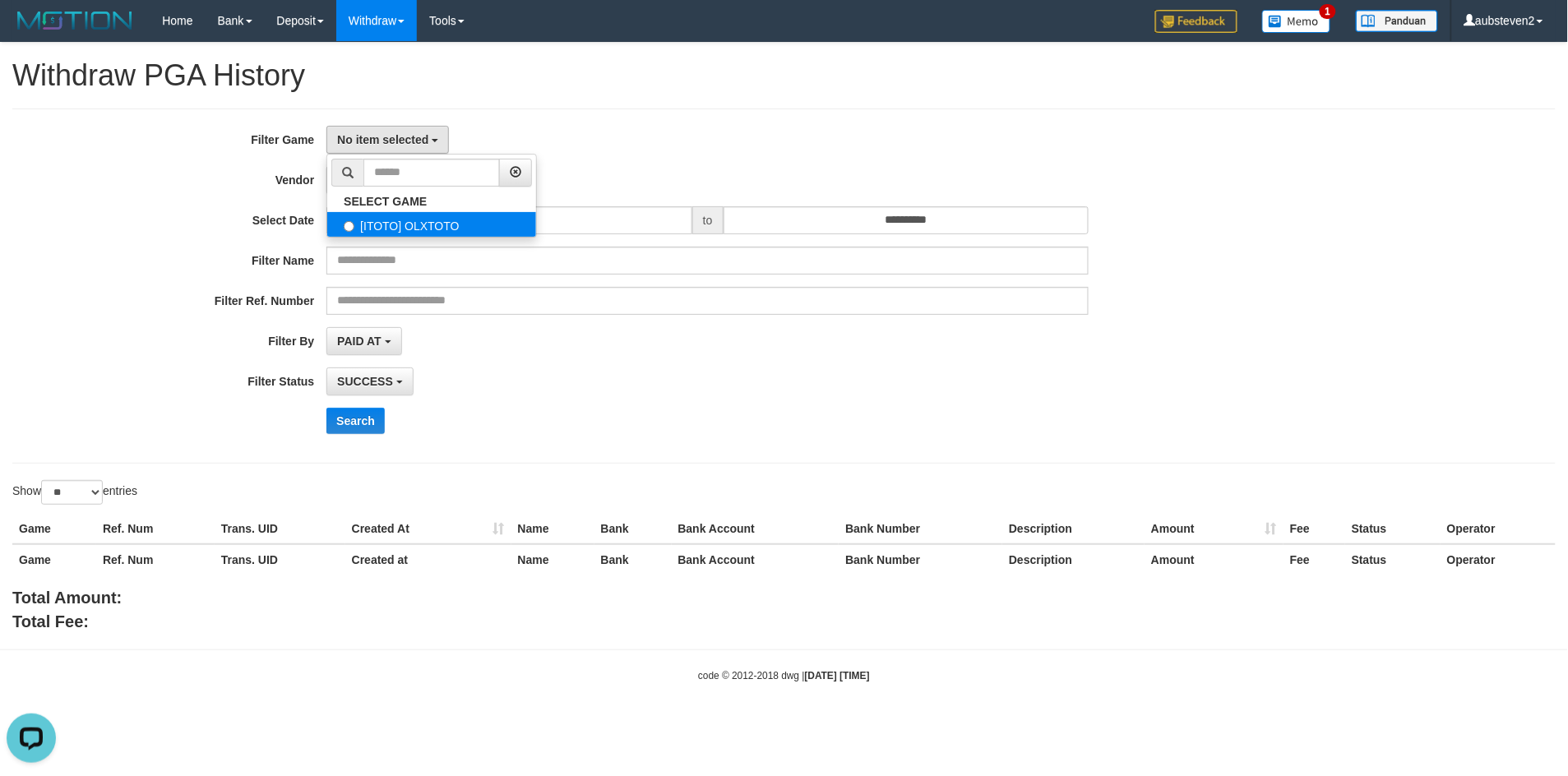 select on "***" 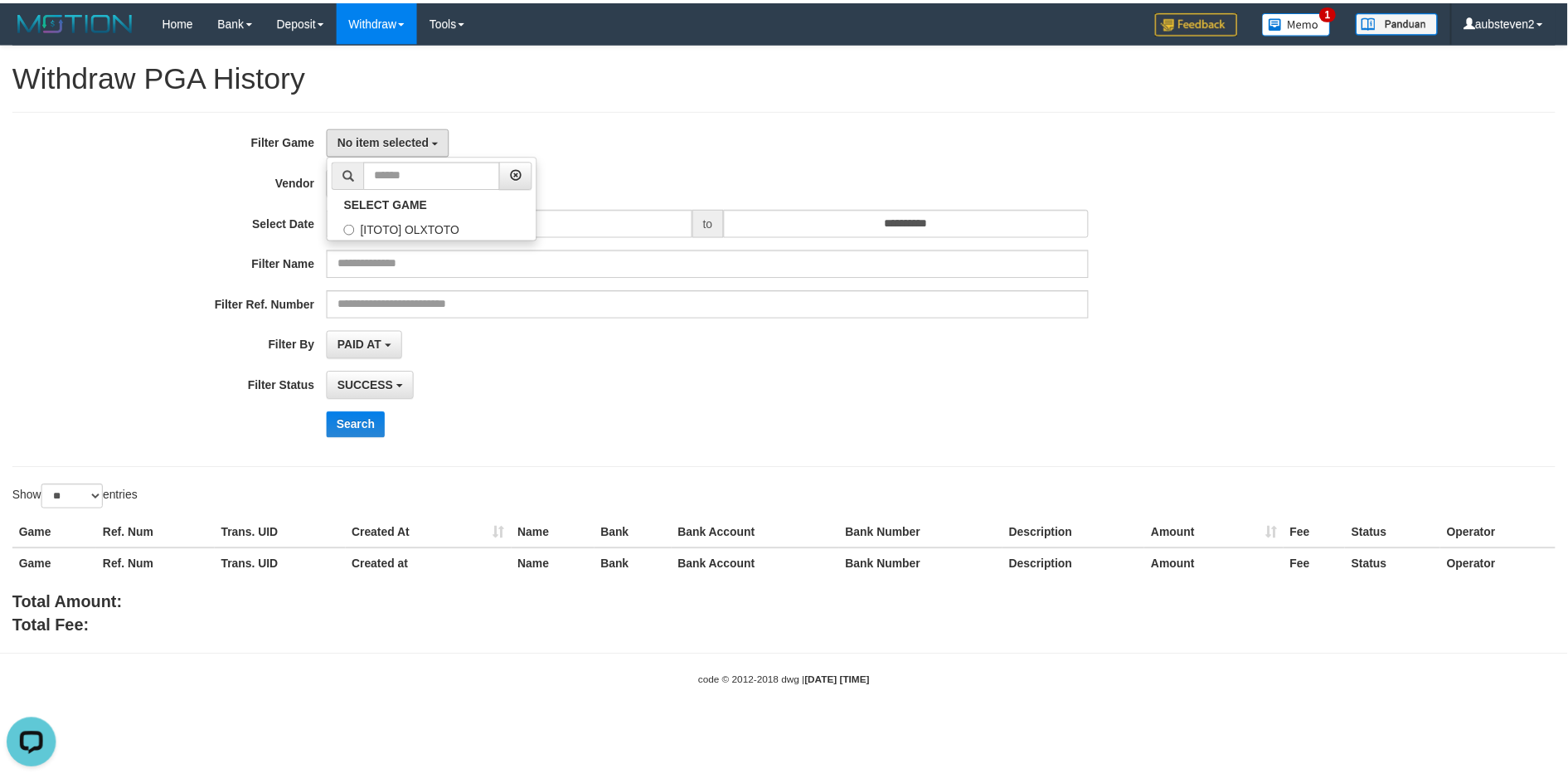 scroll, scrollTop: 14, scrollLeft: 0, axis: vertical 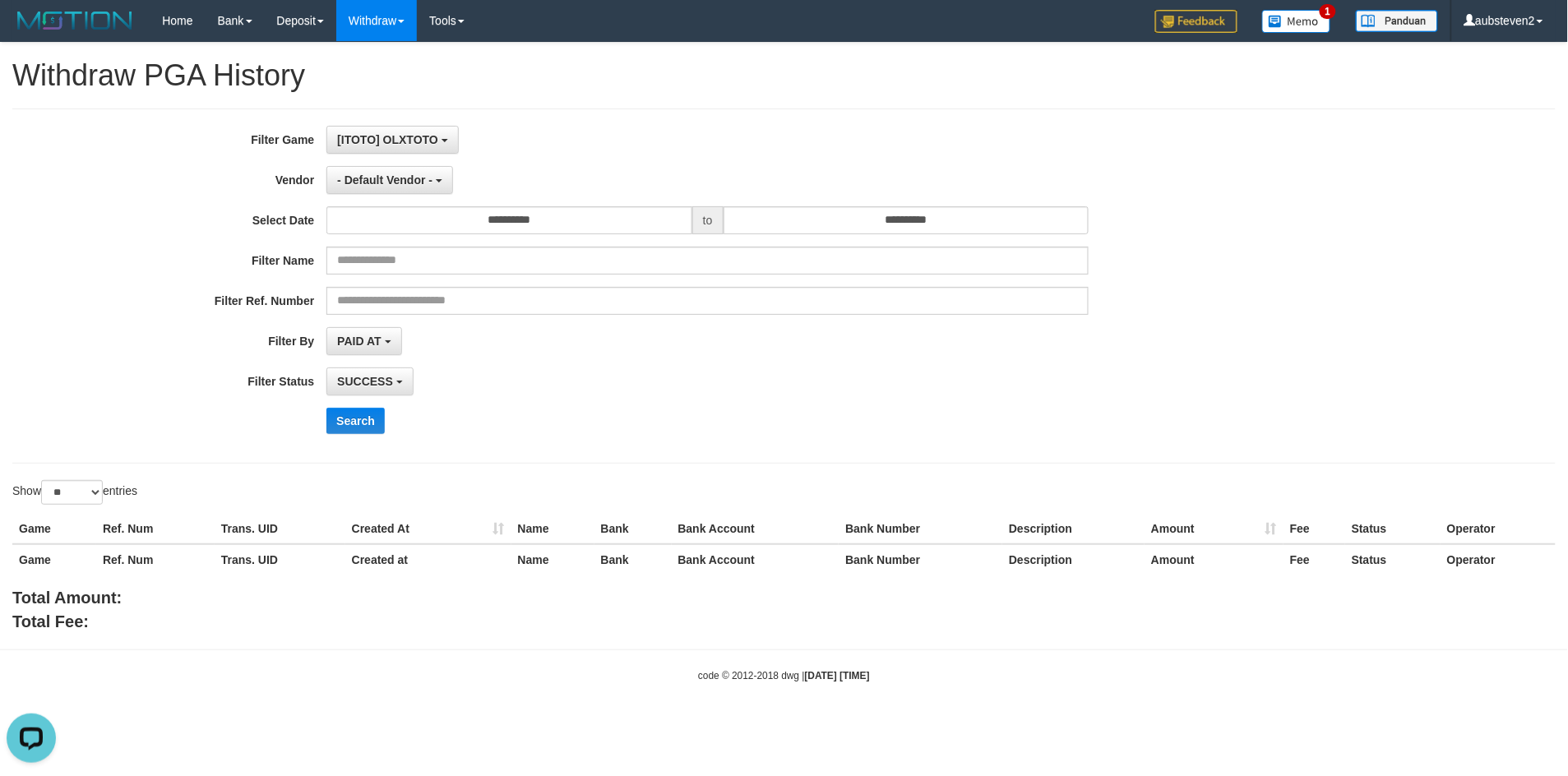 click on "**********" at bounding box center [653, 286] 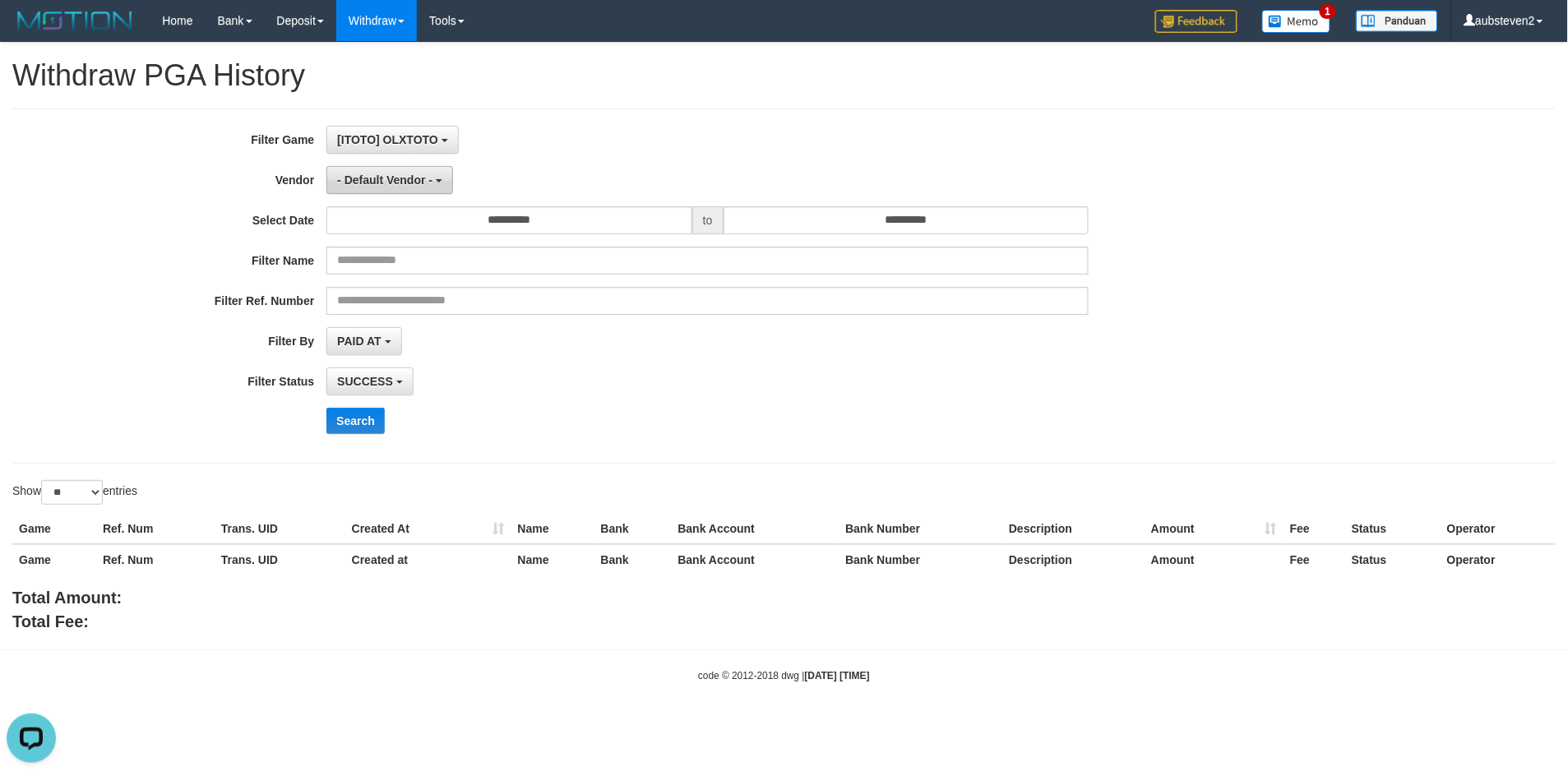 click on "- Default Vendor -" at bounding box center (385, 180) 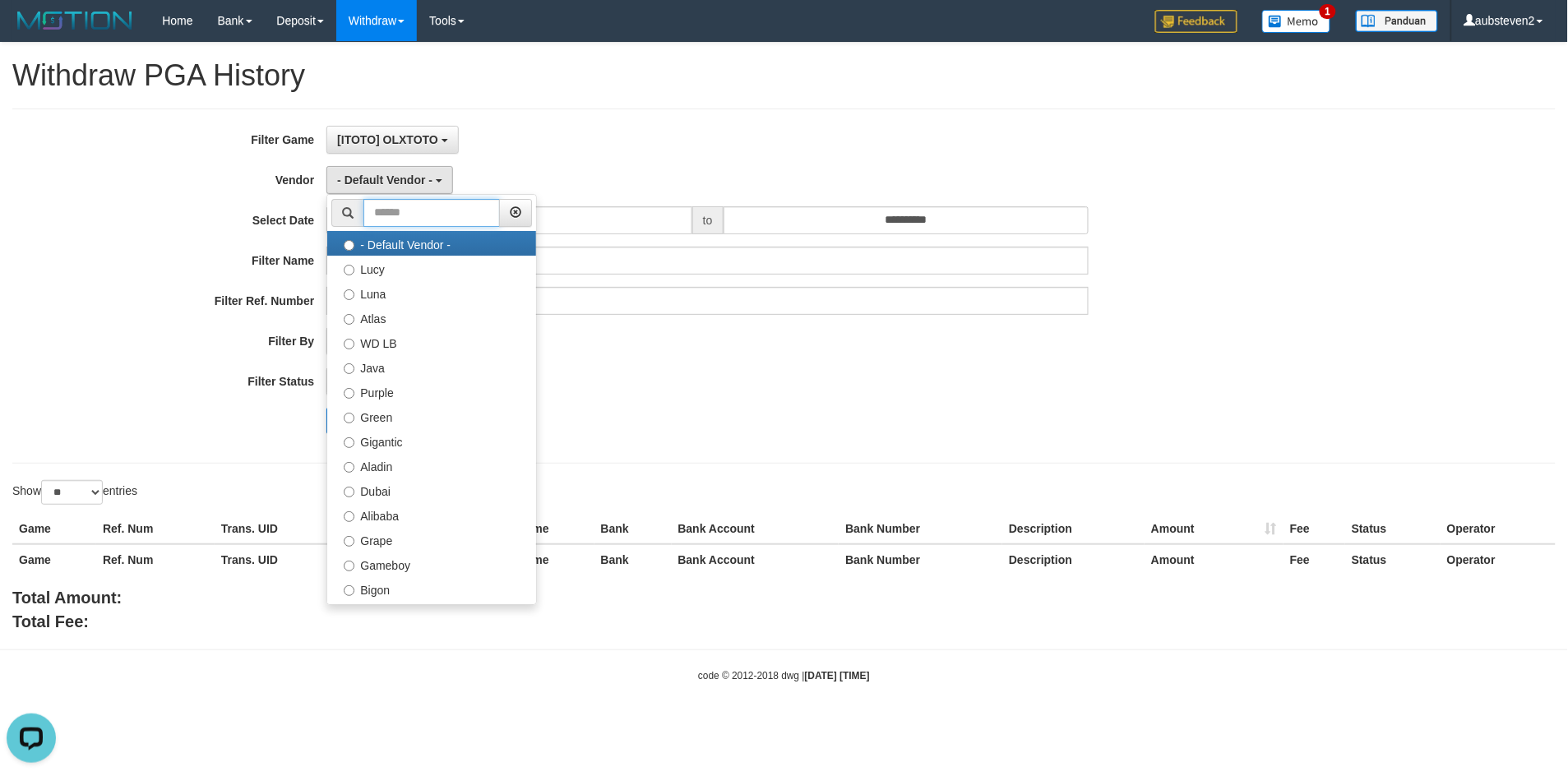 click at bounding box center [432, 213] 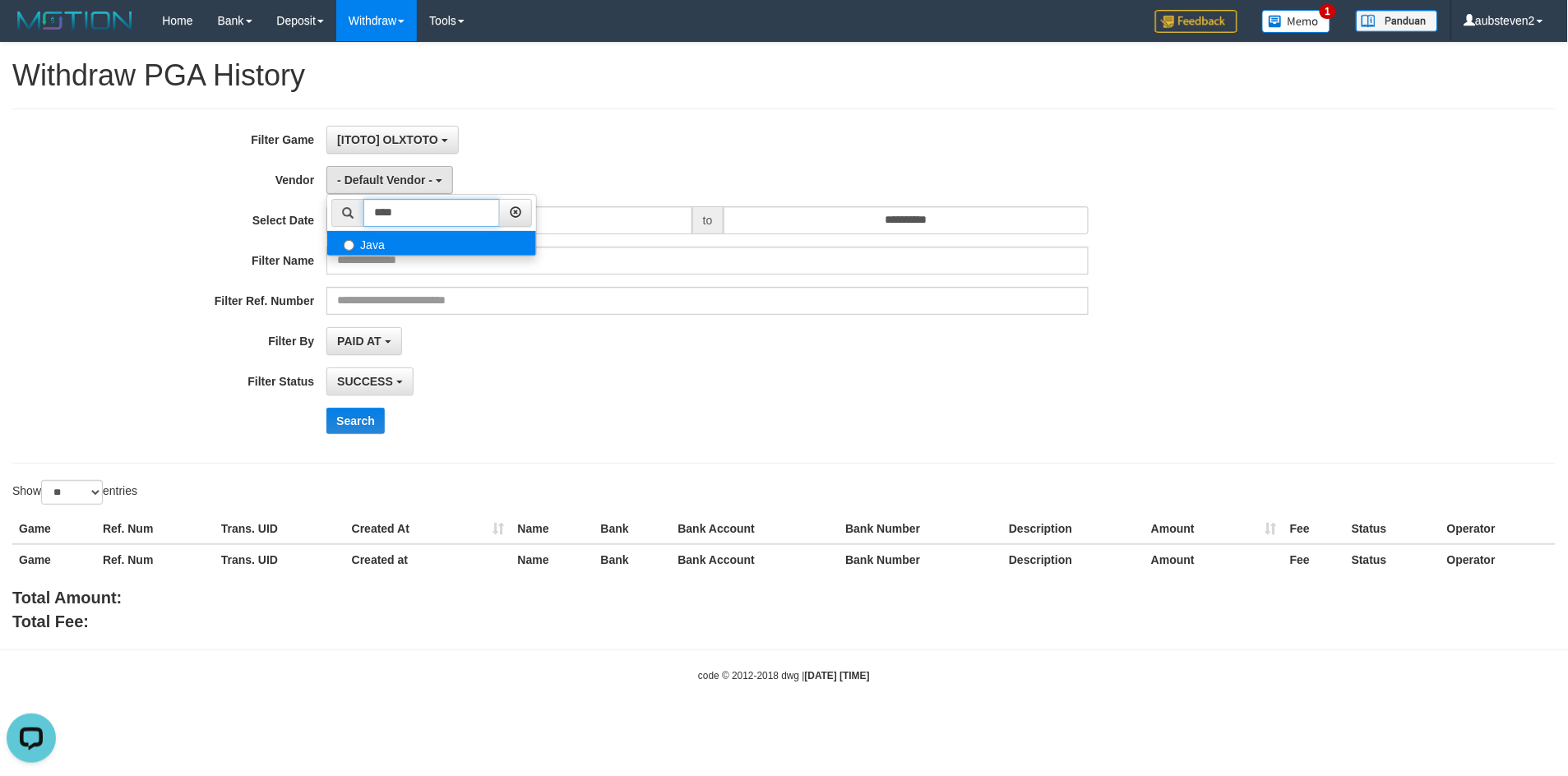 type on "****" 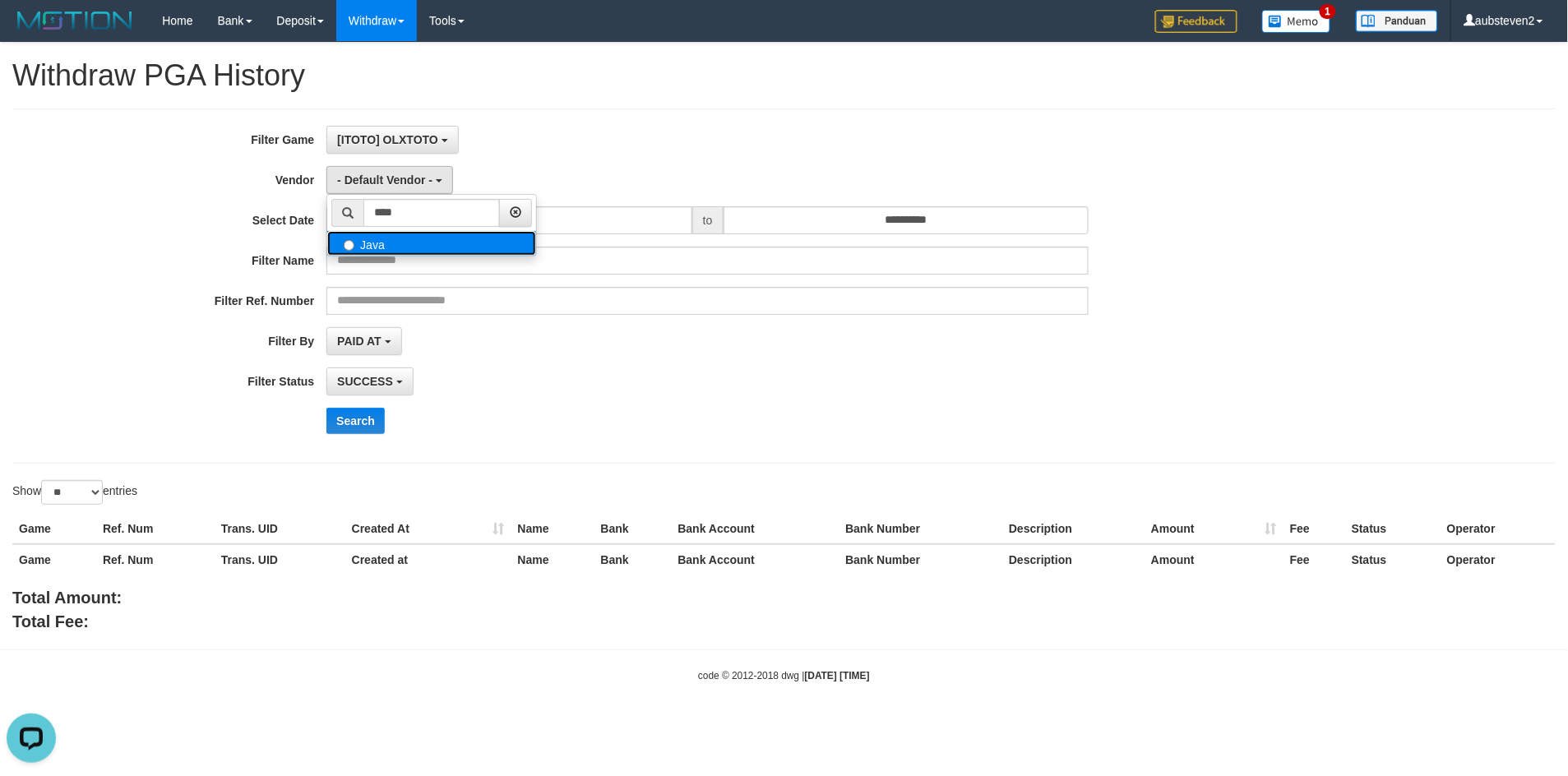 click on "Java" at bounding box center (432, 243) 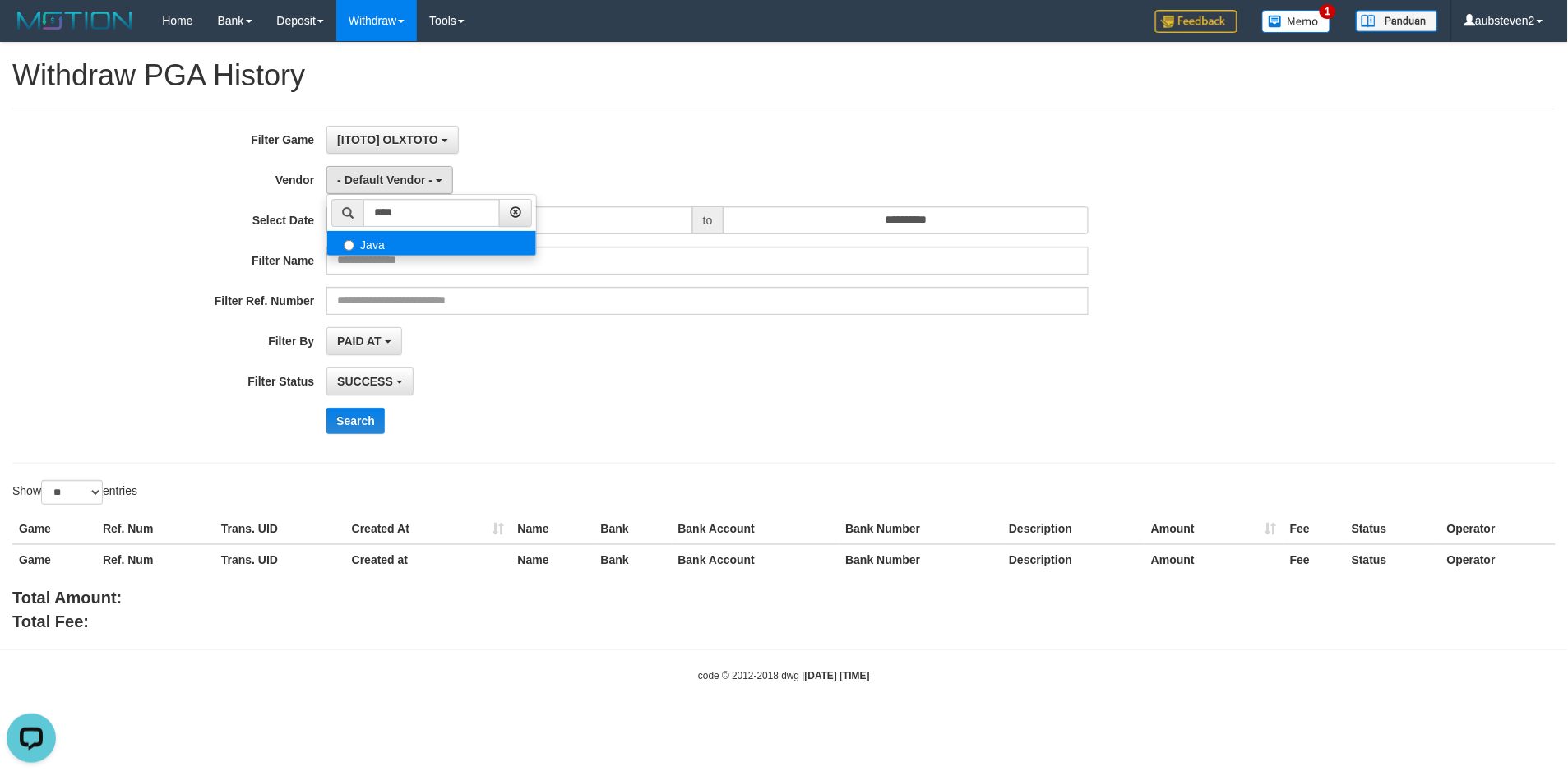 select on "**********" 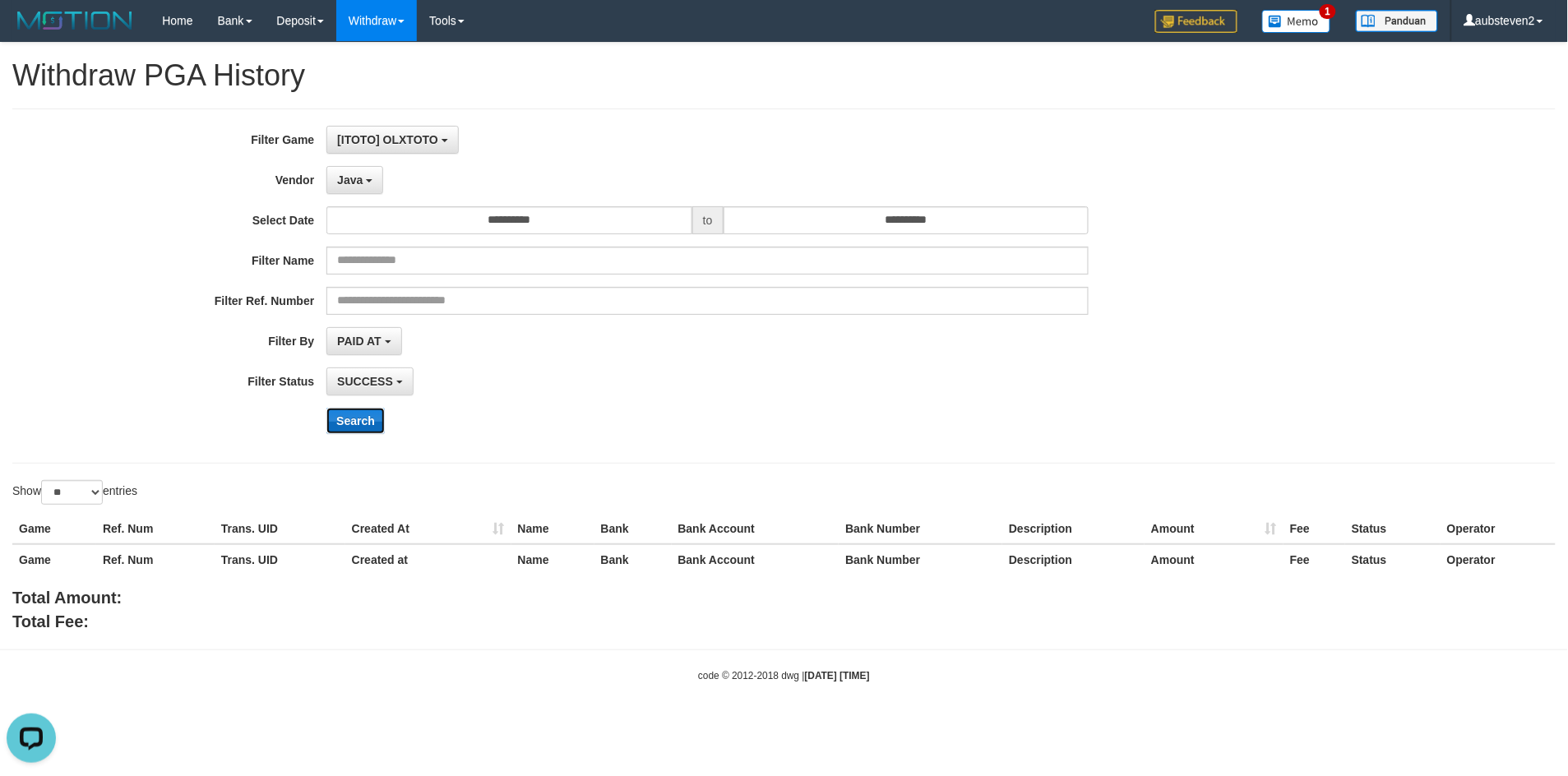 click on "Search" at bounding box center (355, 421) 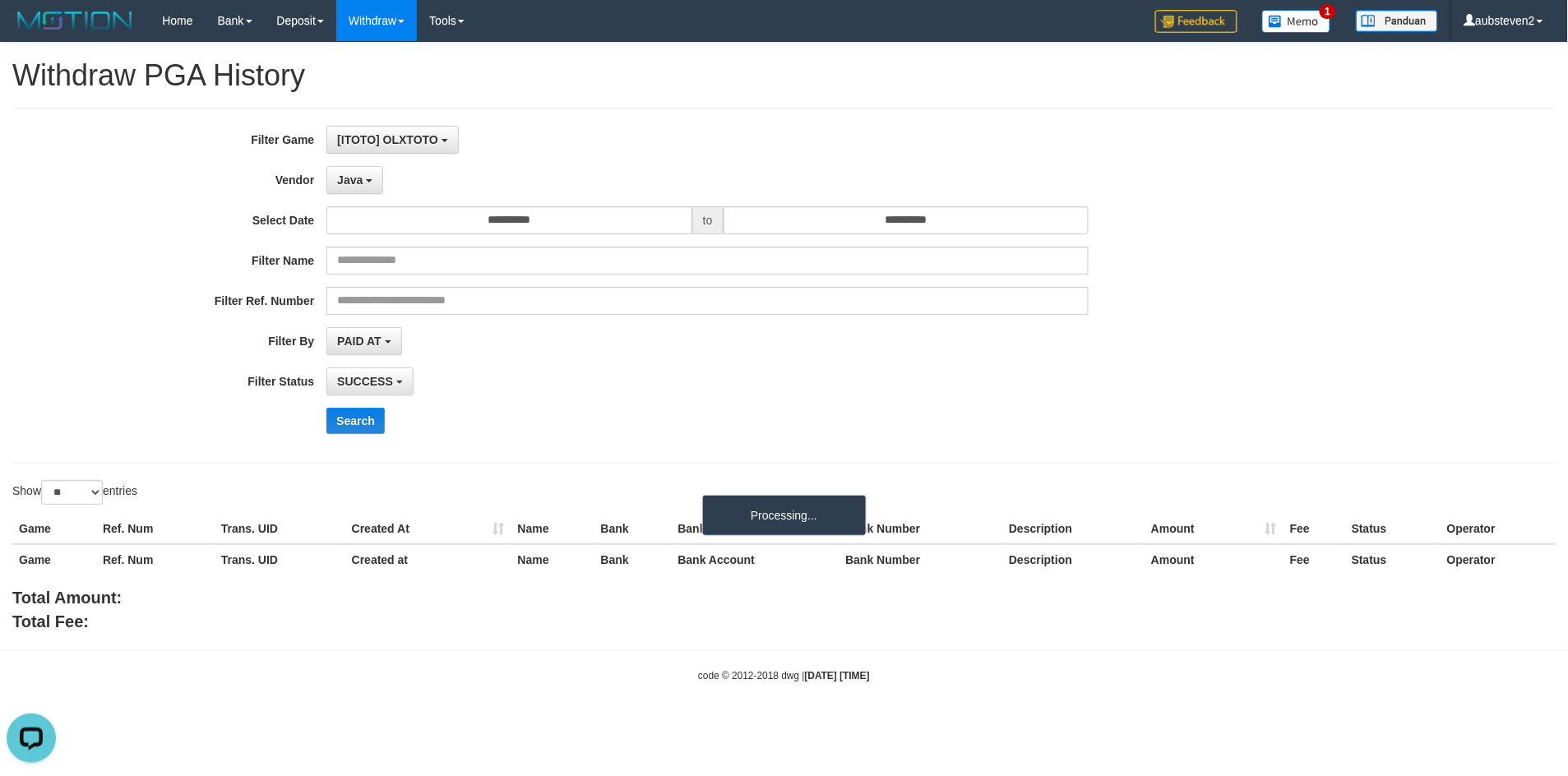 click on "Search" at bounding box center (816, 421) 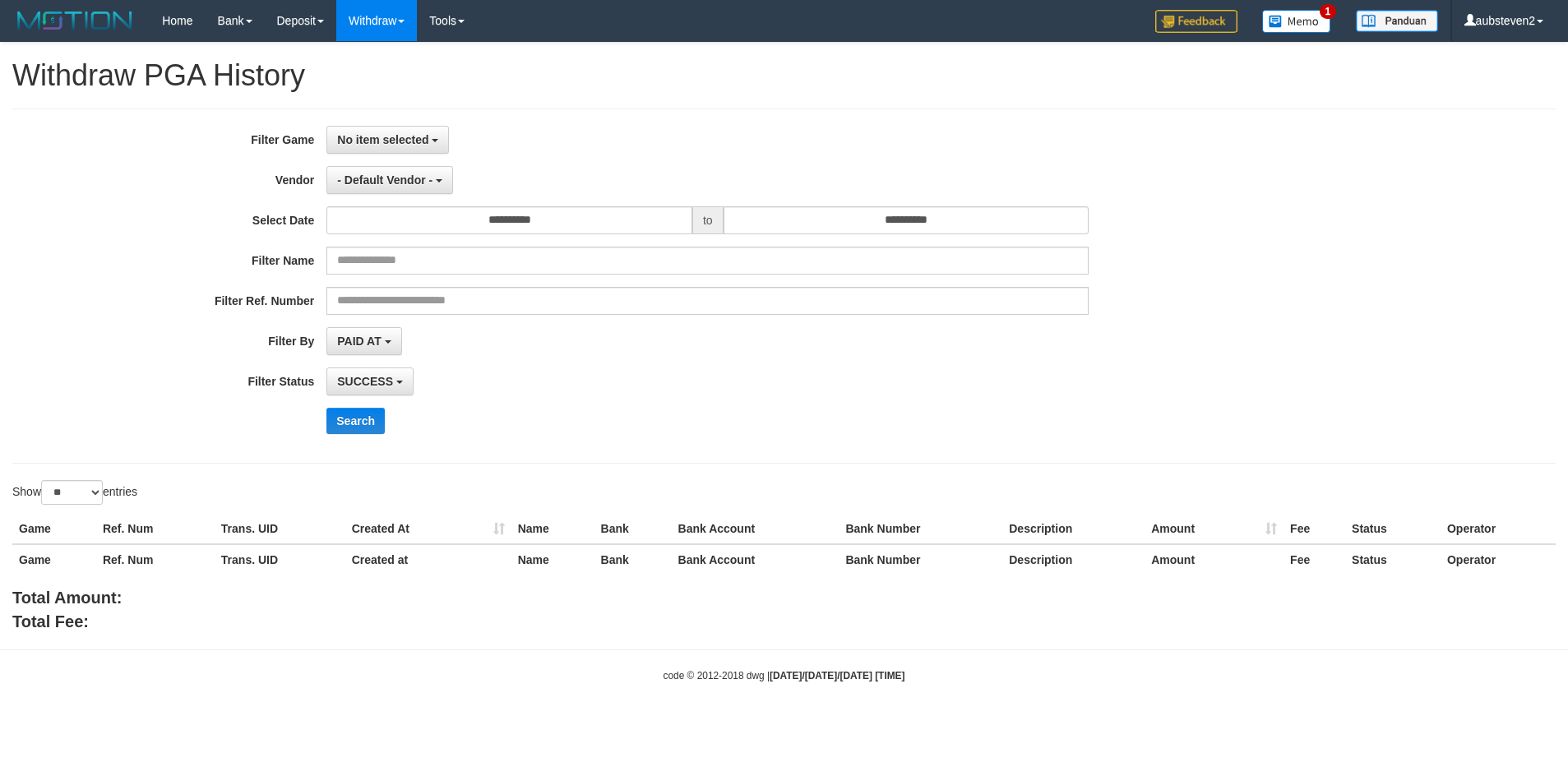 select 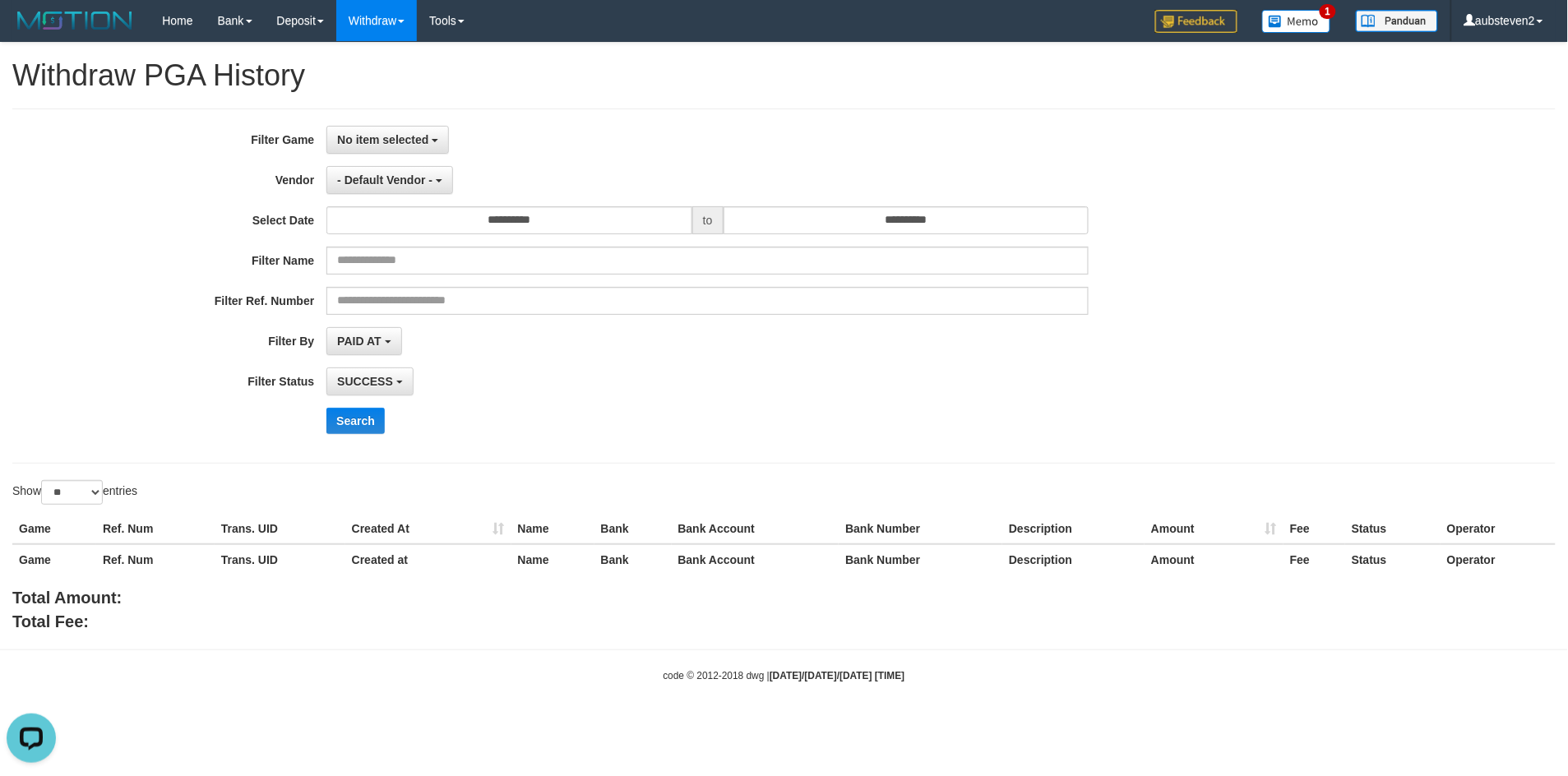 scroll, scrollTop: 0, scrollLeft: 0, axis: both 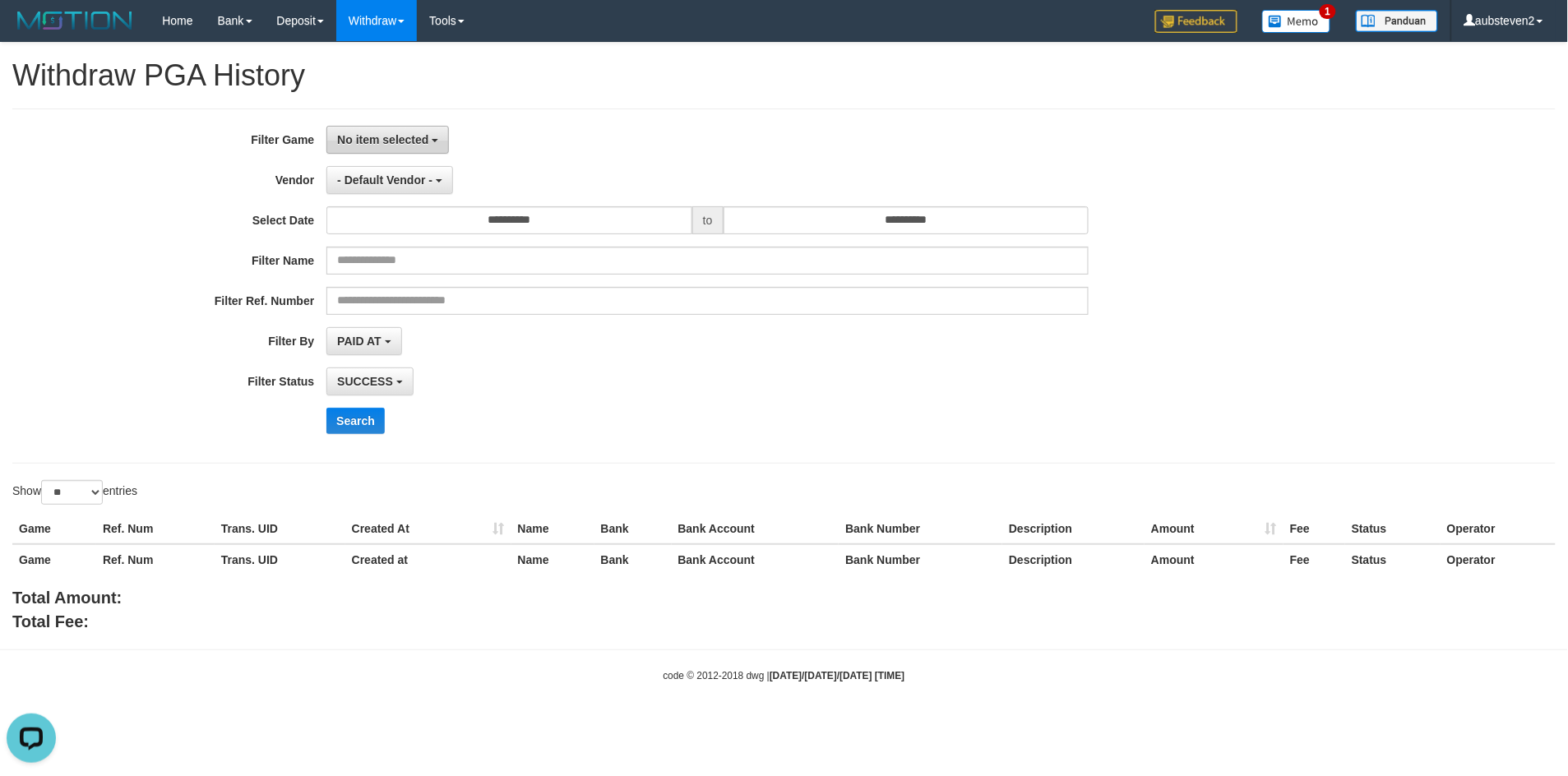 click on "No item selected" at bounding box center (382, 140) 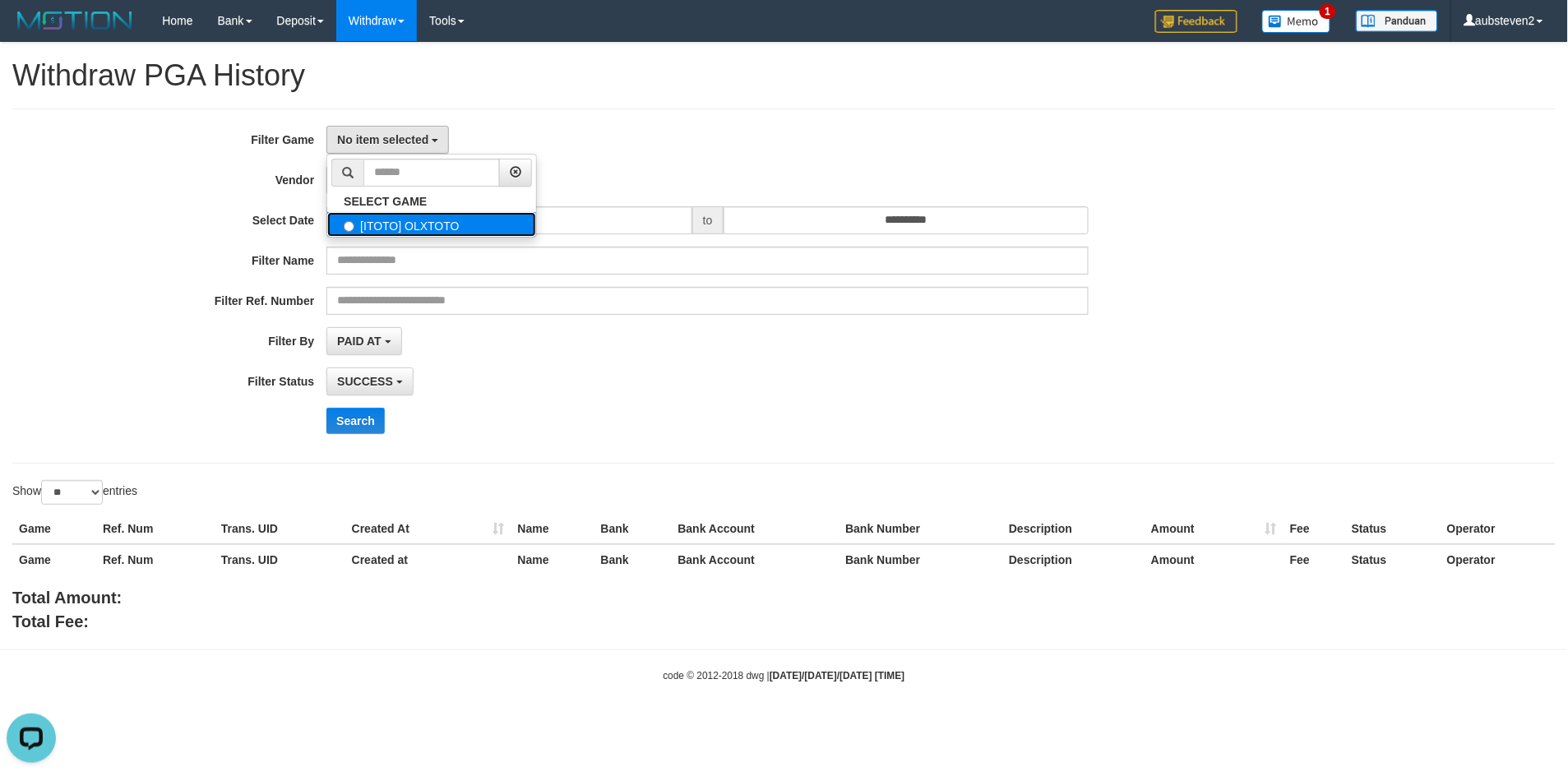 click on "[ITOTO] OLXTOTO" at bounding box center [432, 224] 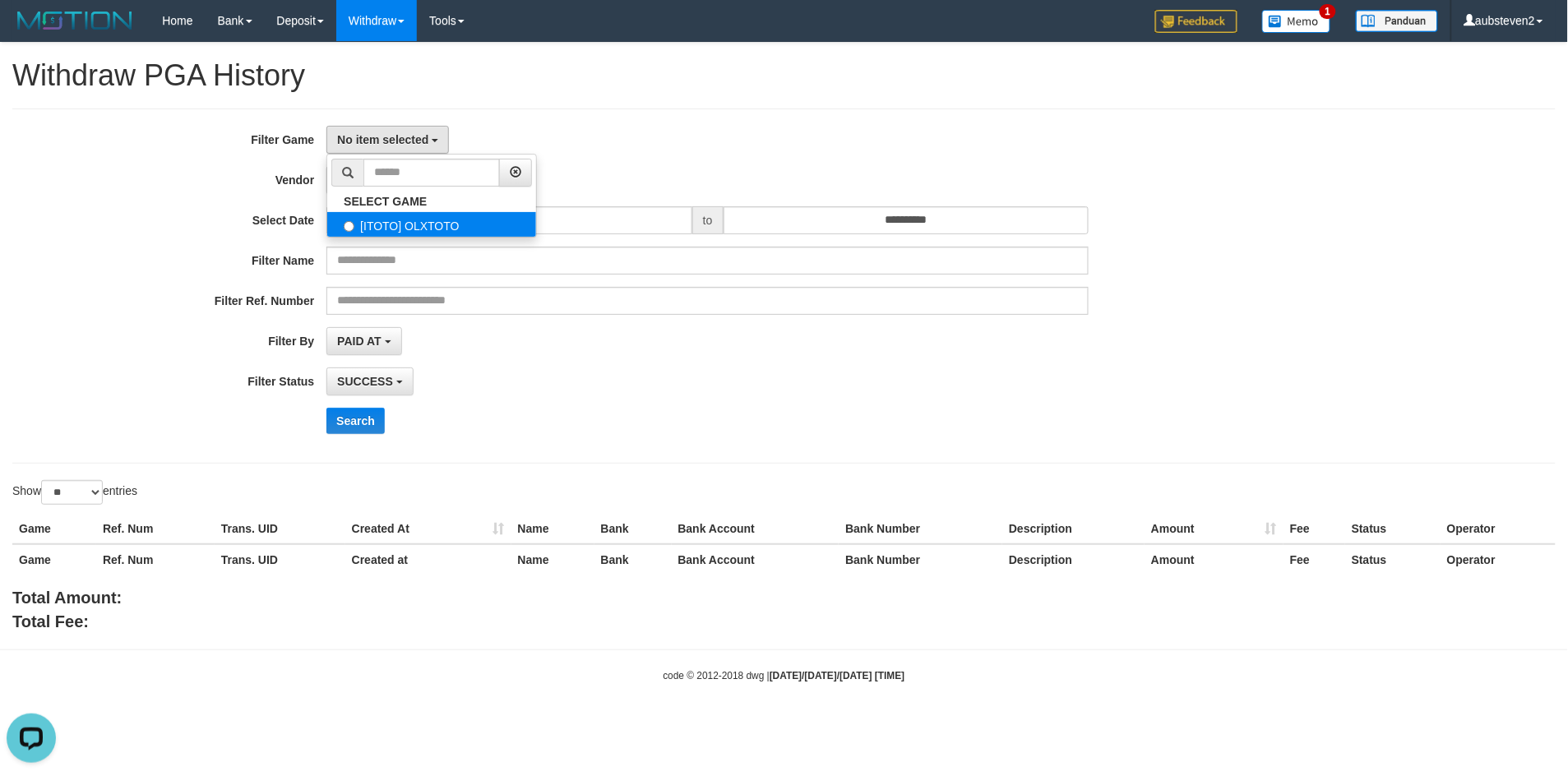 select on "***" 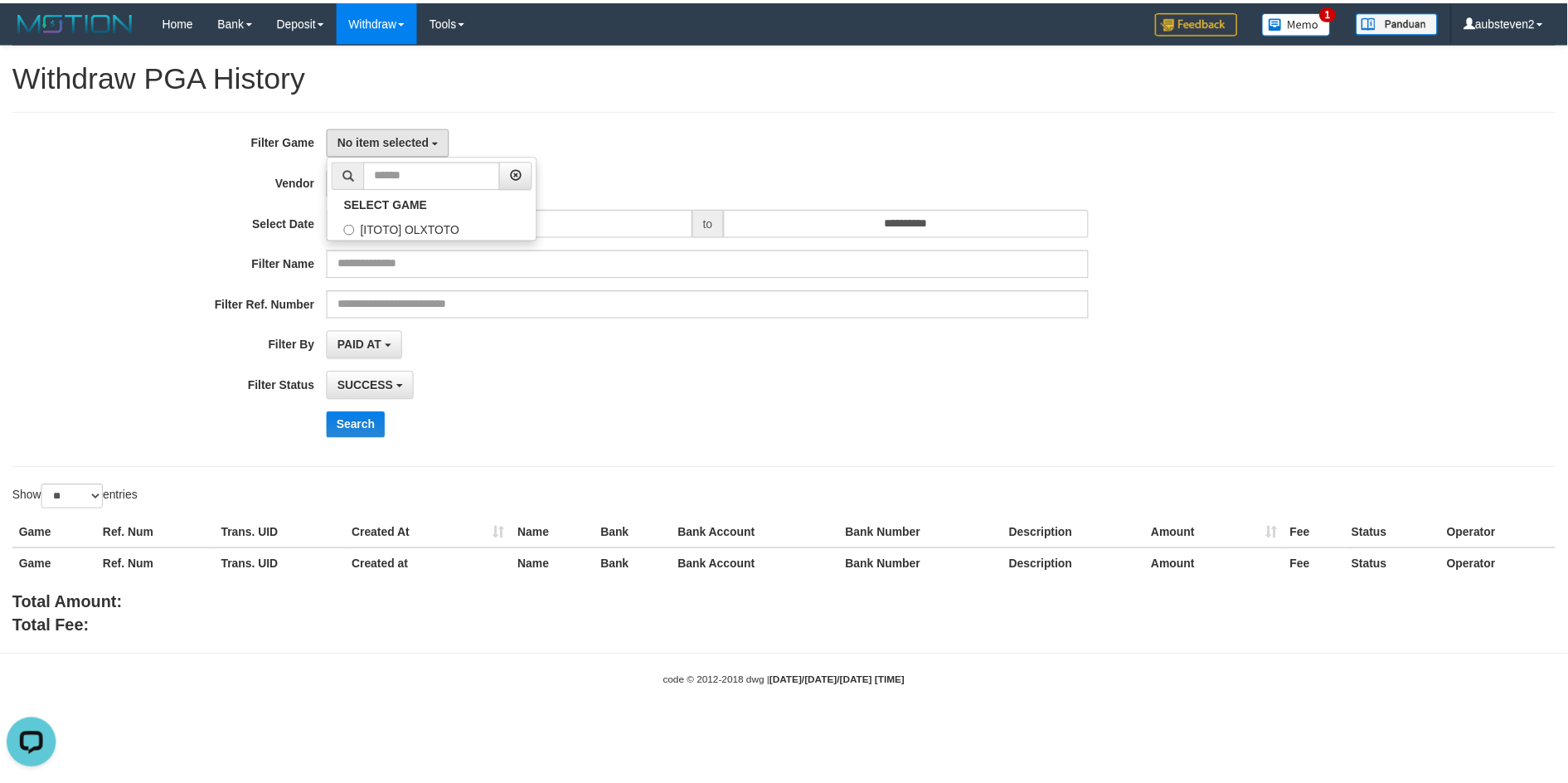 scroll, scrollTop: 14, scrollLeft: 0, axis: vertical 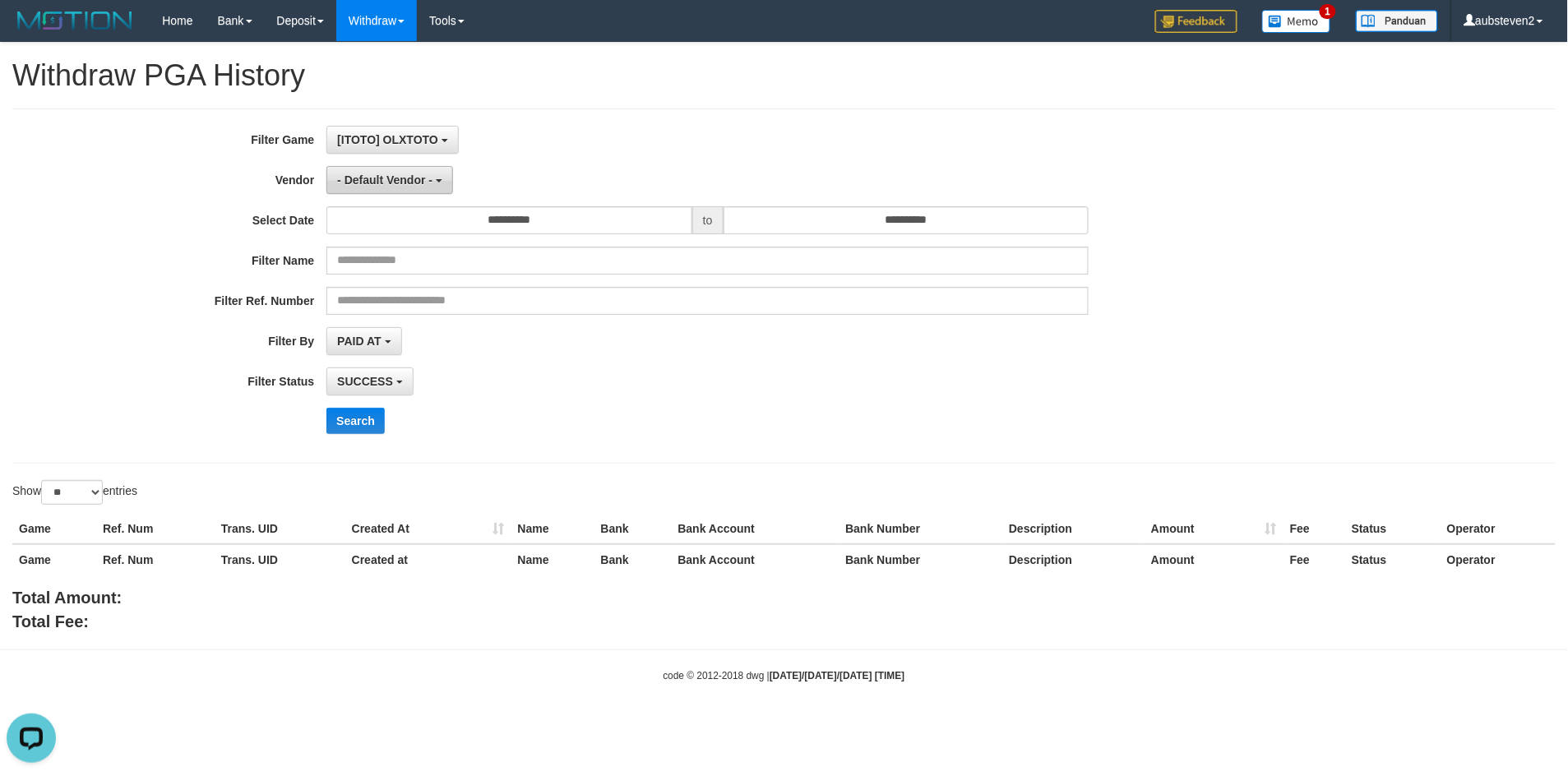 click on "- Default Vendor -" at bounding box center [385, 180] 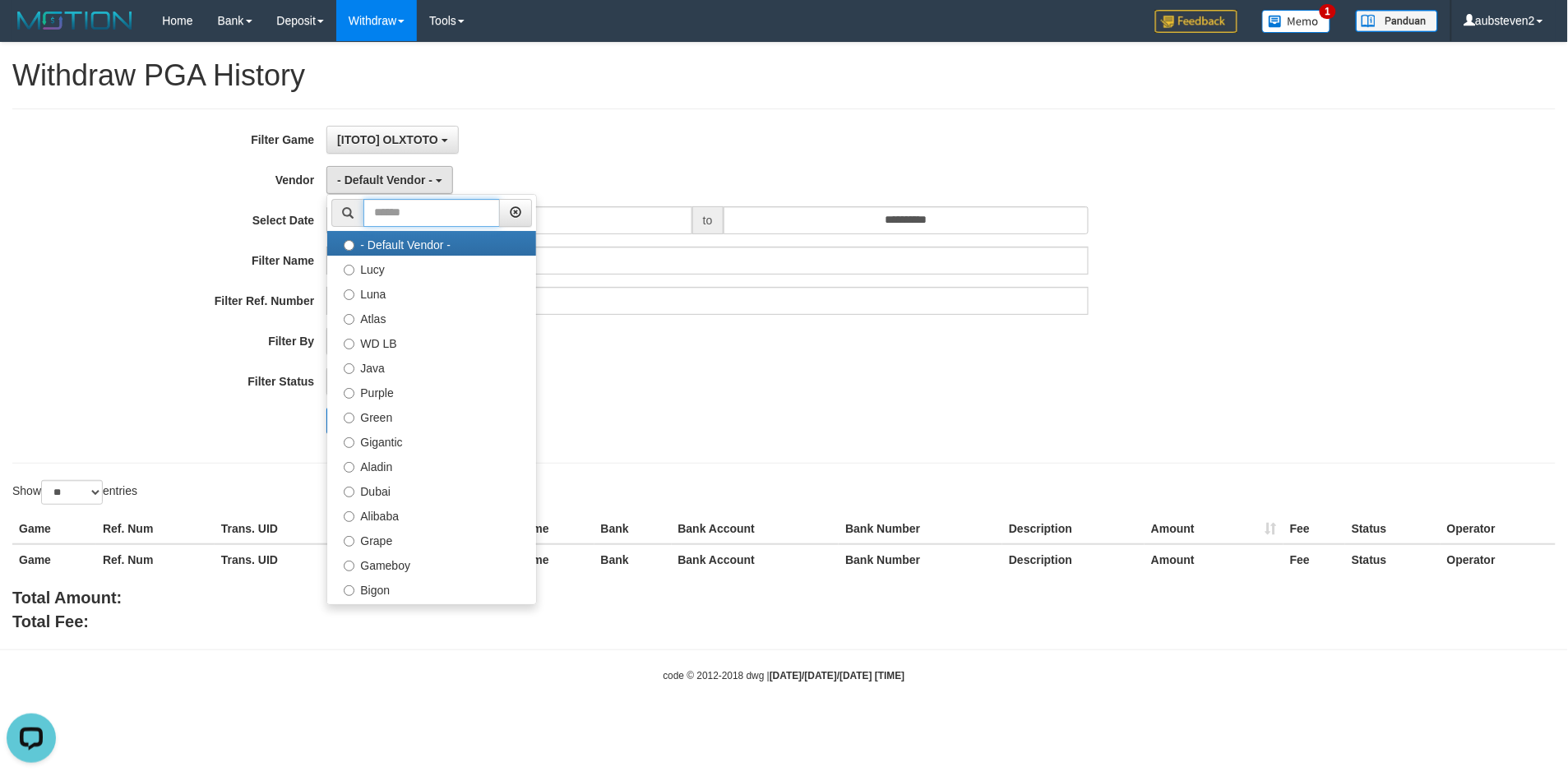 click at bounding box center [432, 213] 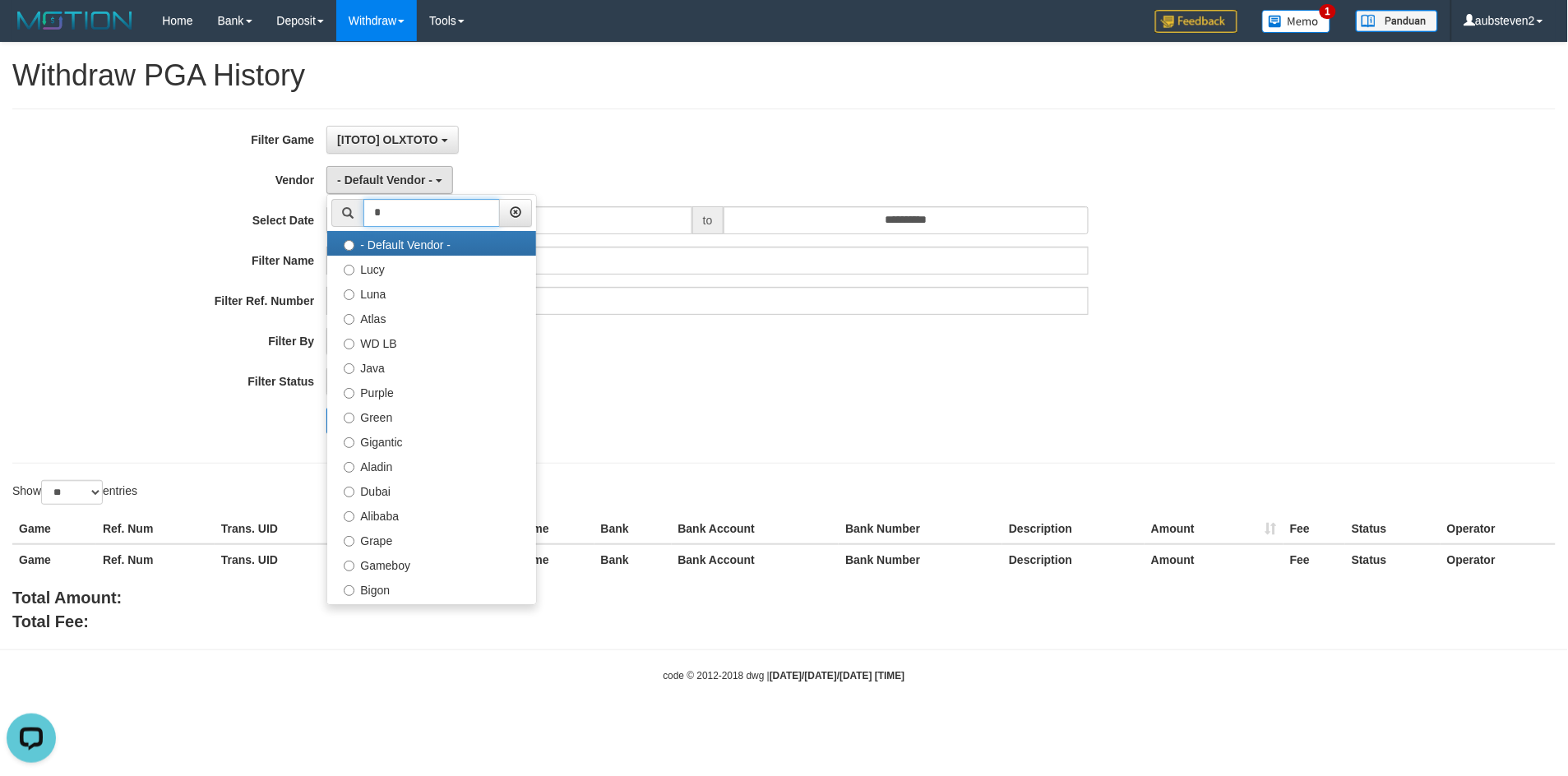type on "**" 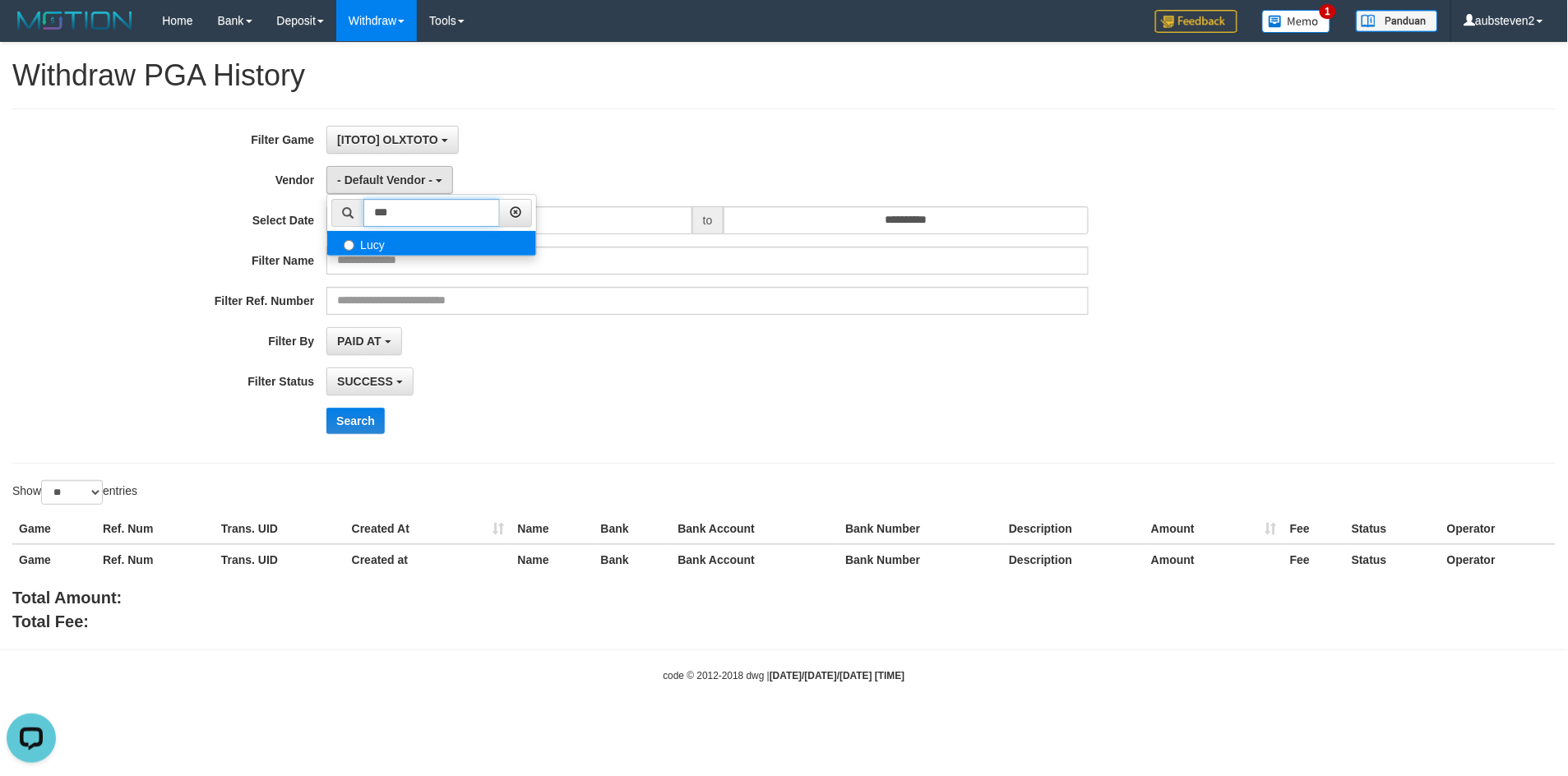 type on "***" 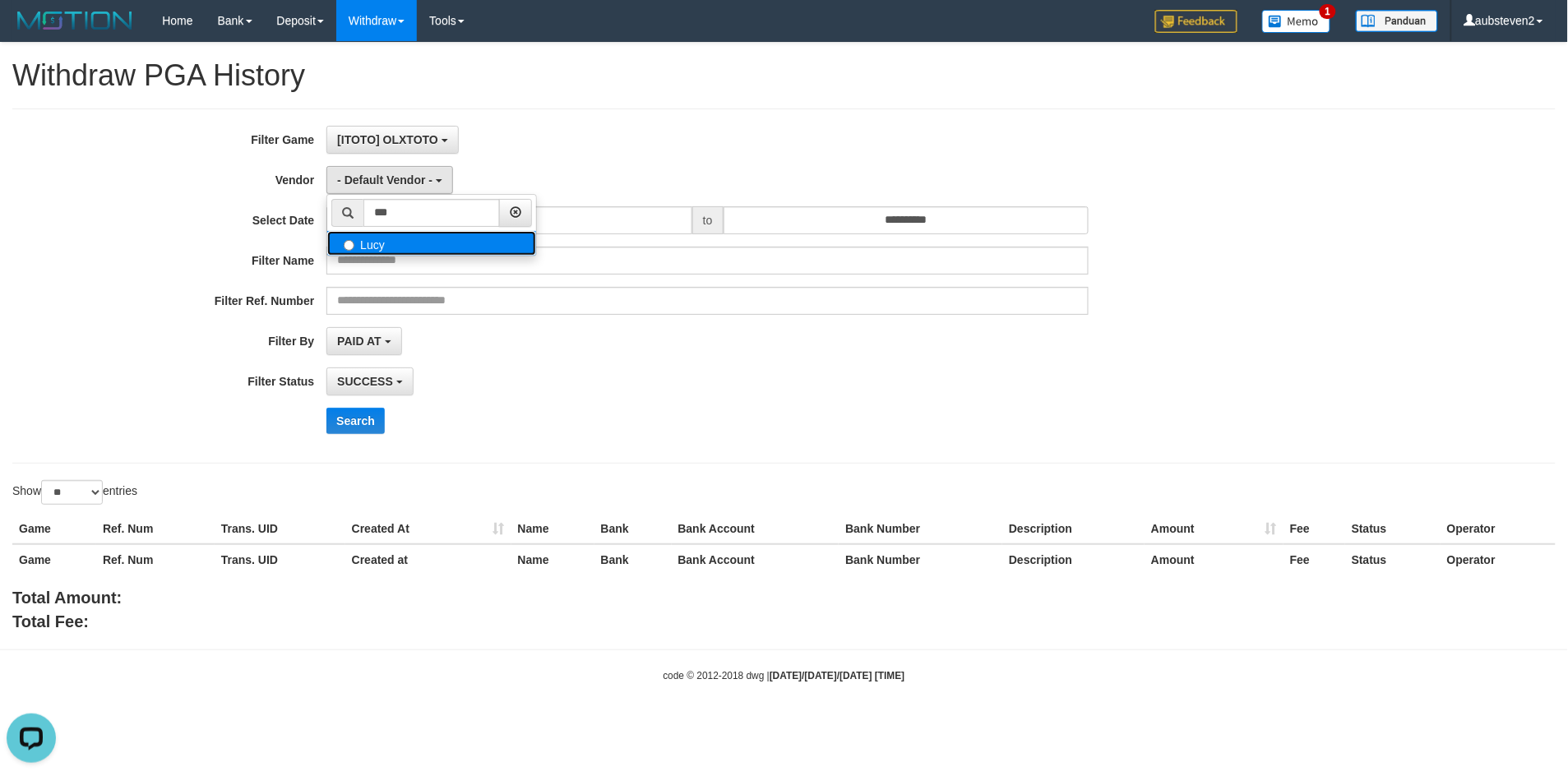 click on "Lucy" at bounding box center (432, 243) 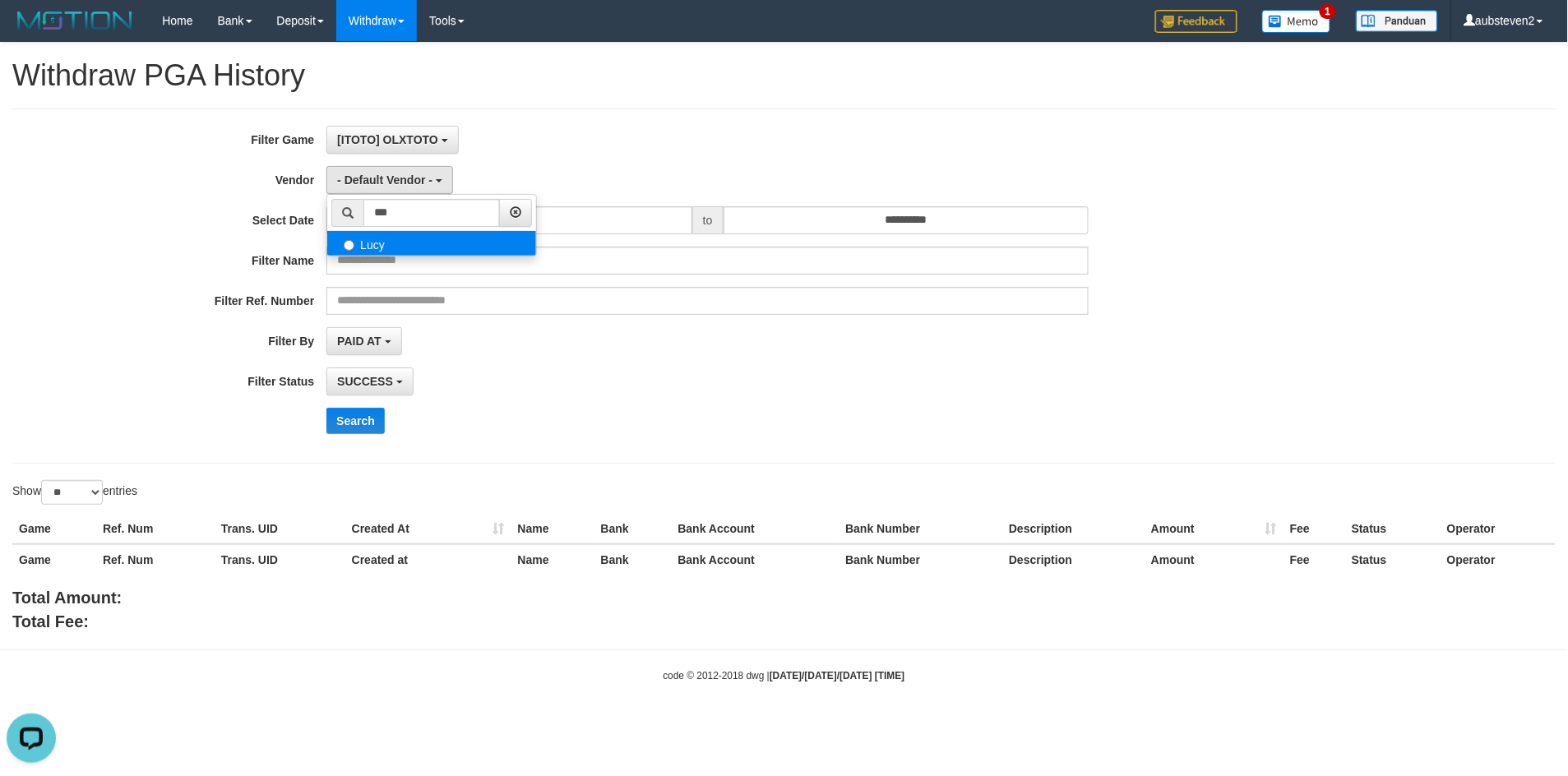 select on "**********" 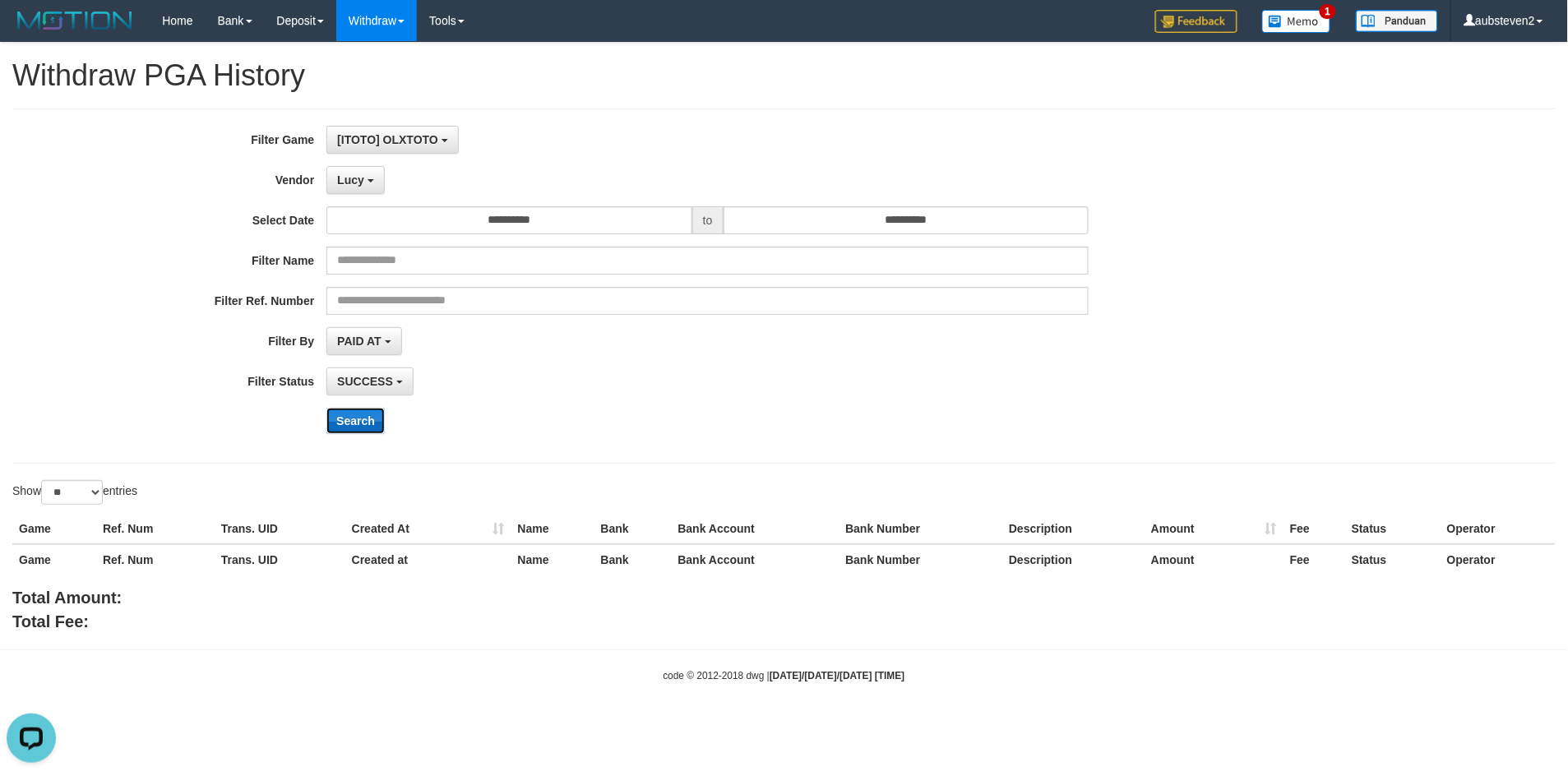 click on "Search" at bounding box center (355, 421) 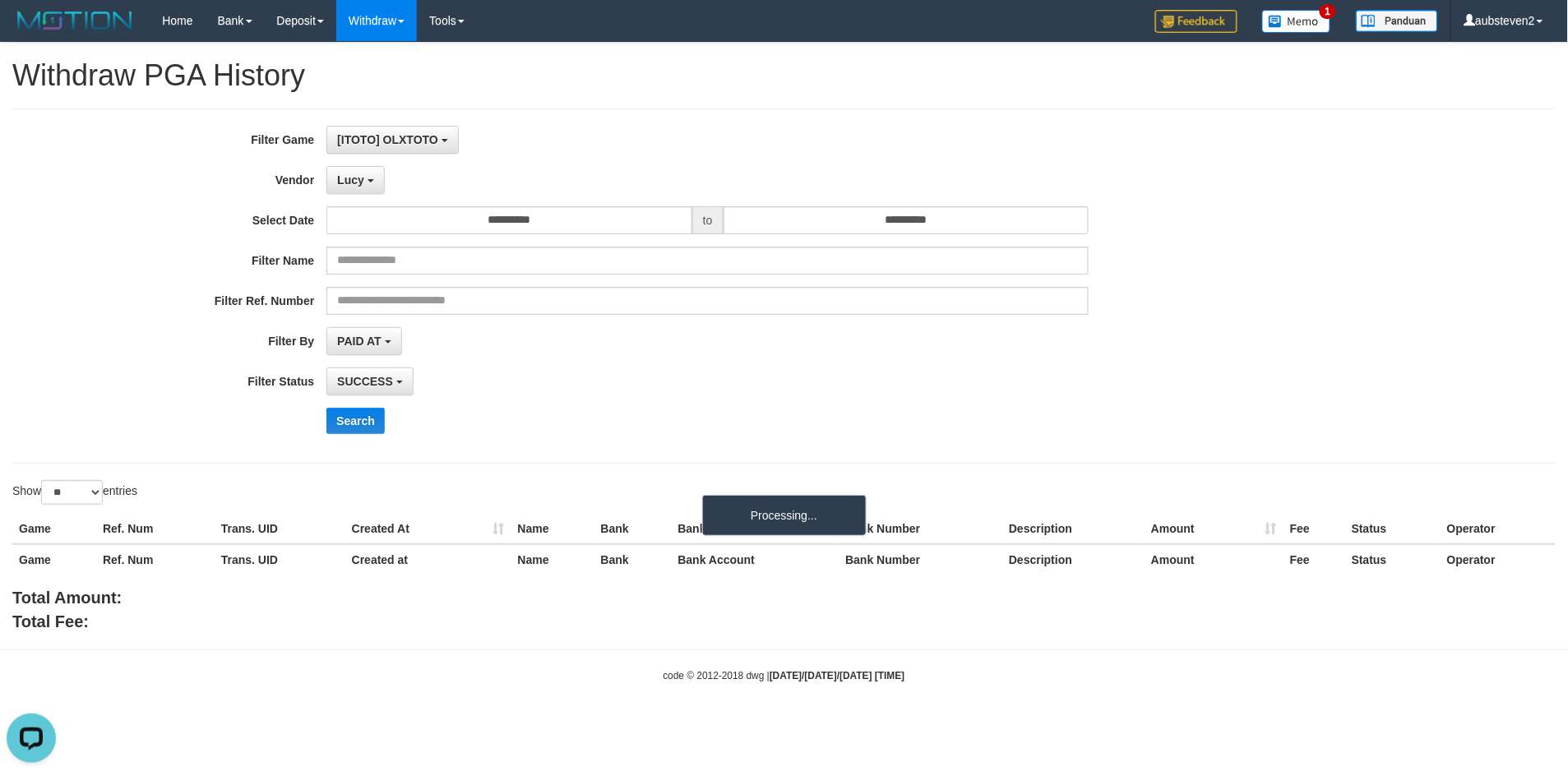 click on "**********" at bounding box center (653, 286) 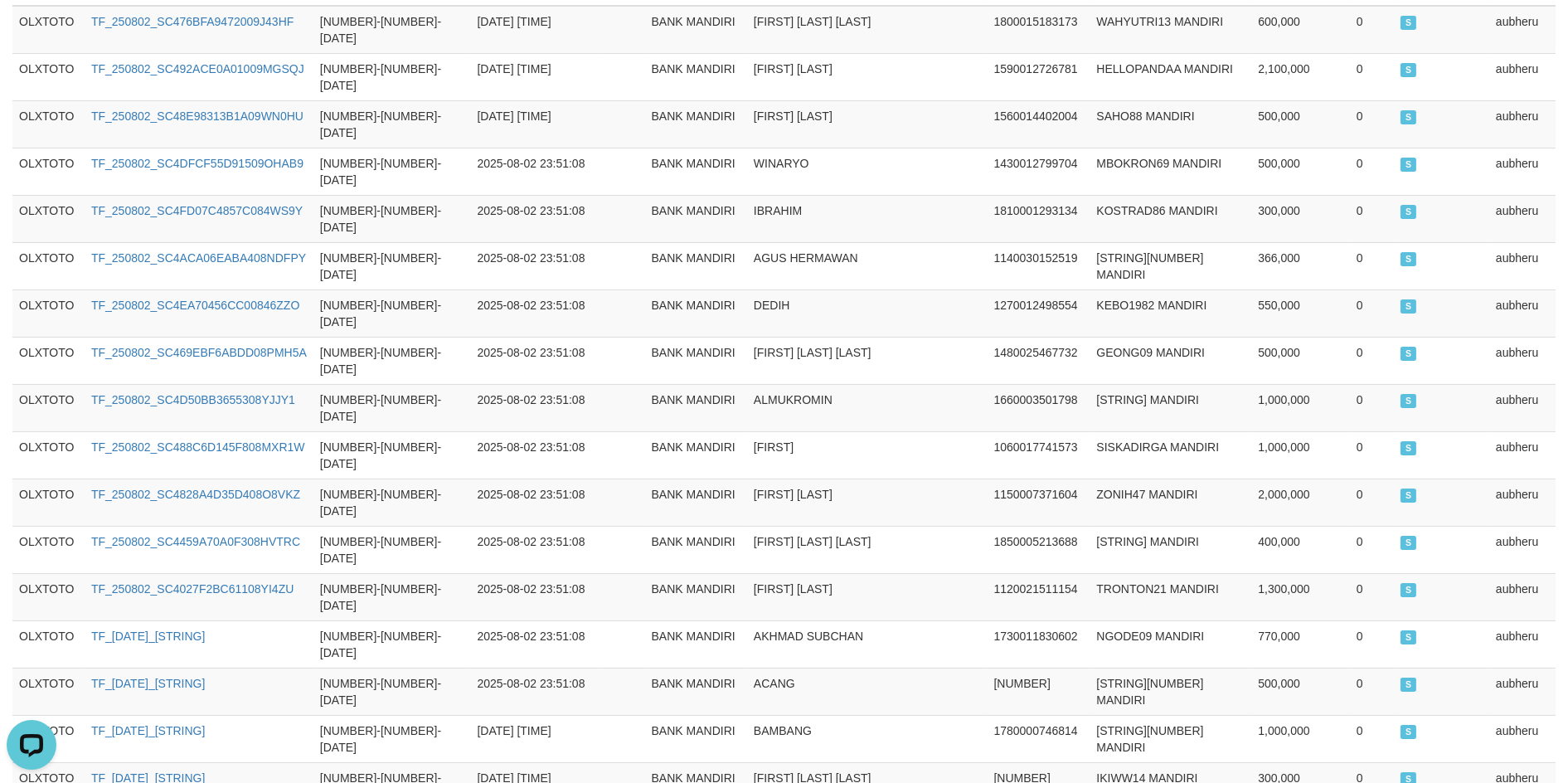 scroll, scrollTop: 0, scrollLeft: 0, axis: both 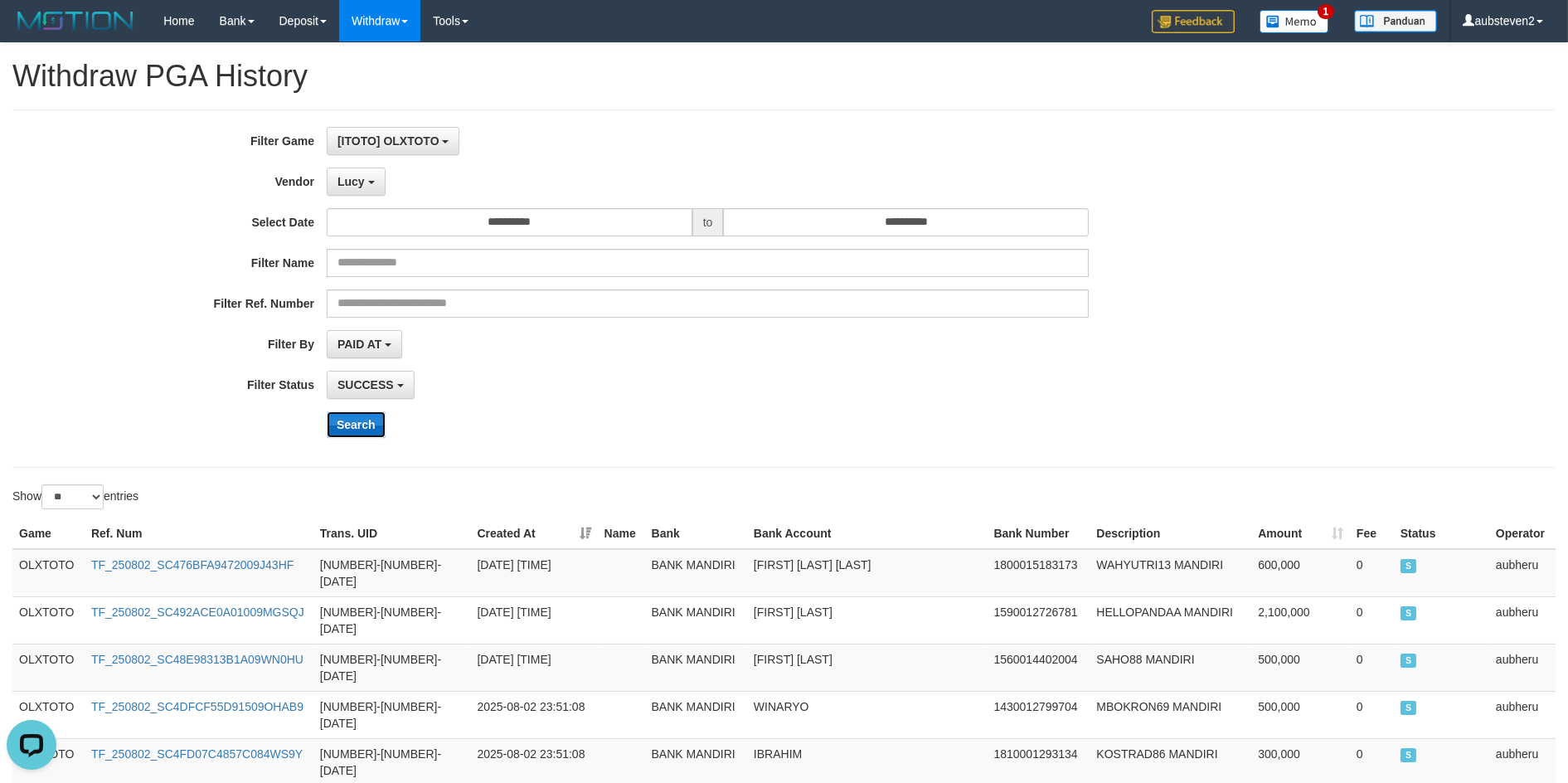 click on "Search" at bounding box center [356, 425] 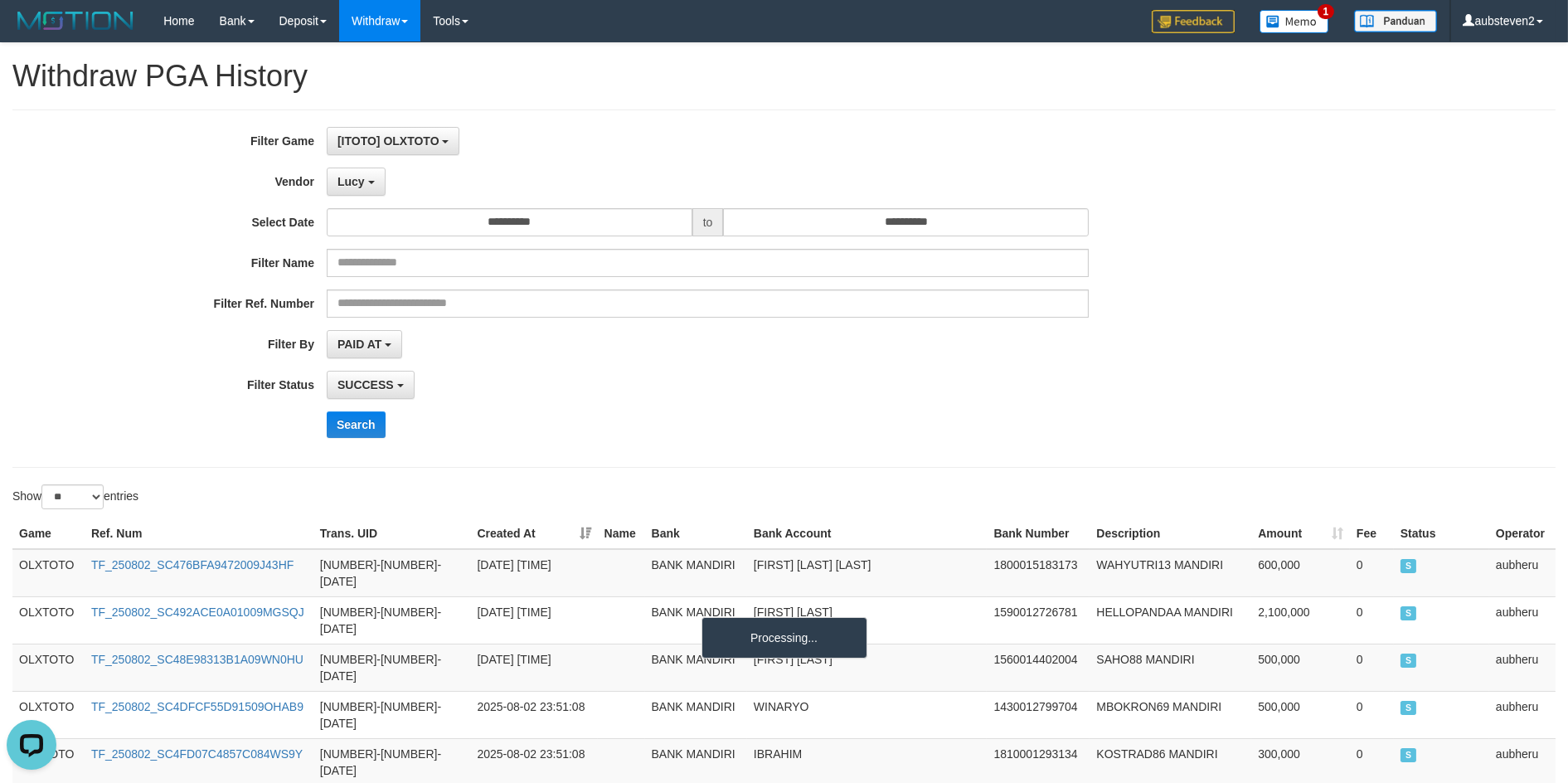 click on "Search" at bounding box center [817, 425] 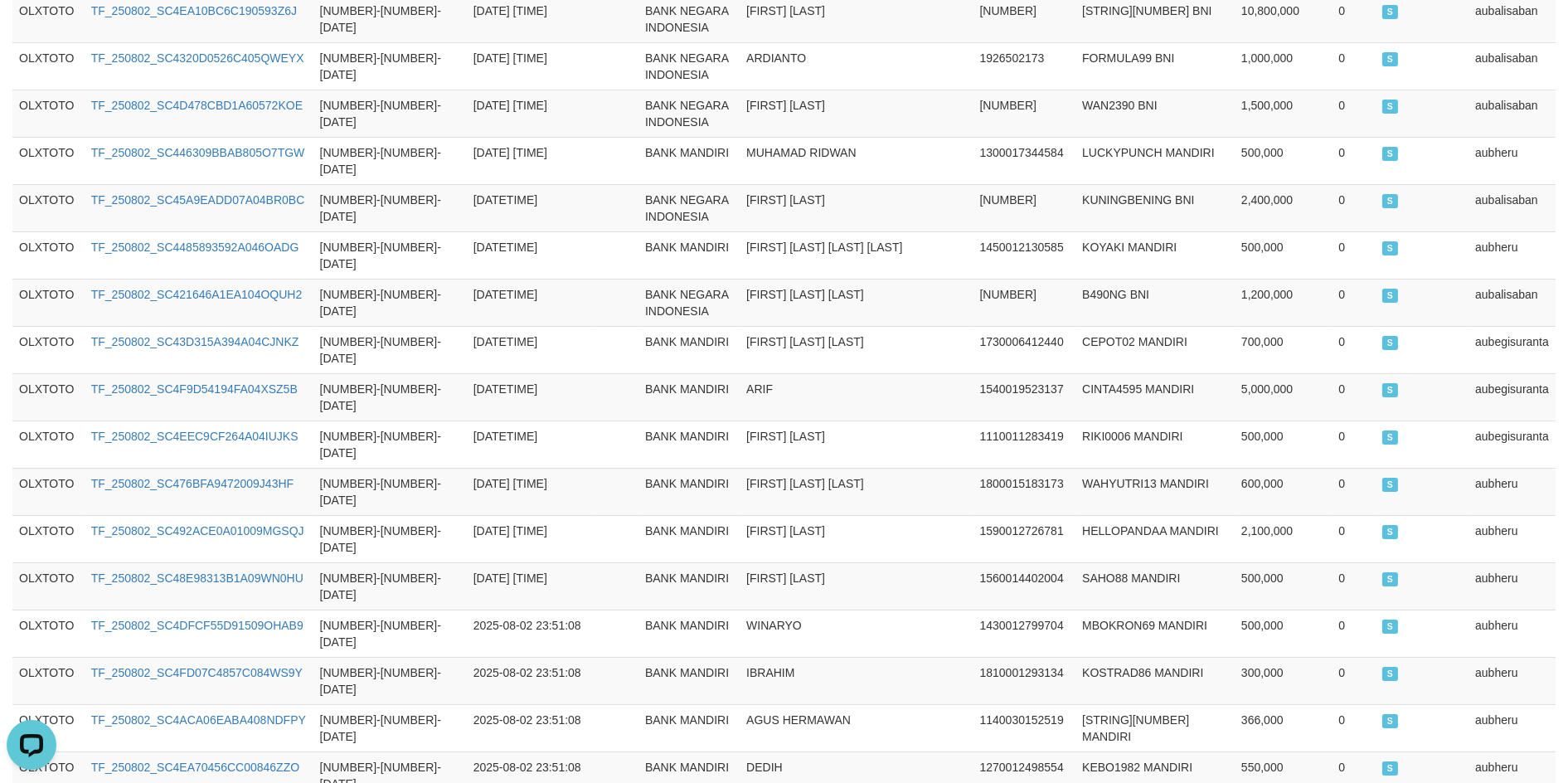 scroll, scrollTop: 863, scrollLeft: 0, axis: vertical 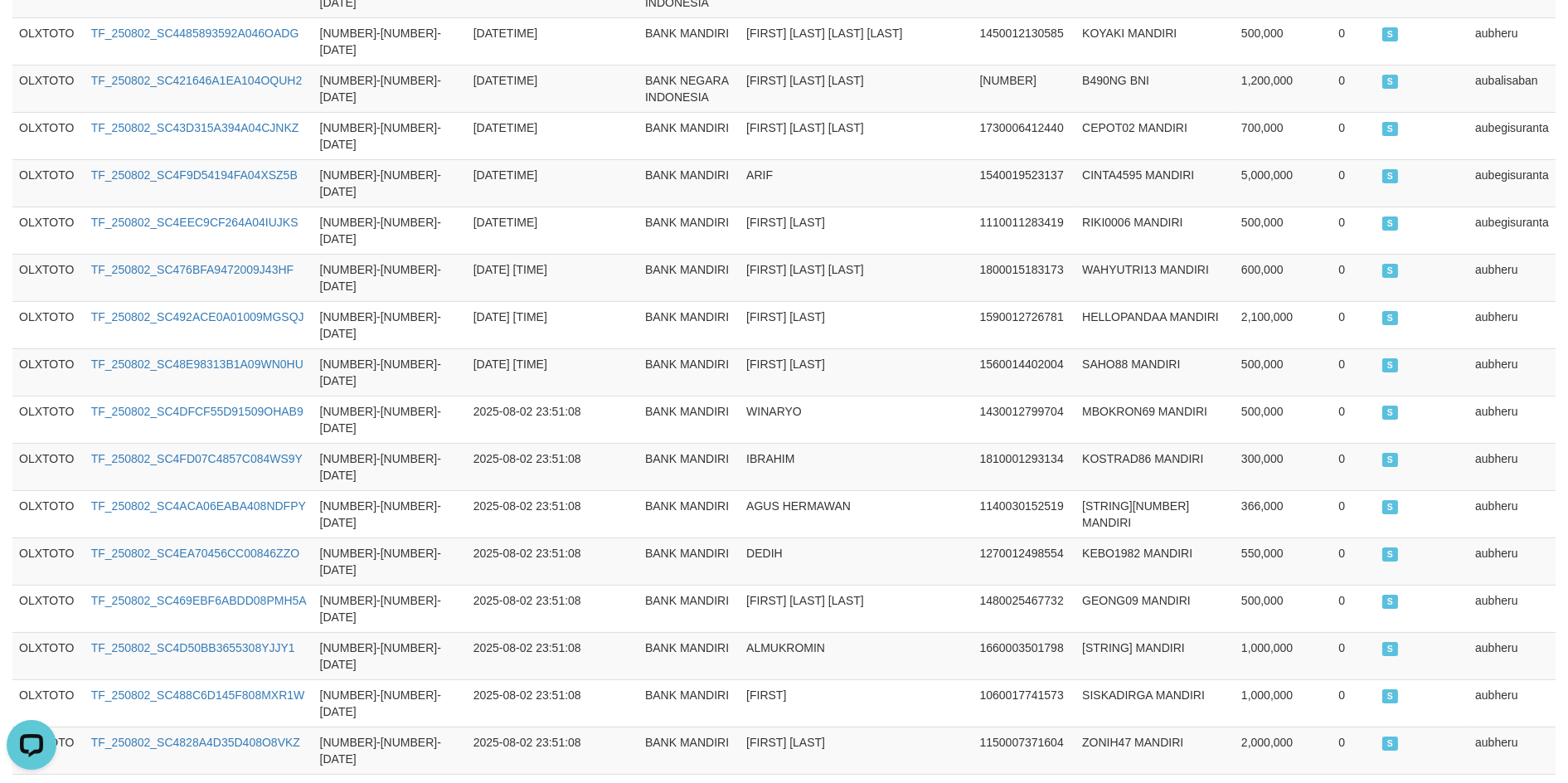 click on "Rp. 13,976,892,000" at bounding box center [196, 951] 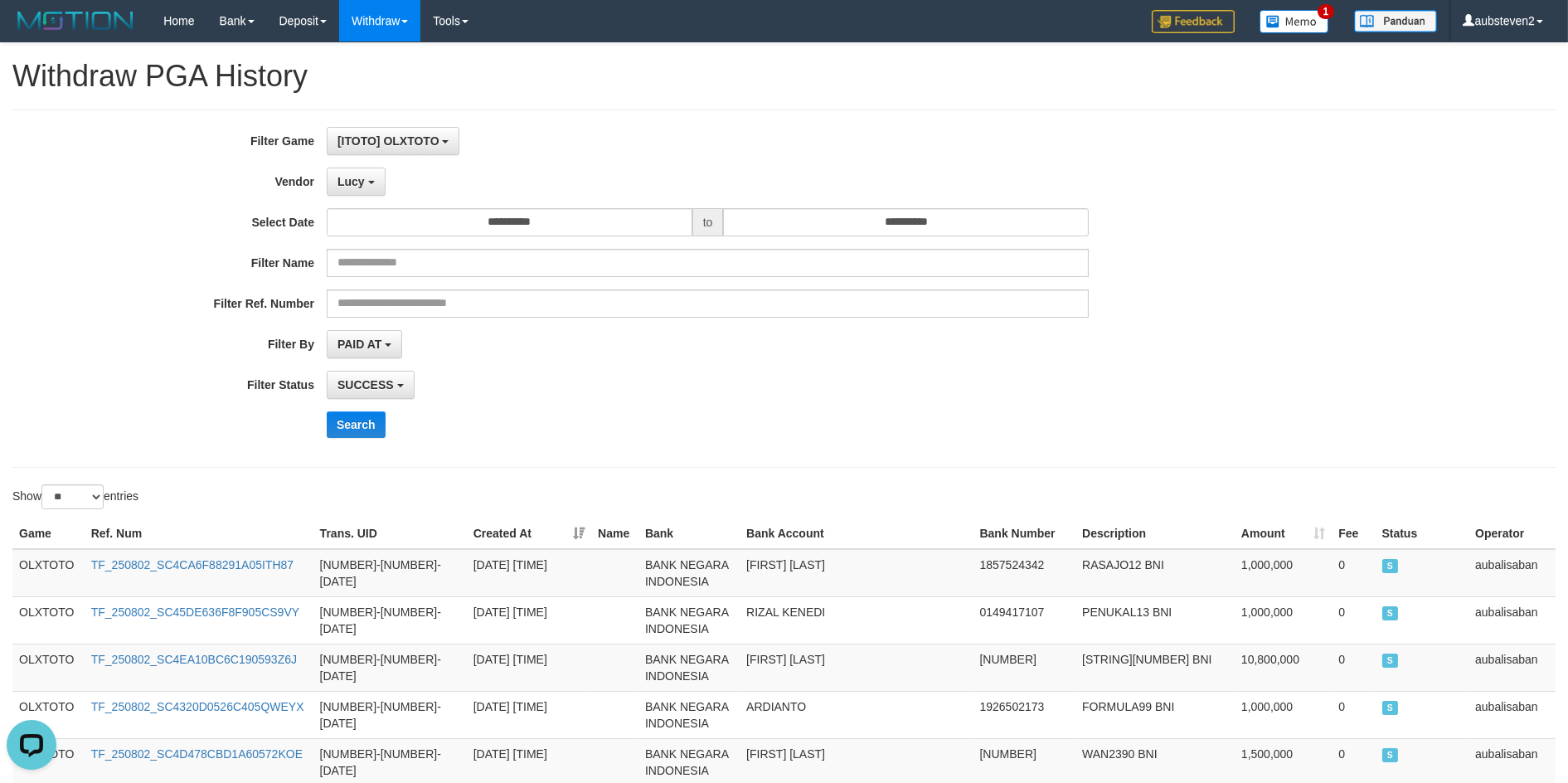 click on "**********" at bounding box center (653, 289) 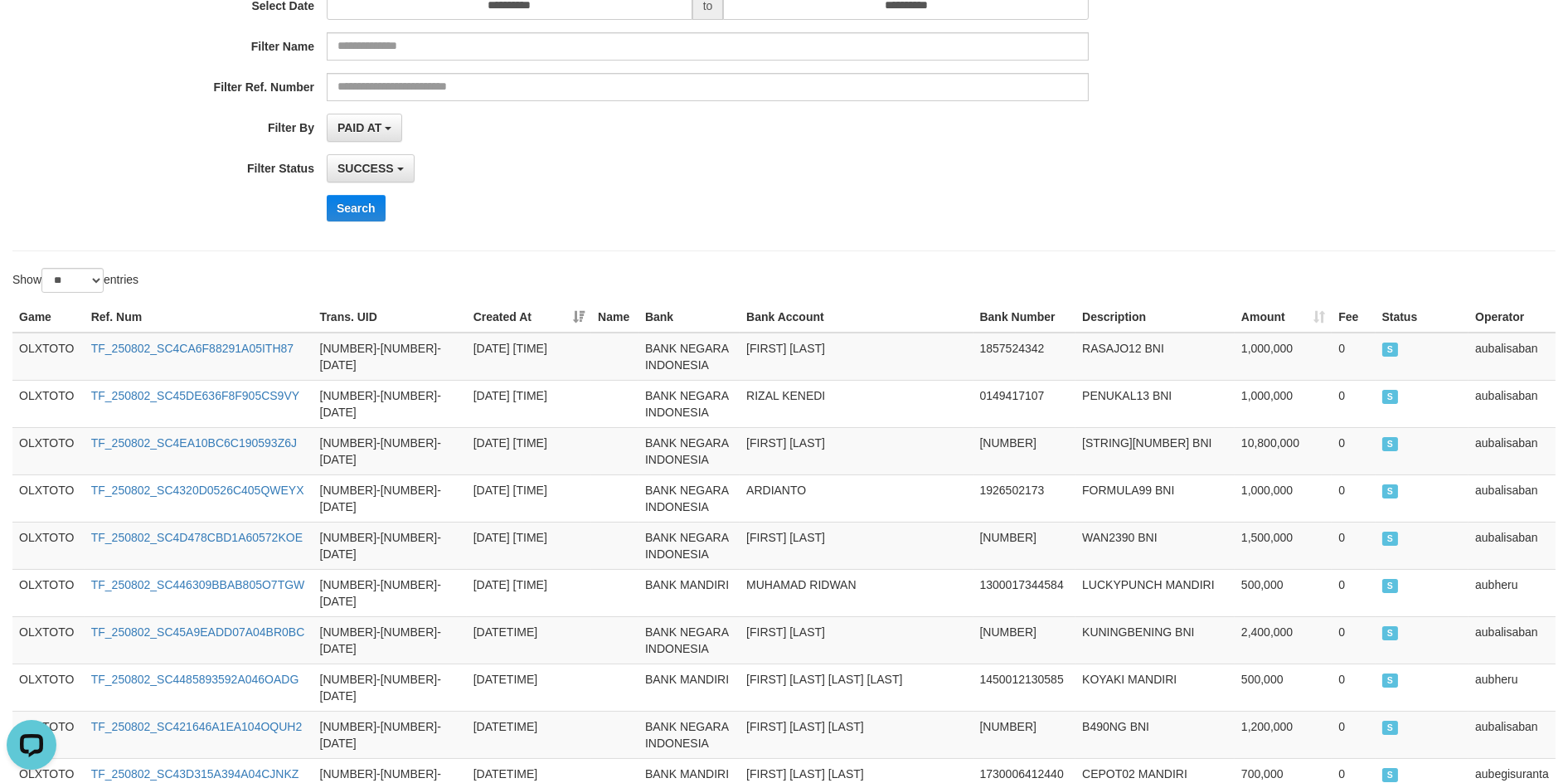 scroll, scrollTop: 0, scrollLeft: 0, axis: both 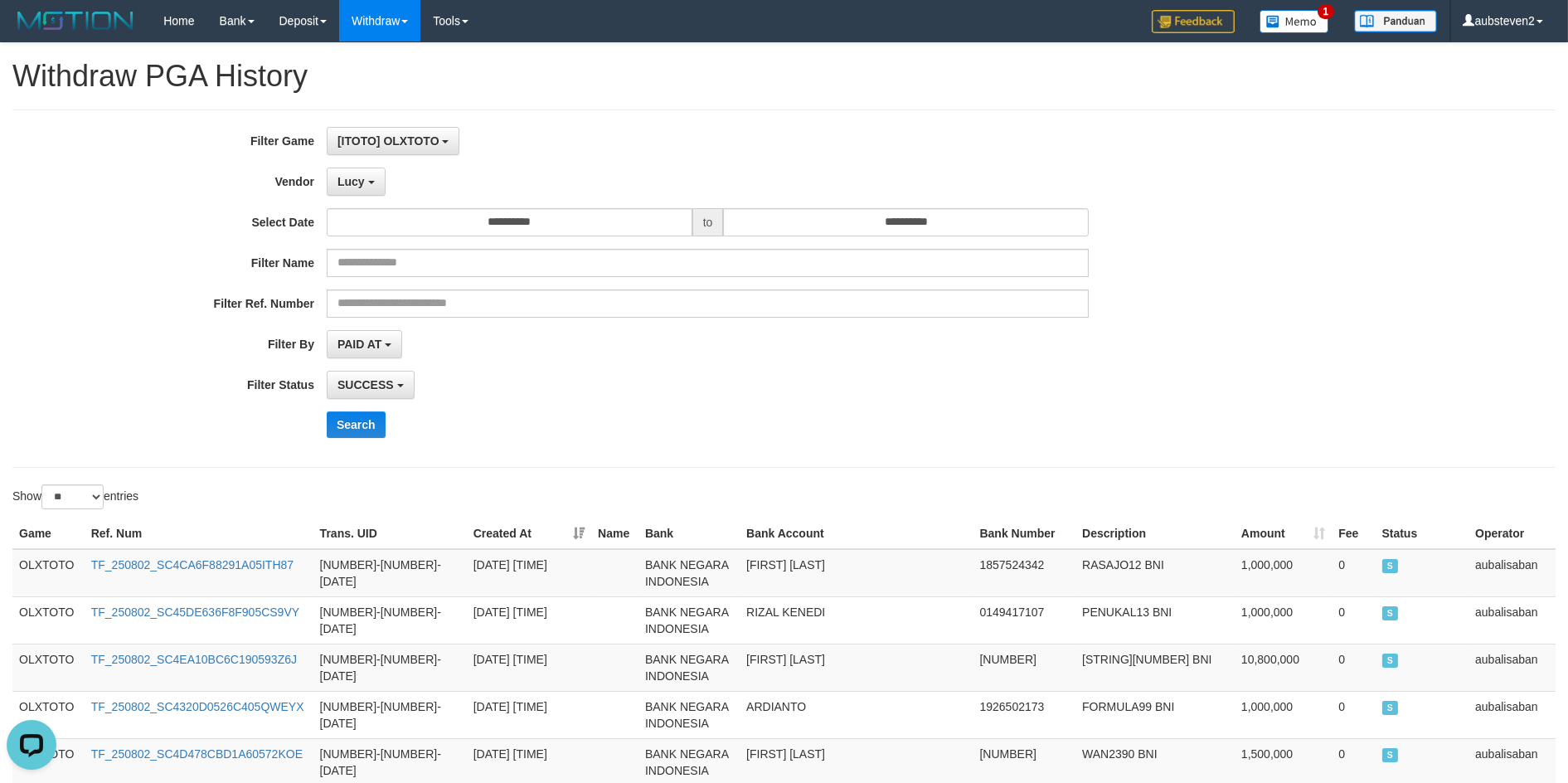 click on "Filter Status" at bounding box center [163, 382] 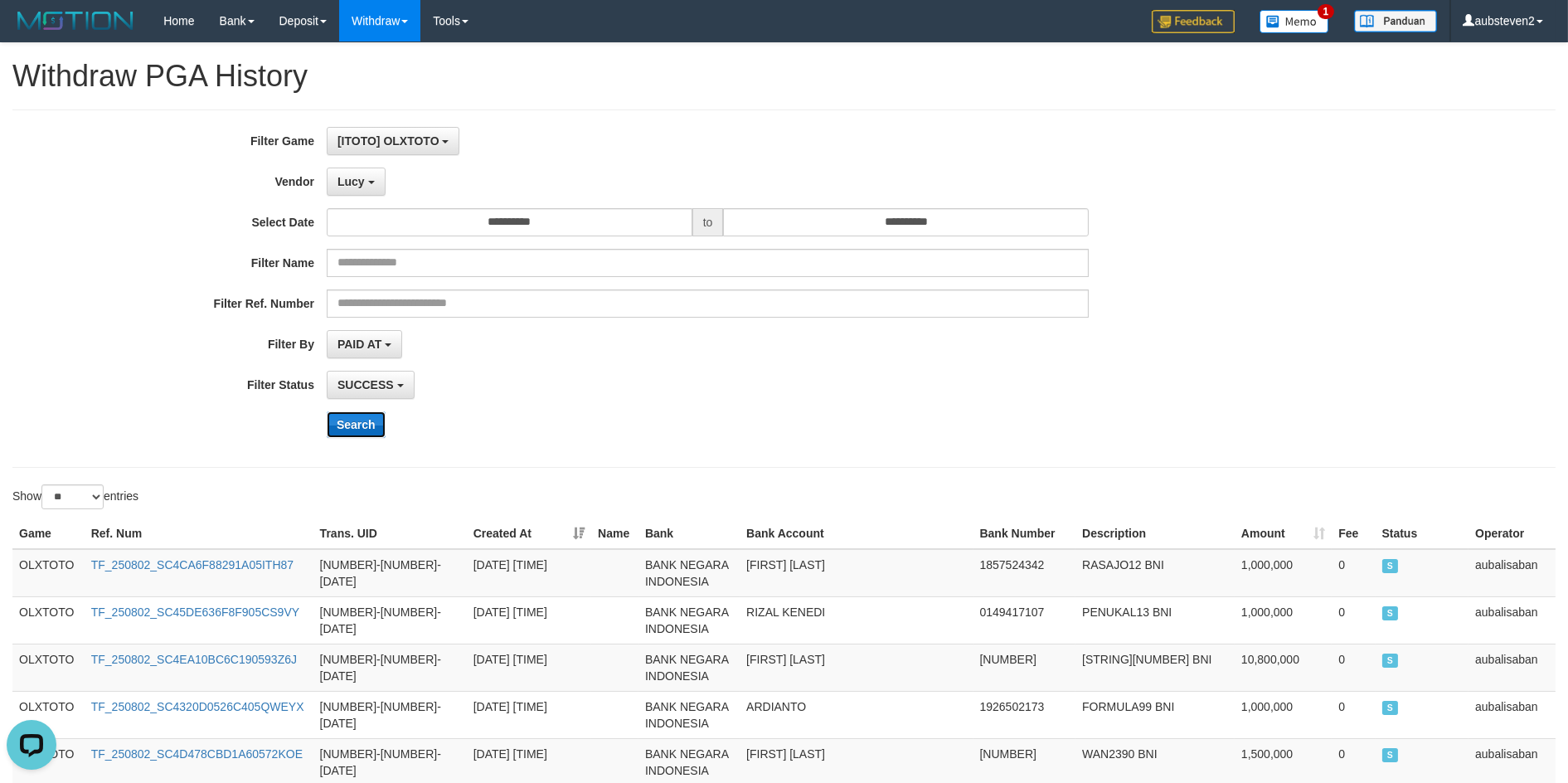 click on "Search" at bounding box center (356, 425) 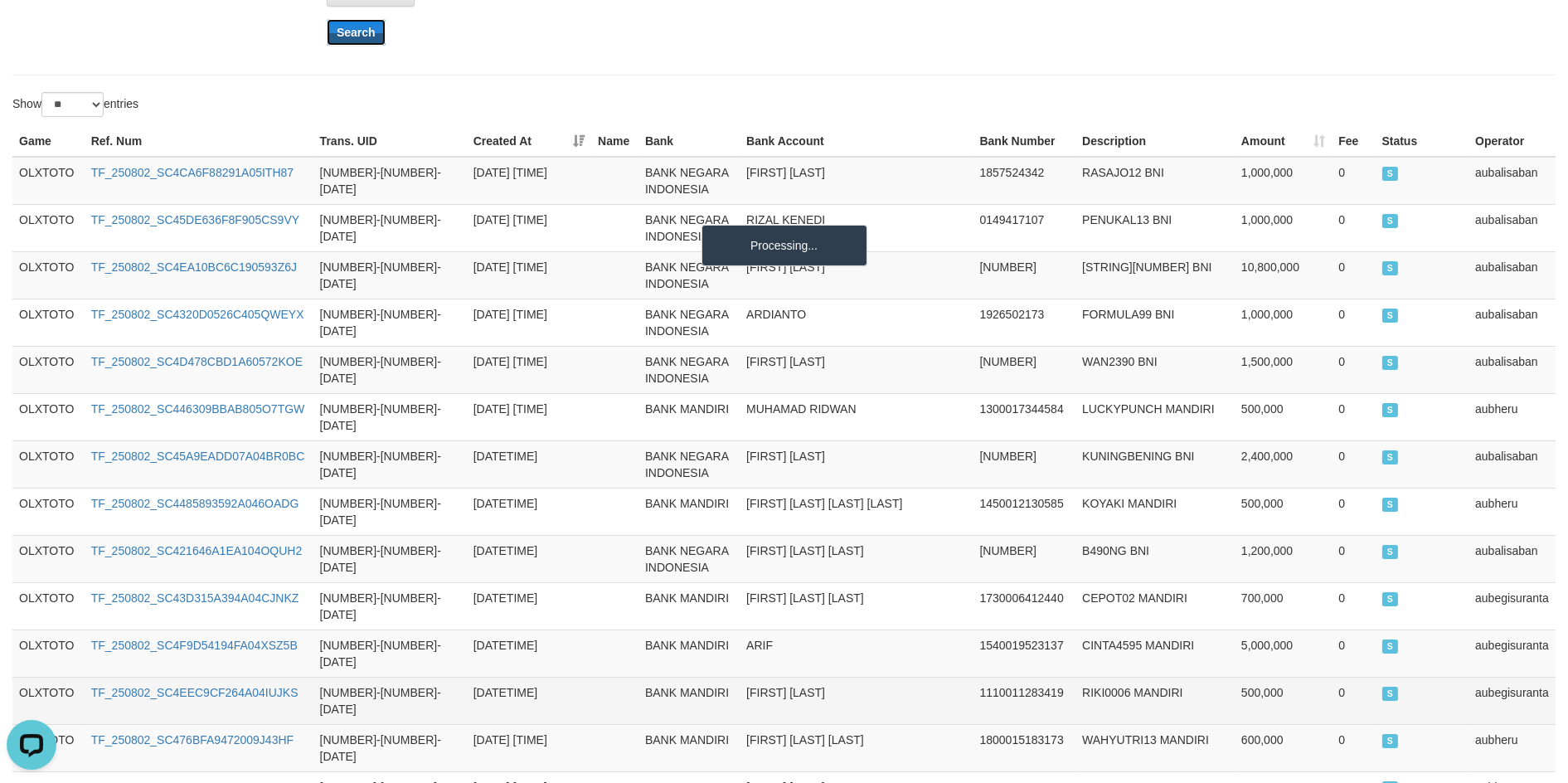 scroll, scrollTop: 863, scrollLeft: 0, axis: vertical 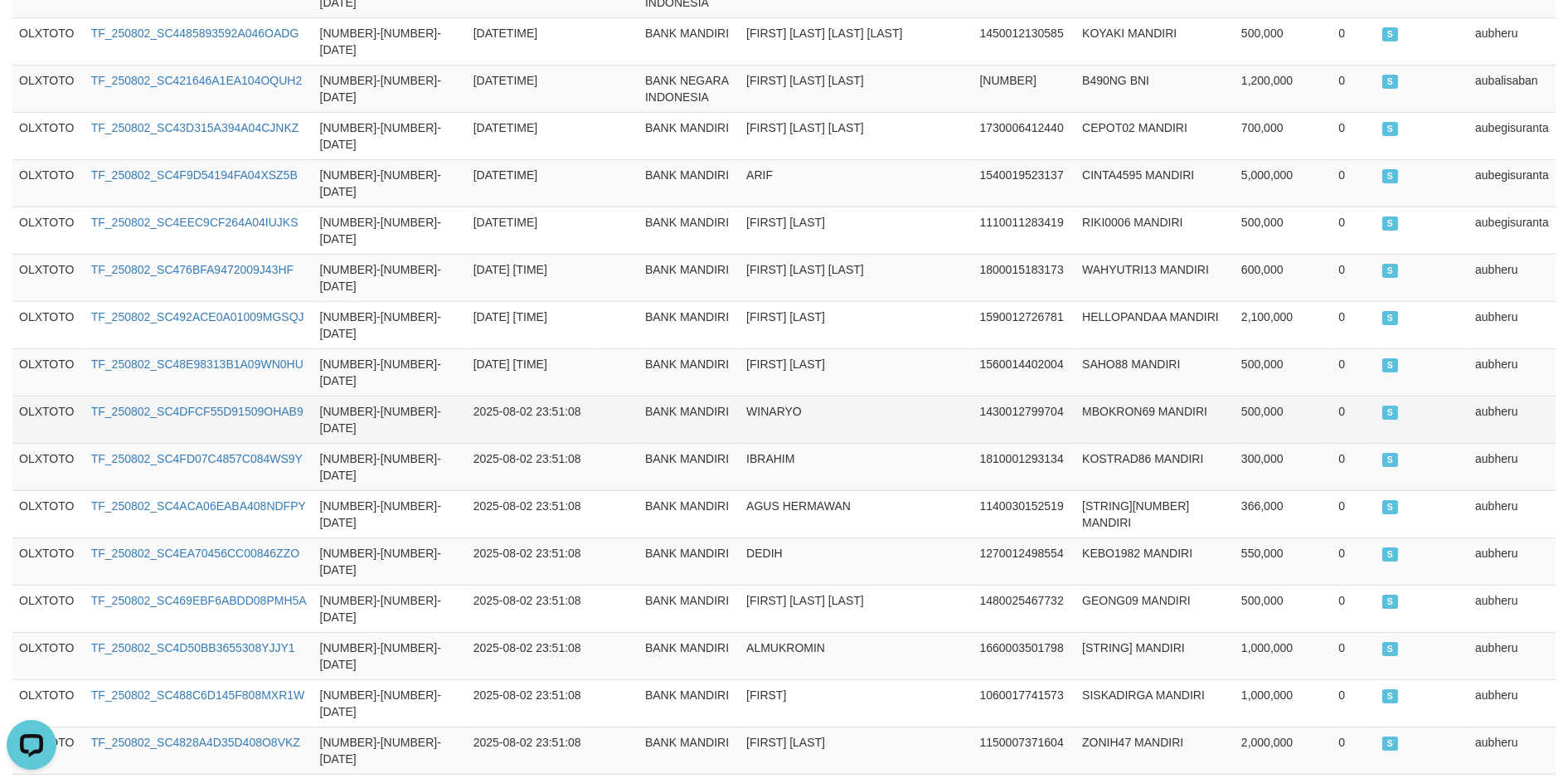 type 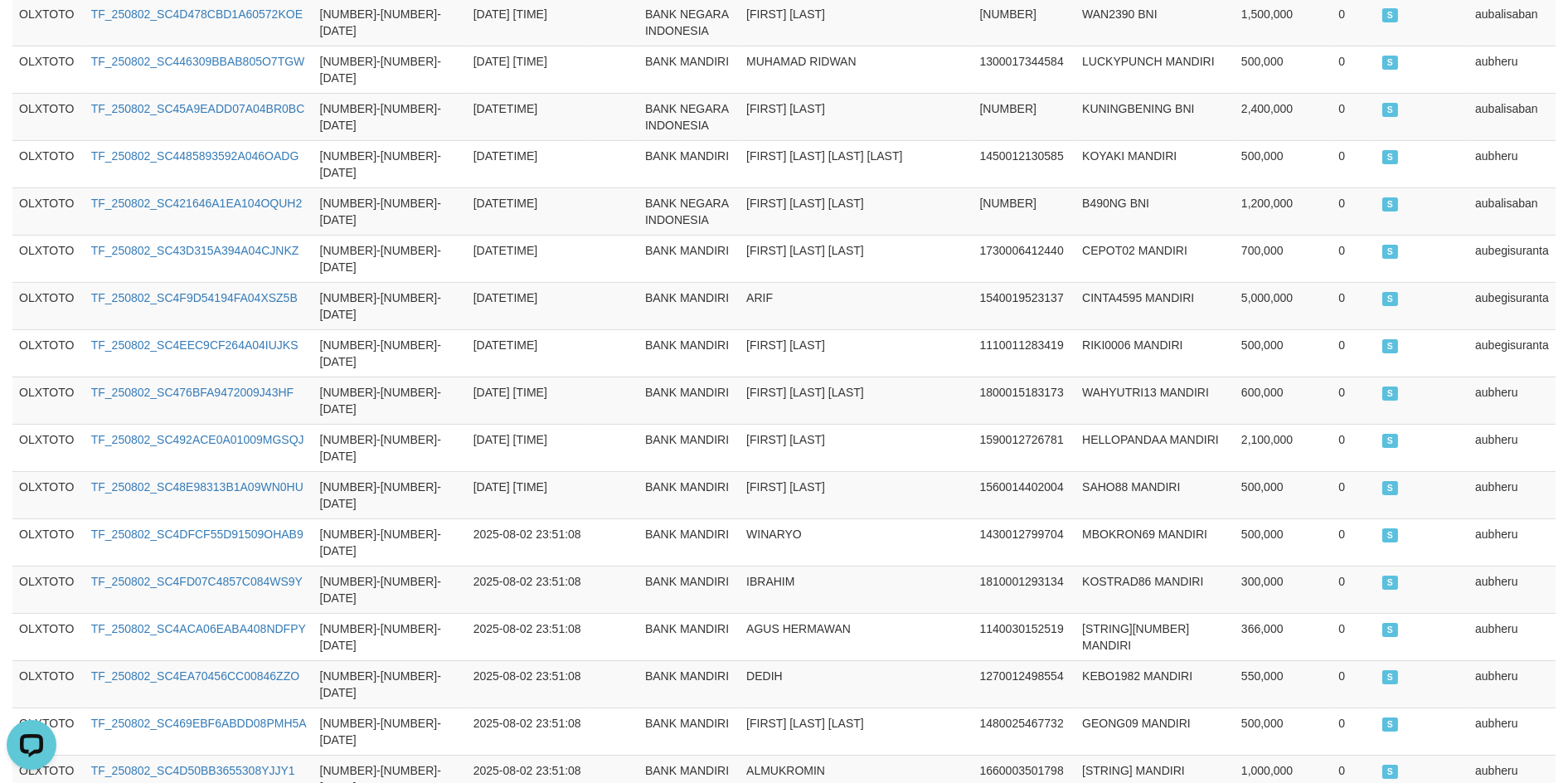 scroll, scrollTop: 371, scrollLeft: 0, axis: vertical 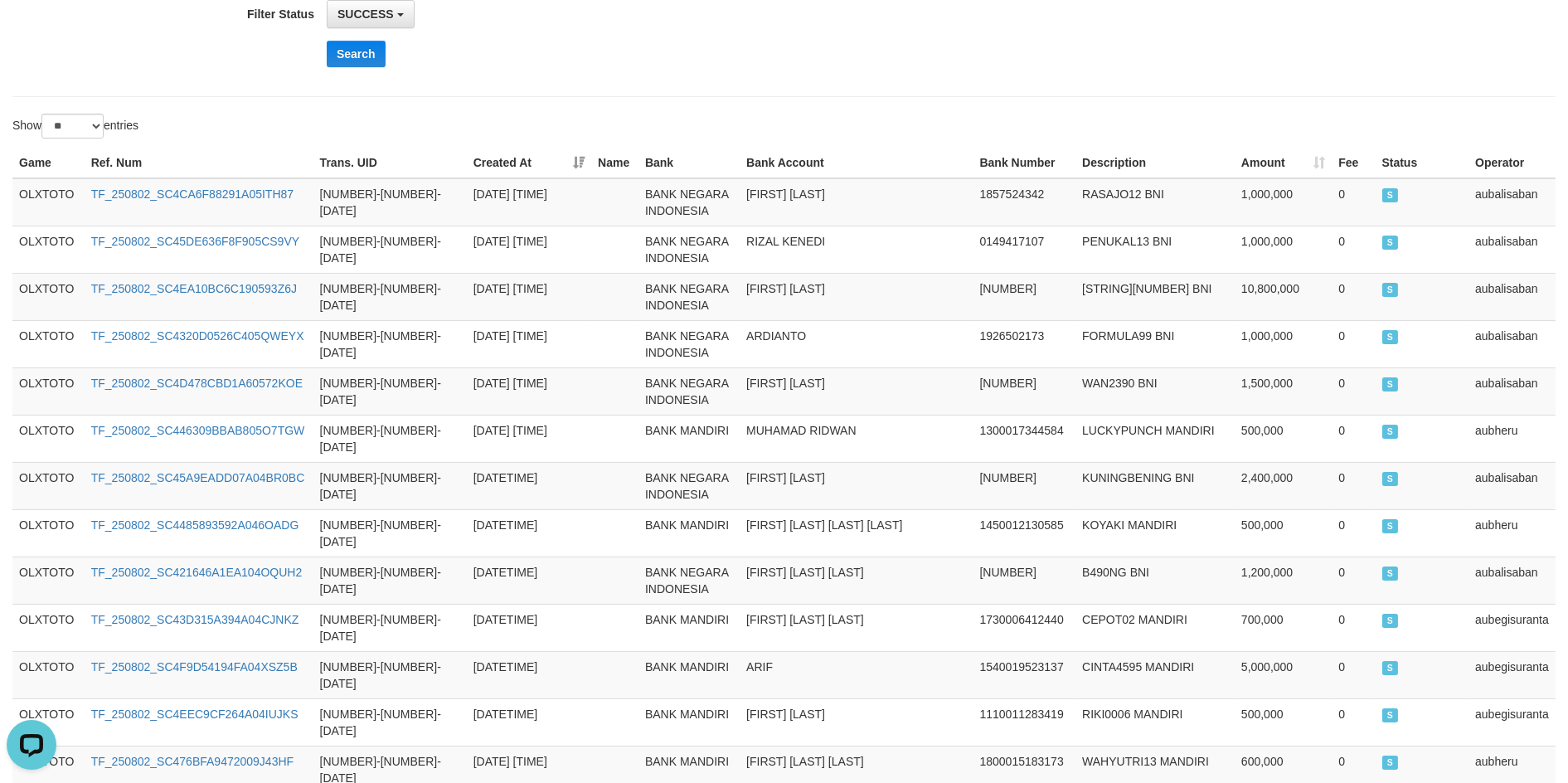 click on "**********" at bounding box center (784, -82) 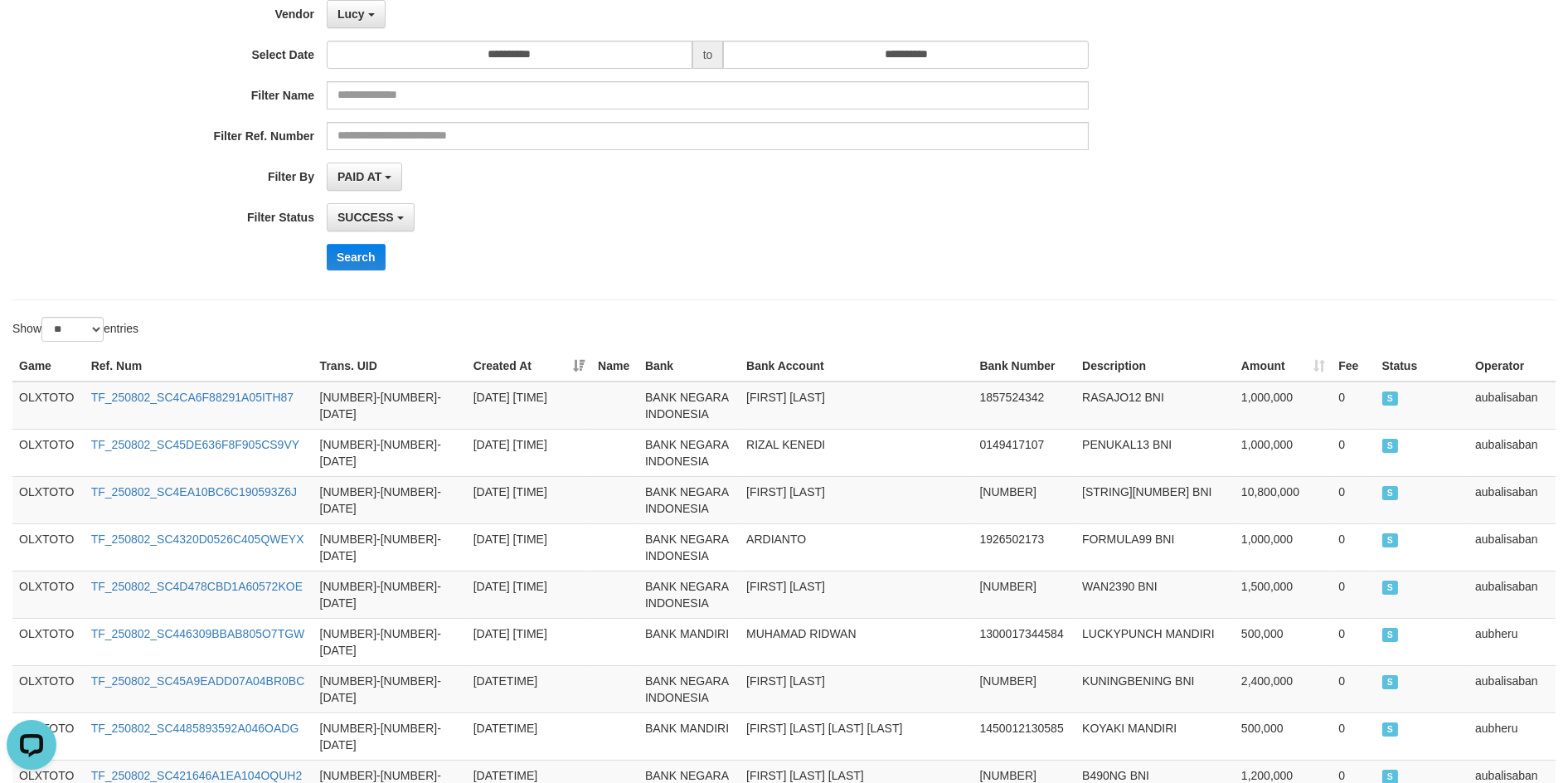 scroll, scrollTop: 0, scrollLeft: 0, axis: both 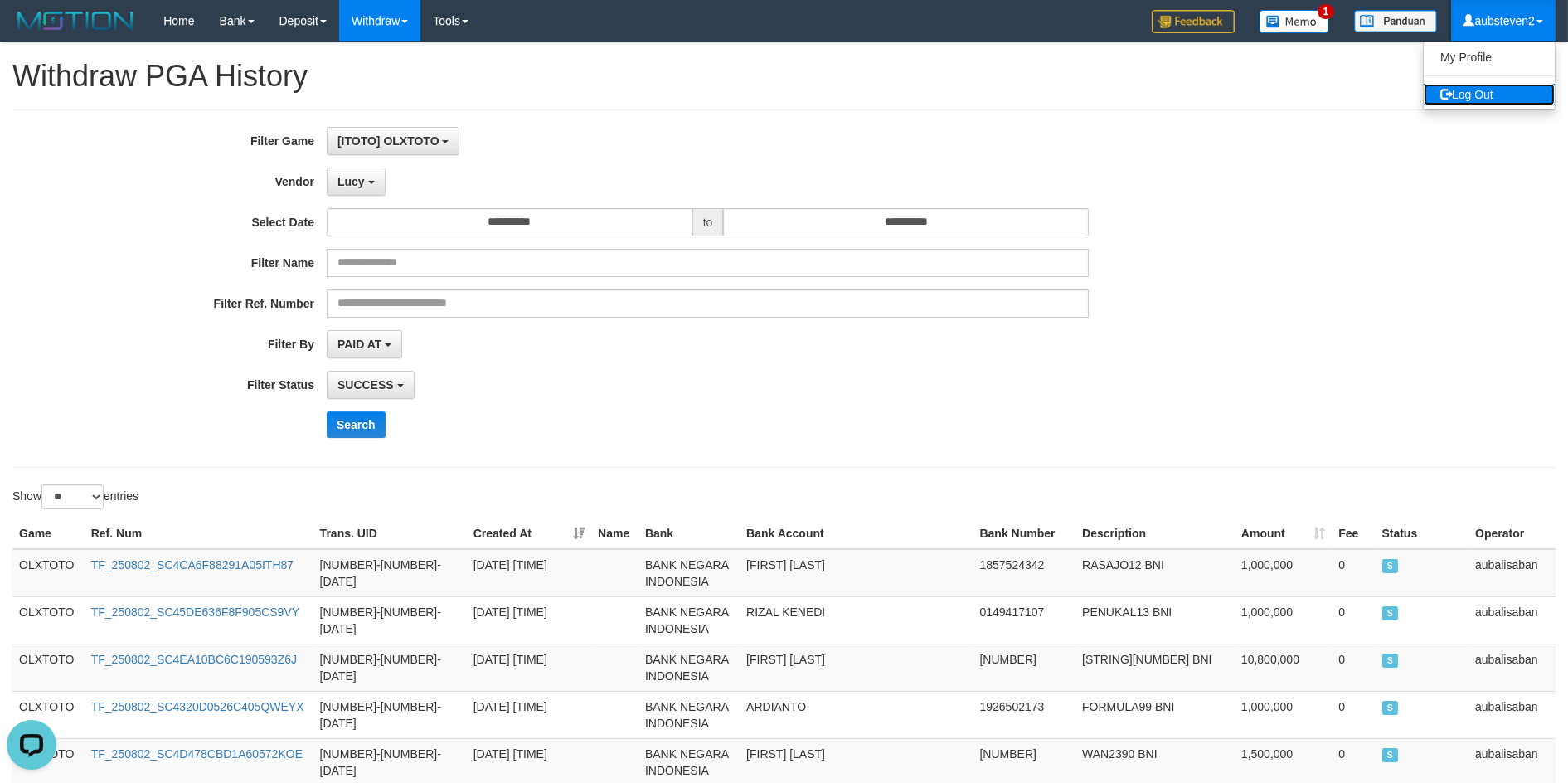 click on "Log Out" at bounding box center (1489, 95) 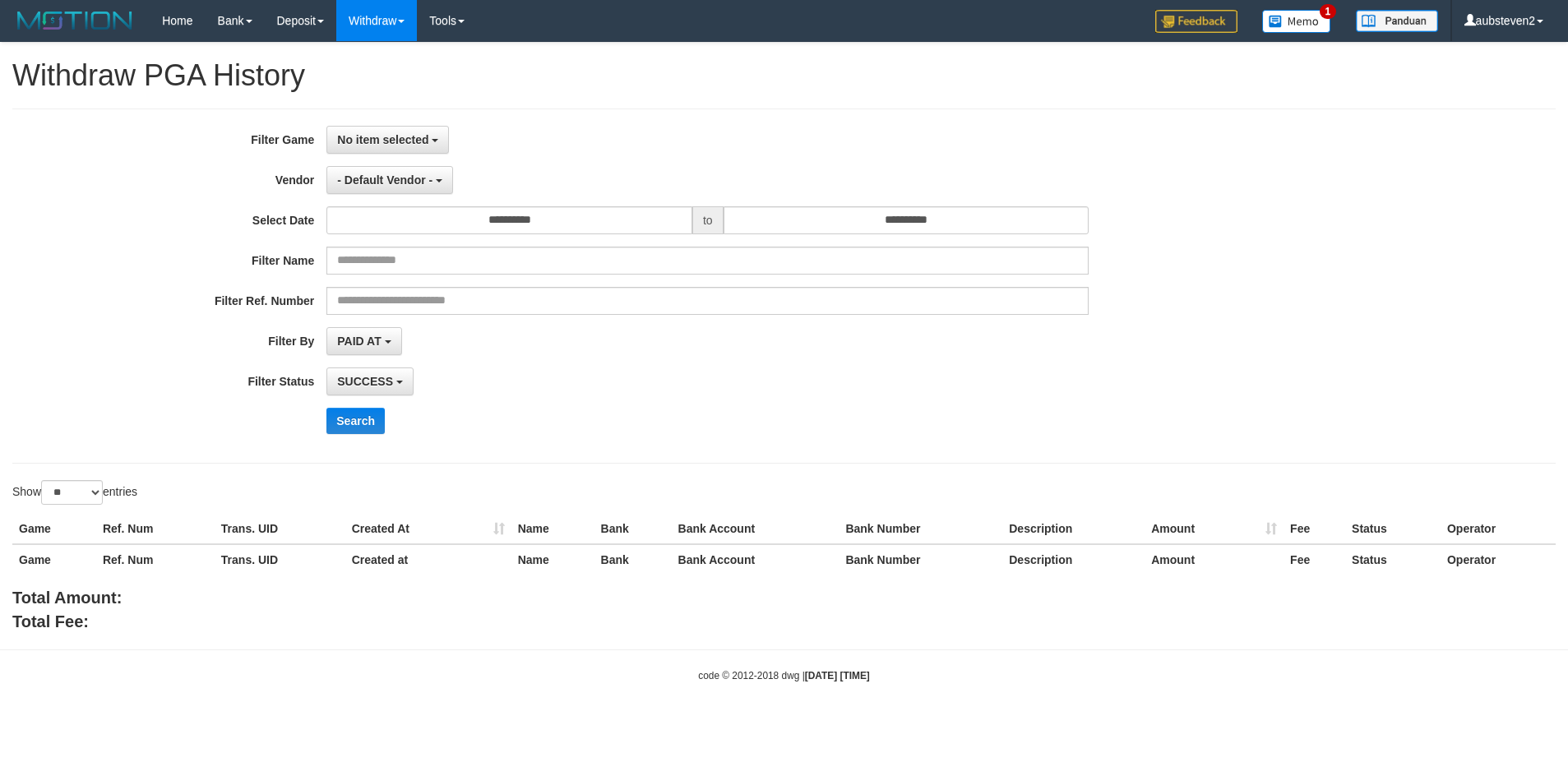 select 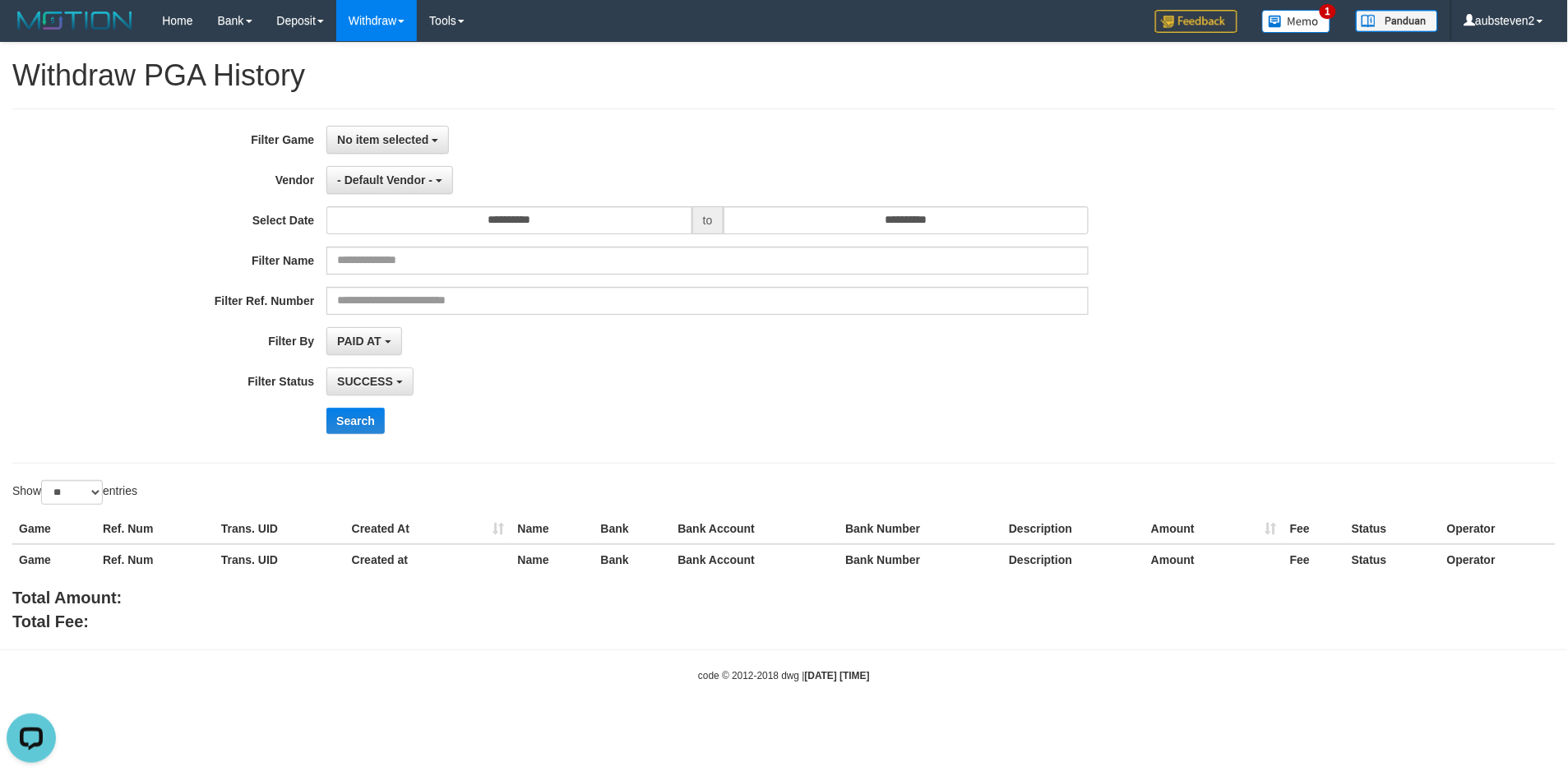 scroll, scrollTop: 0, scrollLeft: 0, axis: both 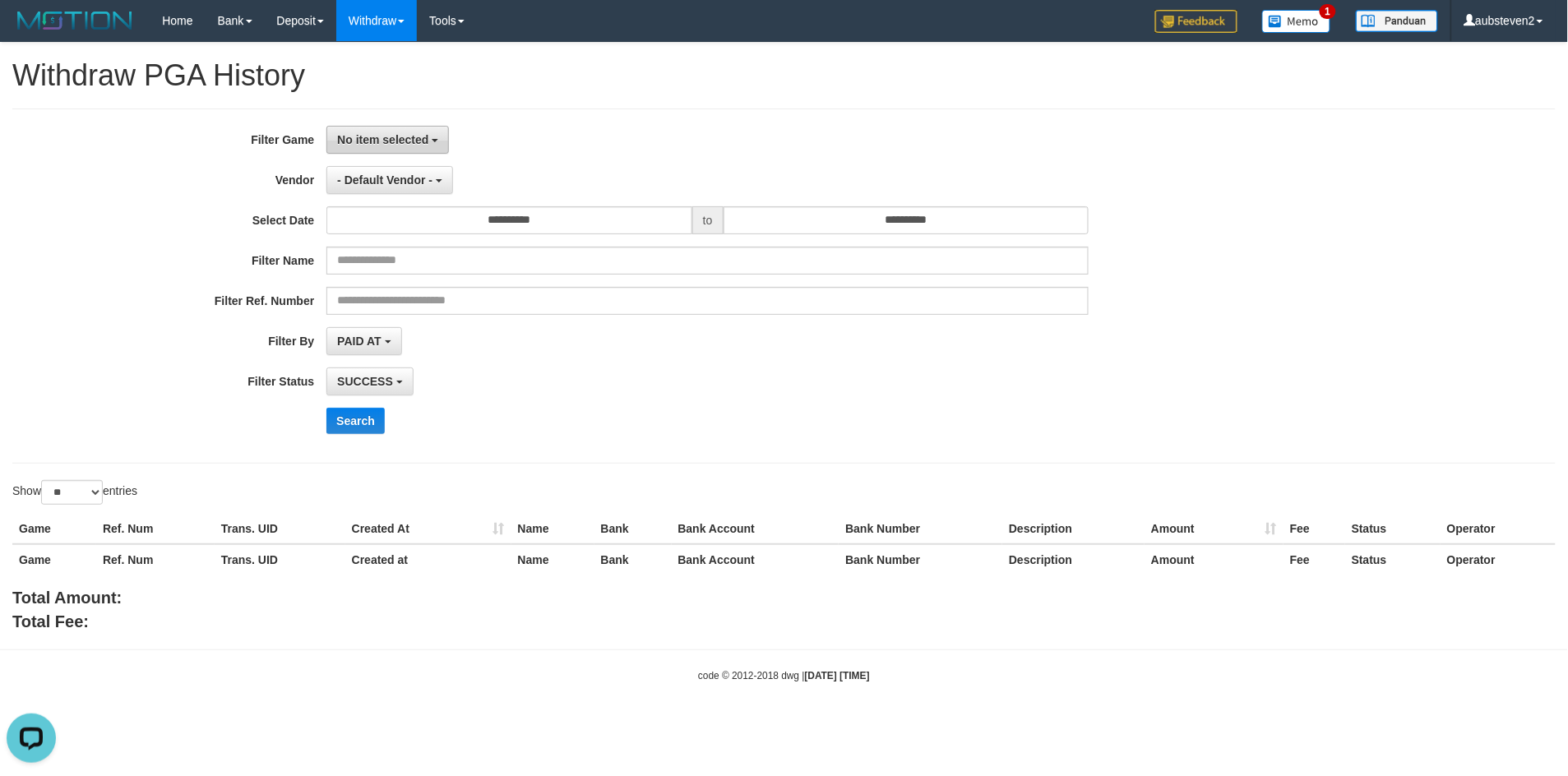 click on "No item selected" at bounding box center [387, 140] 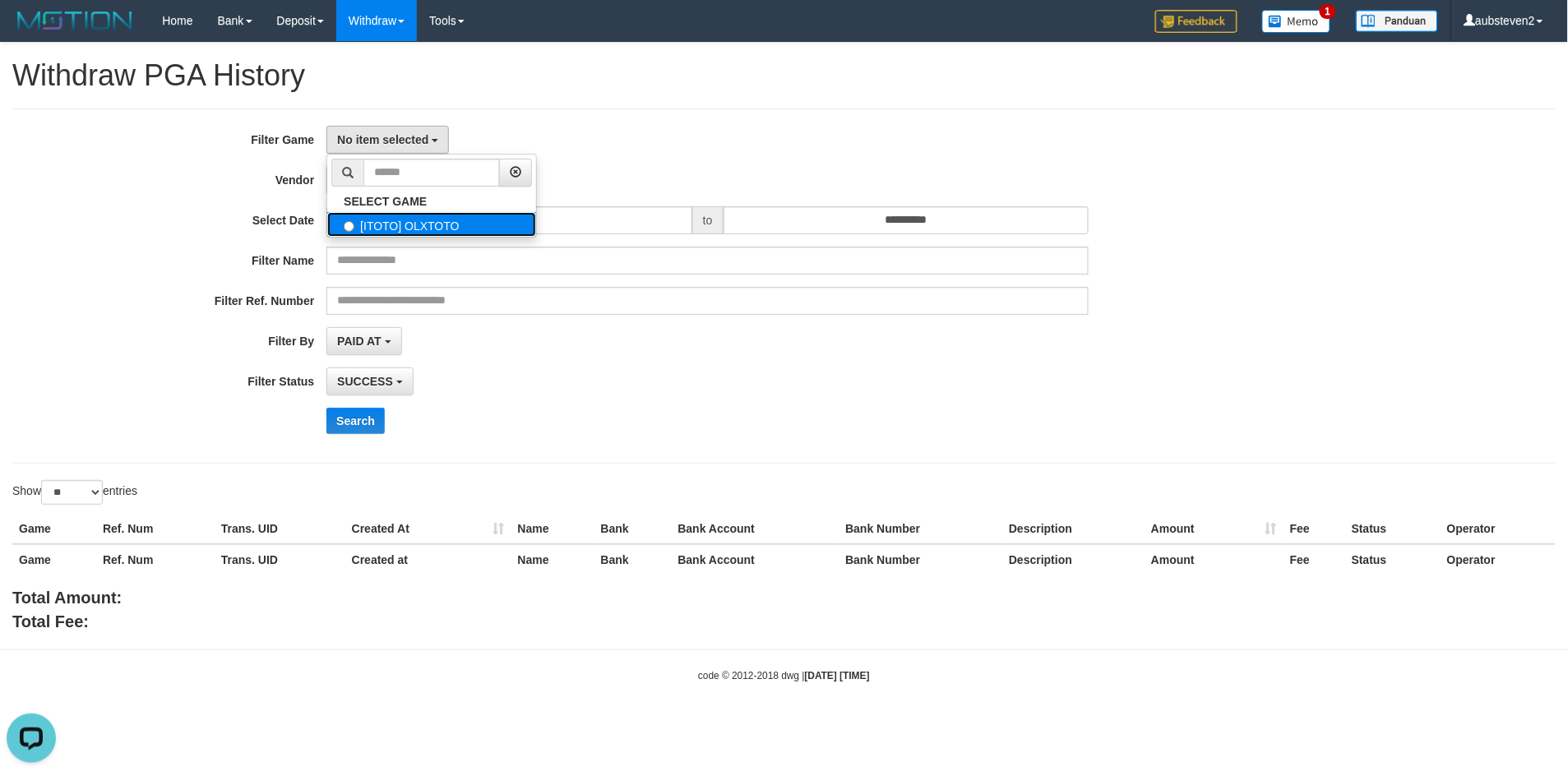 click on "[ITOTO] OLXTOTO" at bounding box center [432, 224] 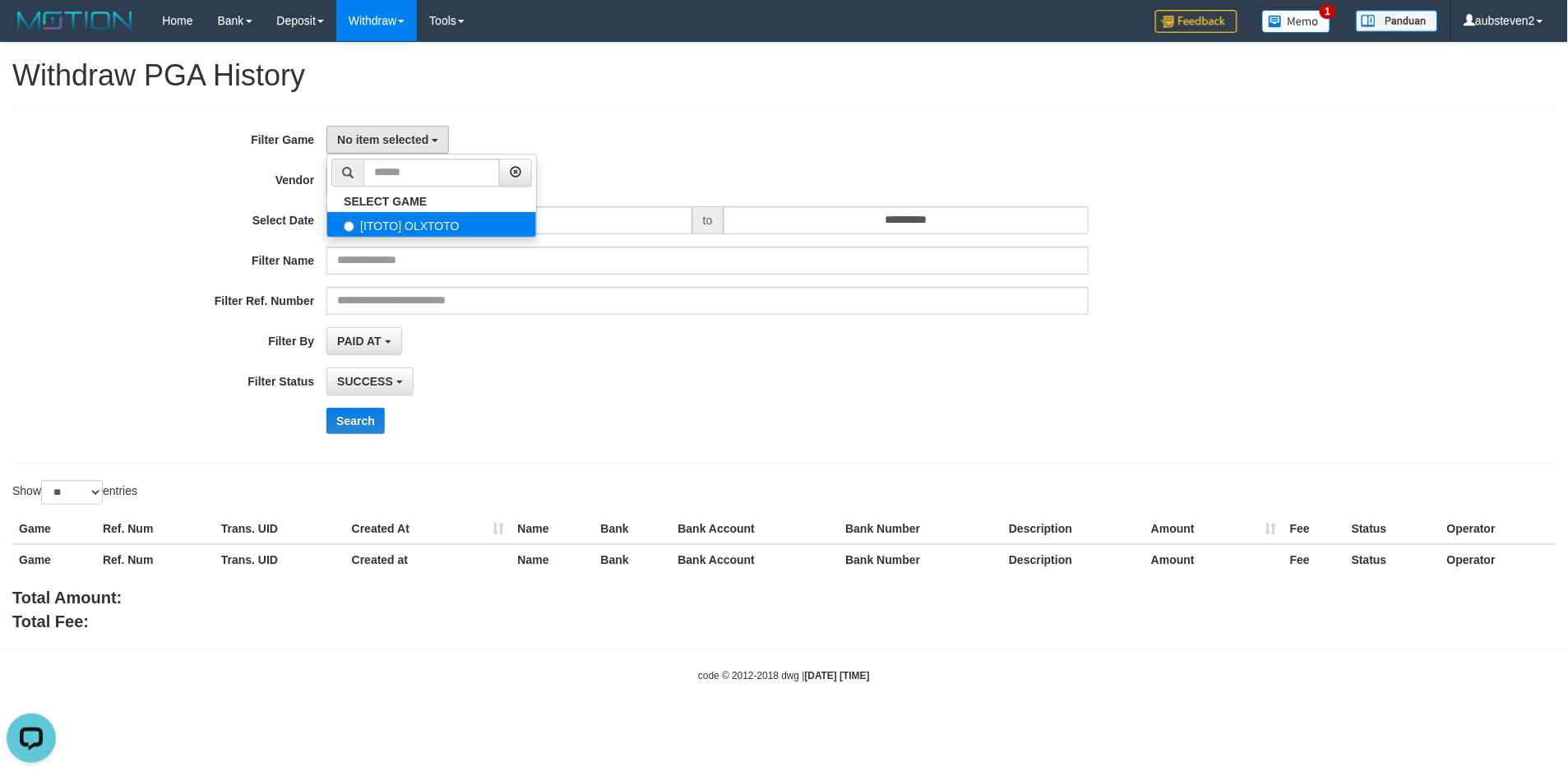 select on "***" 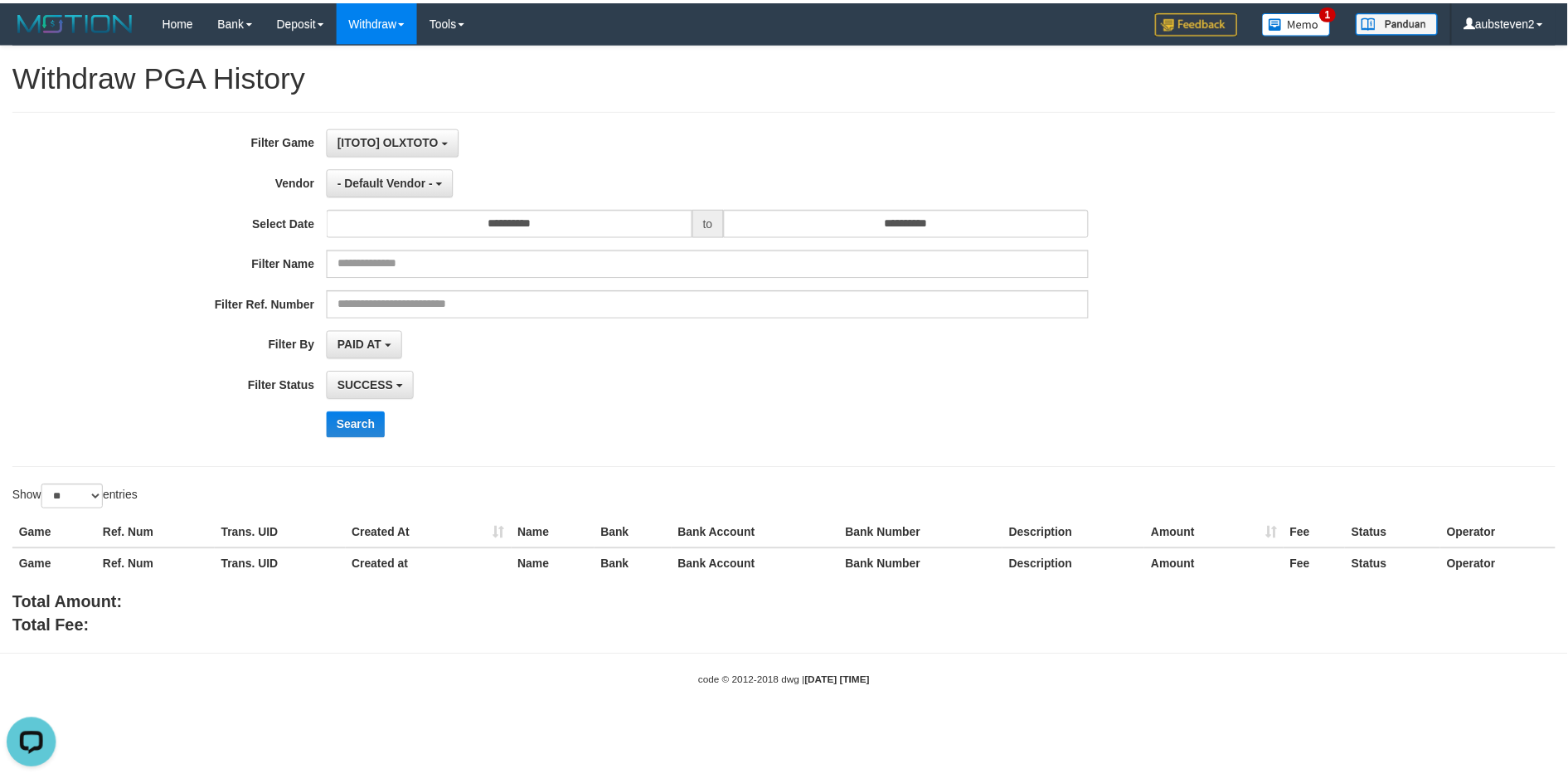 scroll, scrollTop: 14, scrollLeft: 0, axis: vertical 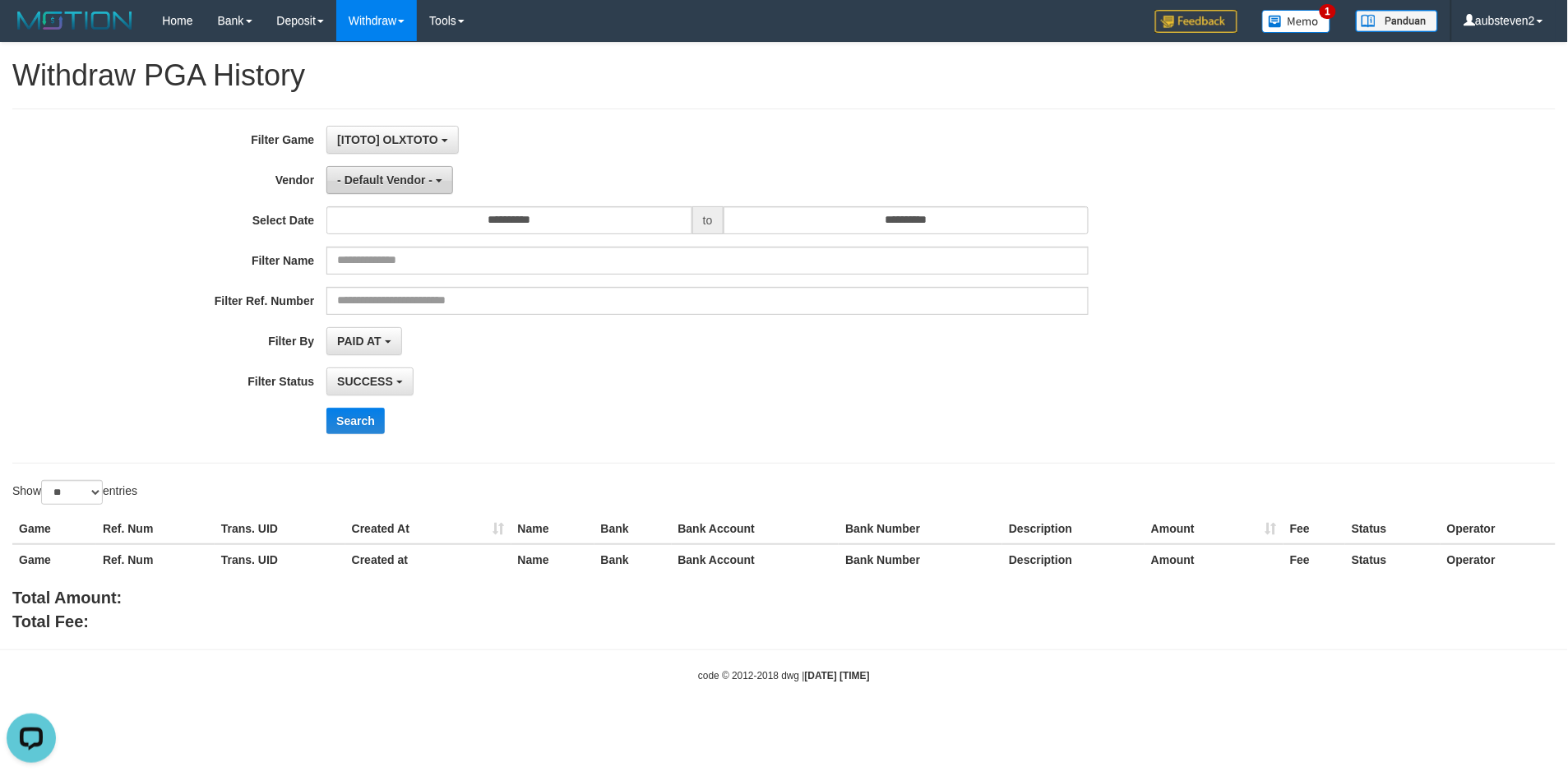 click on "- Default Vendor -" at bounding box center [390, 180] 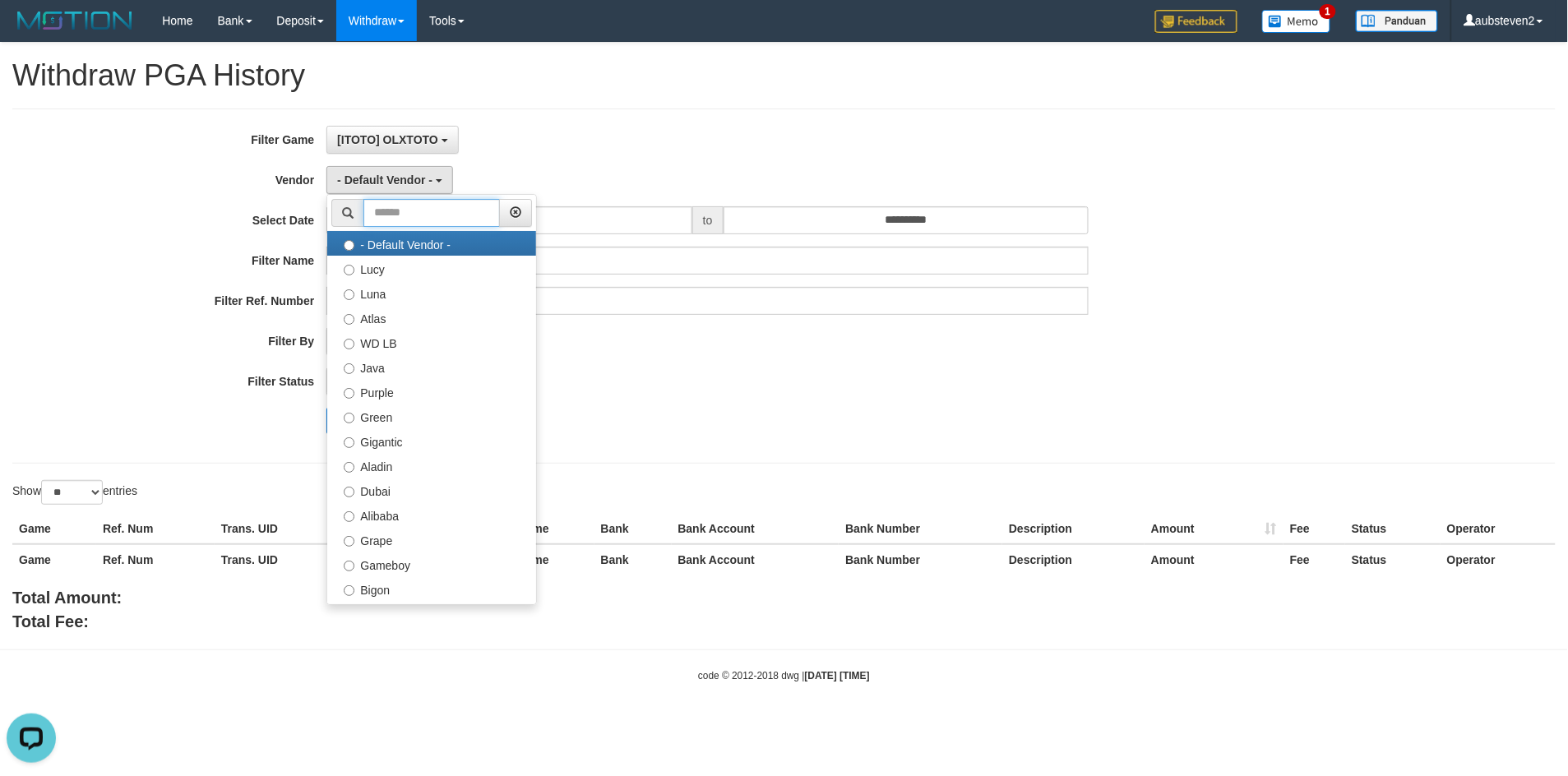 click at bounding box center [432, 213] 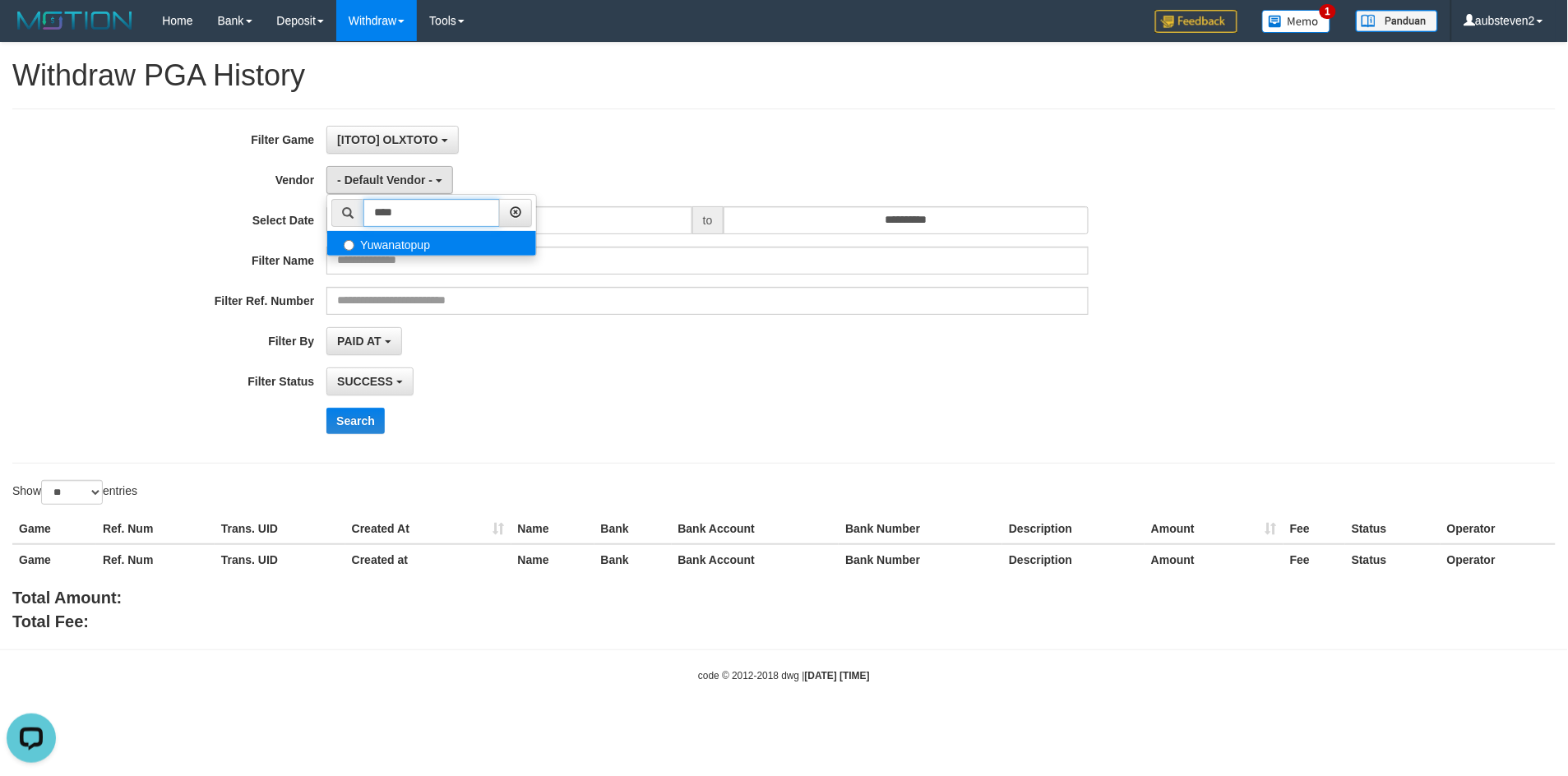 type on "****" 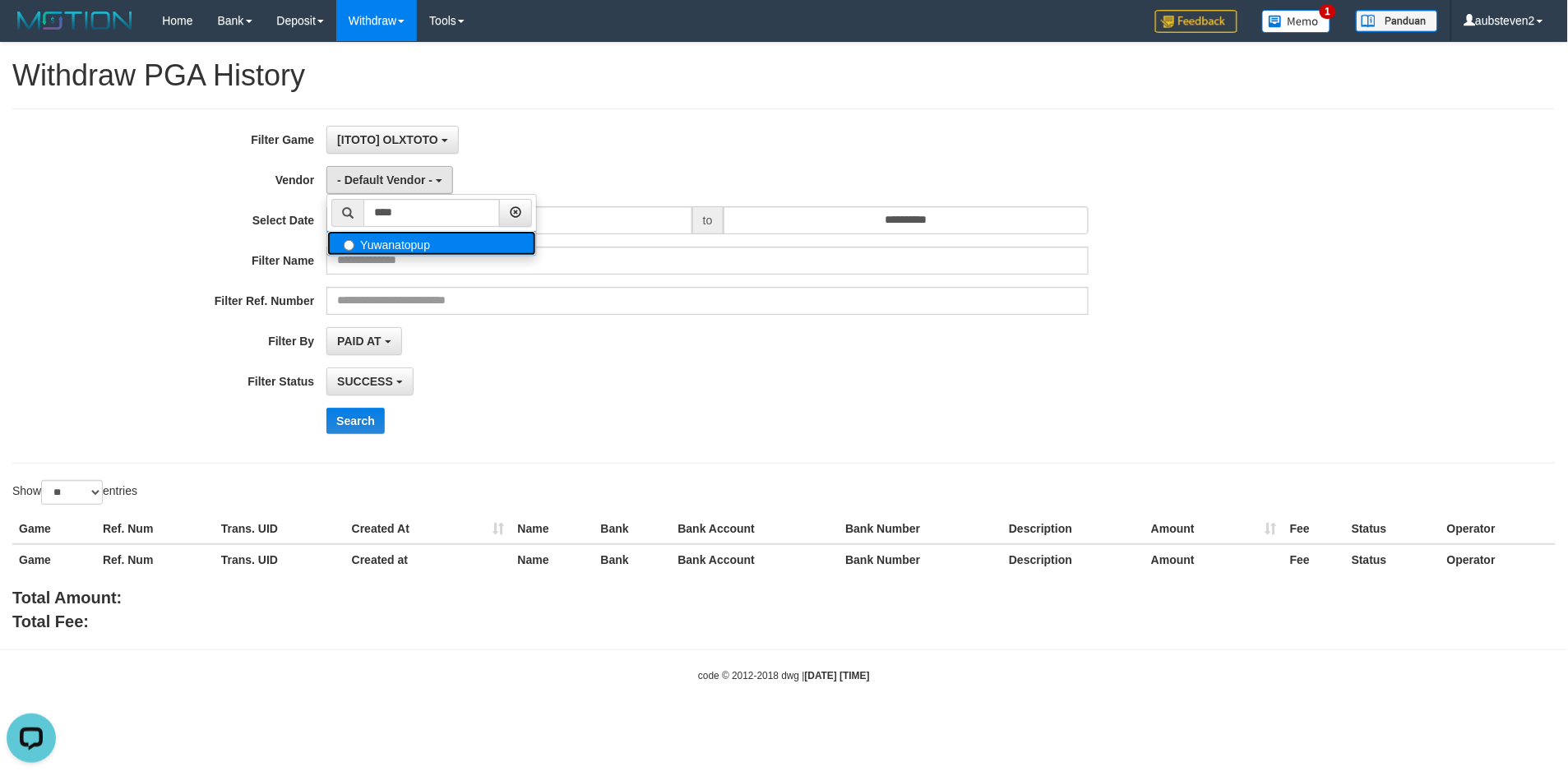 click on "Yuwanatopup" at bounding box center (432, 243) 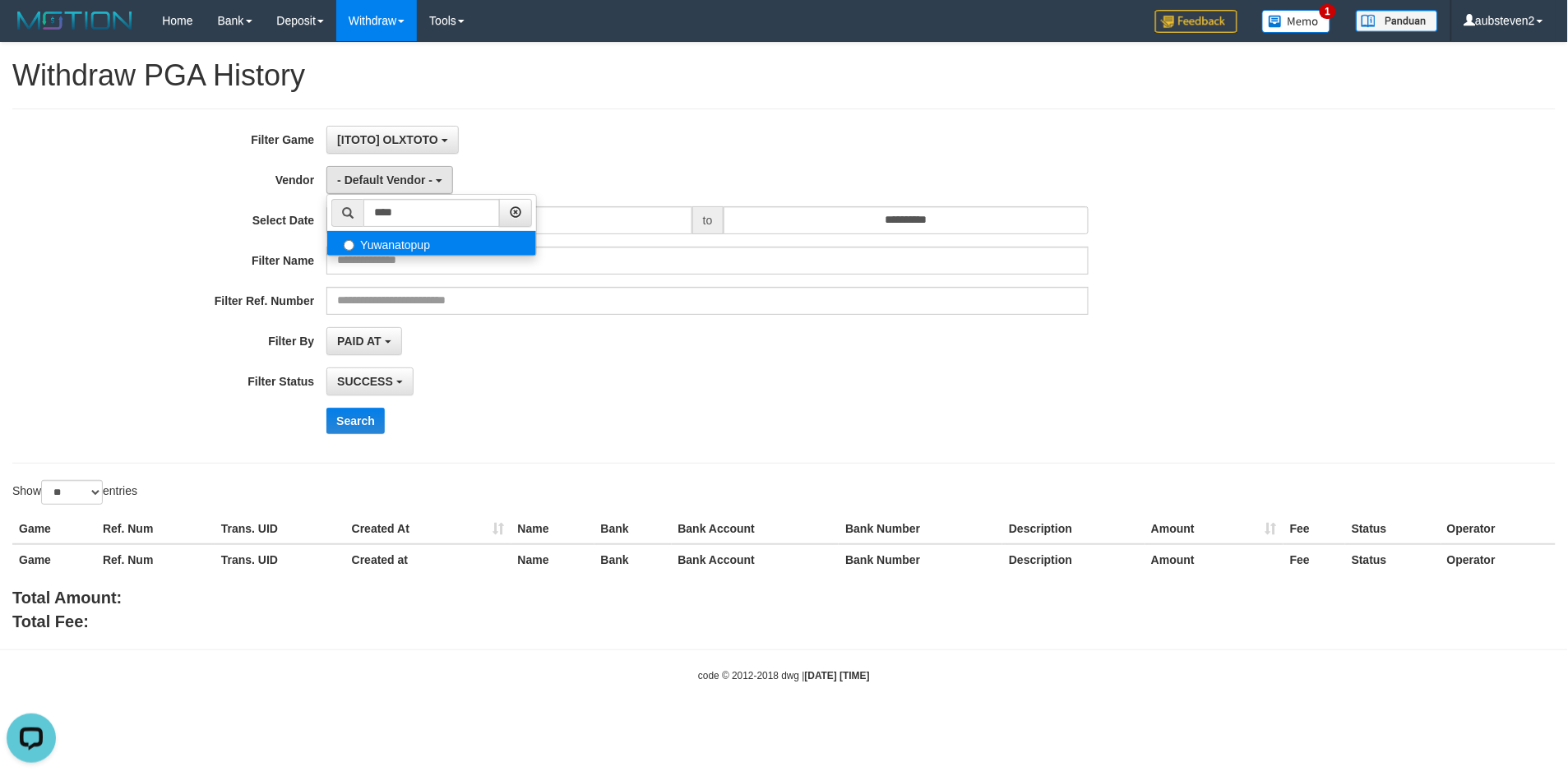 select on "**********" 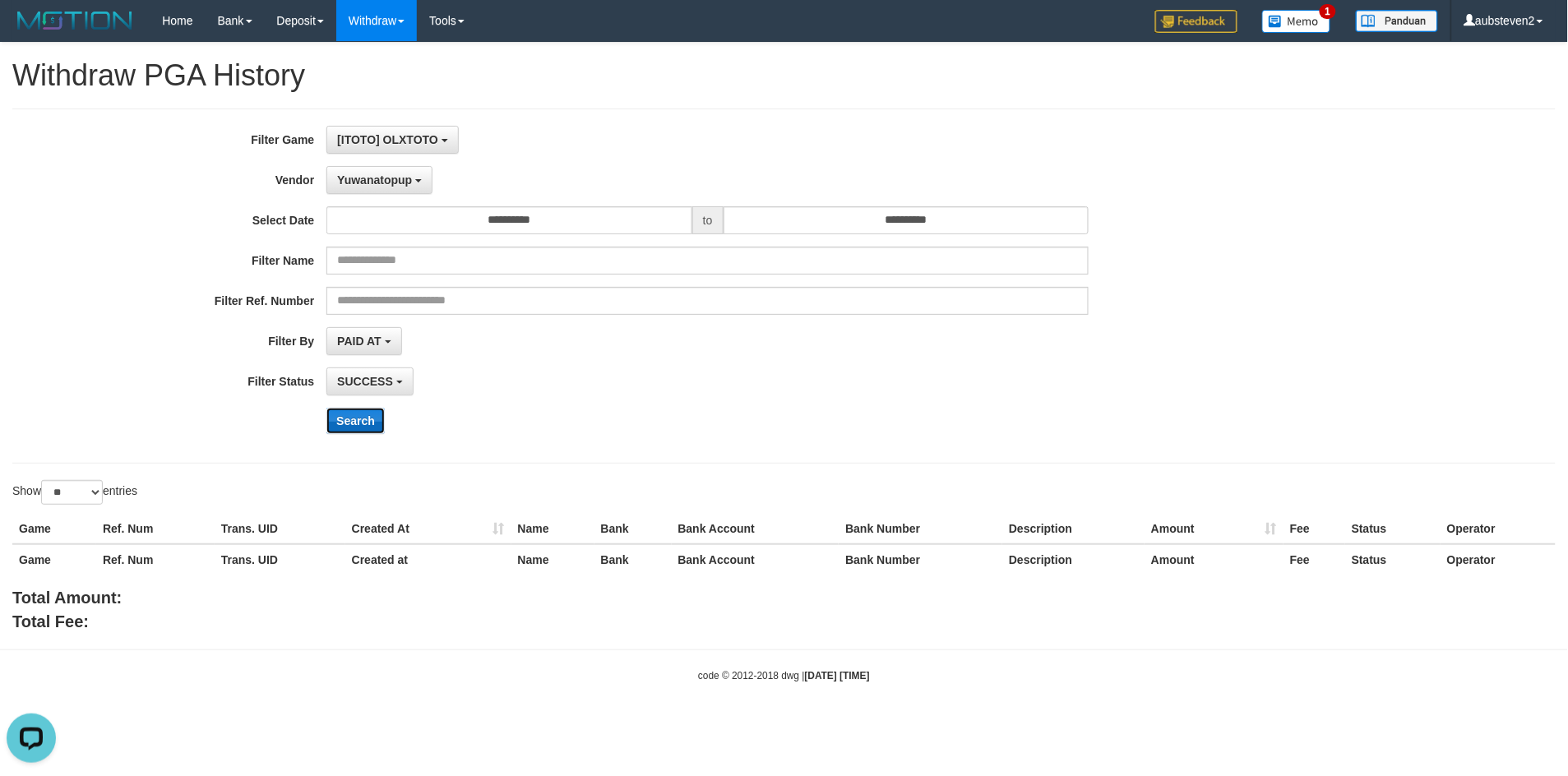 click on "Search" at bounding box center [355, 421] 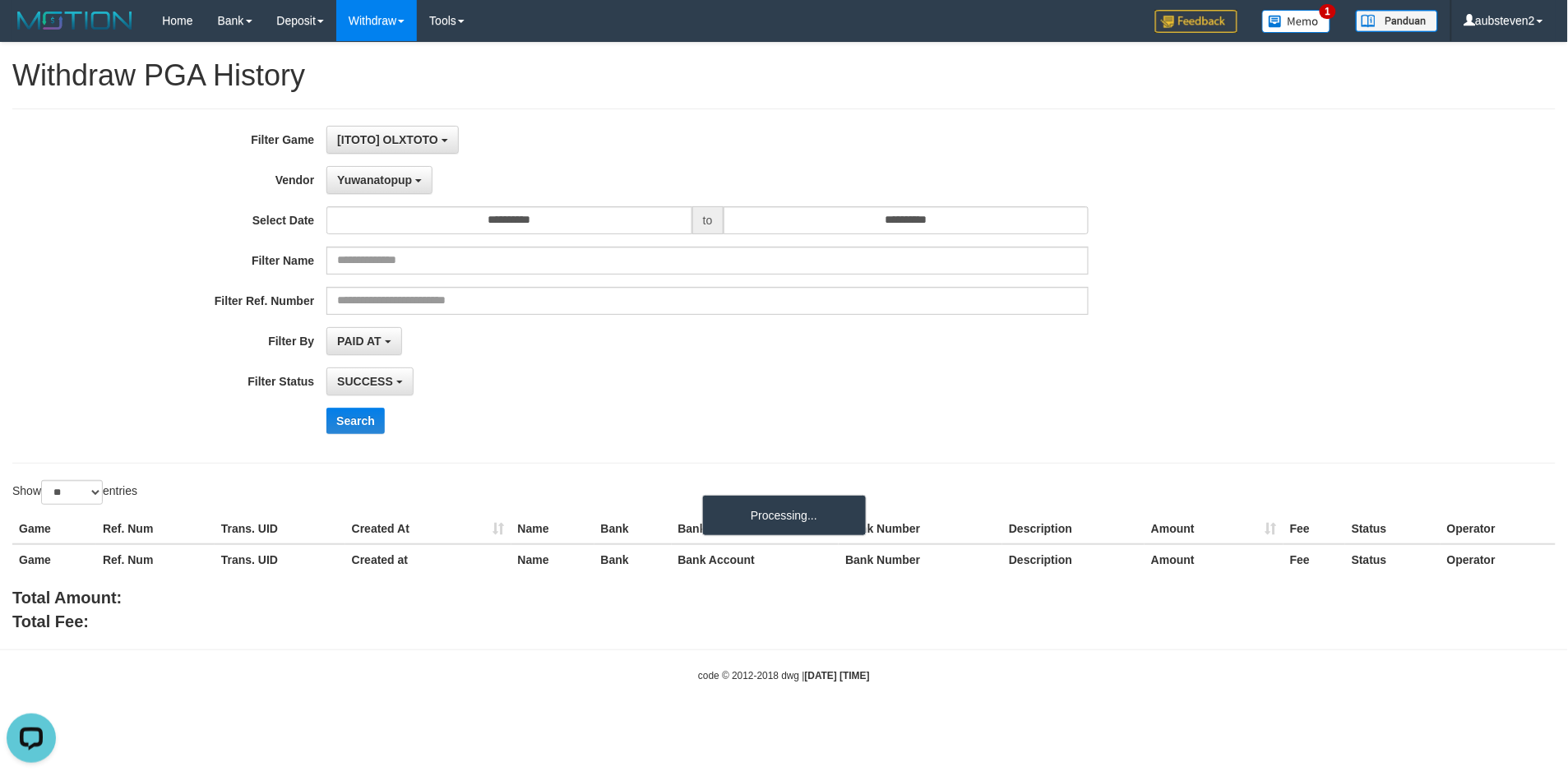 click on "SUCCESS
SUCCESS
ON PROCESS
FAILED" at bounding box center (707, 381) 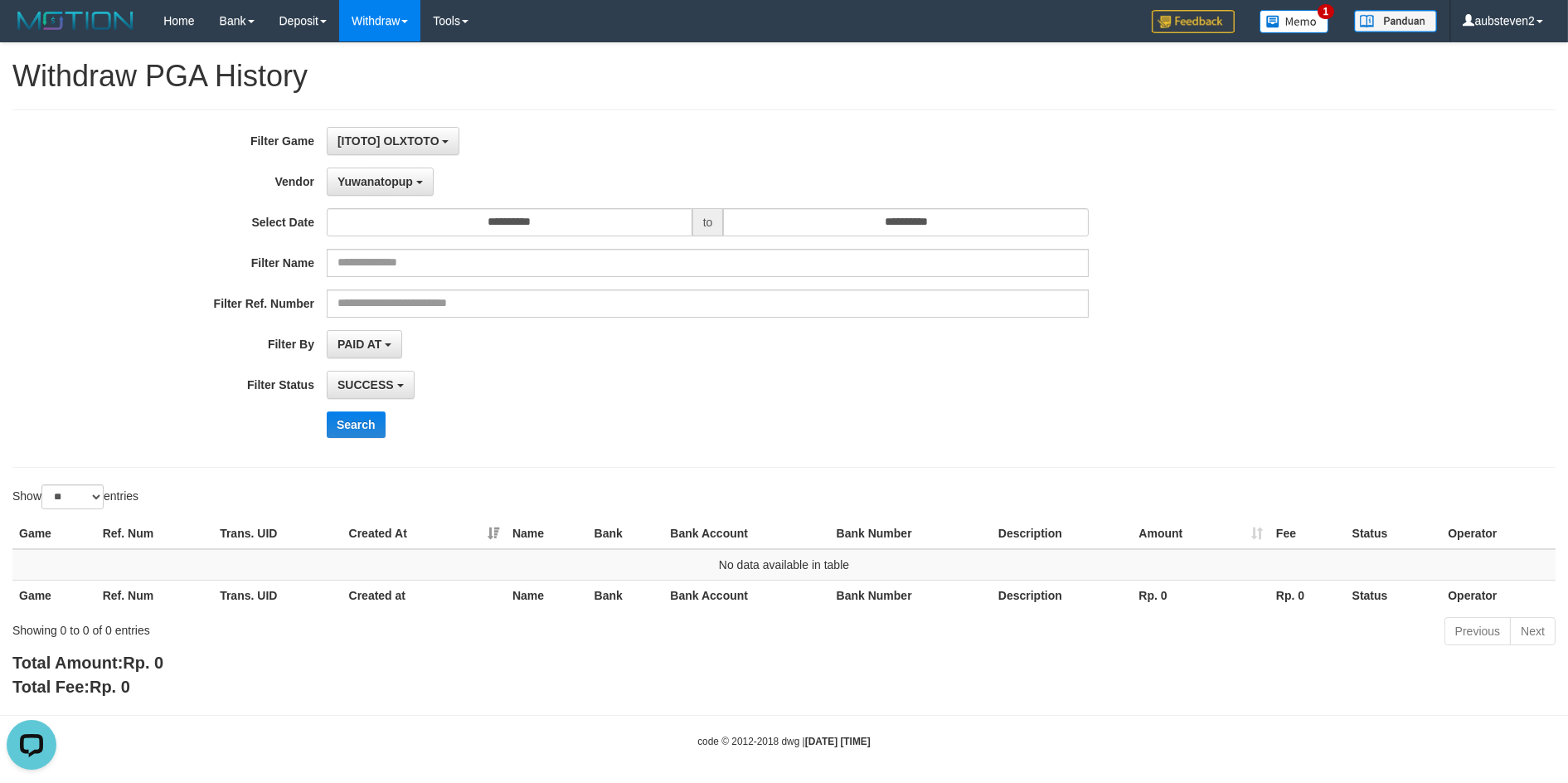 click on "**********" at bounding box center [784, 371] 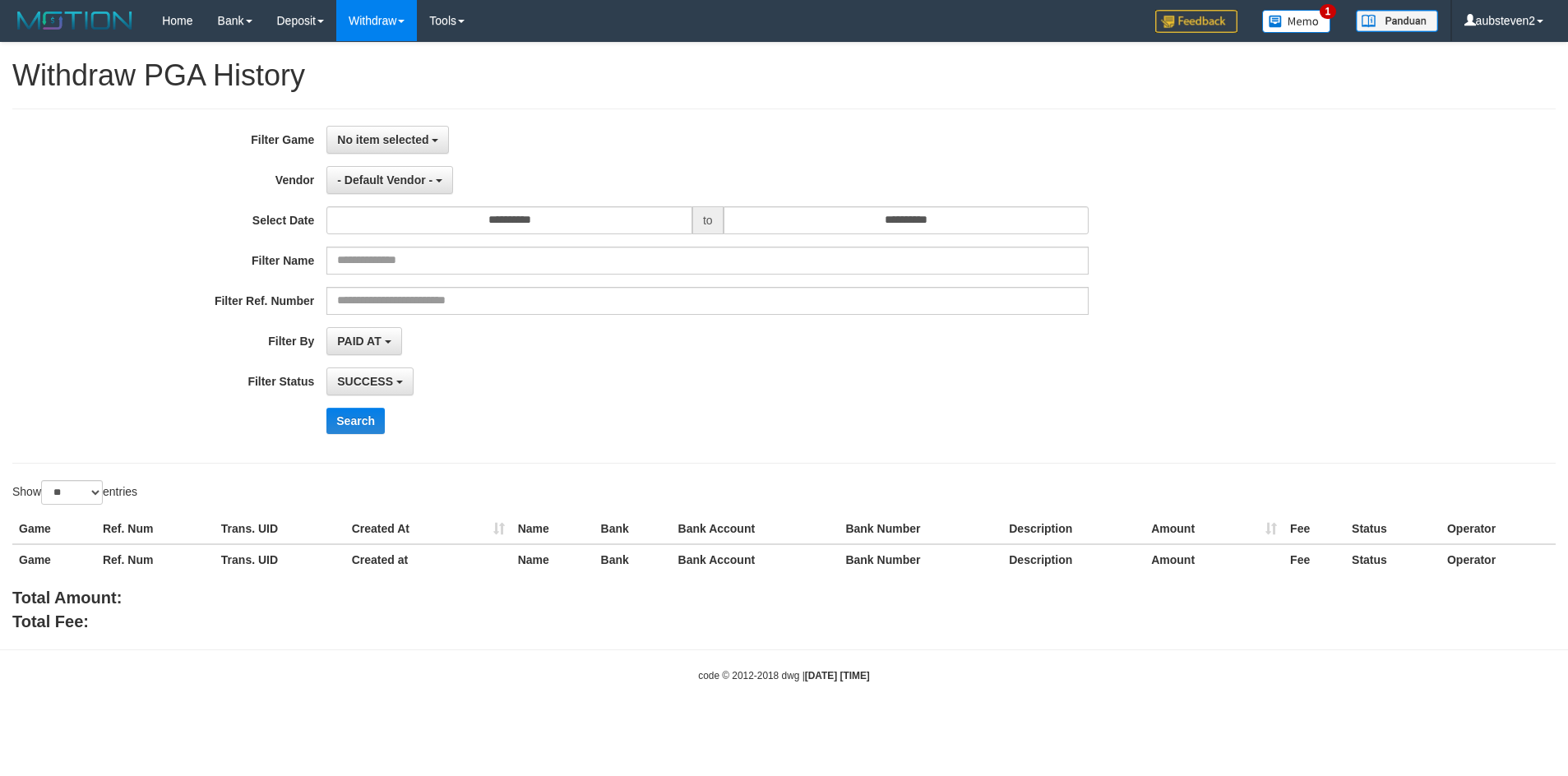 select 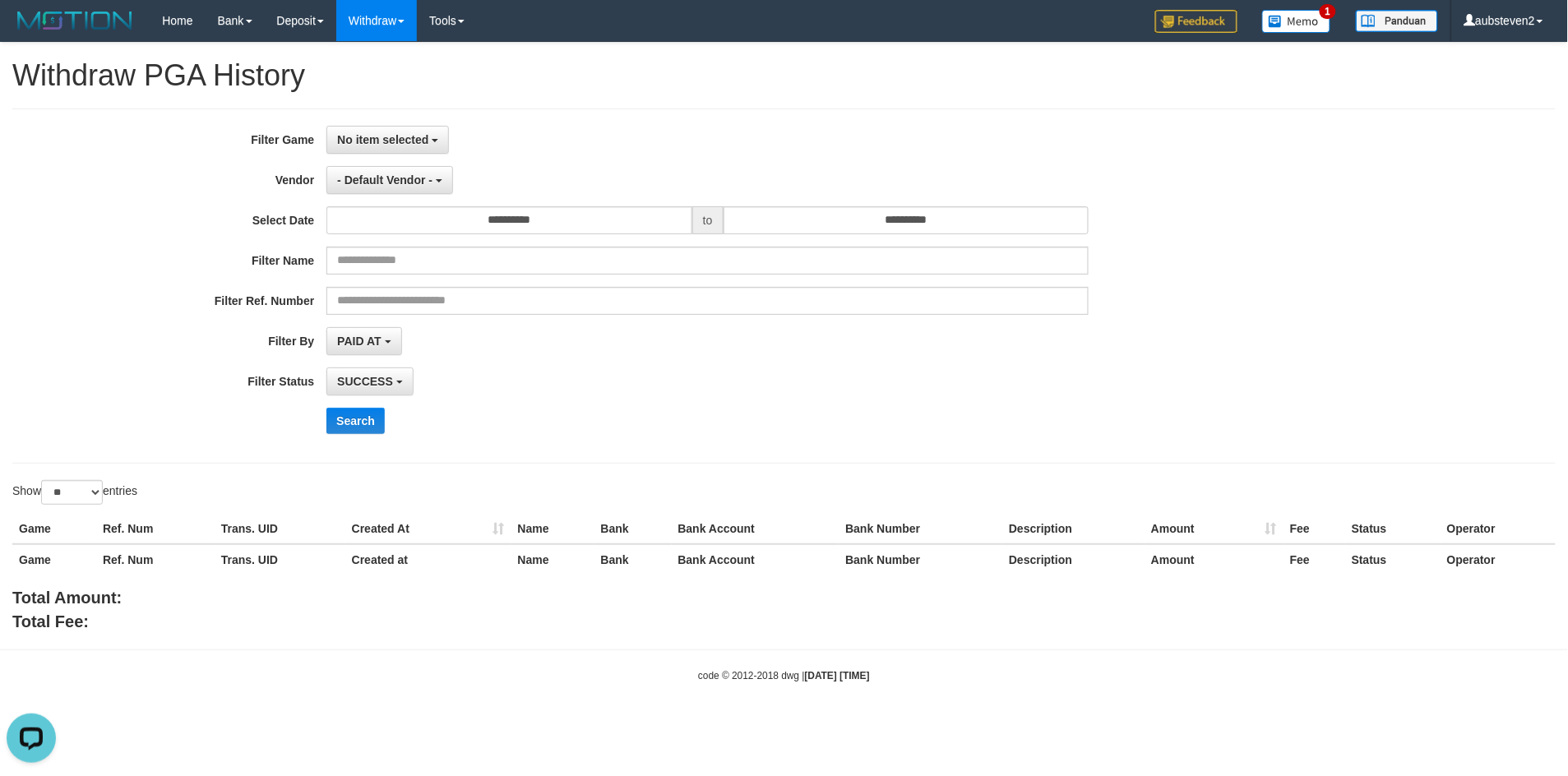 scroll, scrollTop: 0, scrollLeft: 0, axis: both 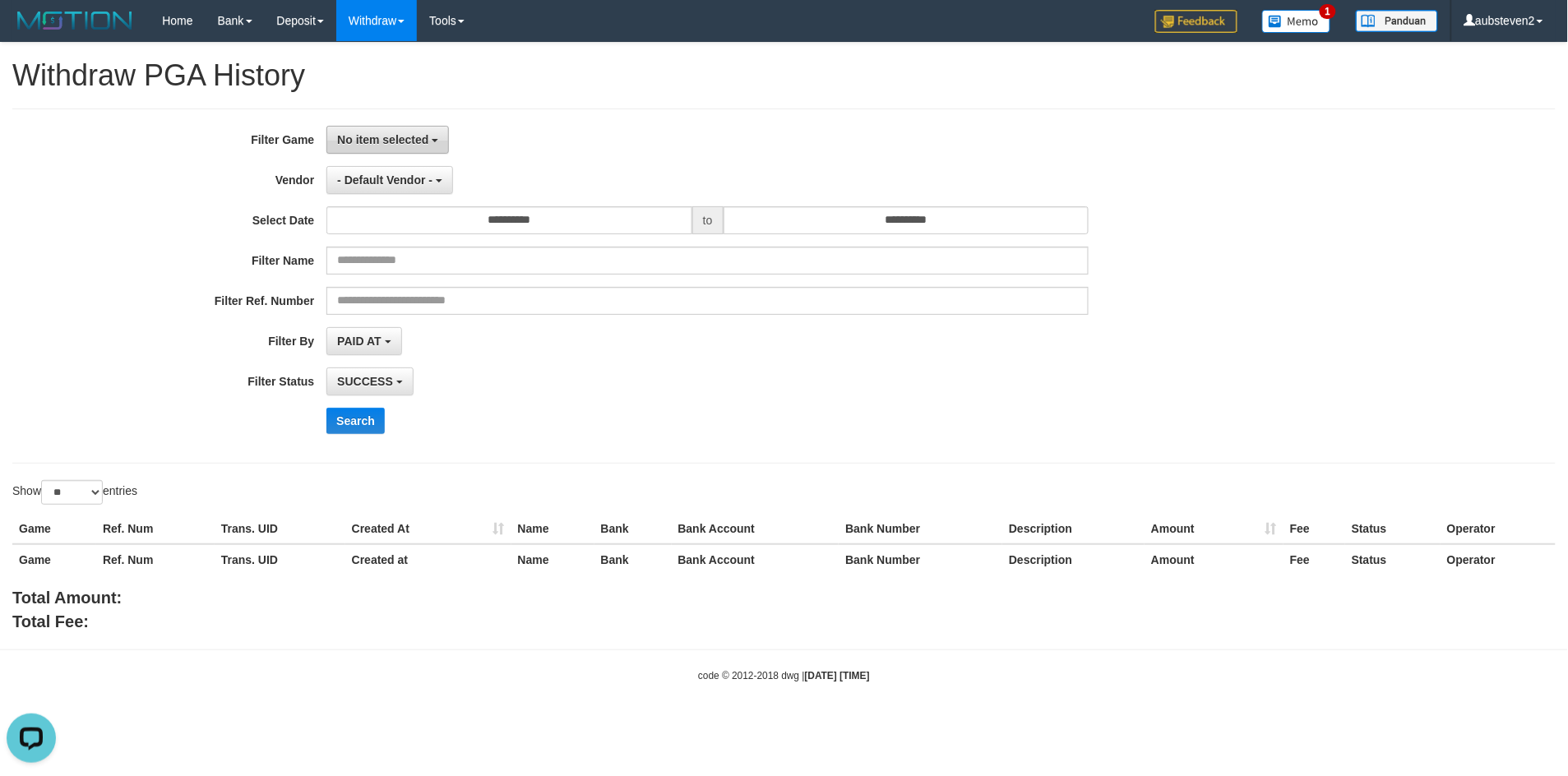 click on "No item selected" at bounding box center [387, 140] 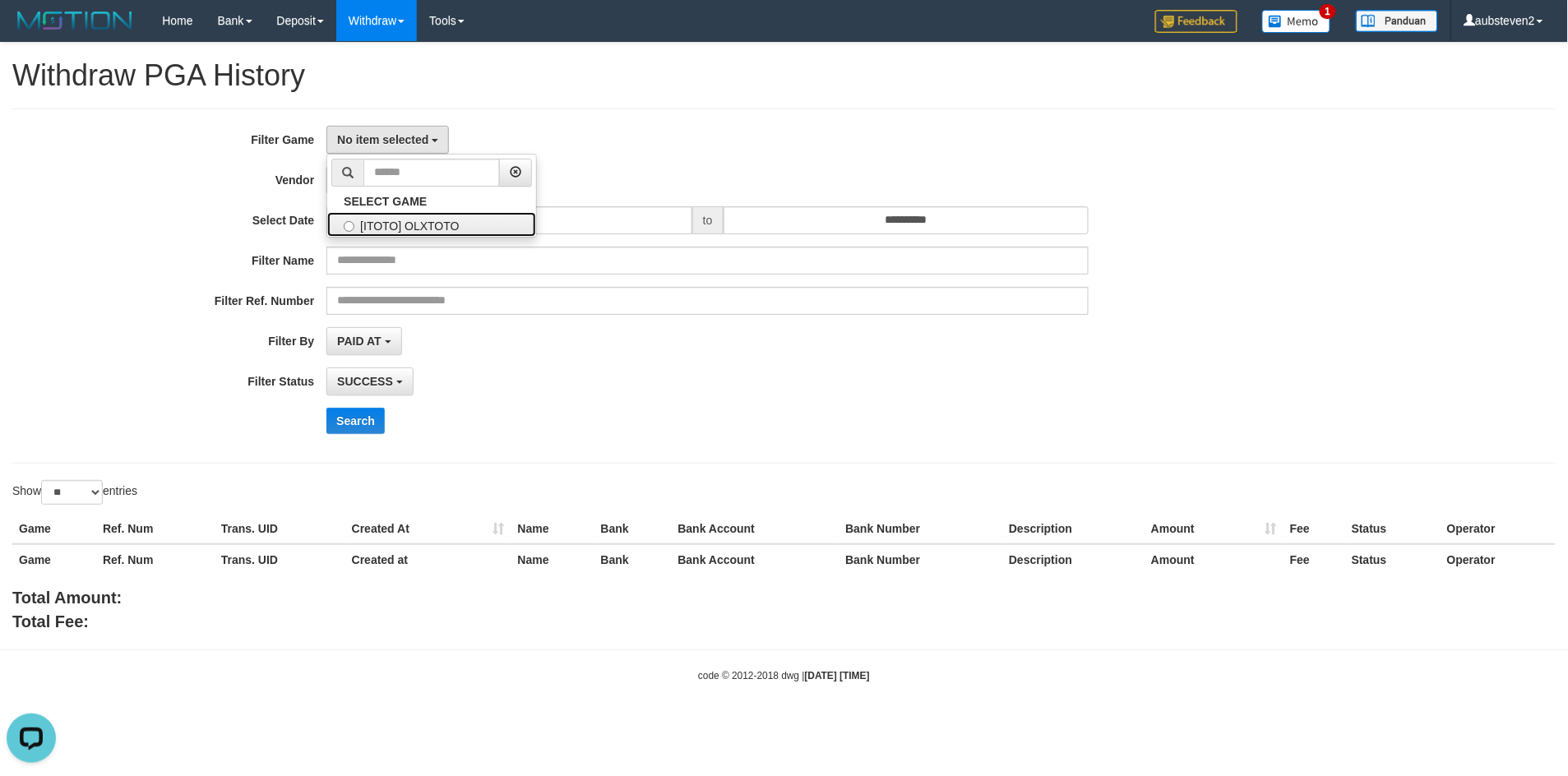 click on "[ITOTO] OLXTOTO" at bounding box center [432, 224] 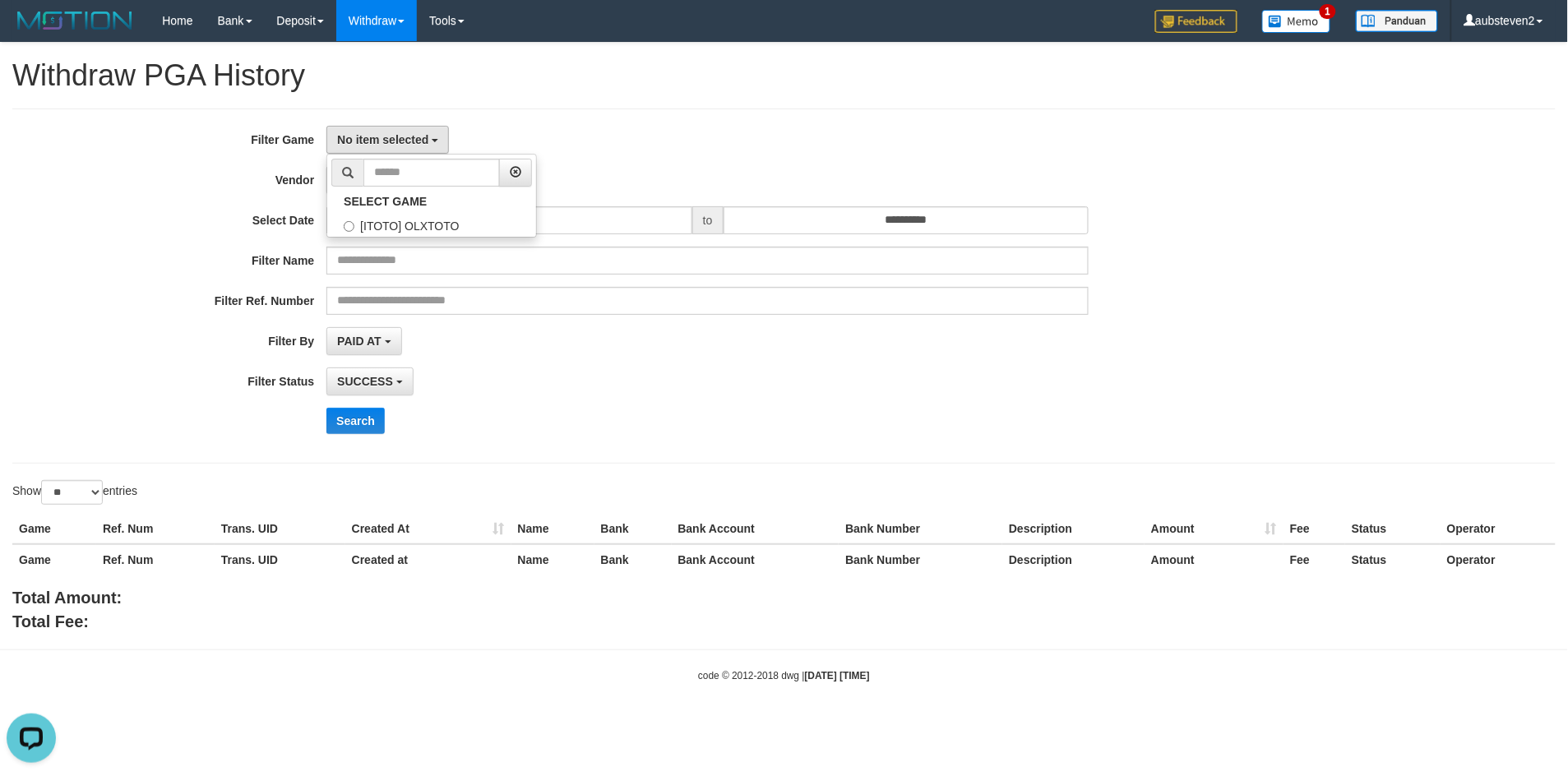 select on "***" 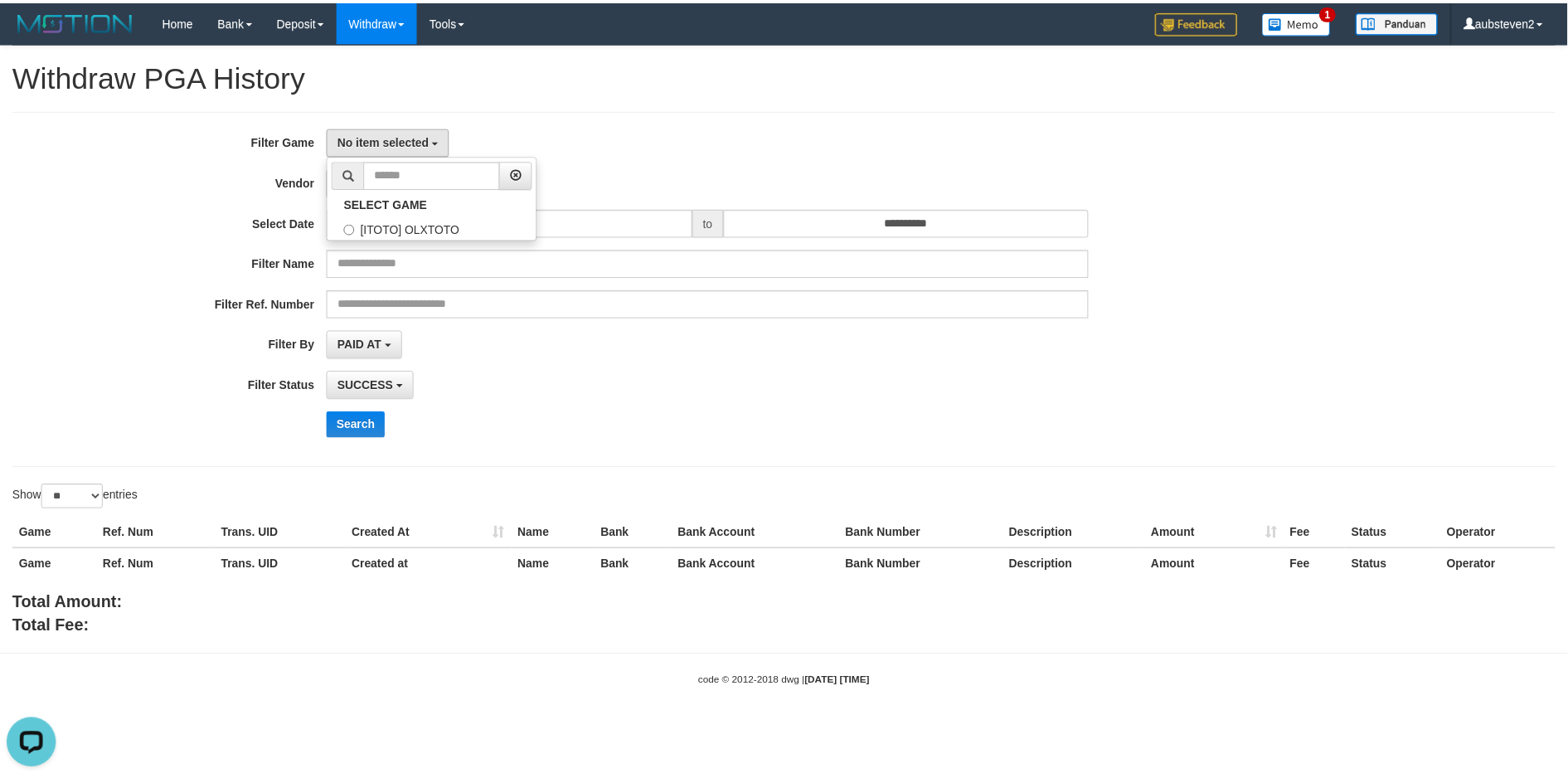 scroll, scrollTop: 14, scrollLeft: 0, axis: vertical 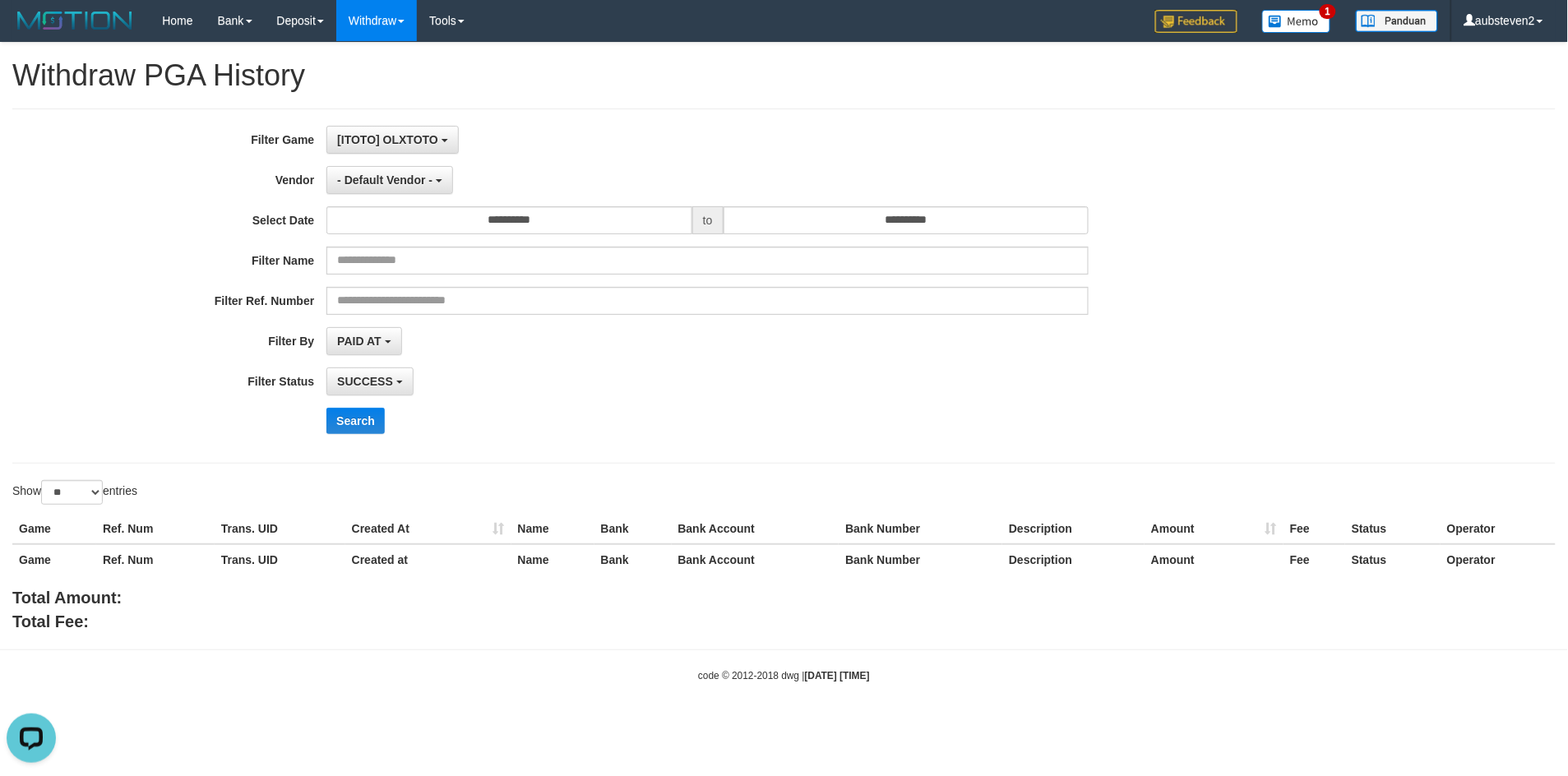 click on "**********" at bounding box center (653, 286) 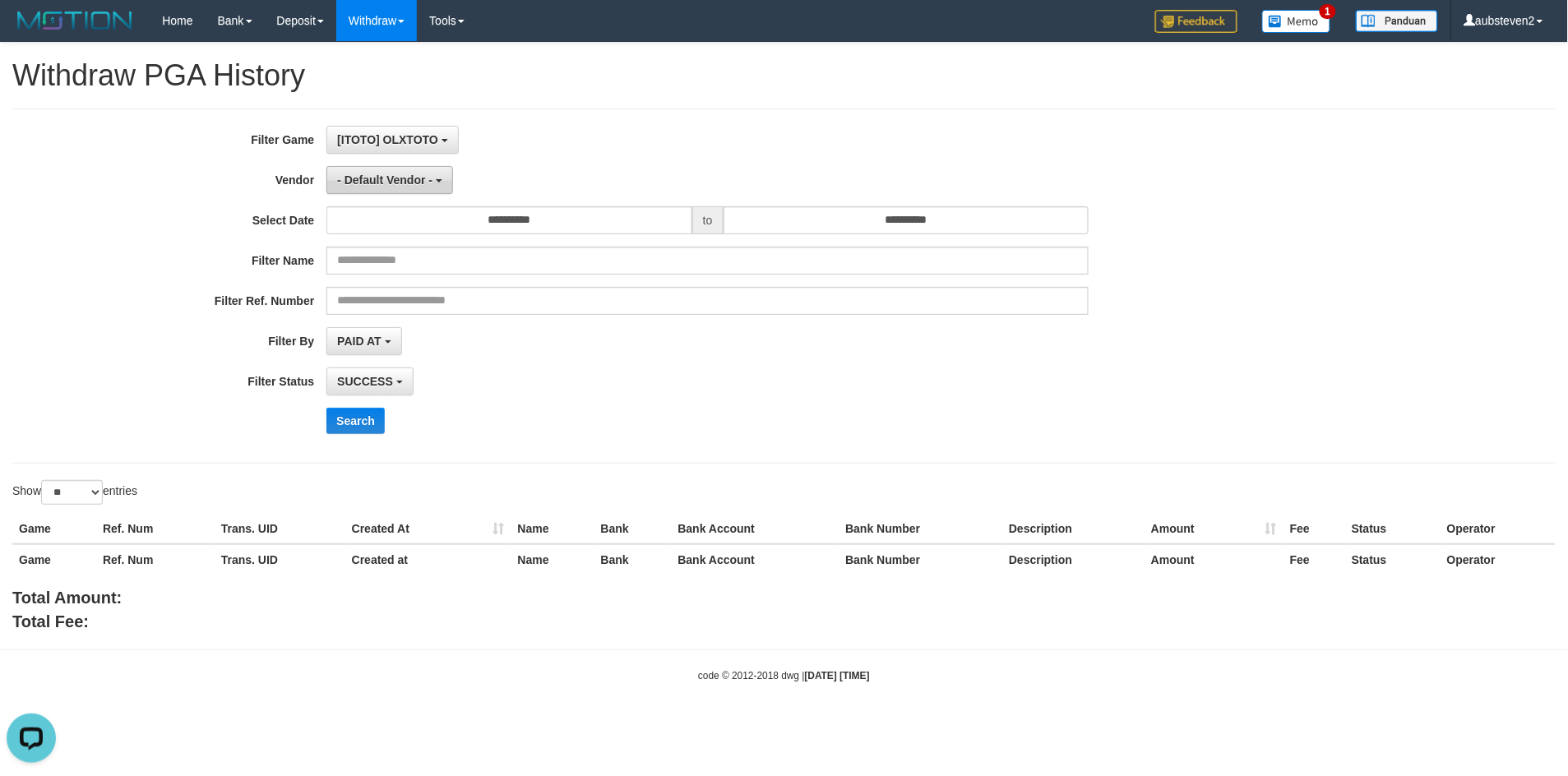click on "- Default Vendor -" at bounding box center (390, 180) 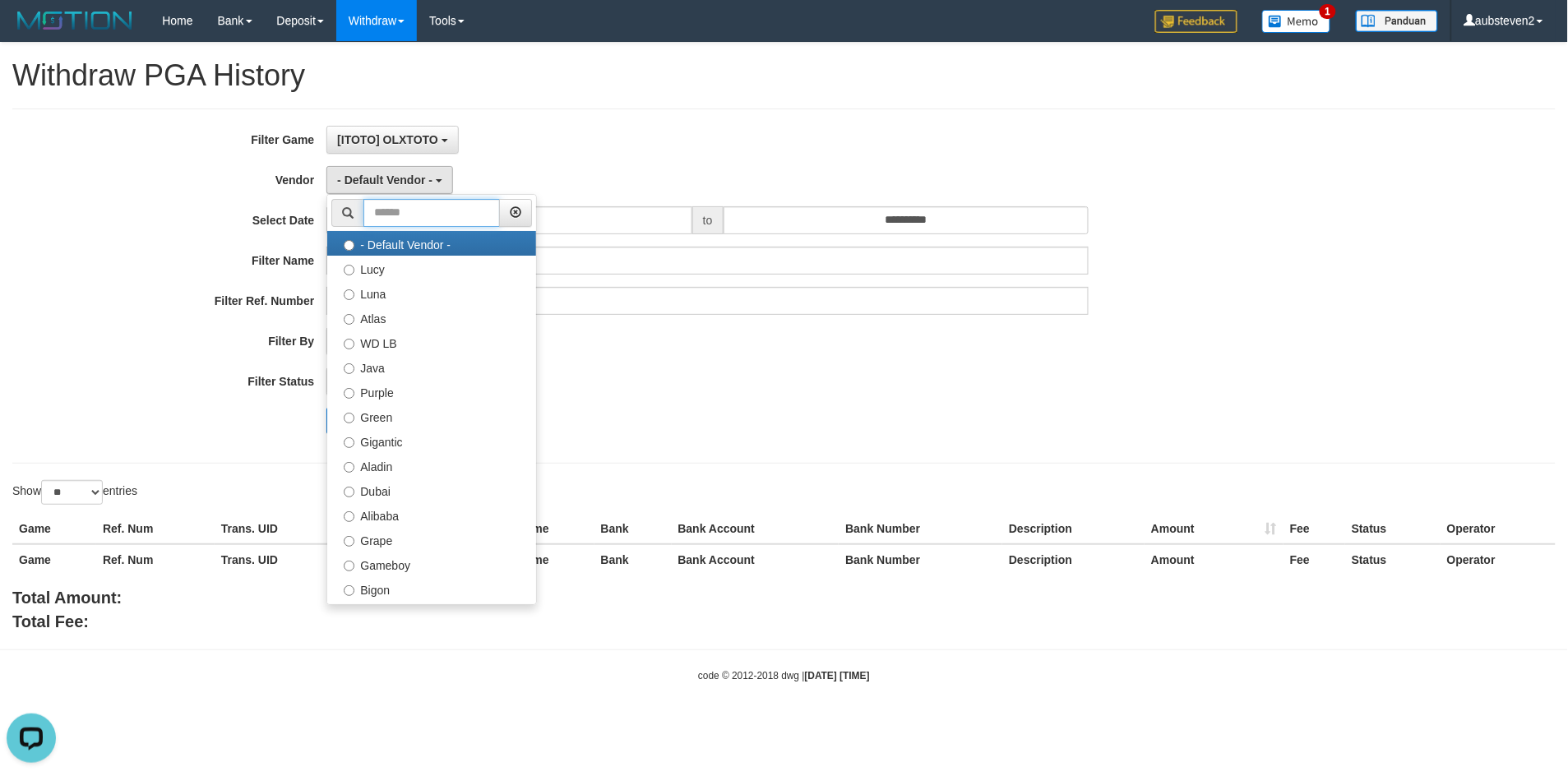 click at bounding box center (432, 213) 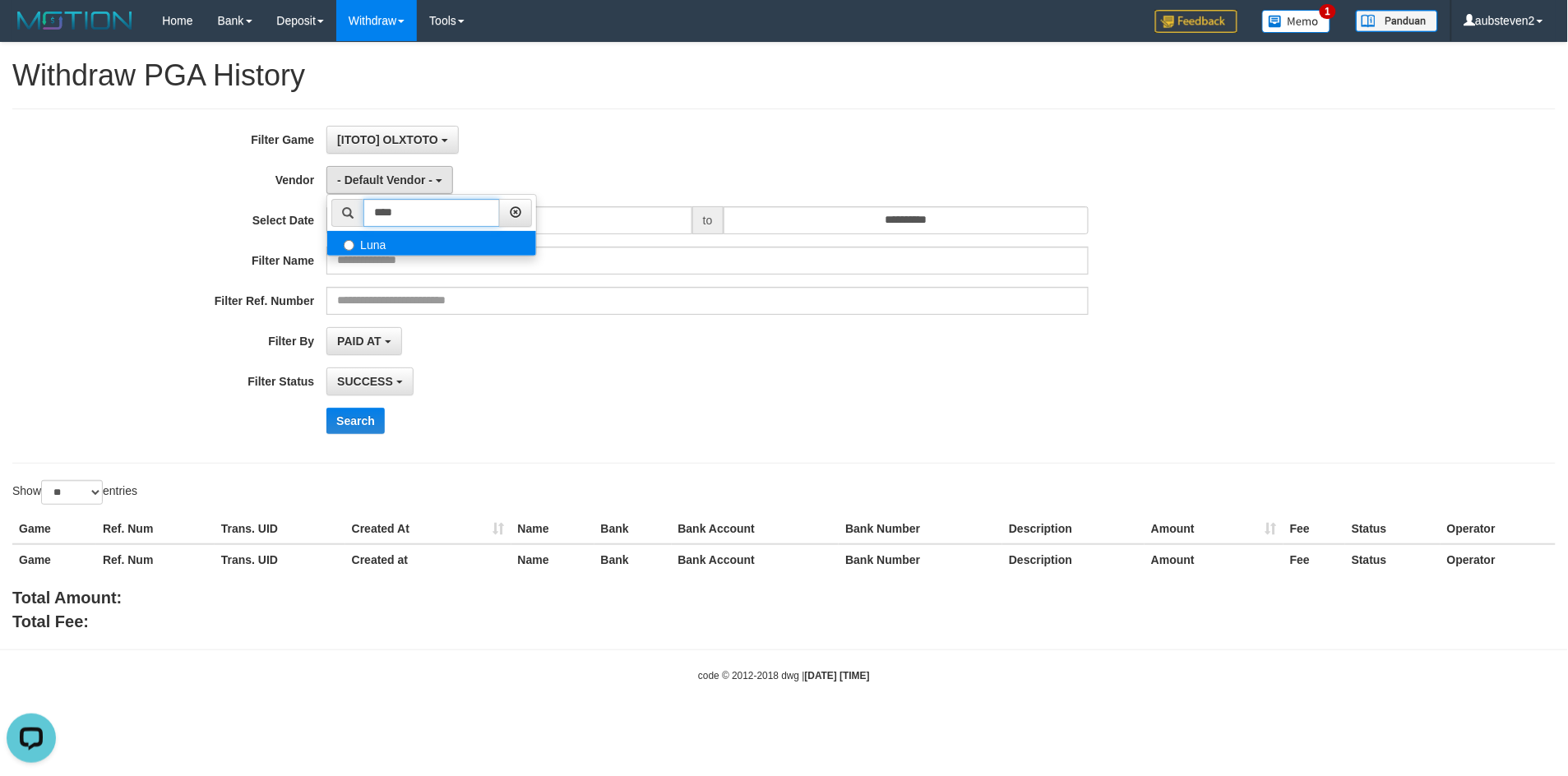 type on "****" 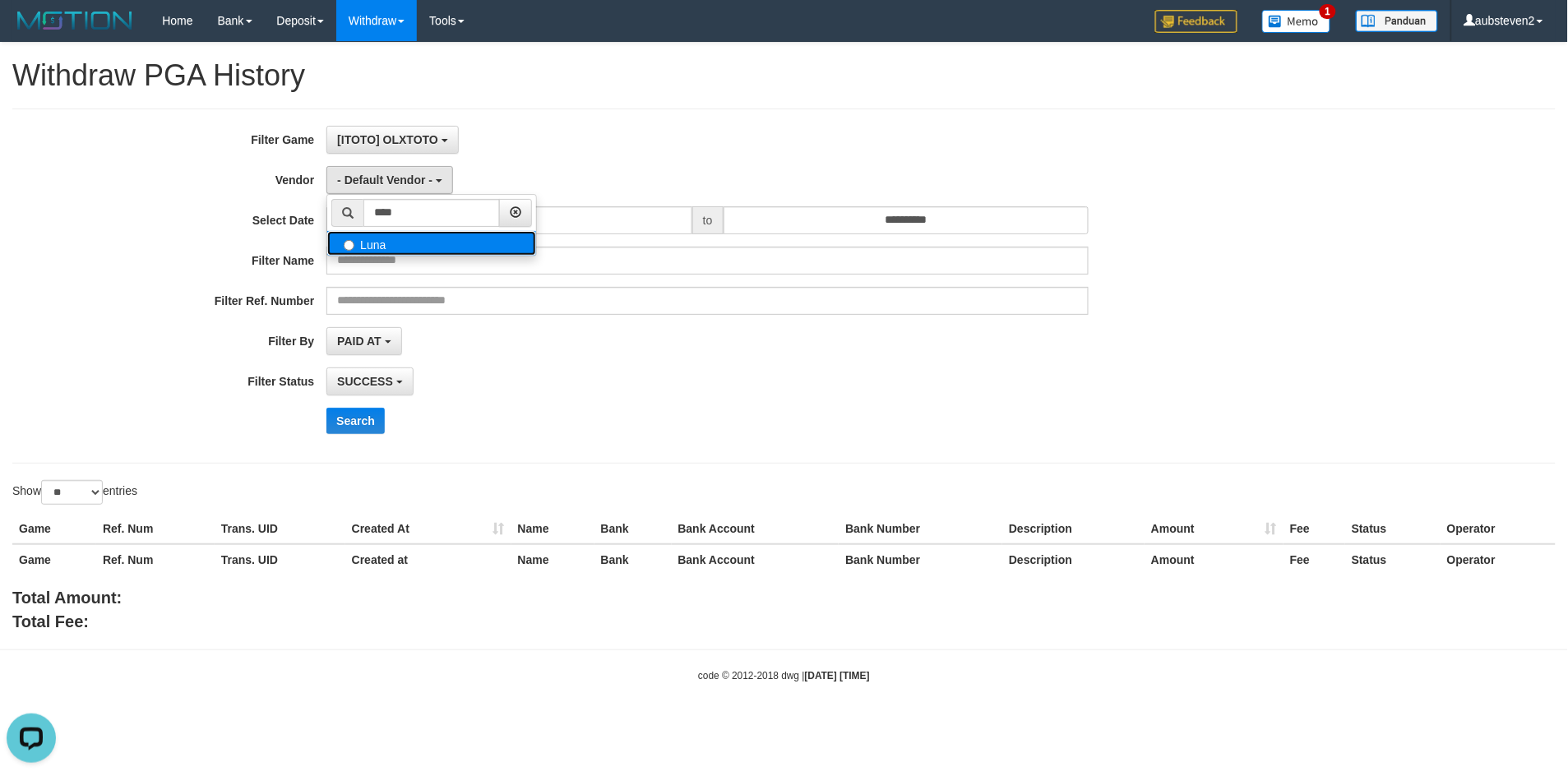 click on "Luna" at bounding box center (432, 243) 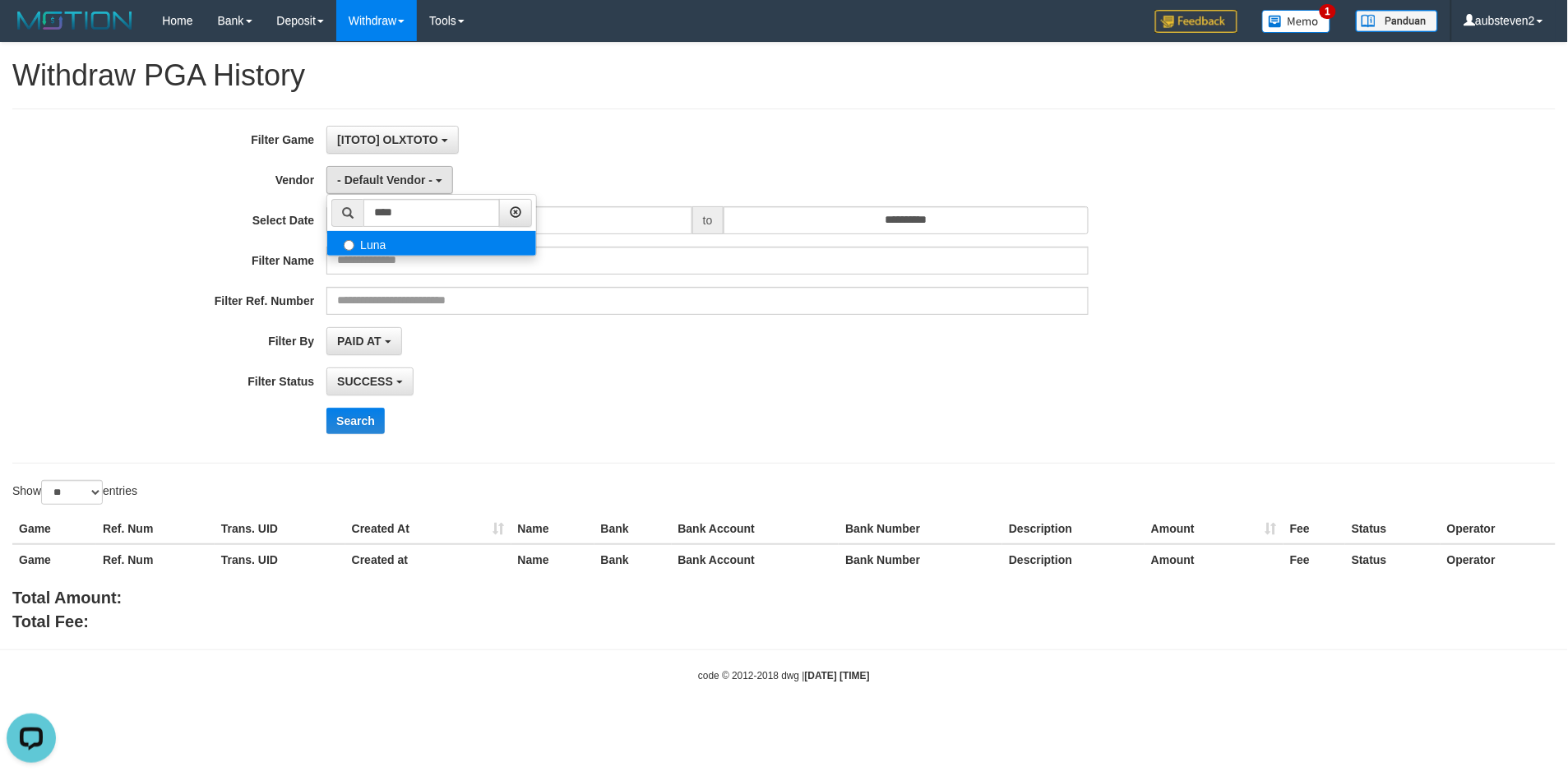 select on "**********" 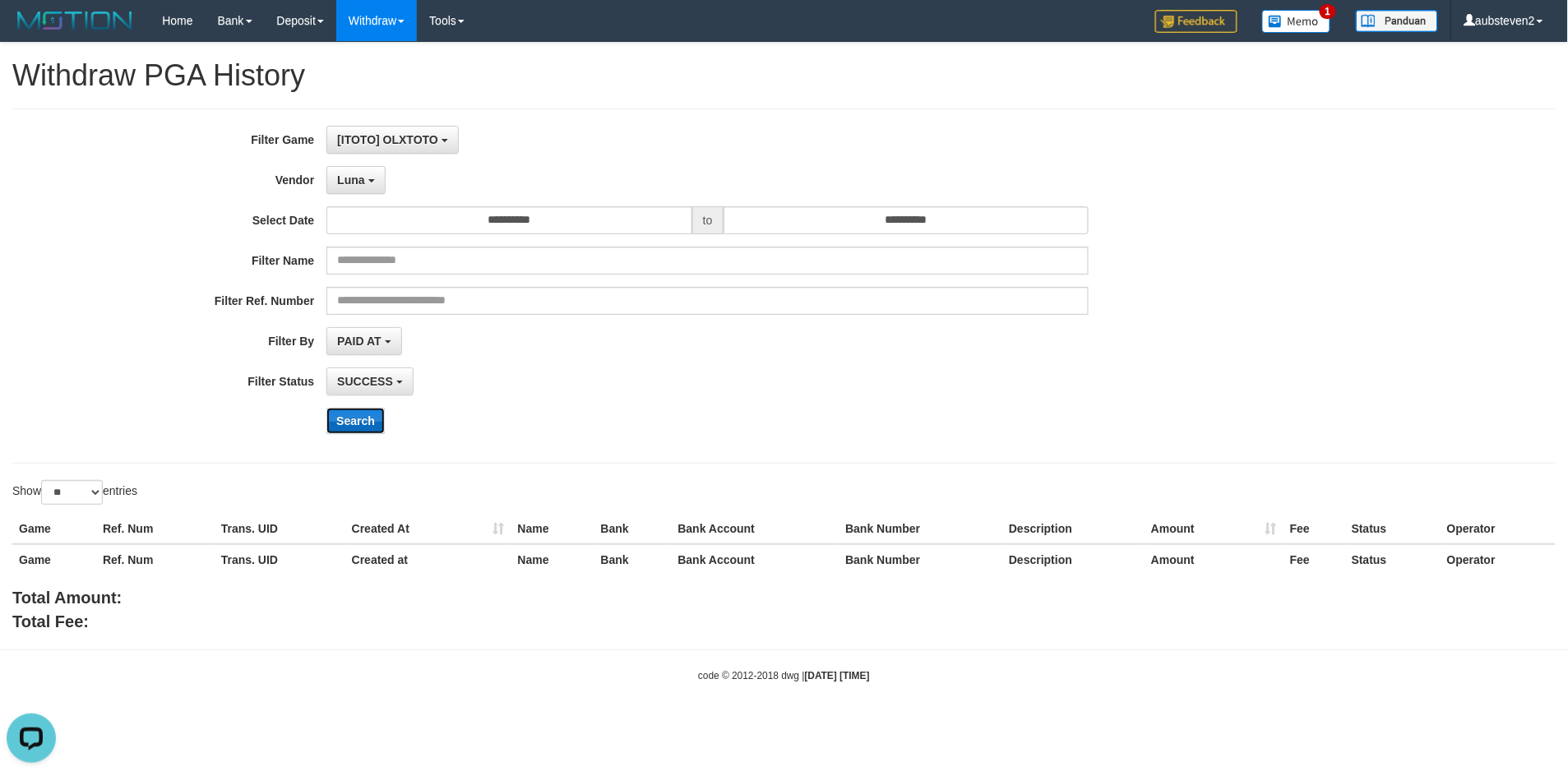 click on "Search" at bounding box center [355, 421] 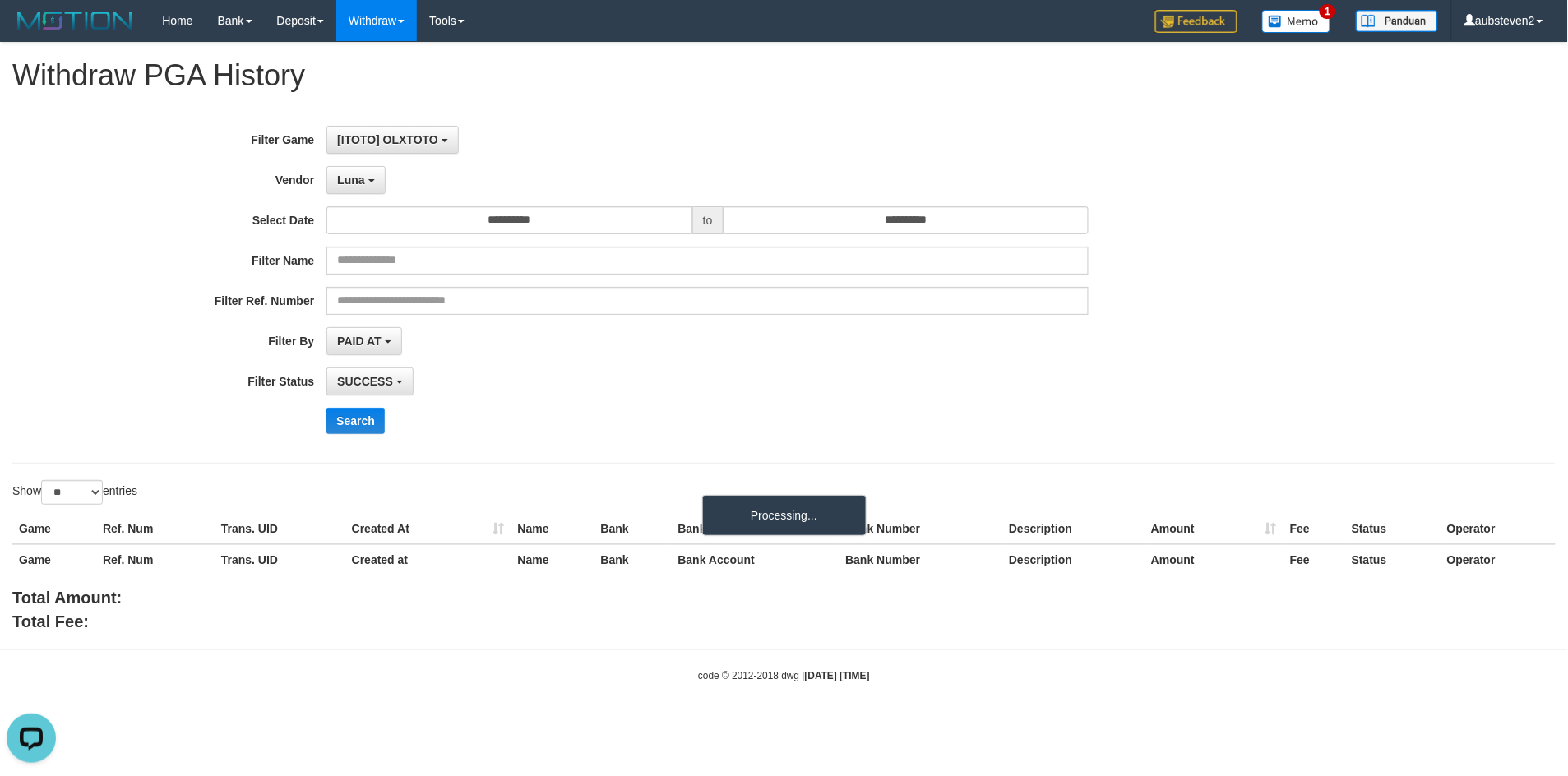 drag, startPoint x: 847, startPoint y: 395, endPoint x: 1146, endPoint y: 121, distance: 405.5576 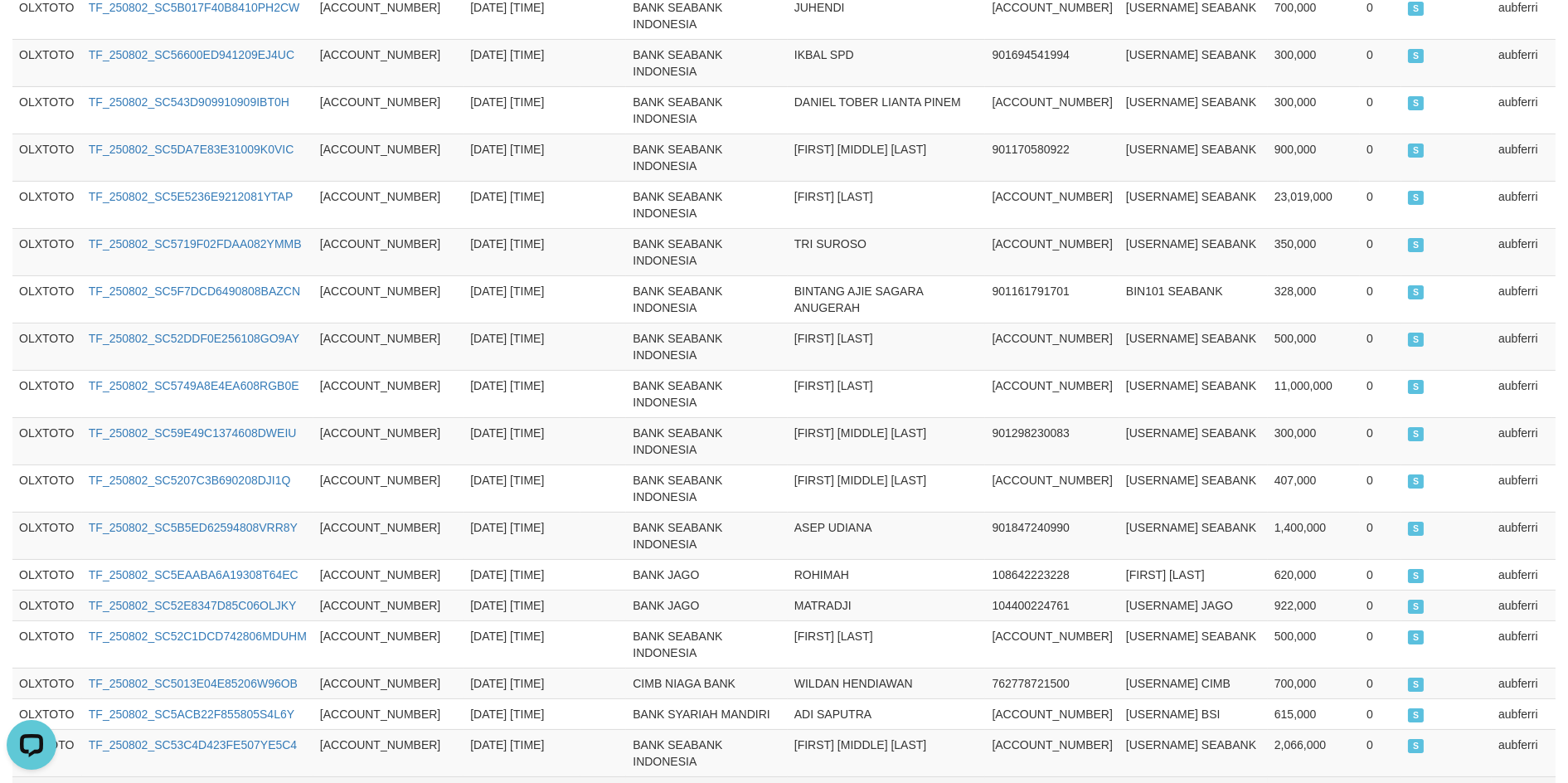 scroll, scrollTop: 747, scrollLeft: 0, axis: vertical 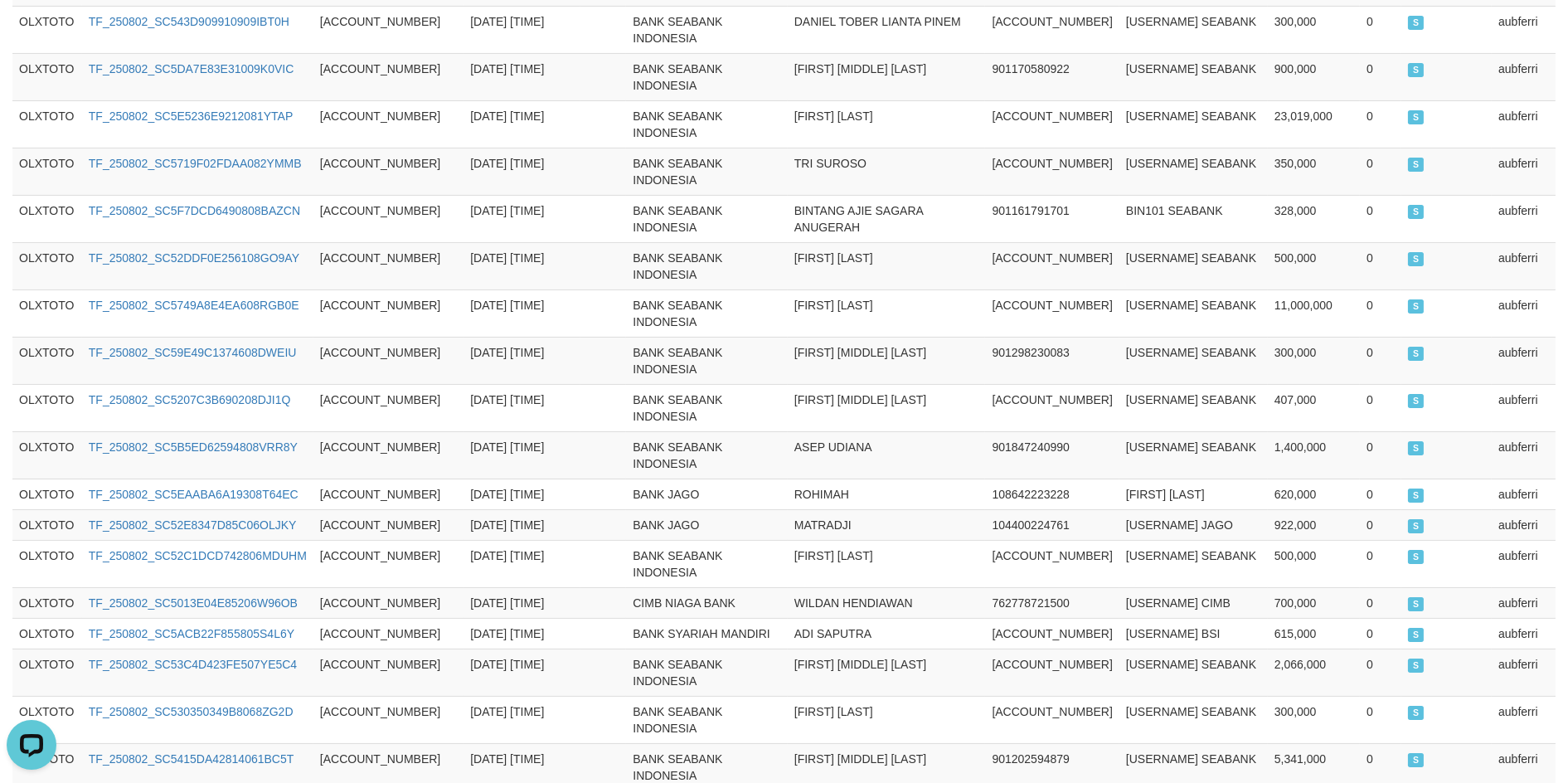 click on "Rp. 20,418,256,000" at bounding box center (196, 985) 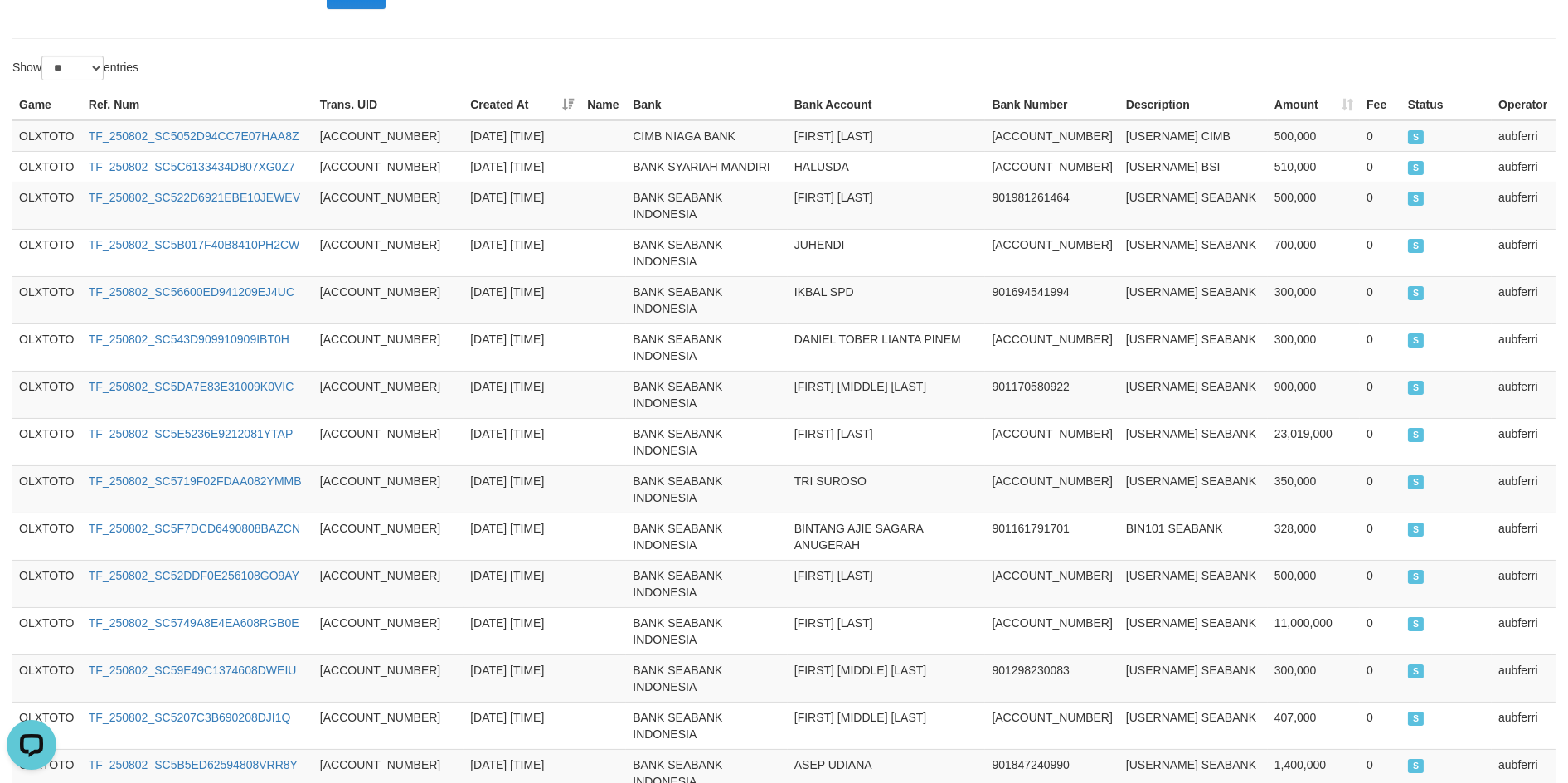 scroll, scrollTop: 0, scrollLeft: 0, axis: both 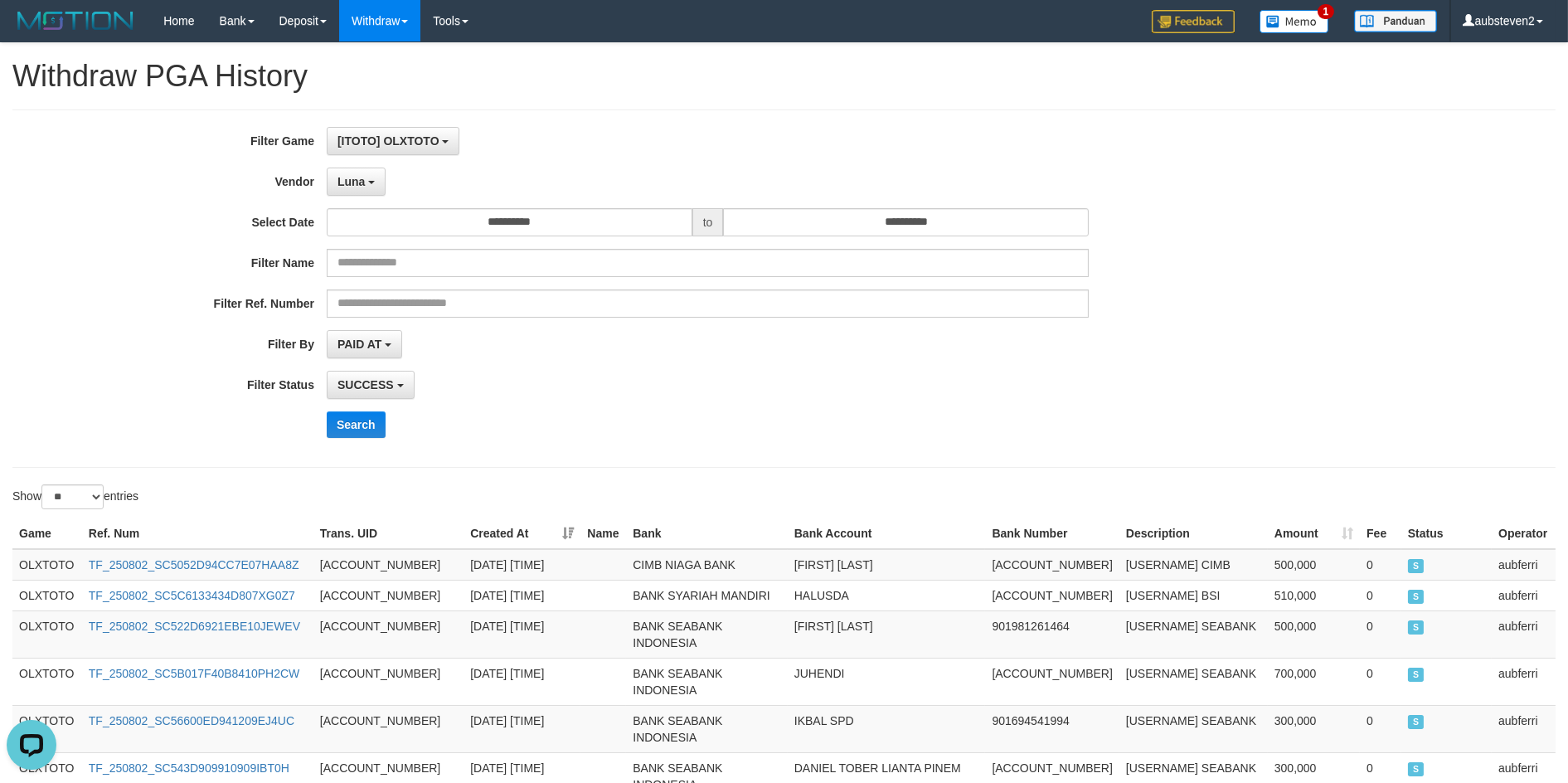 drag, startPoint x: 797, startPoint y: 417, endPoint x: 781, endPoint y: 412, distance: 16.763055 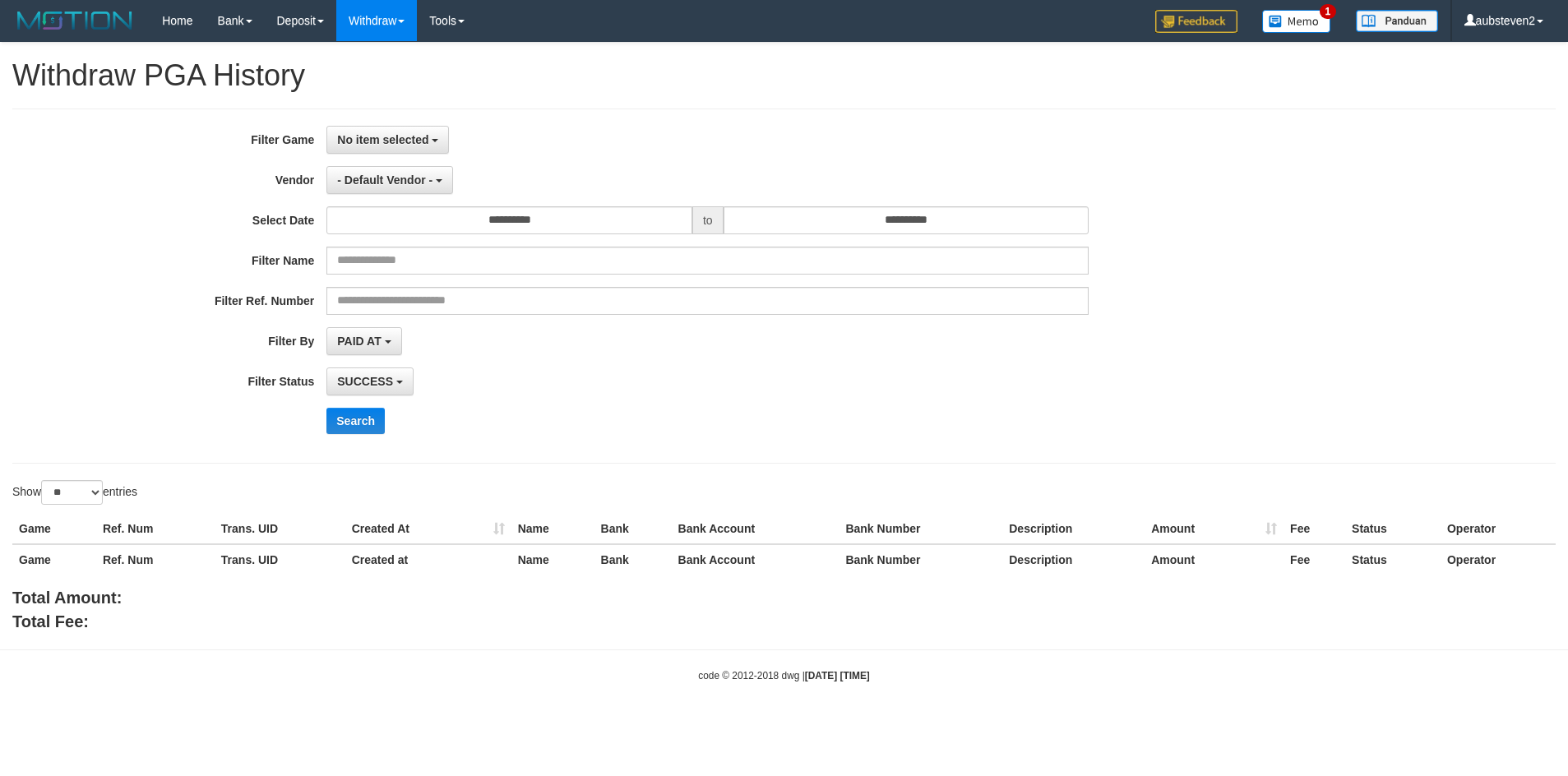 select 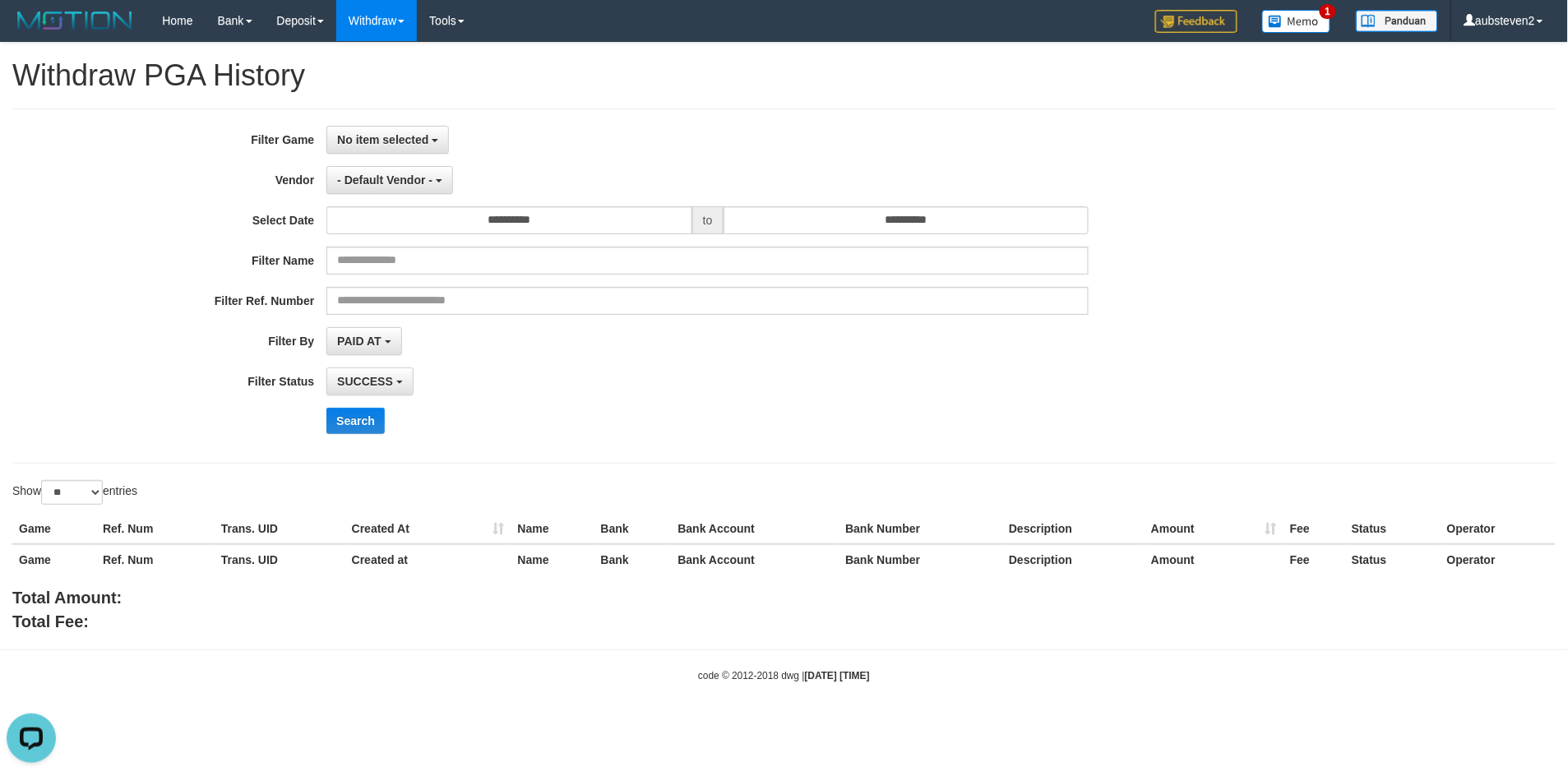 scroll, scrollTop: 0, scrollLeft: 0, axis: both 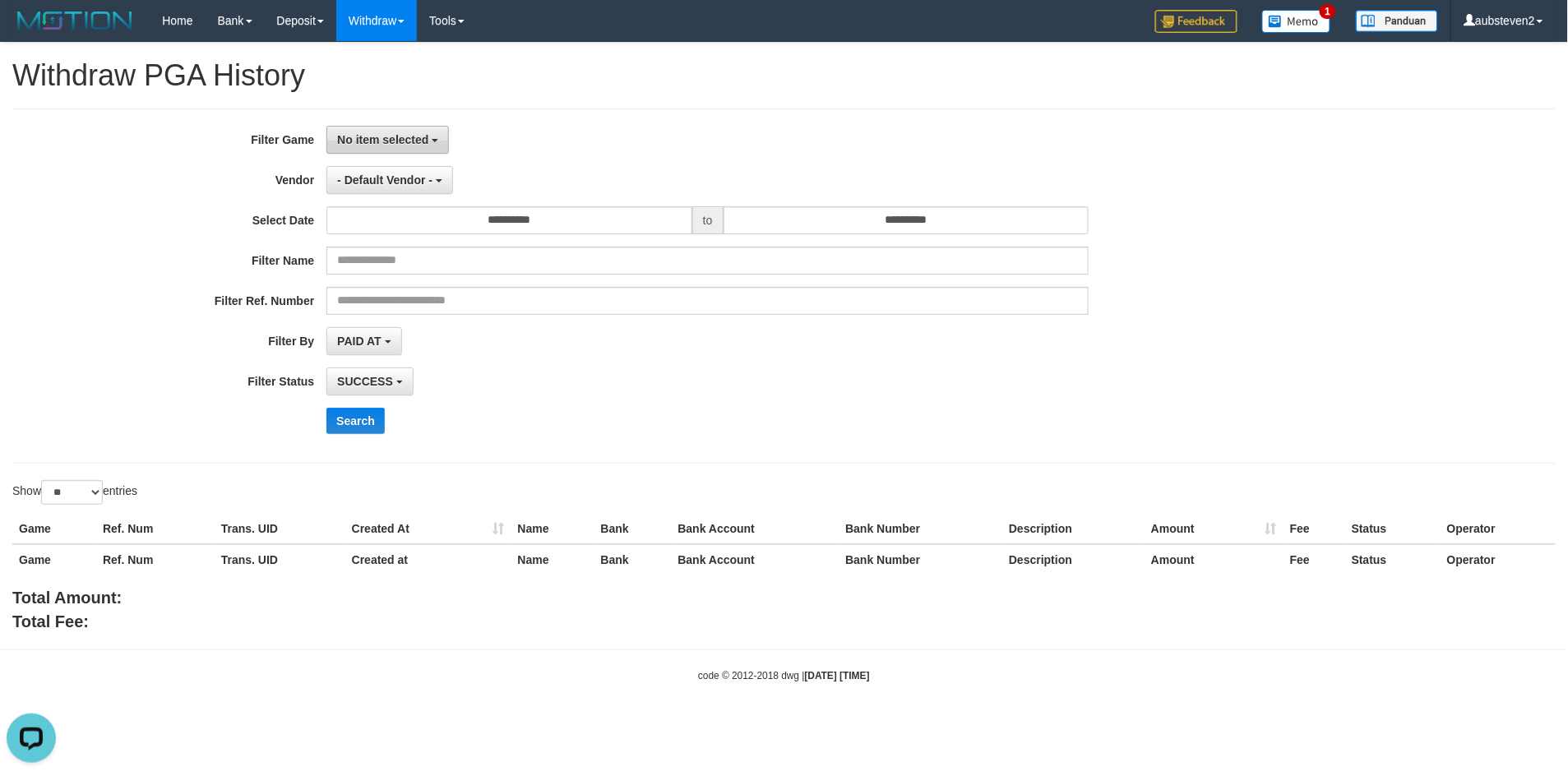 click on "No item selected" at bounding box center [387, 140] 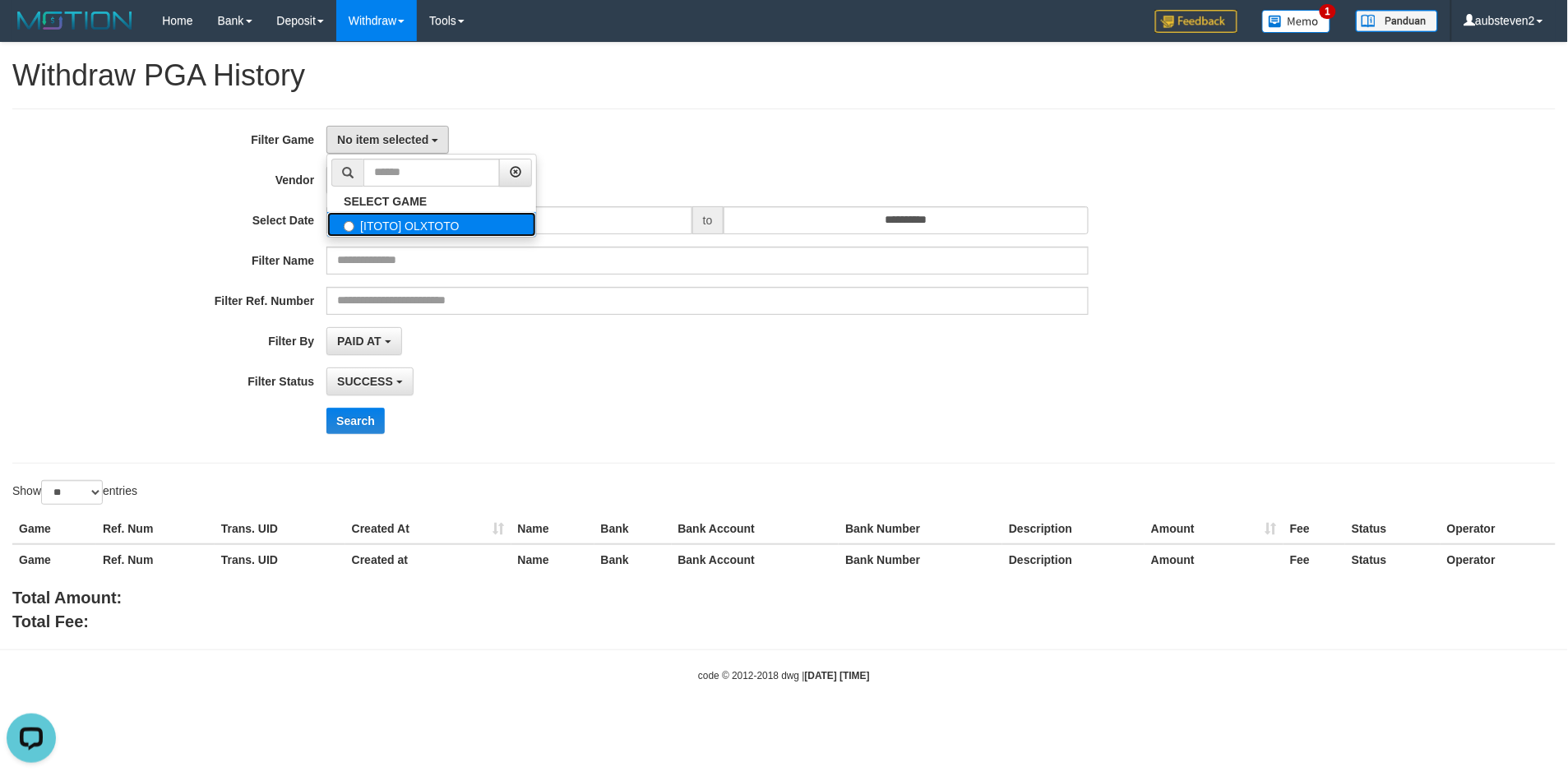 click on "[ITOTO] OLXTOTO" at bounding box center (432, 224) 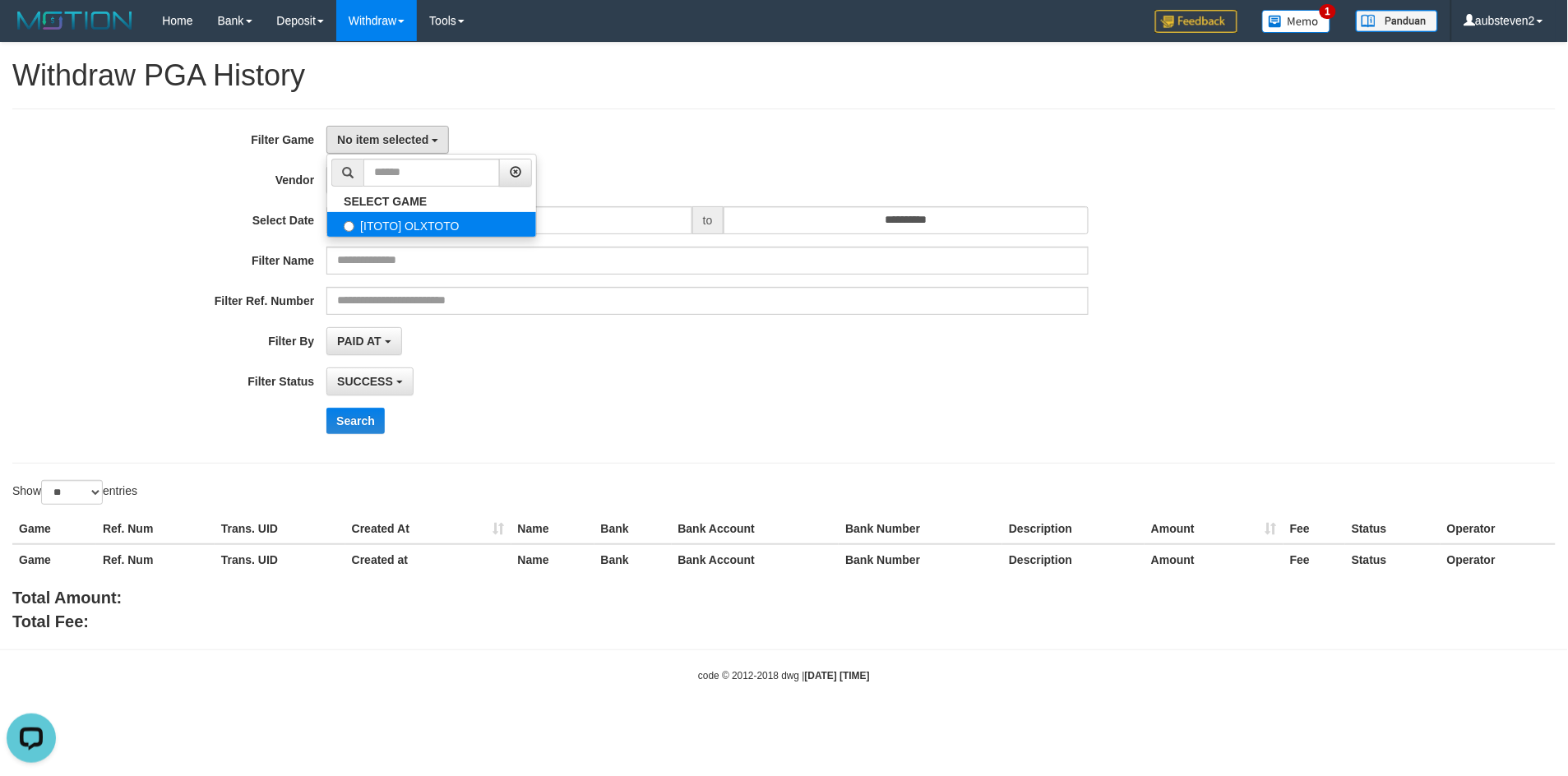 select on "***" 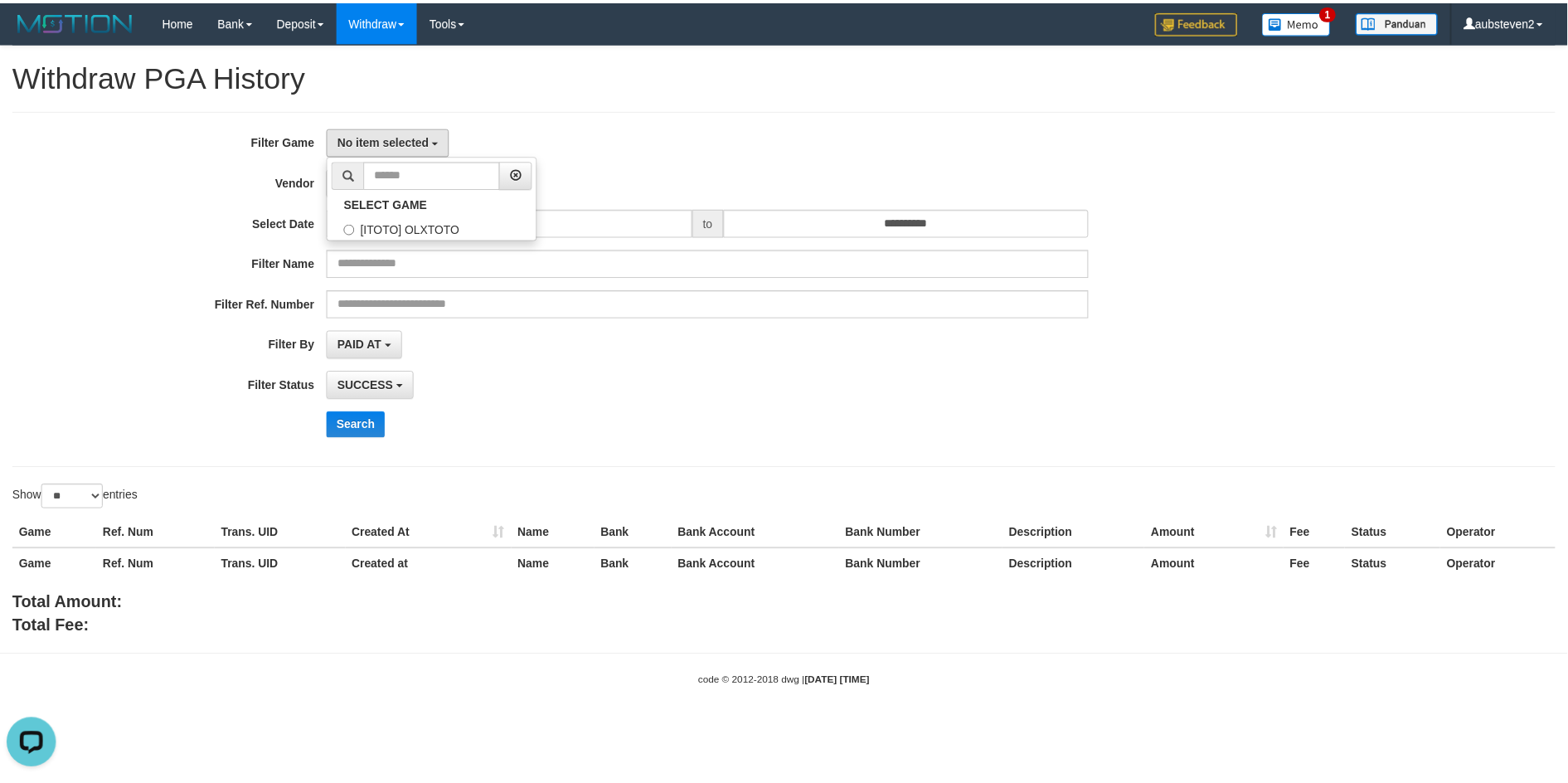 scroll, scrollTop: 14, scrollLeft: 0, axis: vertical 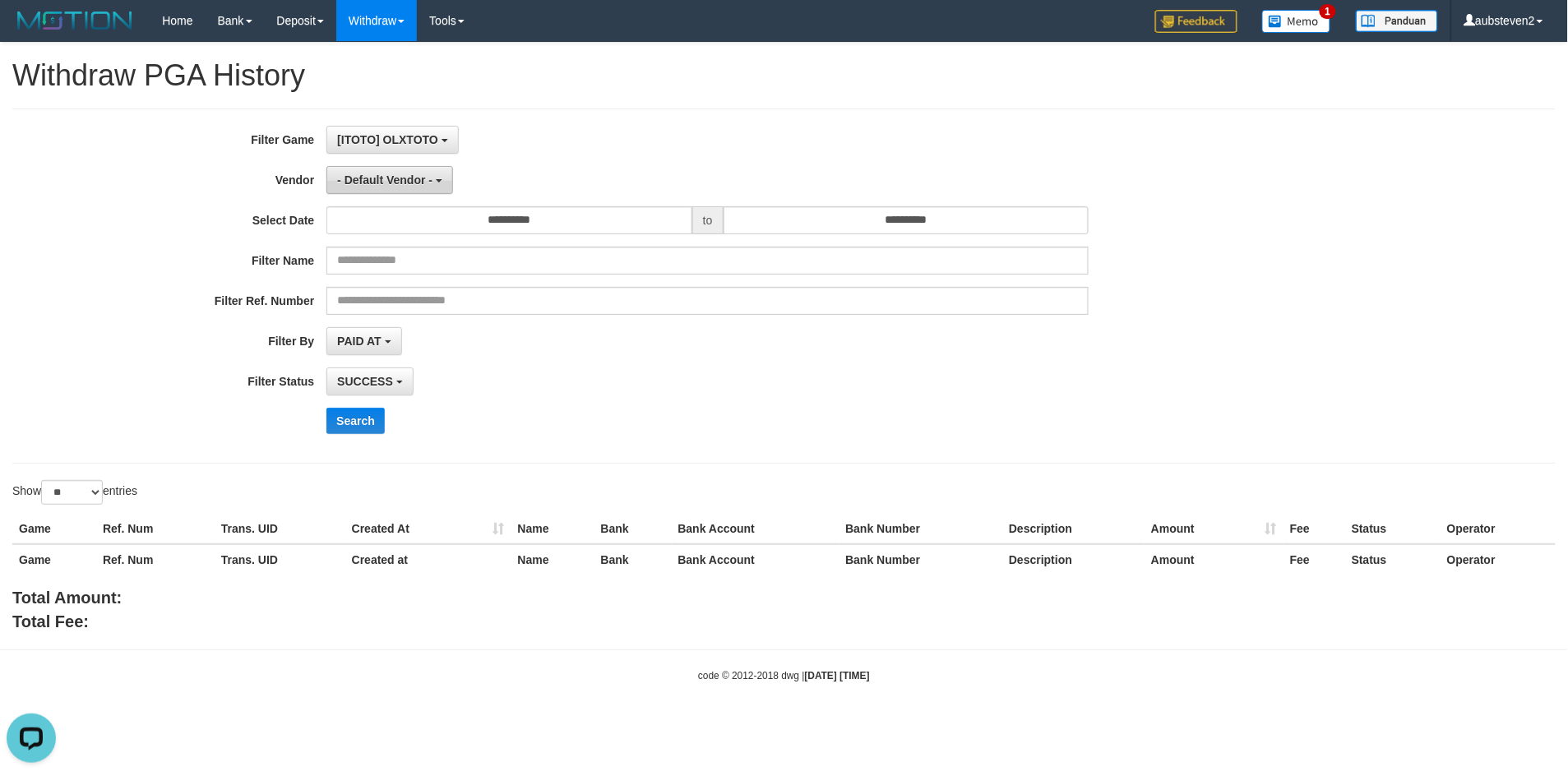 click on "- Default Vendor -" at bounding box center [385, 180] 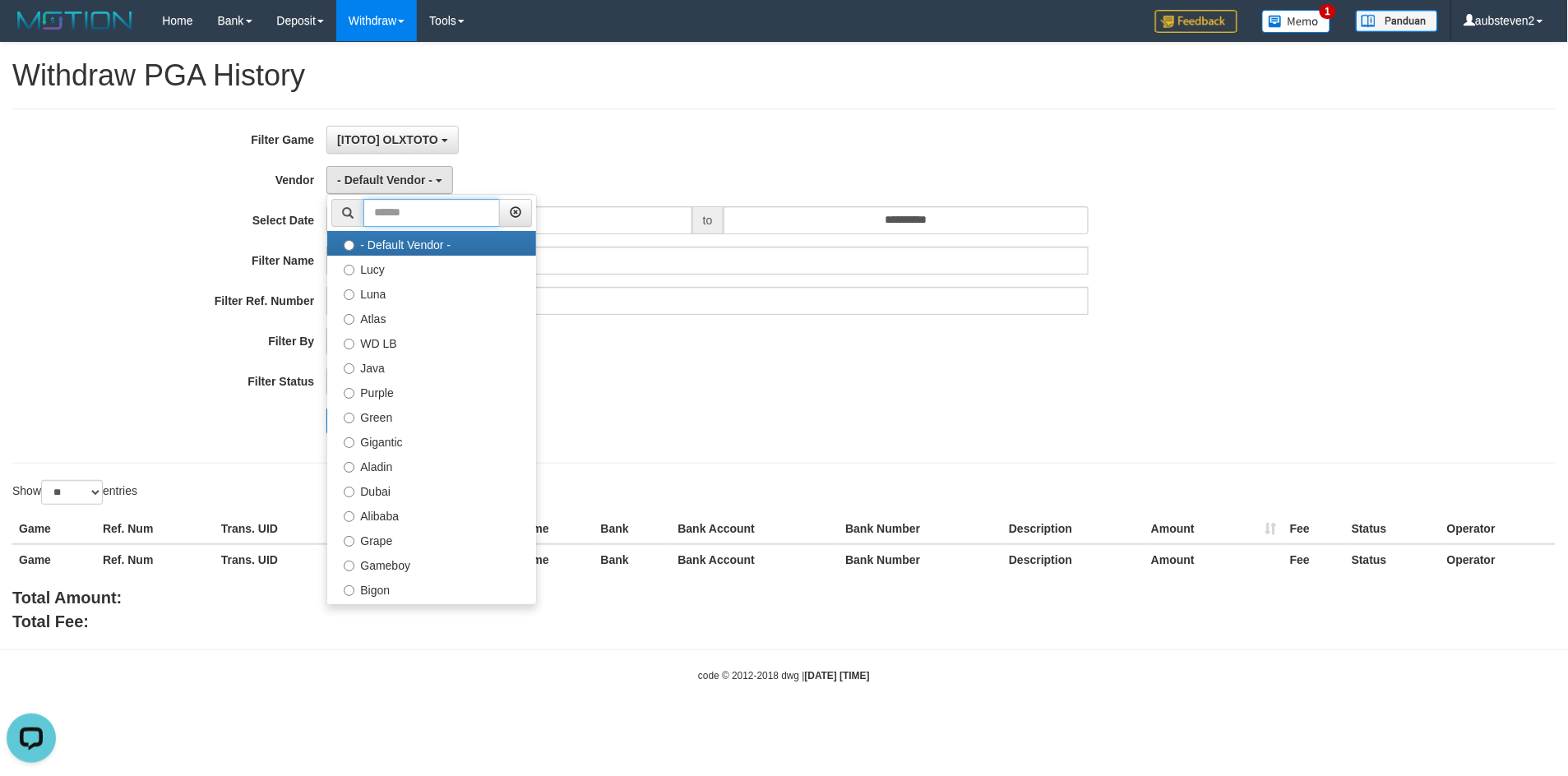 click at bounding box center [432, 213] 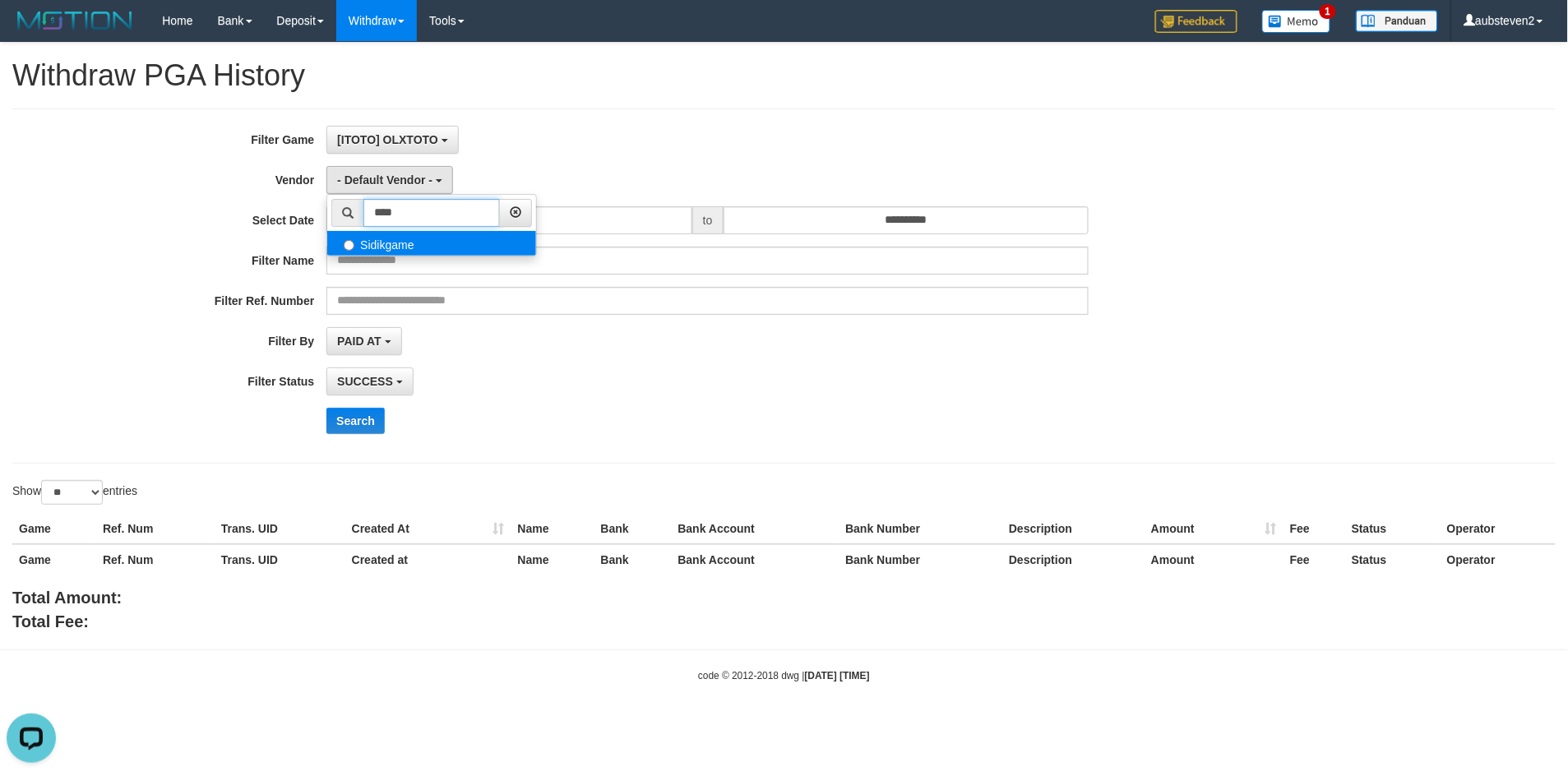 type on "****" 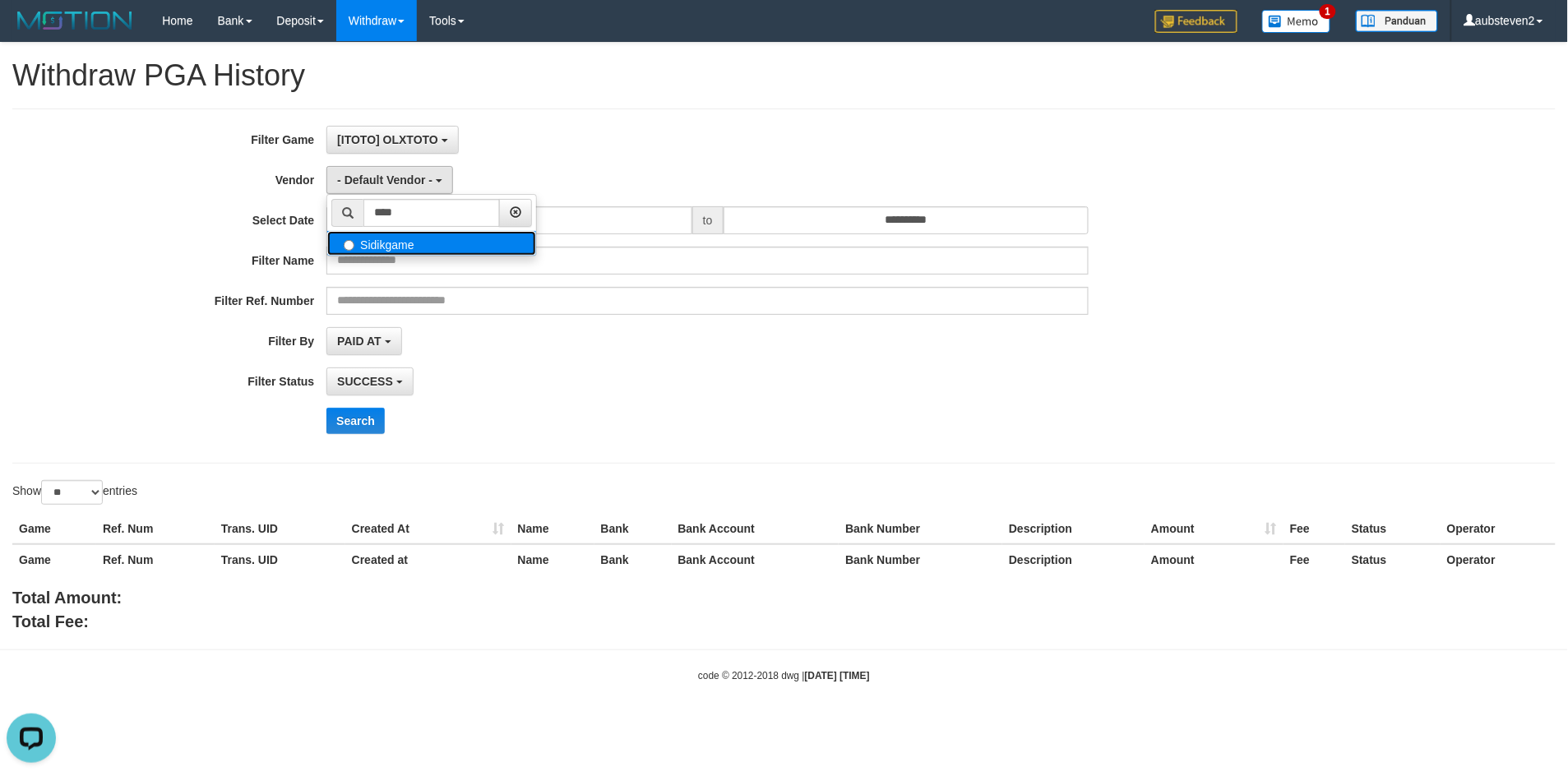 click on "Sidikgame" at bounding box center (432, 243) 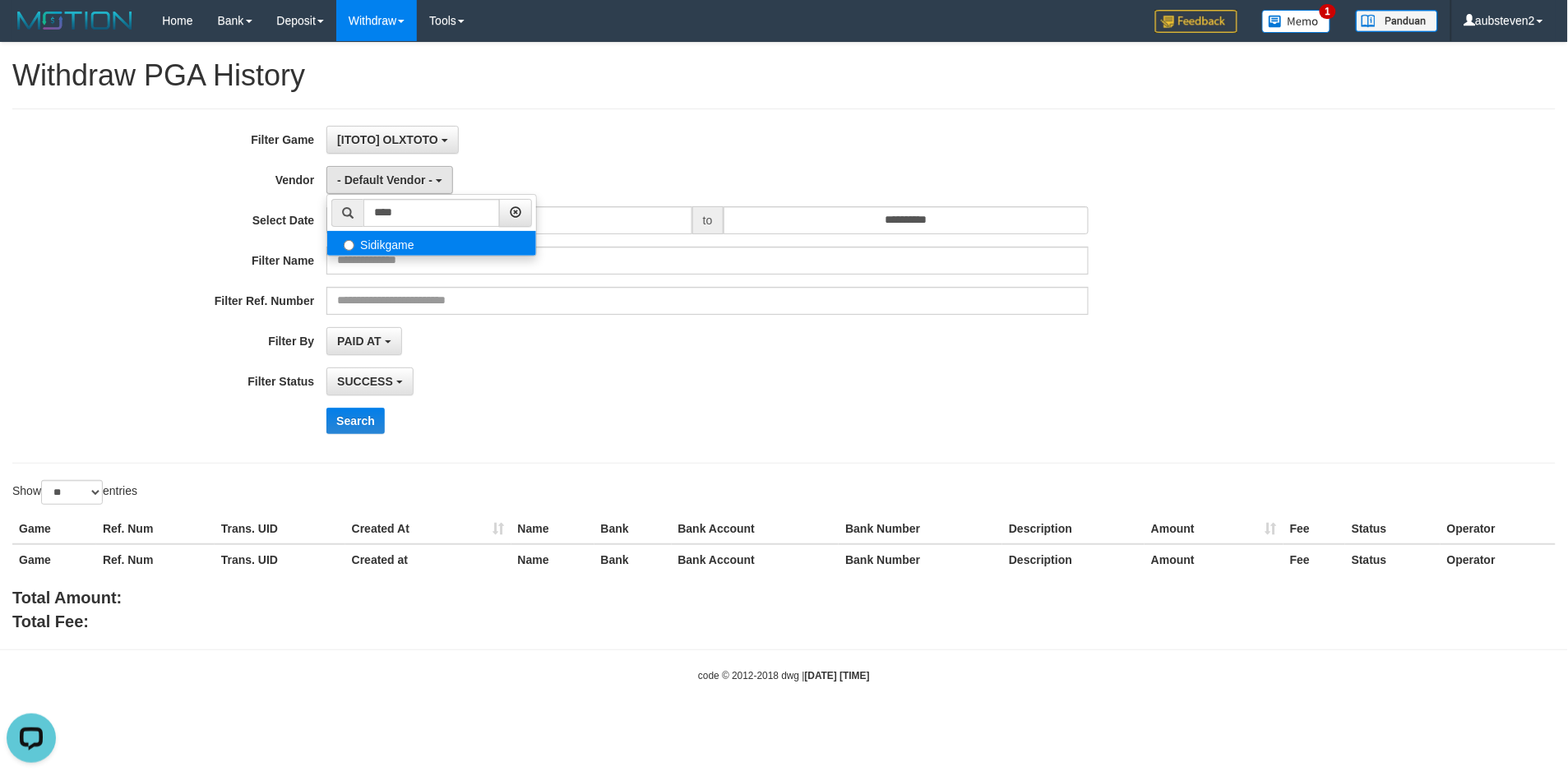 select on "**********" 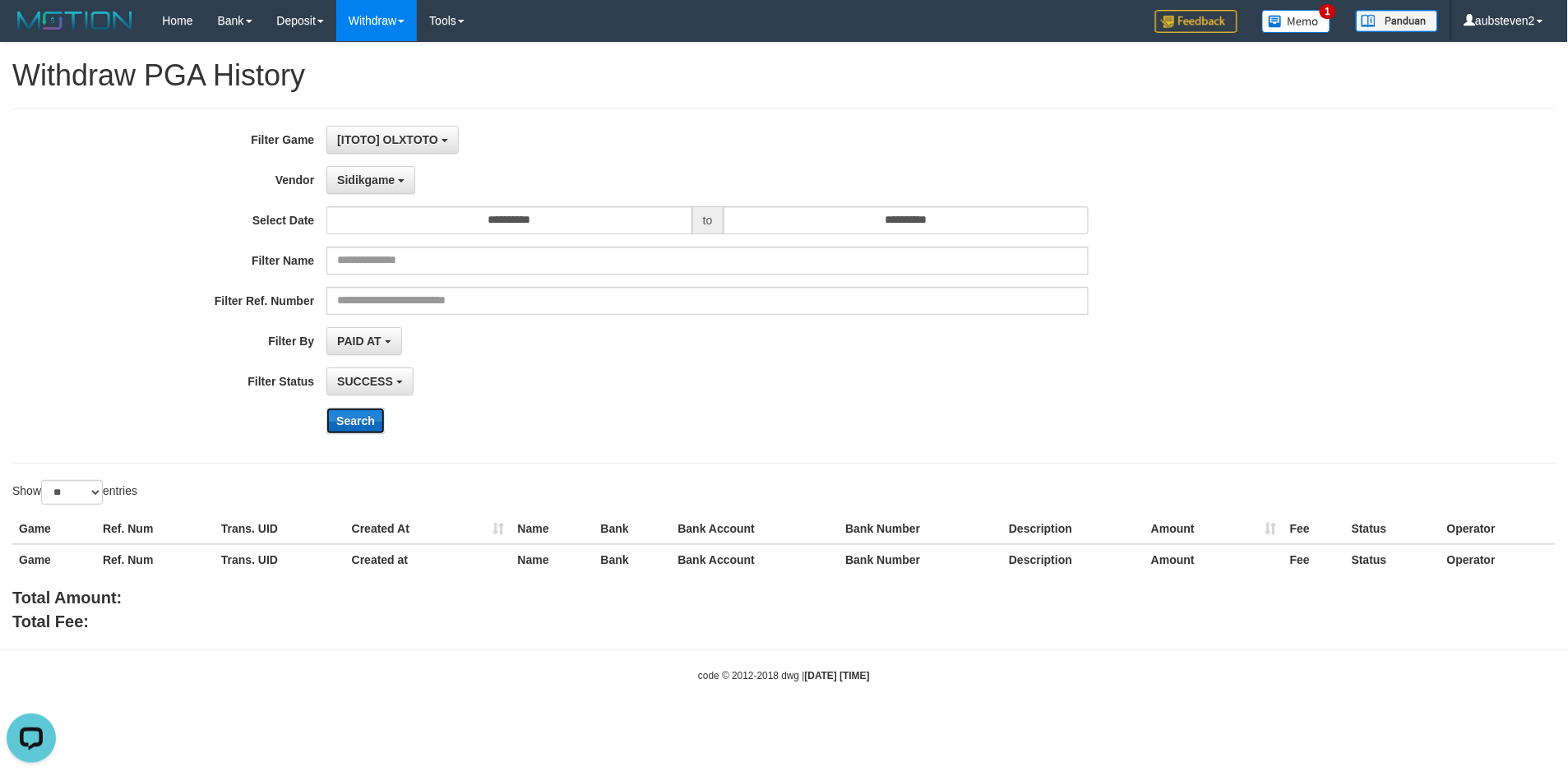 click on "Search" at bounding box center (355, 421) 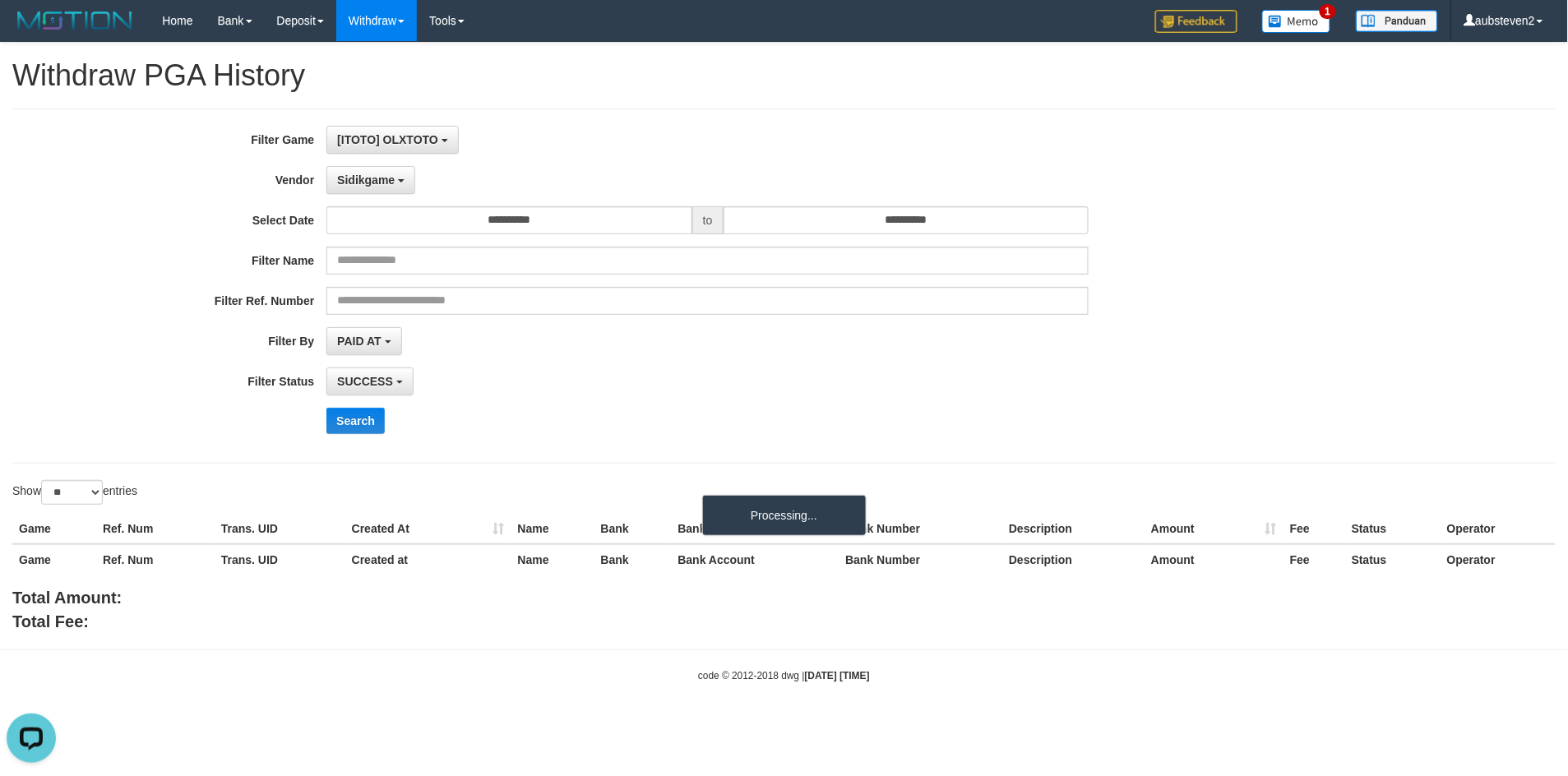 click on "Search" at bounding box center (816, 421) 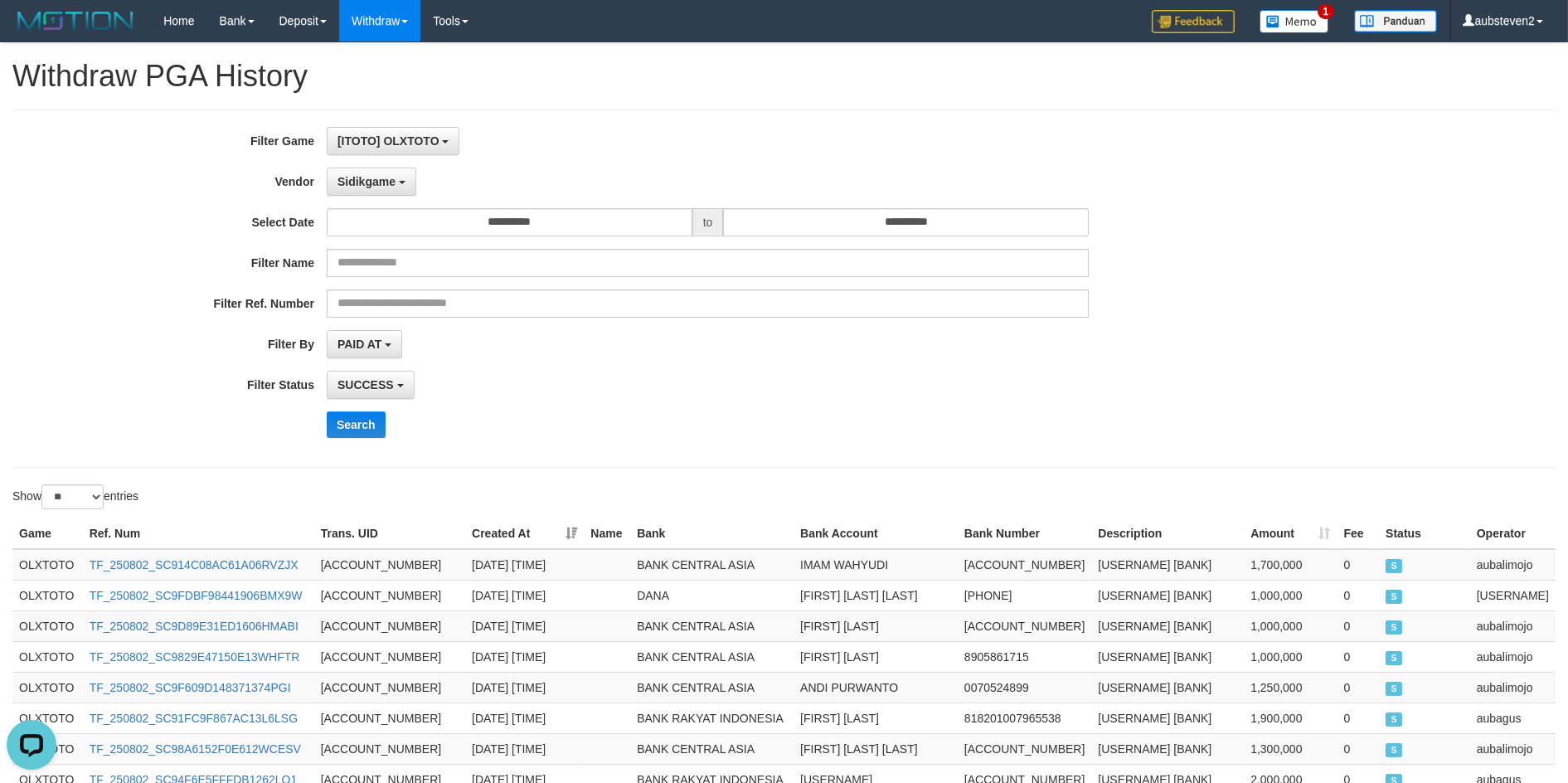 click on "**********" at bounding box center (653, 344) 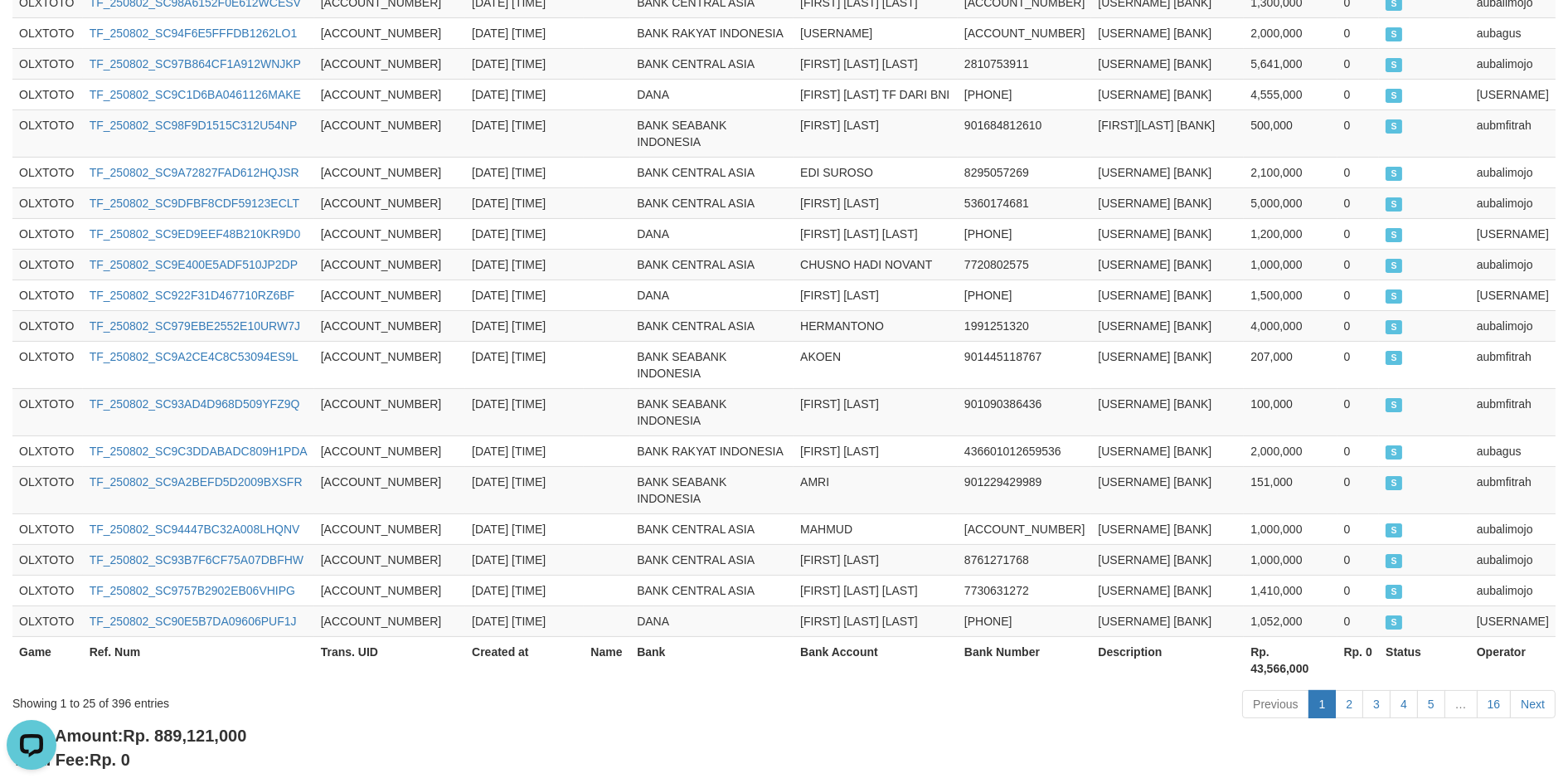 click on "Showing 1 to 25 of 396 entries Previous 1 2 3 4 5 … 16 Next" at bounding box center (784, 706) 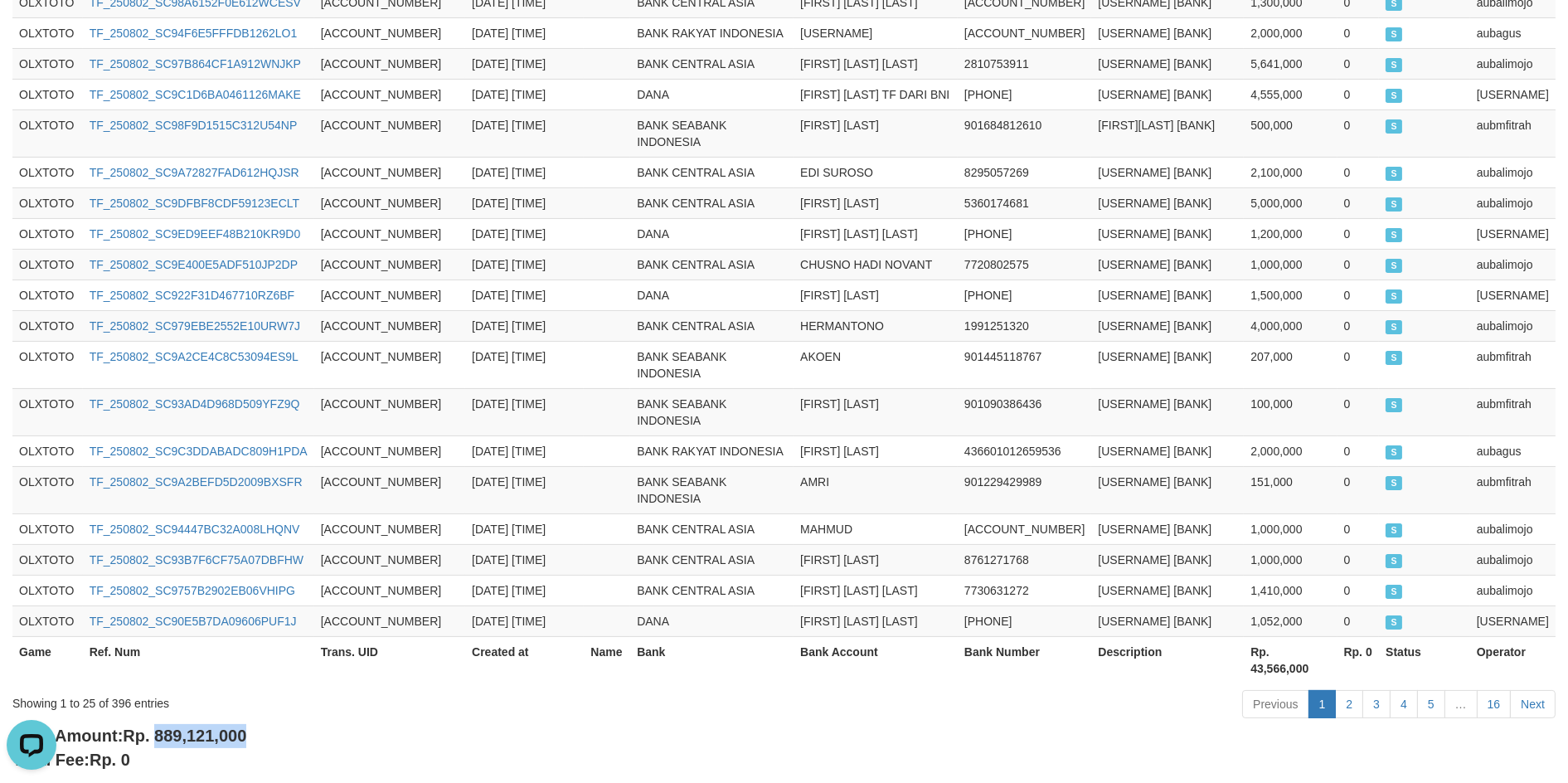 click on "Rp. 889,121,000" at bounding box center (184, 736) 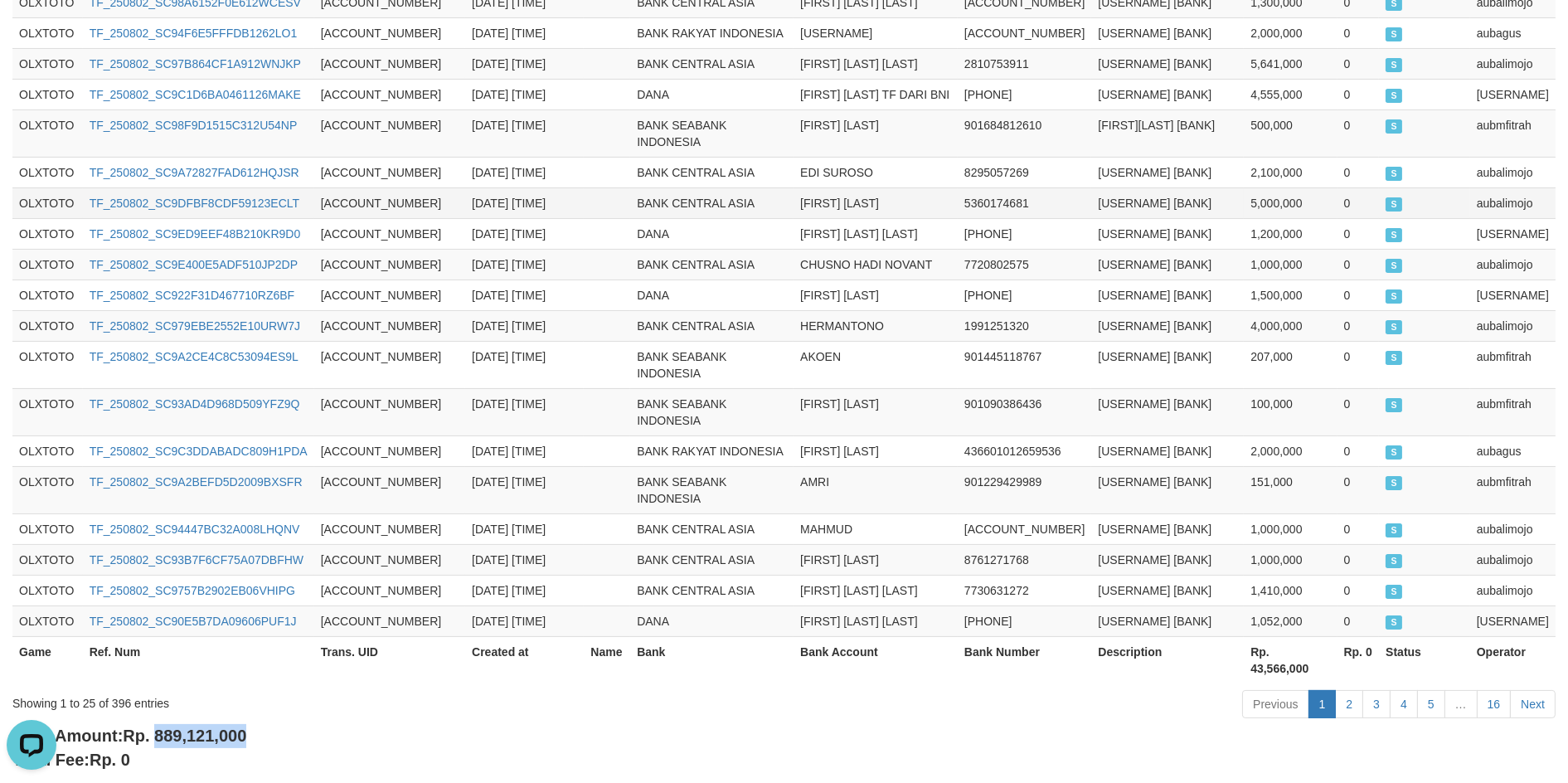 copy on "889,121,000" 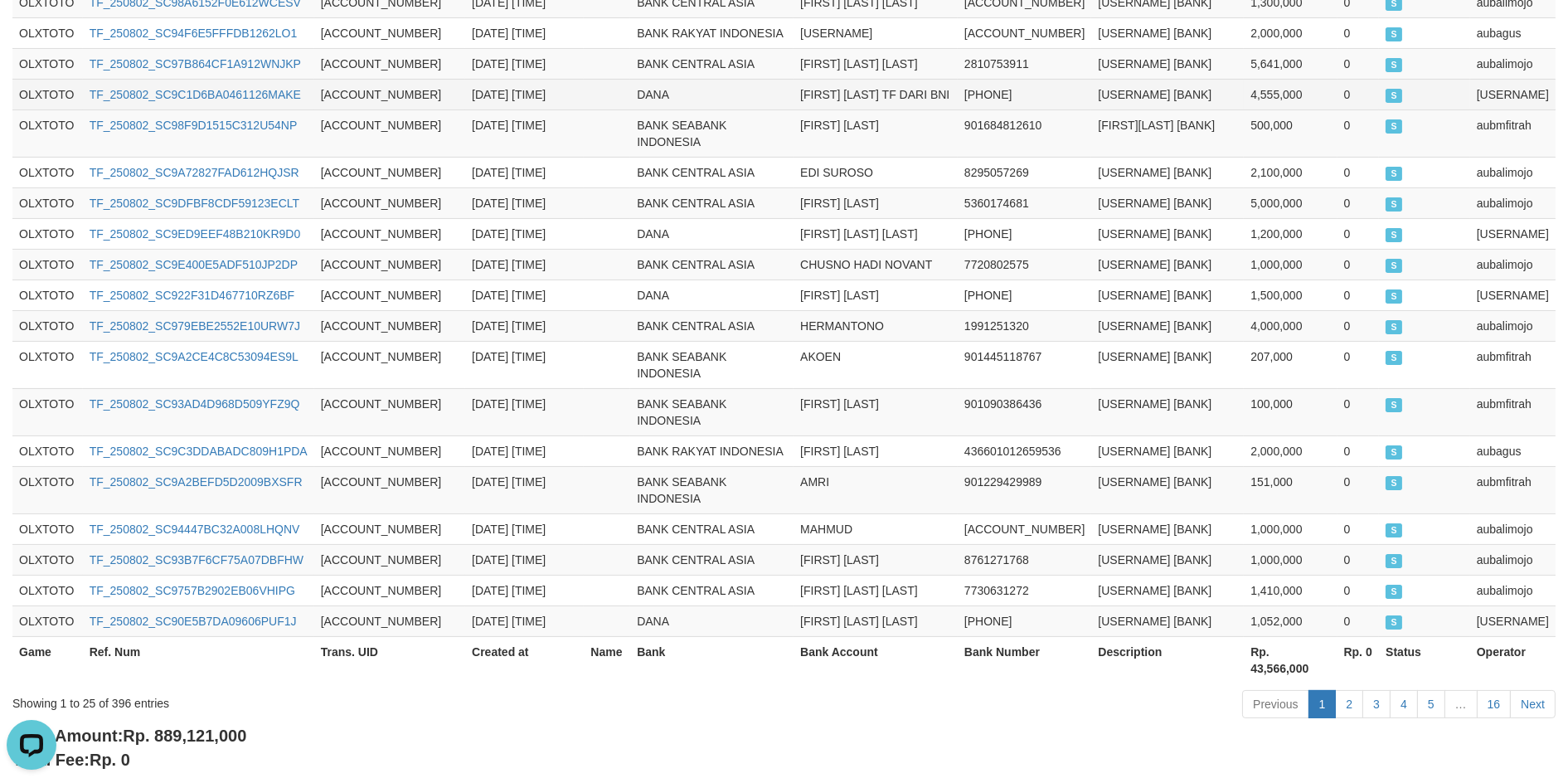 click on "325-412158319-20250802" at bounding box center [390, 94] 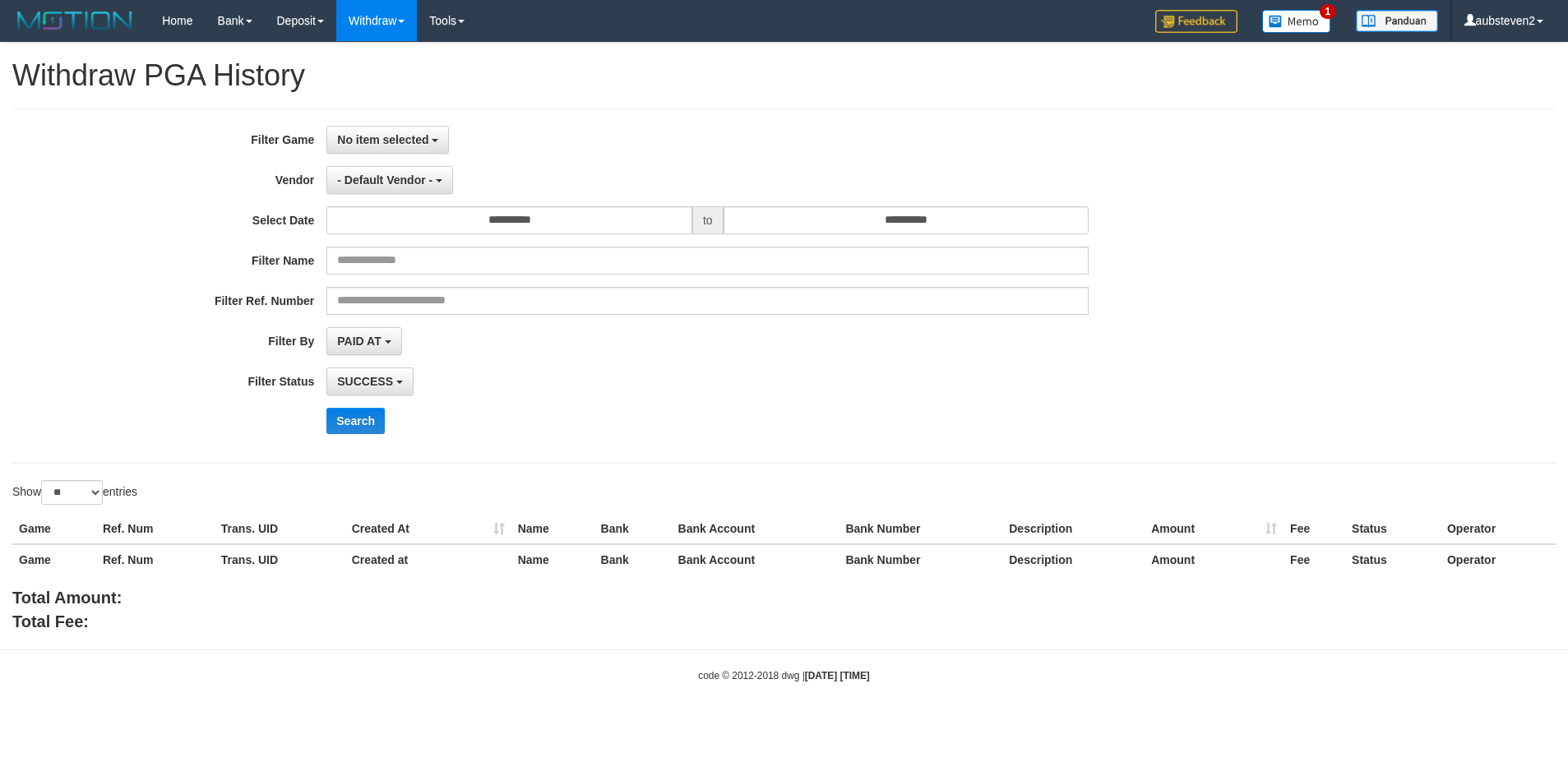 select 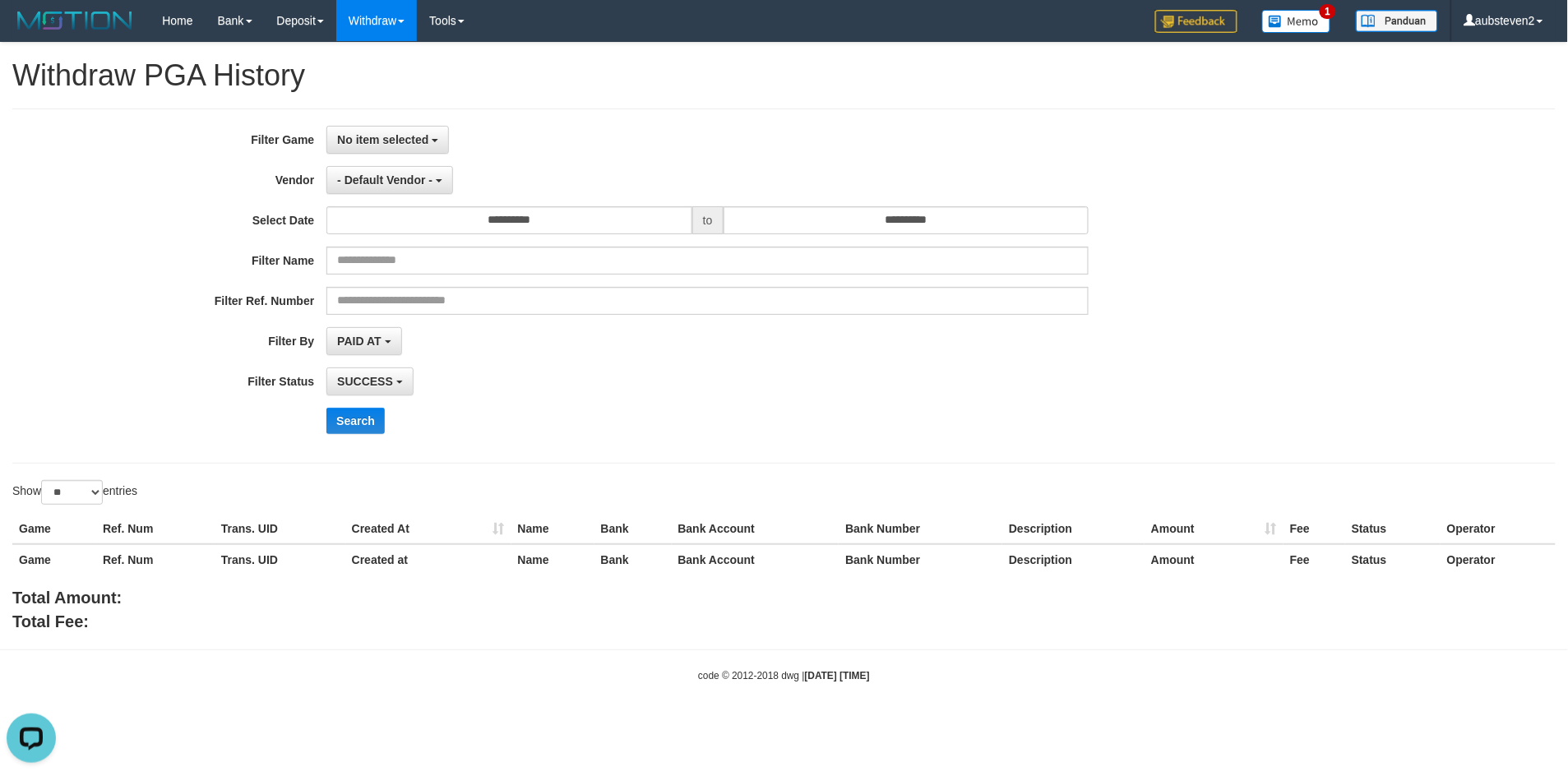 scroll, scrollTop: 0, scrollLeft: 0, axis: both 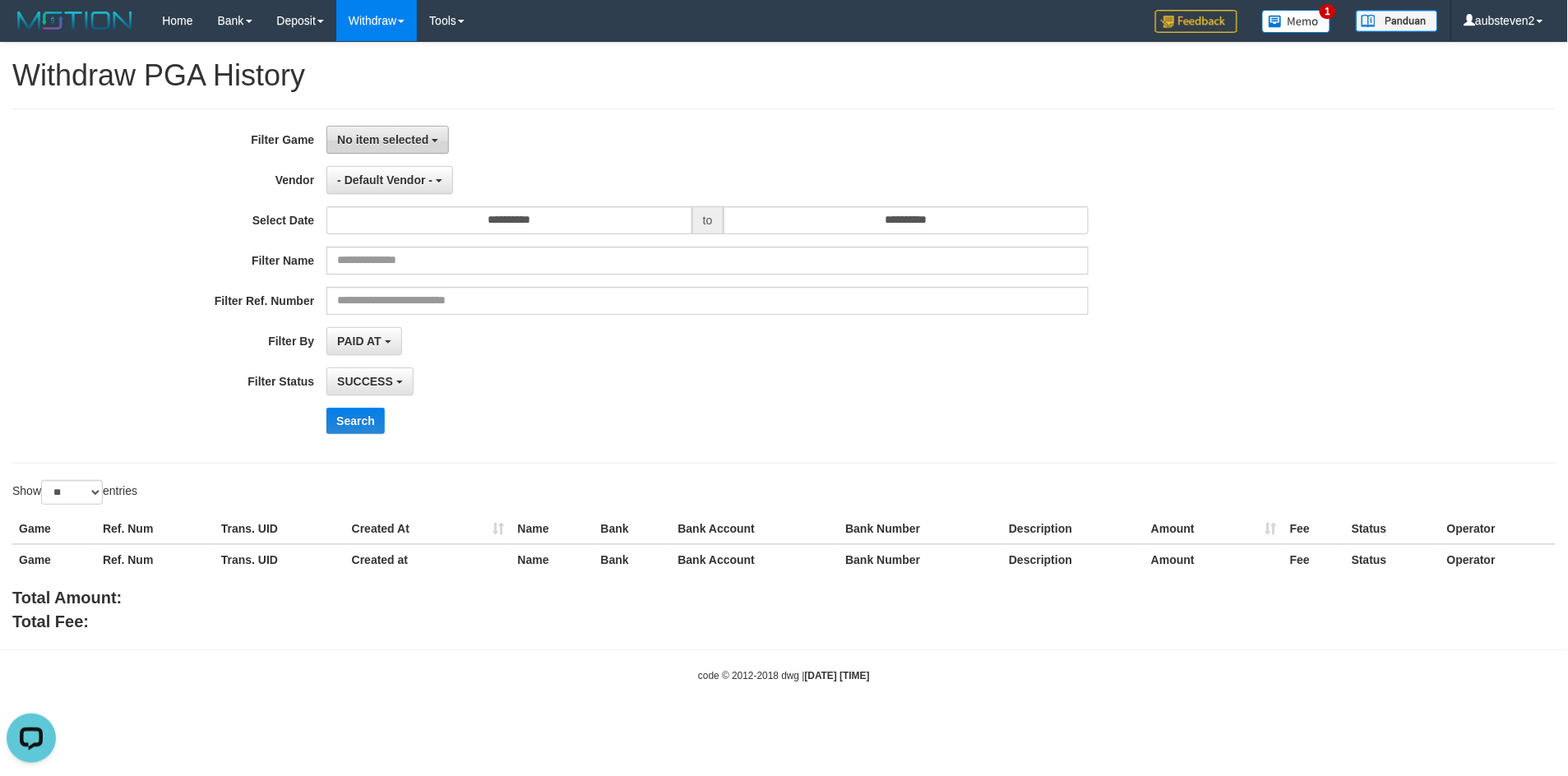 click on "No item selected" at bounding box center (382, 140) 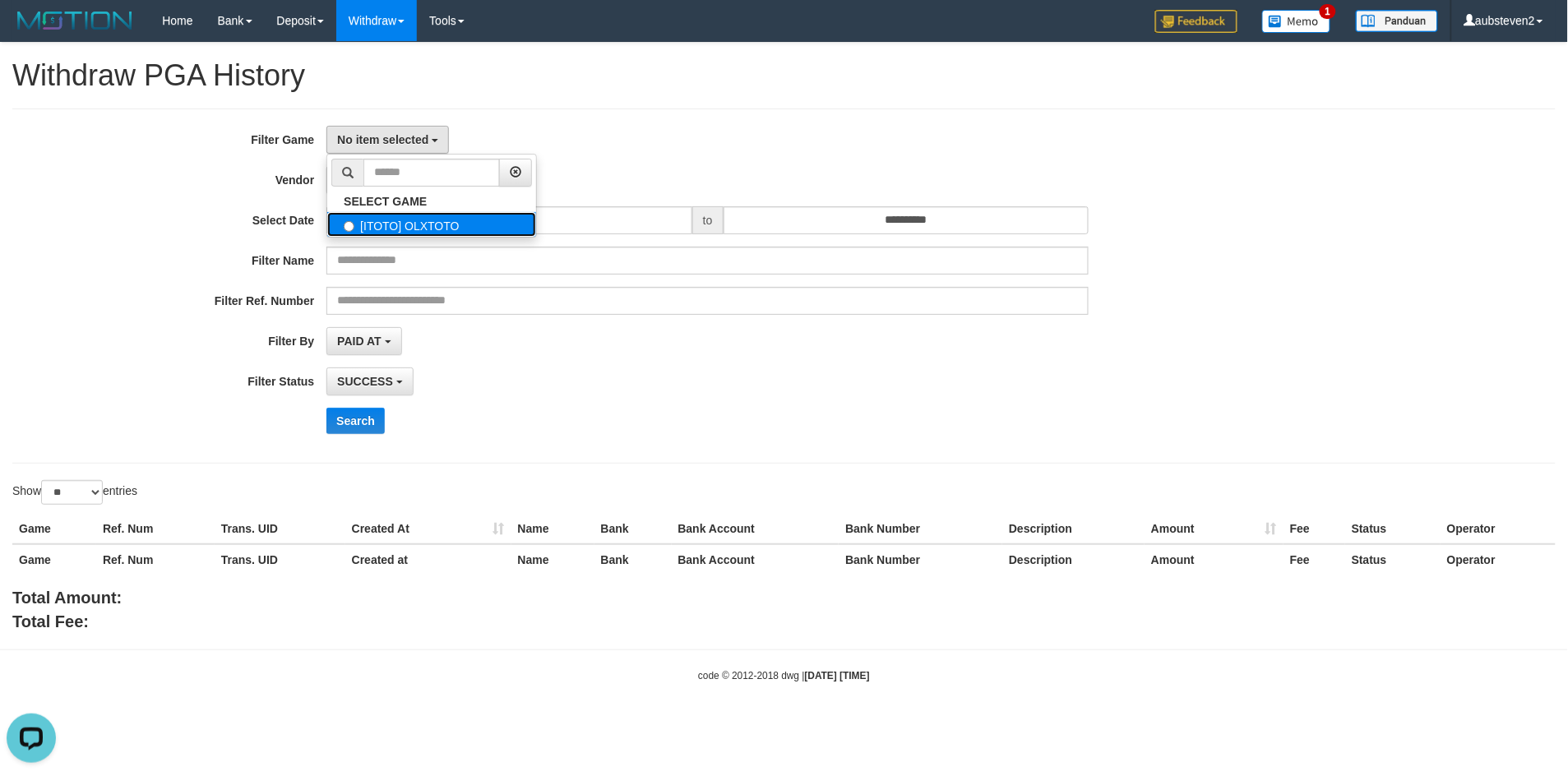 click on "[ITOTO] OLXTOTO" at bounding box center [432, 224] 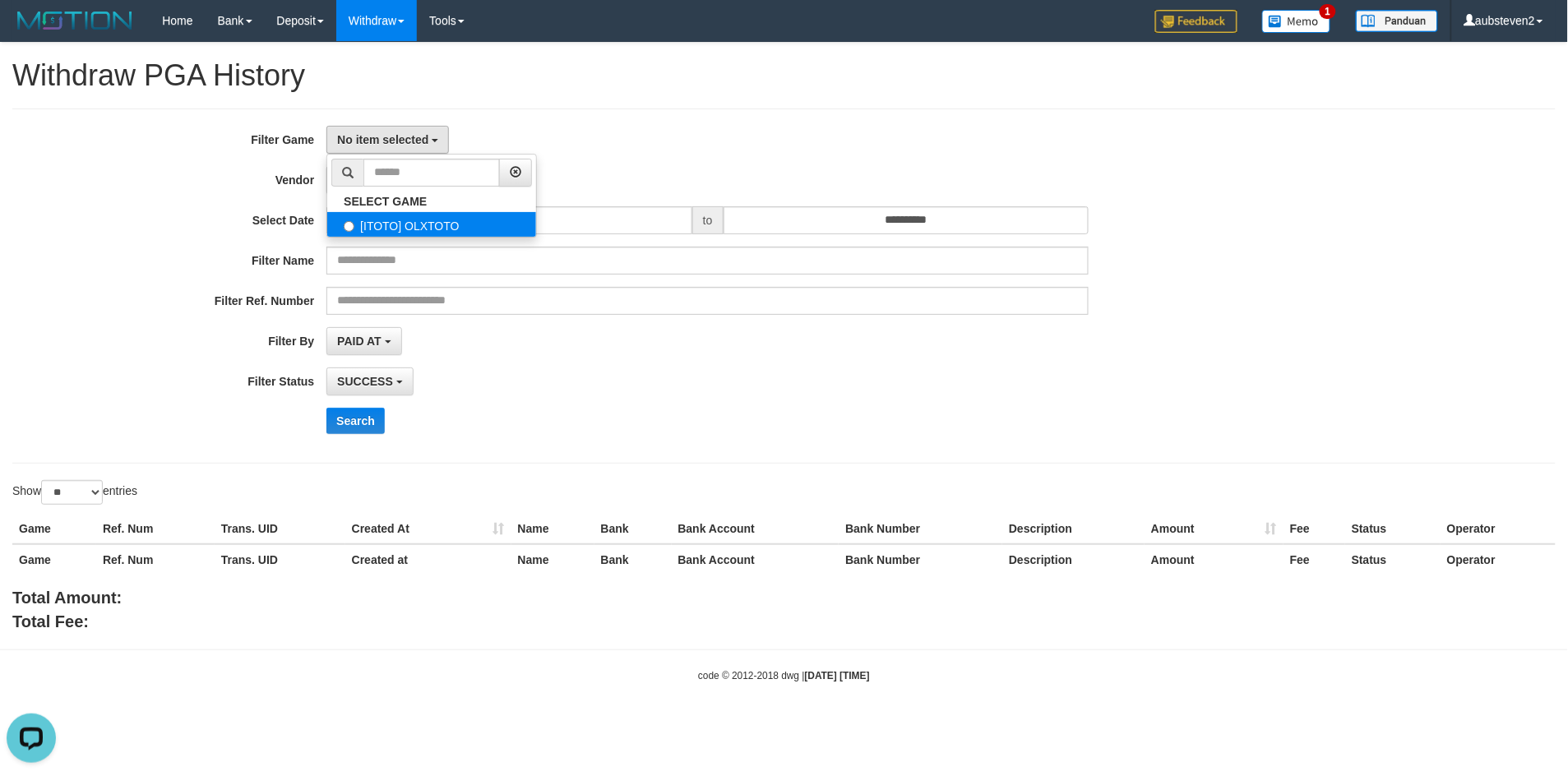 select on "***" 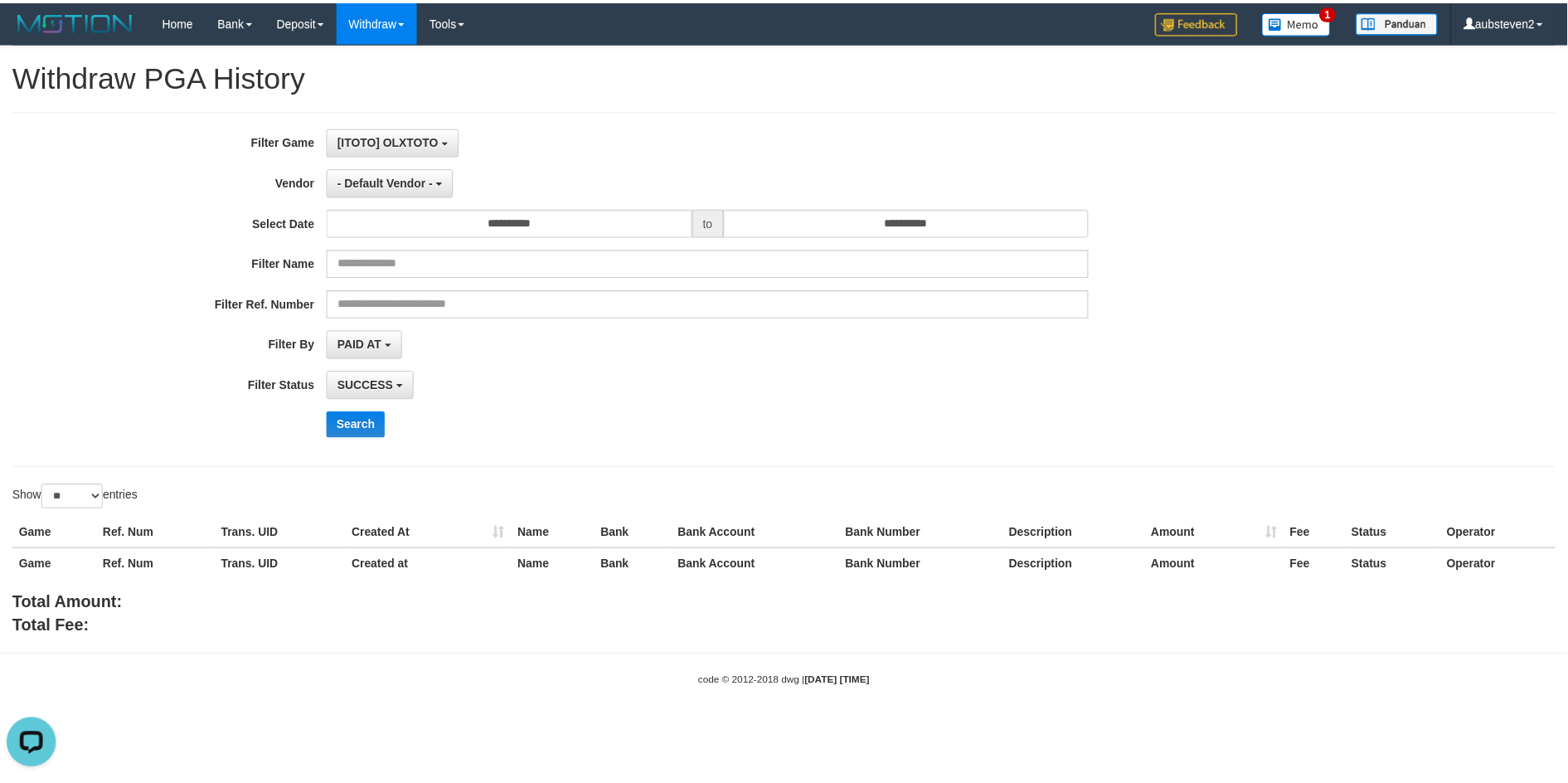 scroll, scrollTop: 14, scrollLeft: 0, axis: vertical 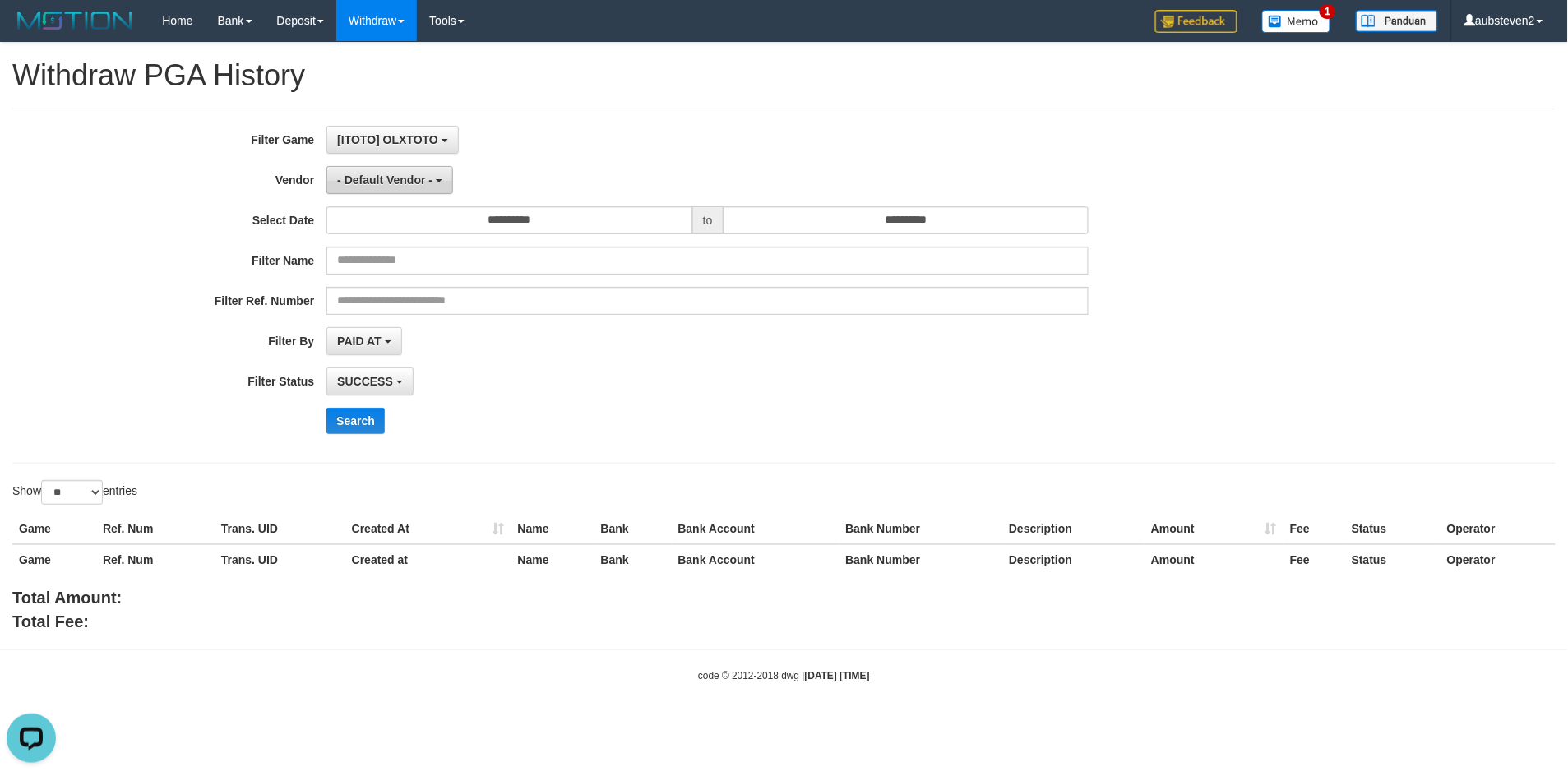 click on "- Default Vendor -" at bounding box center [385, 180] 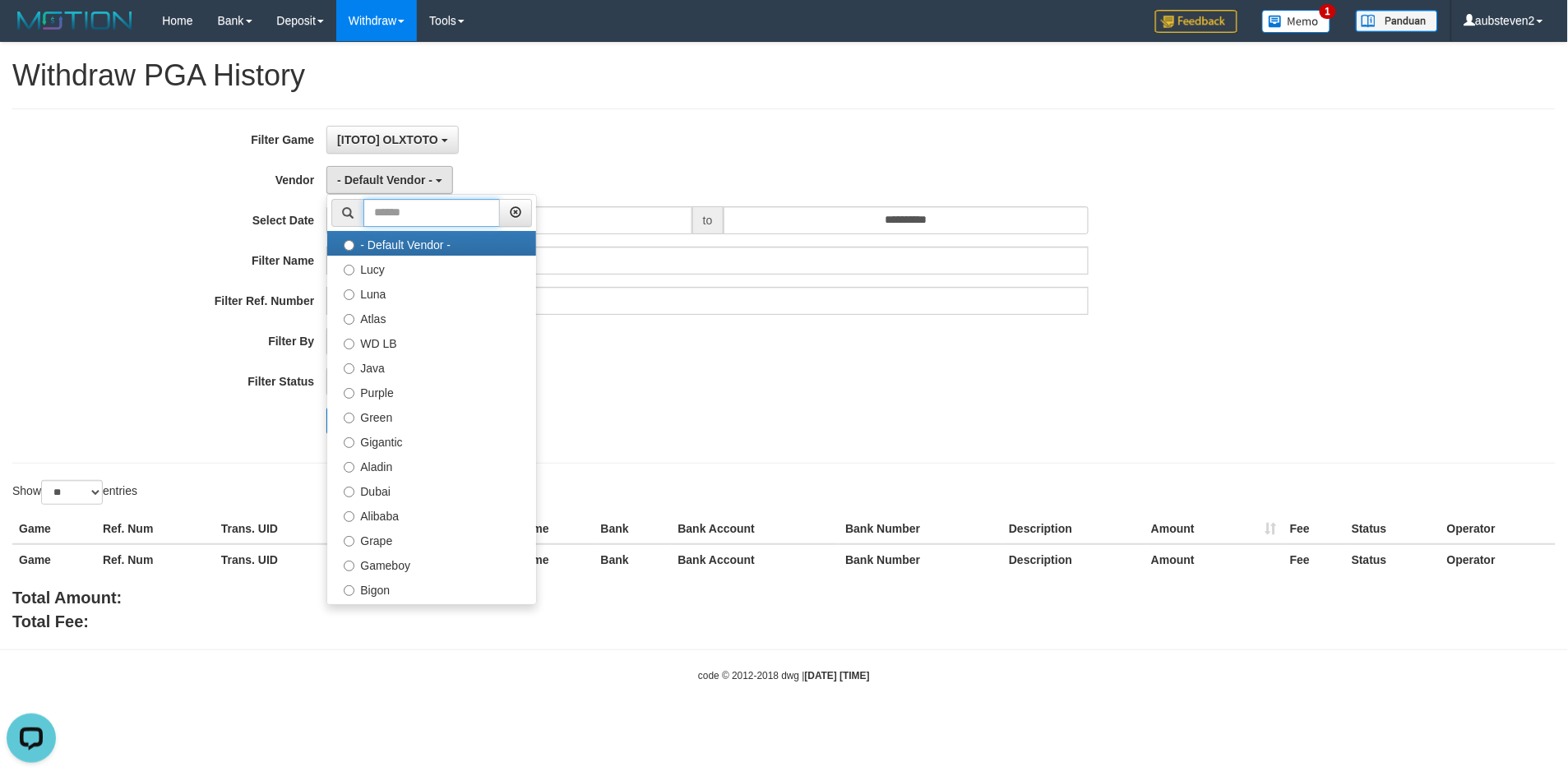 drag, startPoint x: 405, startPoint y: 210, endPoint x: 422, endPoint y: 206, distance: 17.464249 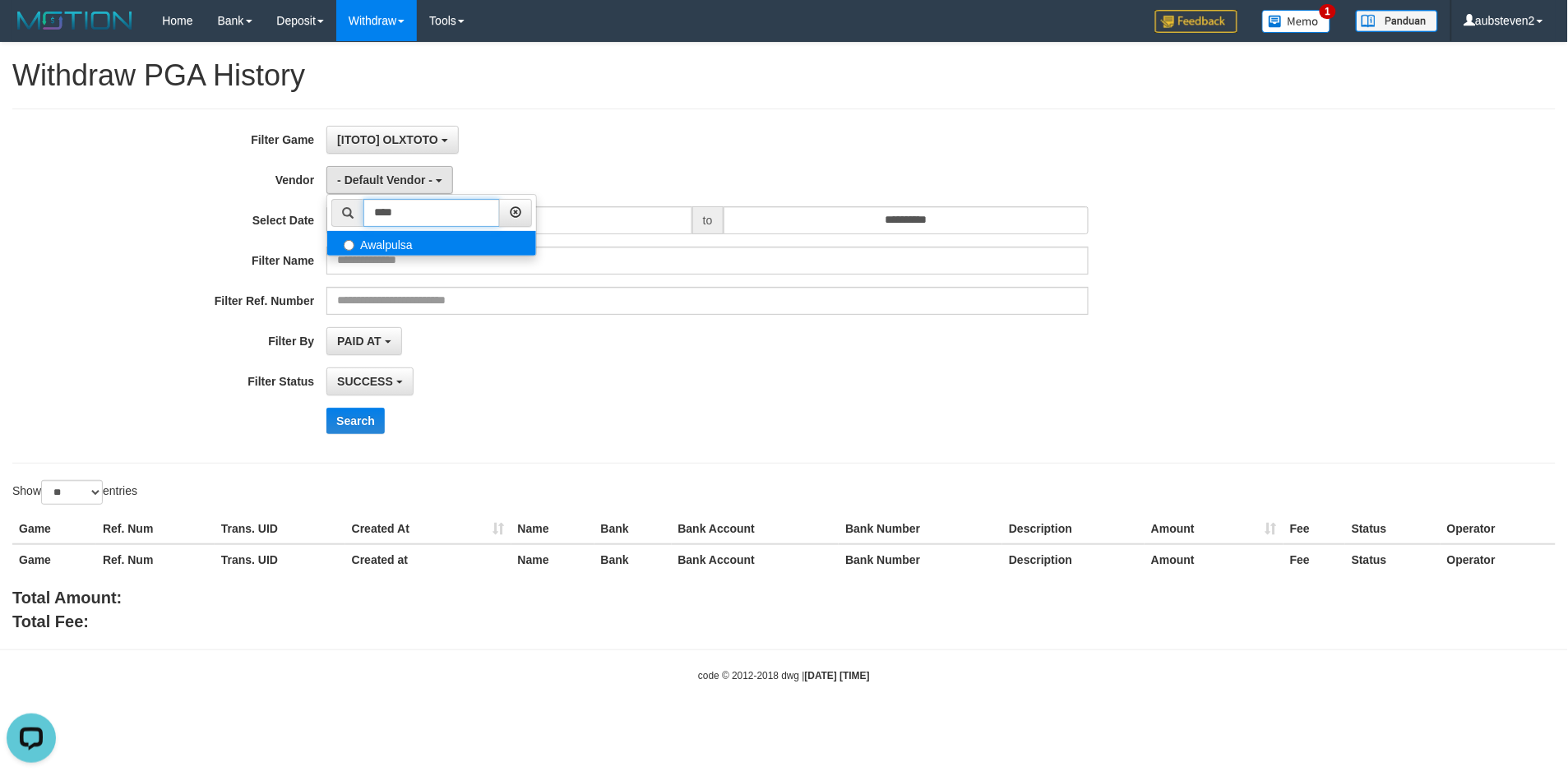 type on "****" 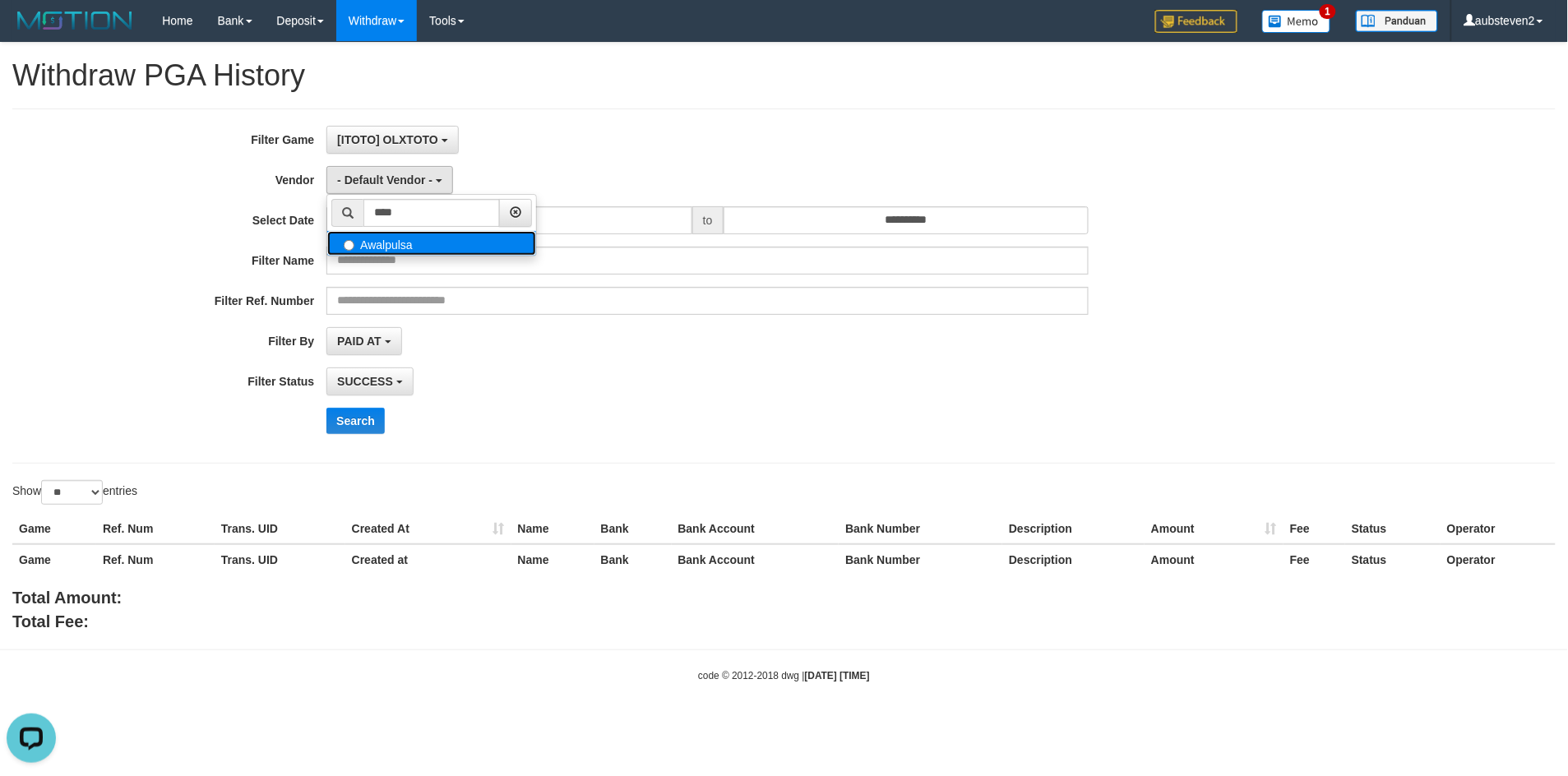 click on "Awalpulsa" at bounding box center [432, 243] 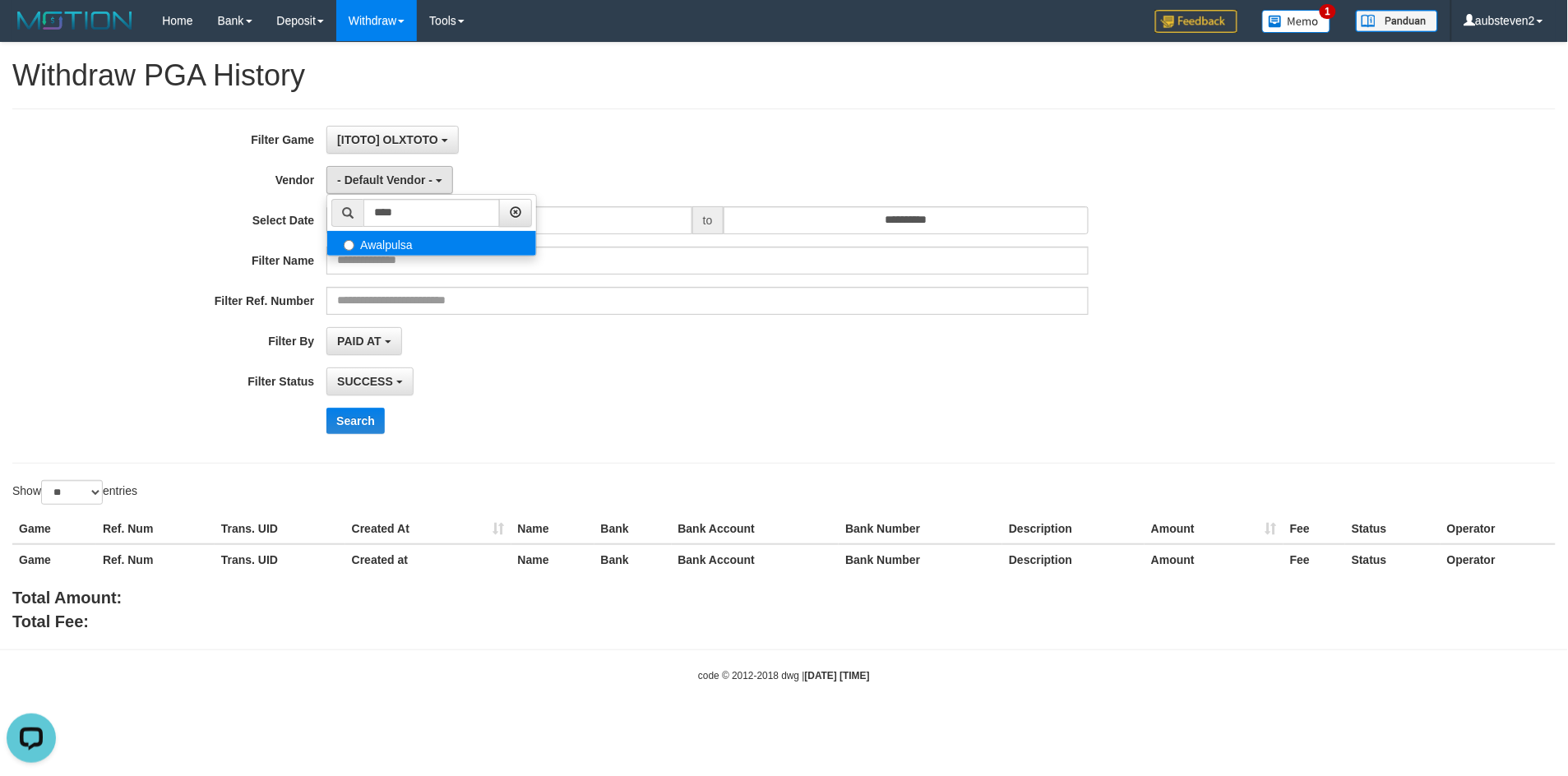 select on "**********" 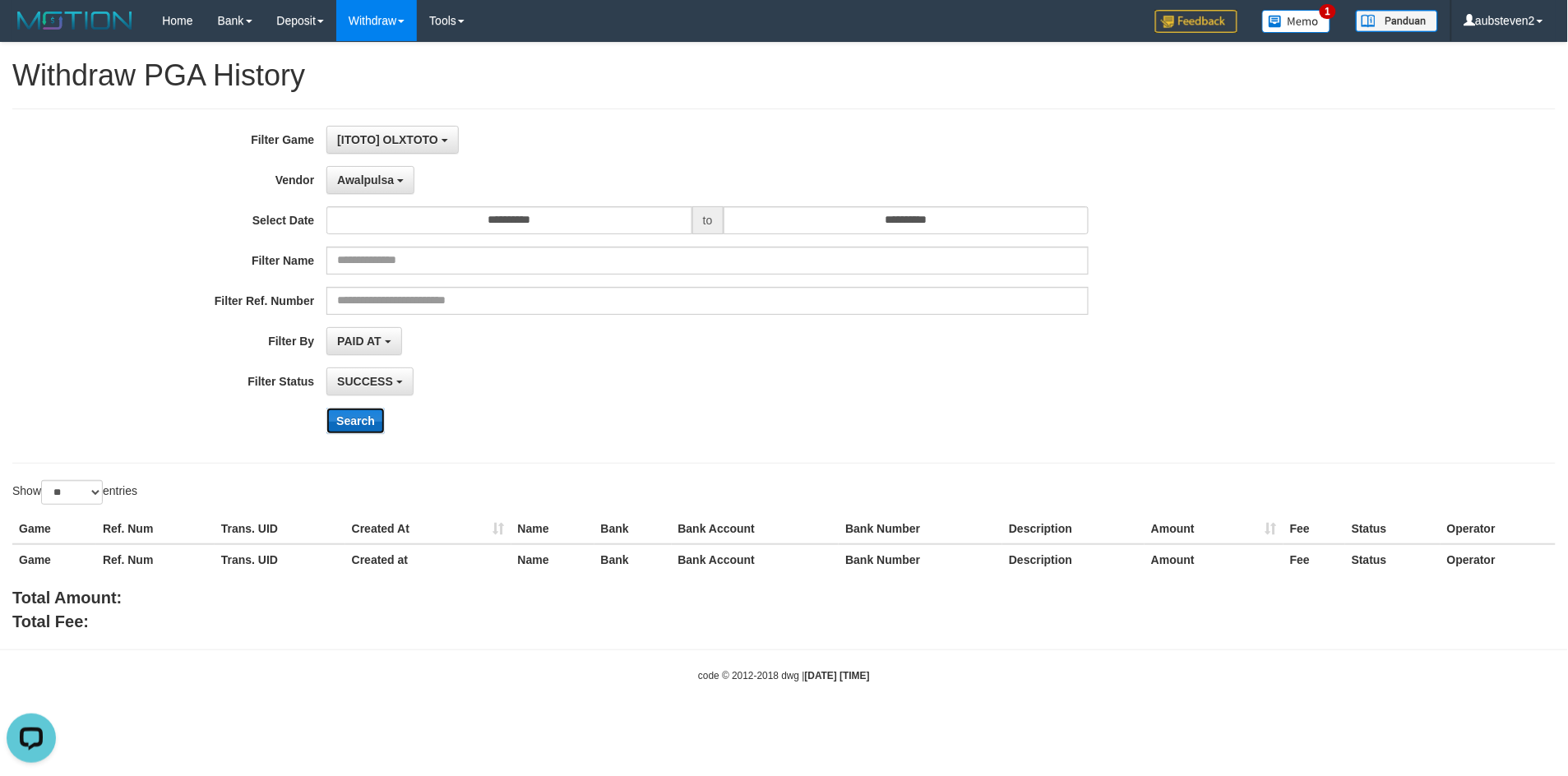 click on "Search" at bounding box center [355, 421] 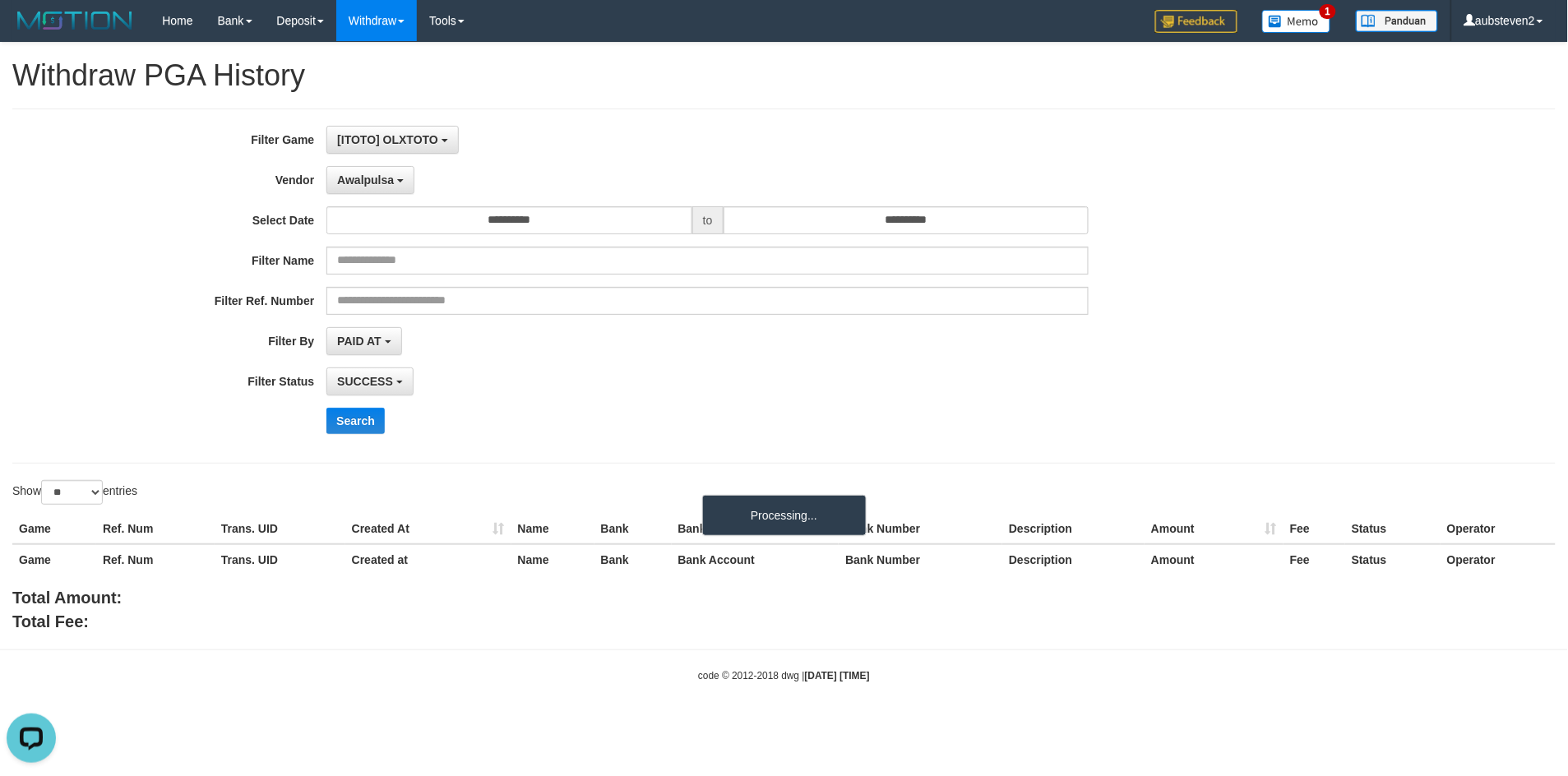 click on "**********" at bounding box center [653, 286] 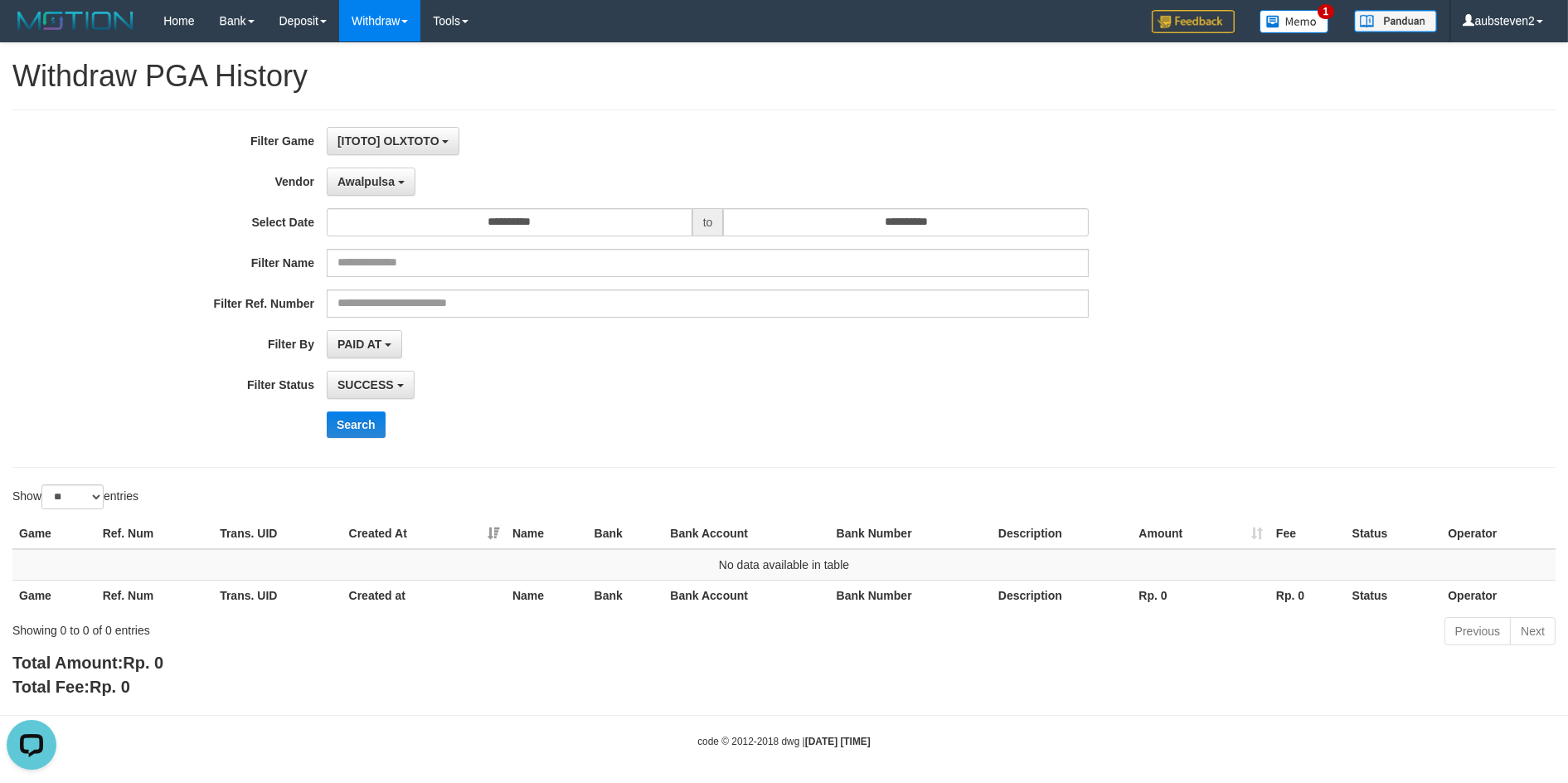 drag, startPoint x: 836, startPoint y: 105, endPoint x: 929, endPoint y: 1, distance: 139.51702 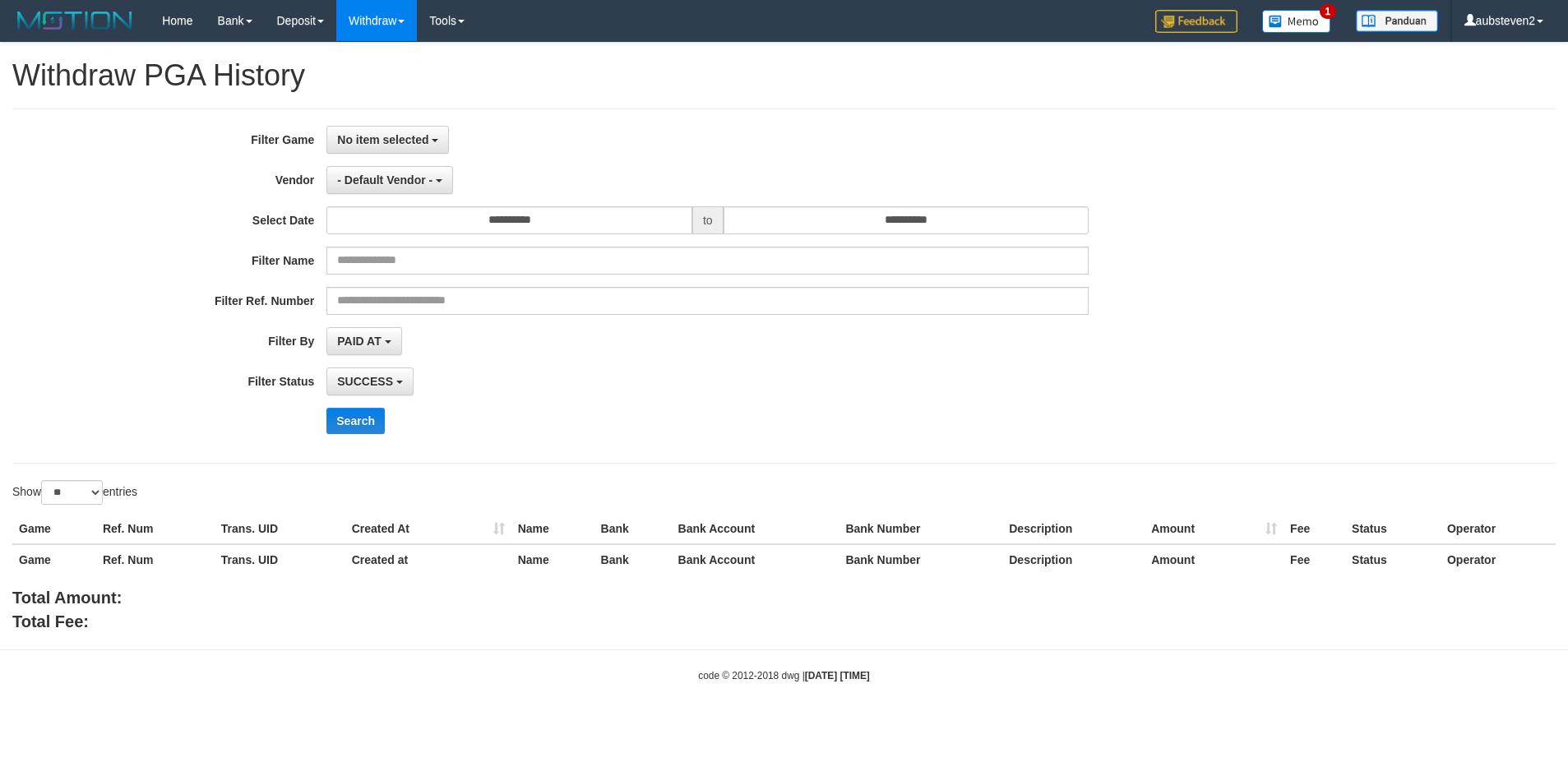 select 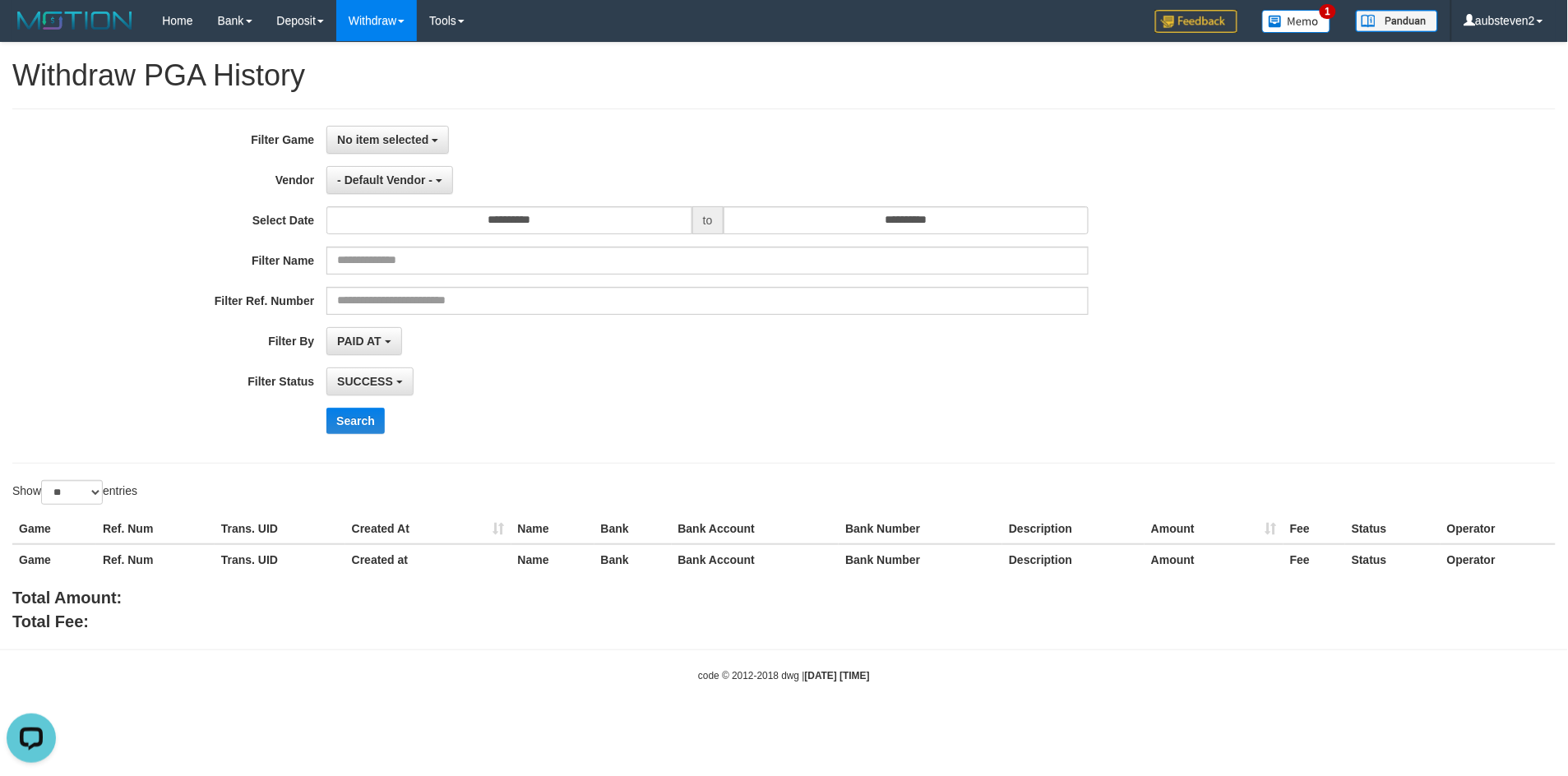 scroll, scrollTop: 0, scrollLeft: 0, axis: both 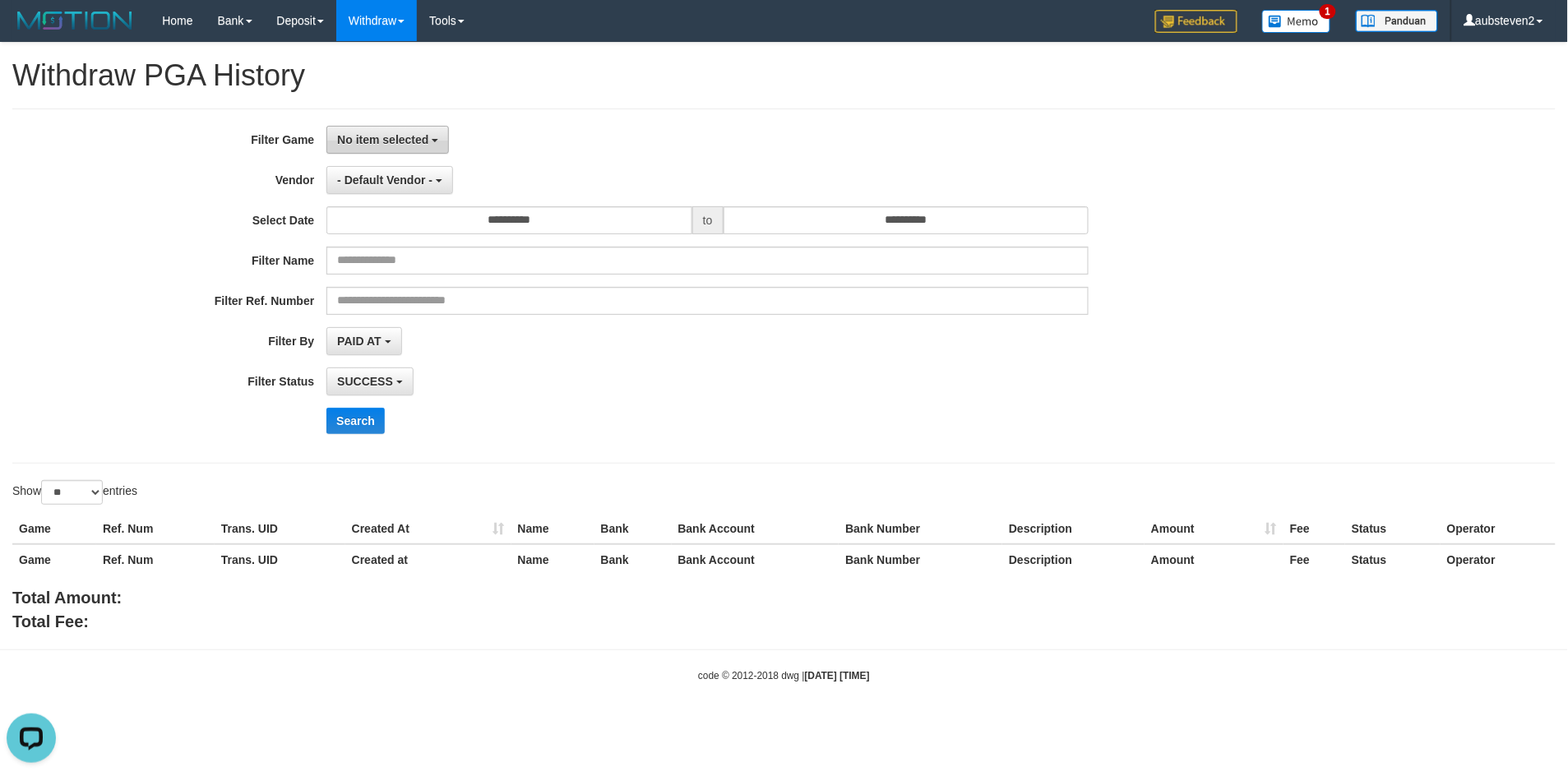 click on "No item selected" at bounding box center (382, 140) 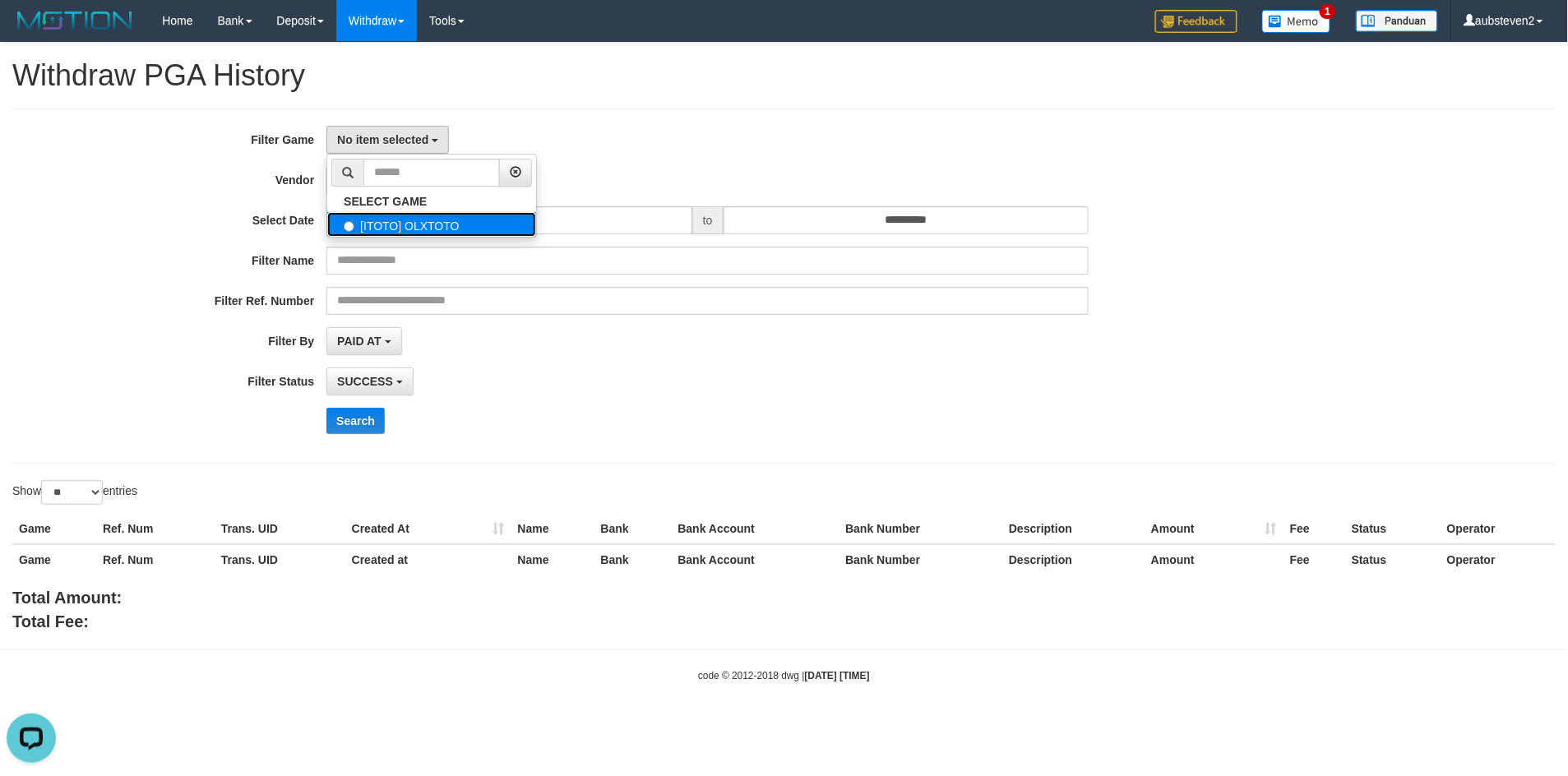 click on "[ITOTO] OLXTOTO" at bounding box center [432, 224] 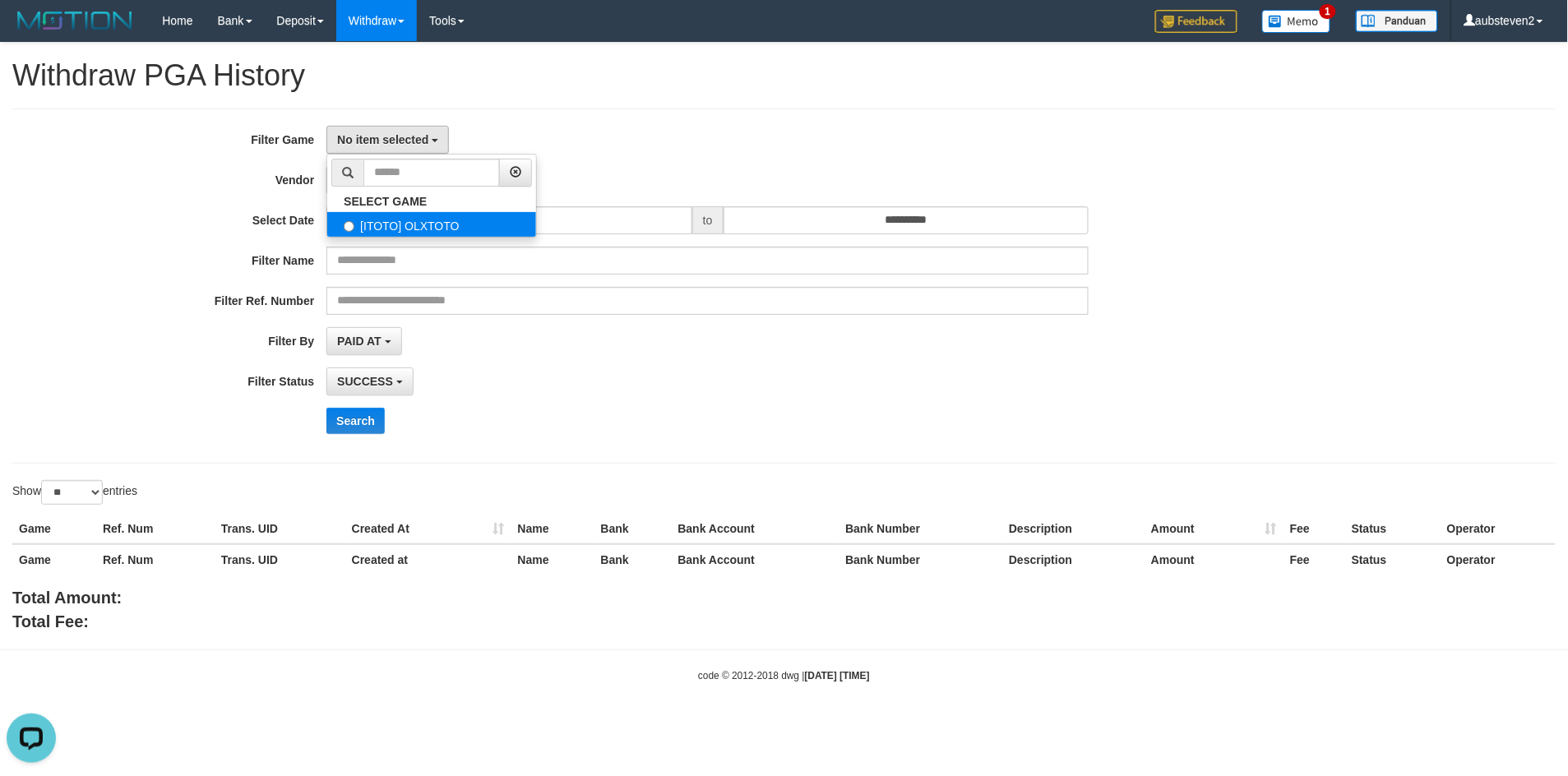 select on "***" 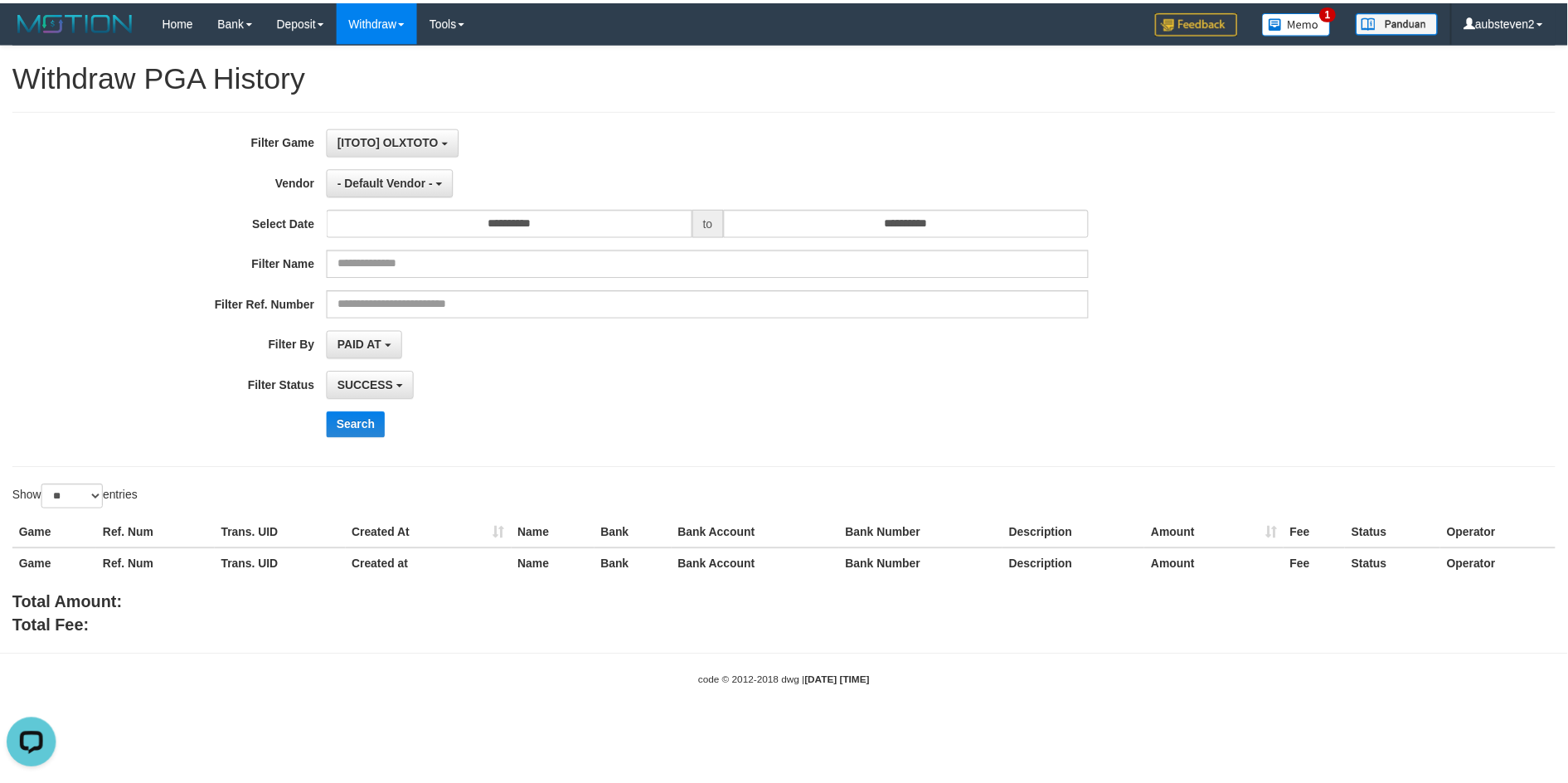 scroll, scrollTop: 14, scrollLeft: 0, axis: vertical 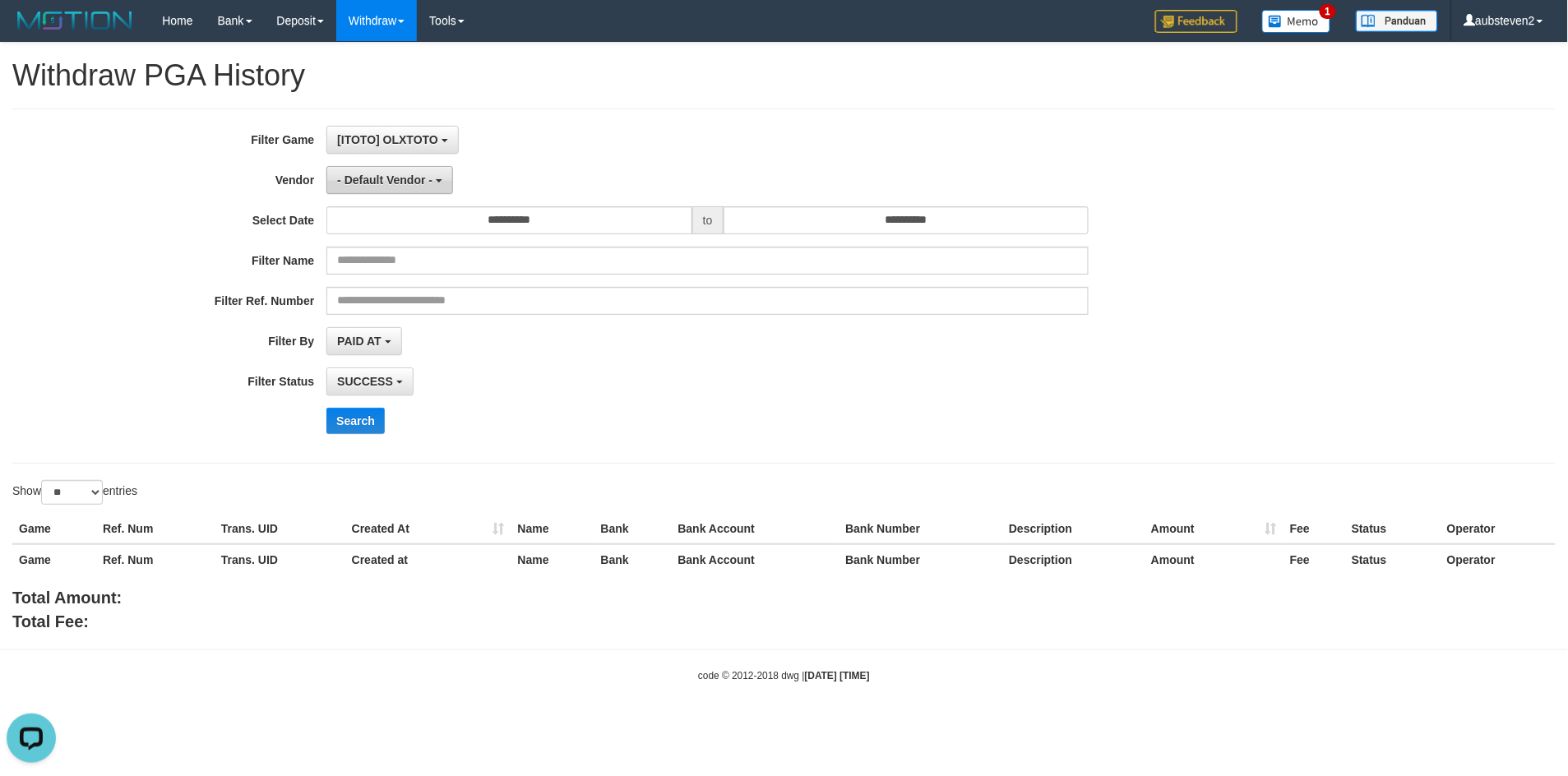 click on "- Default Vendor -" at bounding box center (385, 180) 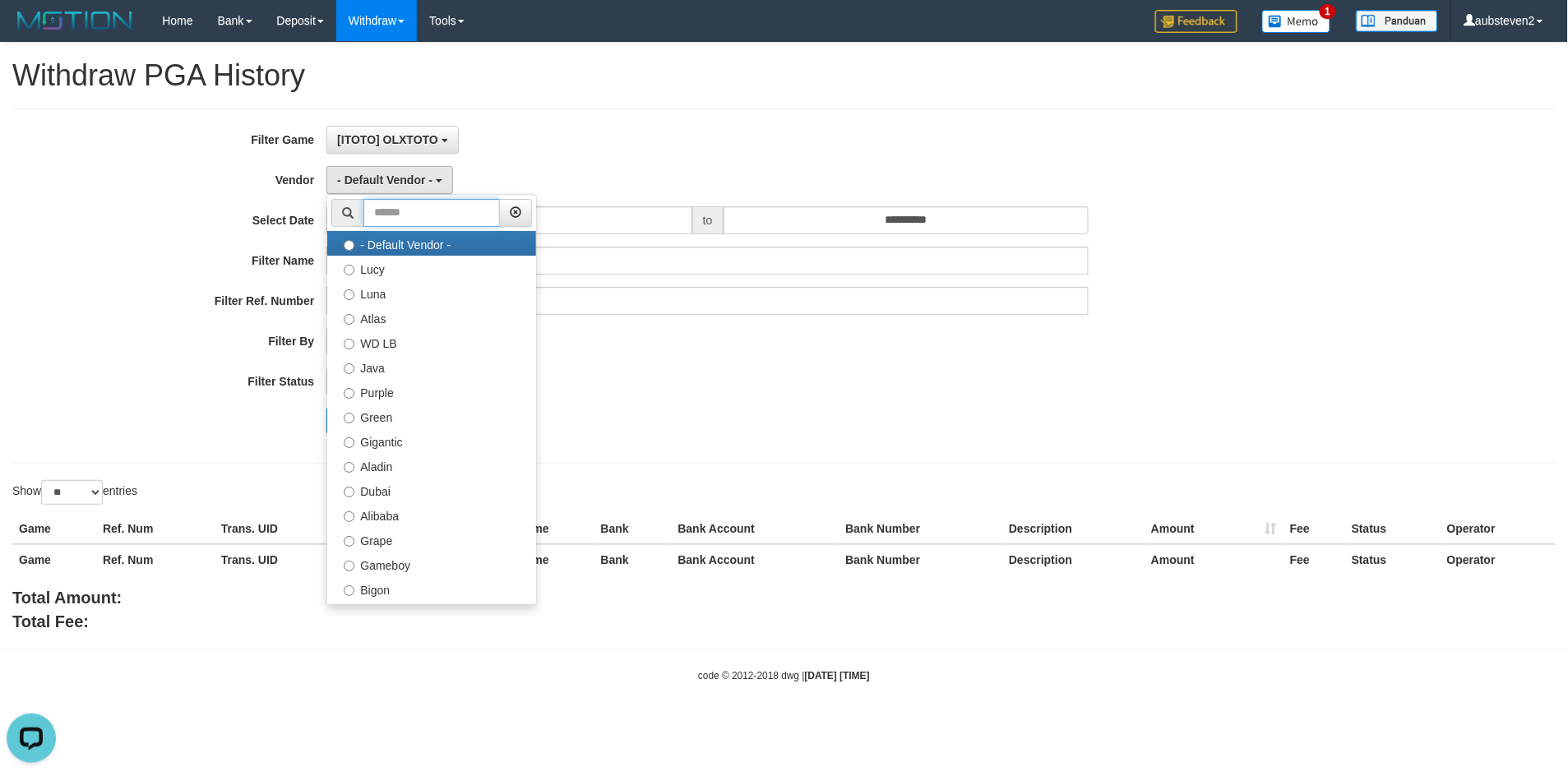 drag, startPoint x: 475, startPoint y: 225, endPoint x: 491, endPoint y: 224, distance: 16.03122 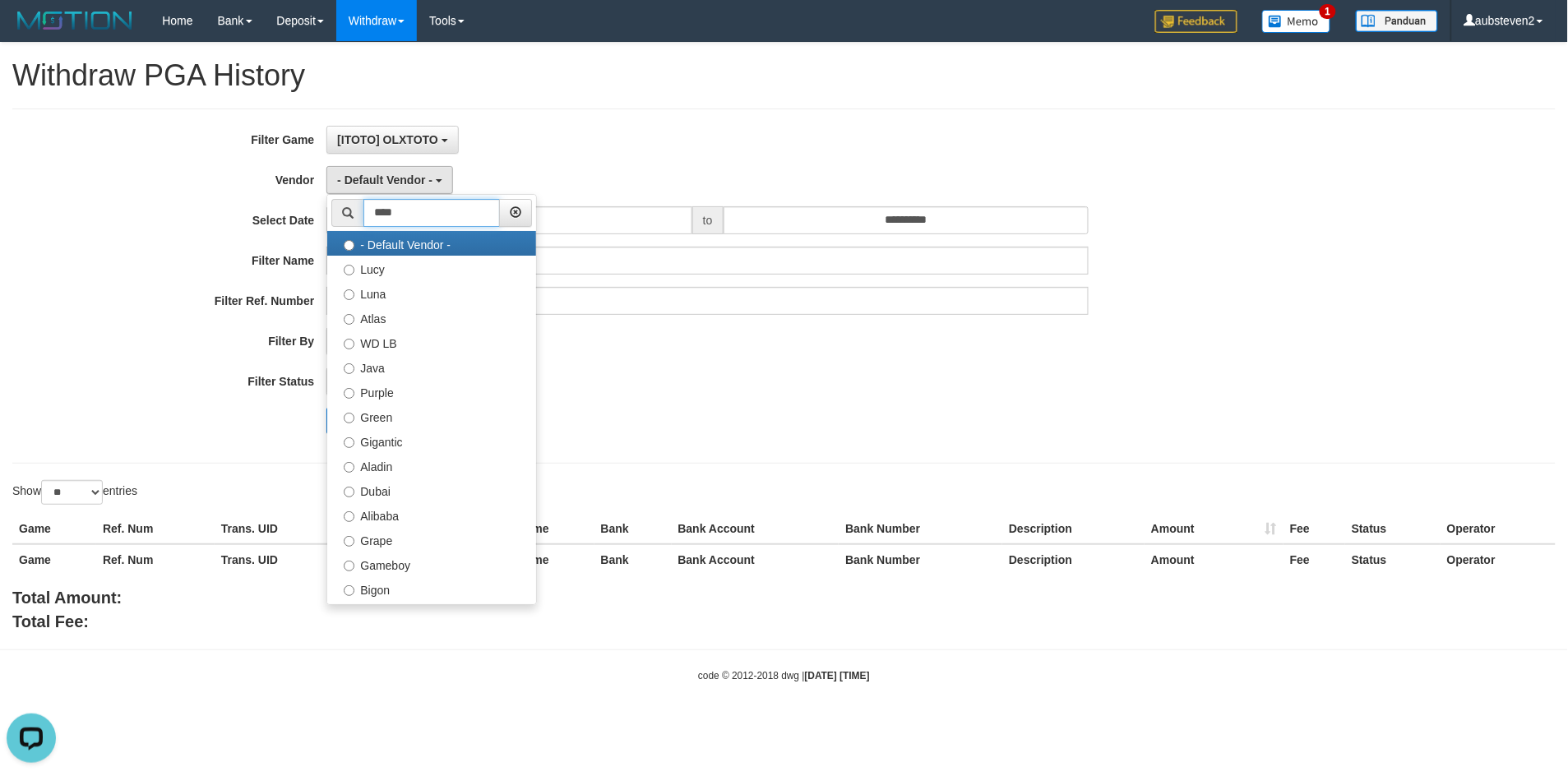 type on "*****" 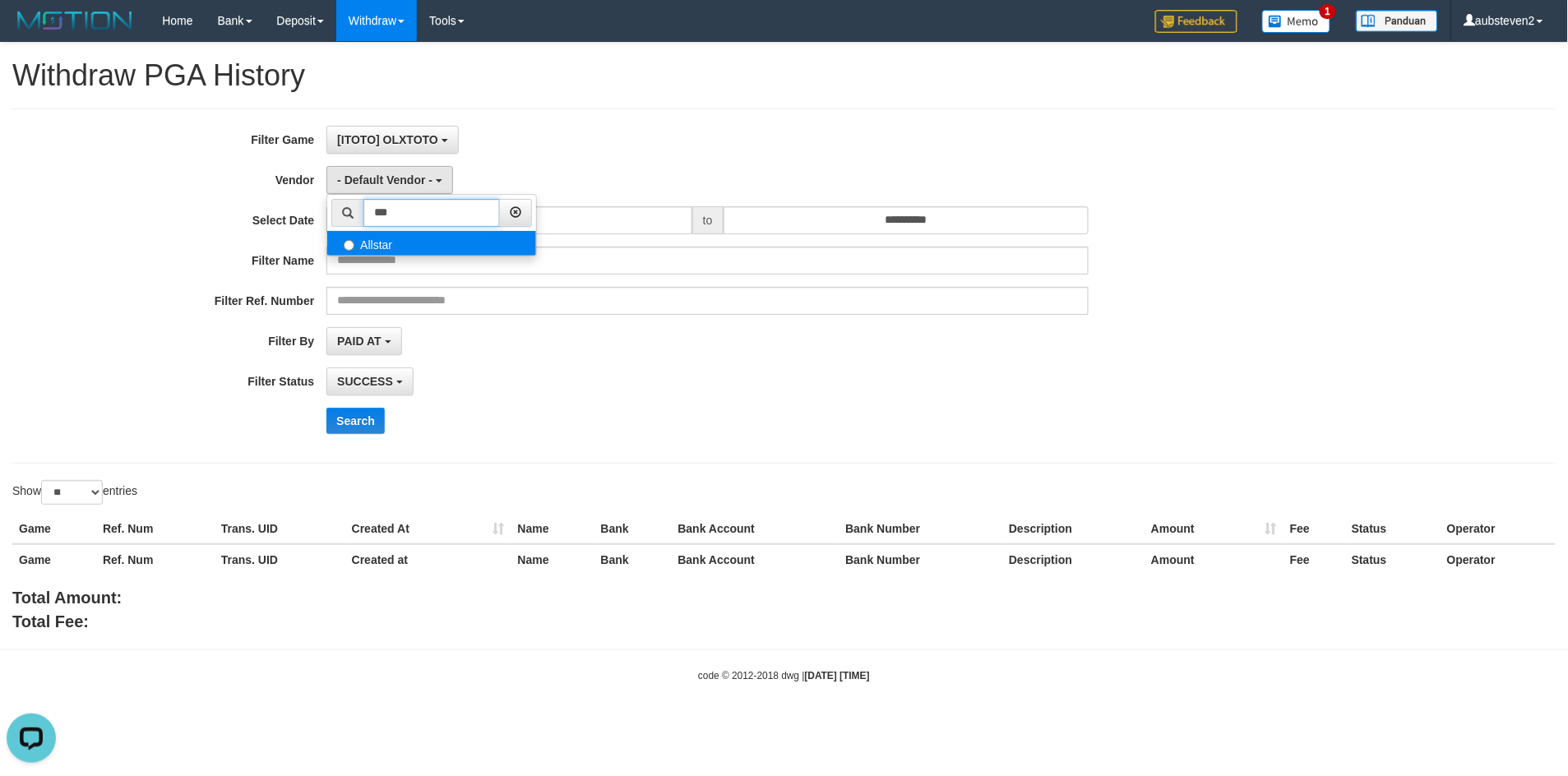 type on "***" 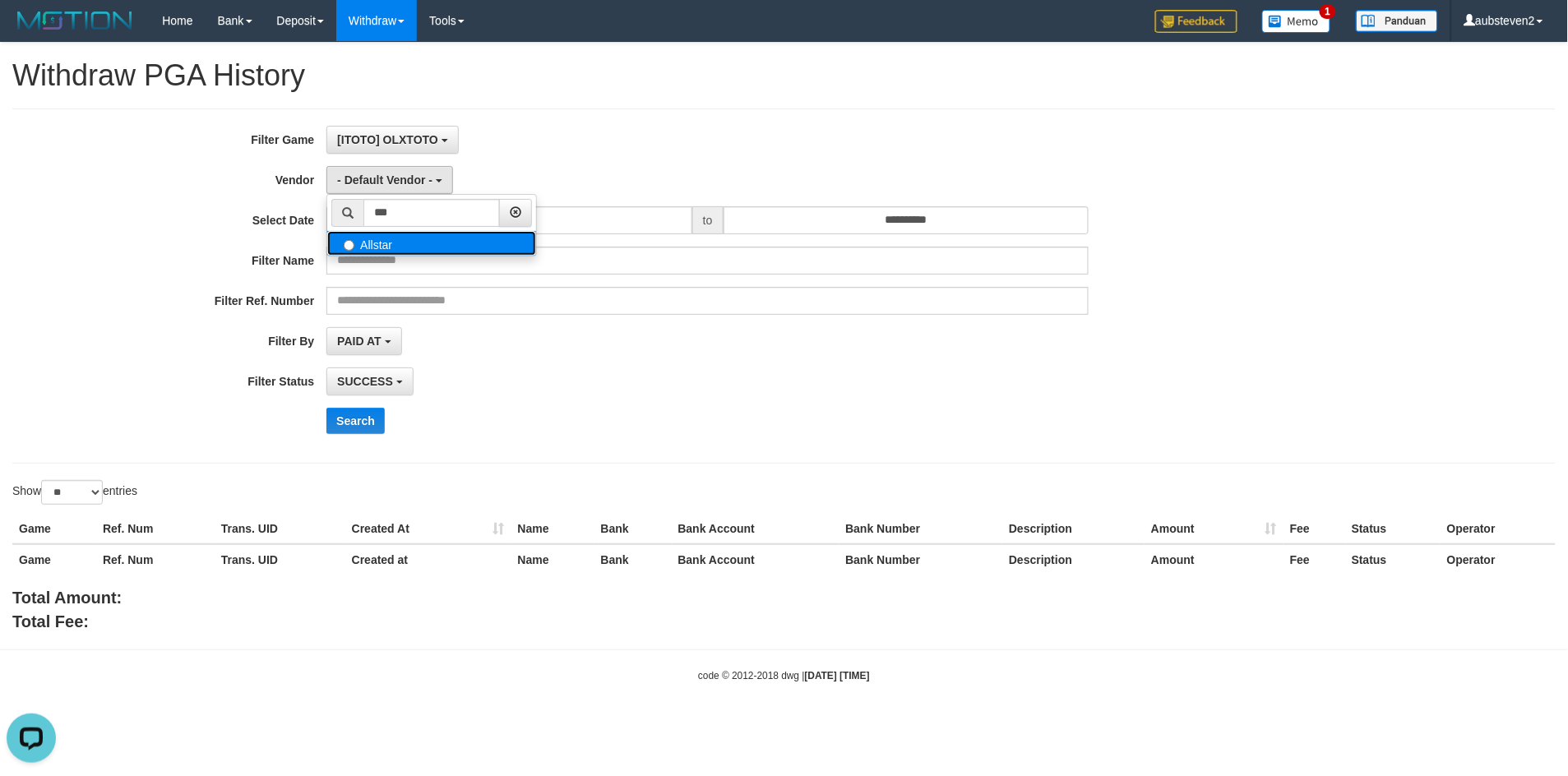 click on "Allstar" at bounding box center (432, 243) 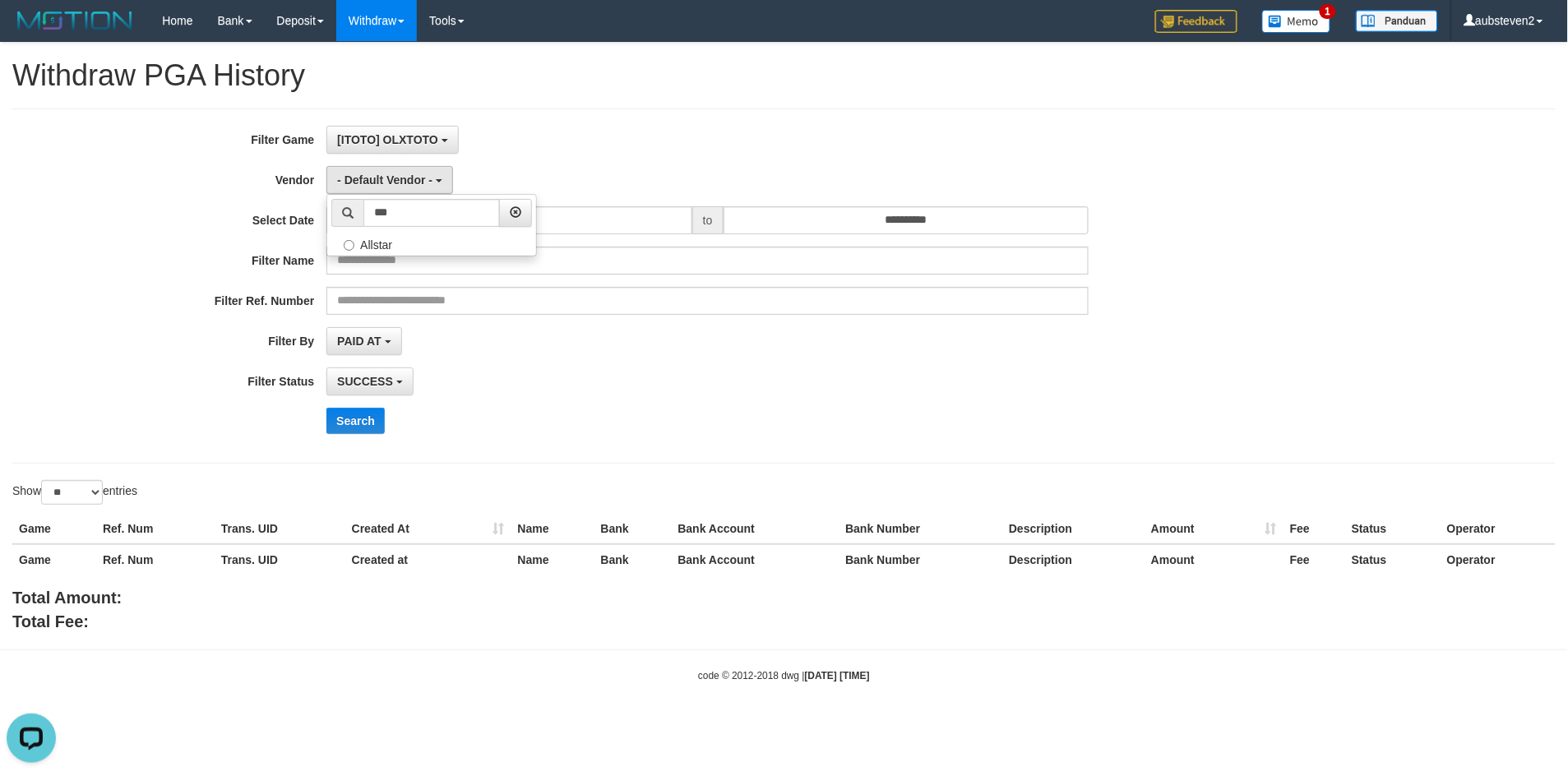 select on "**********" 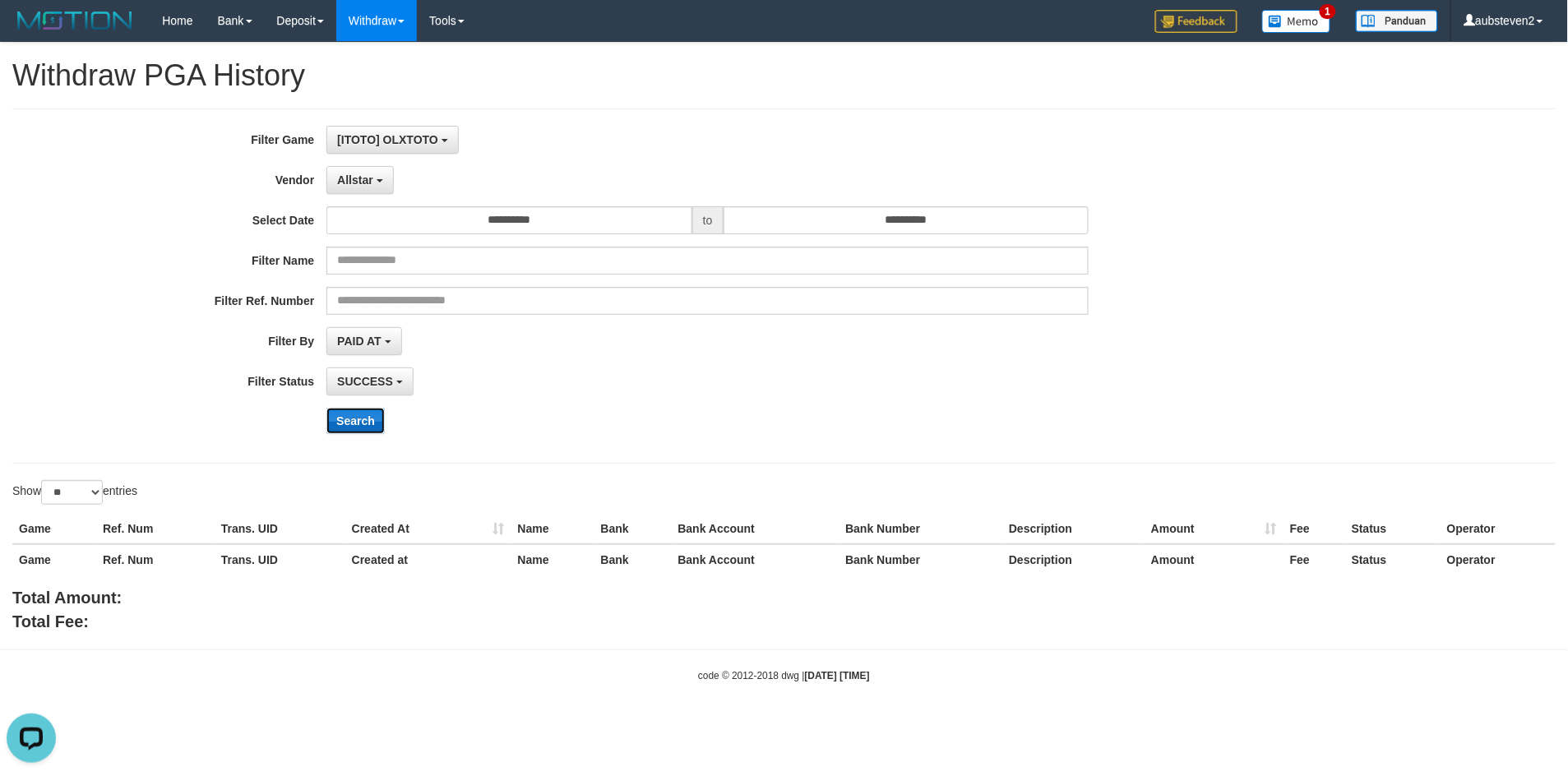click on "Search" at bounding box center (355, 421) 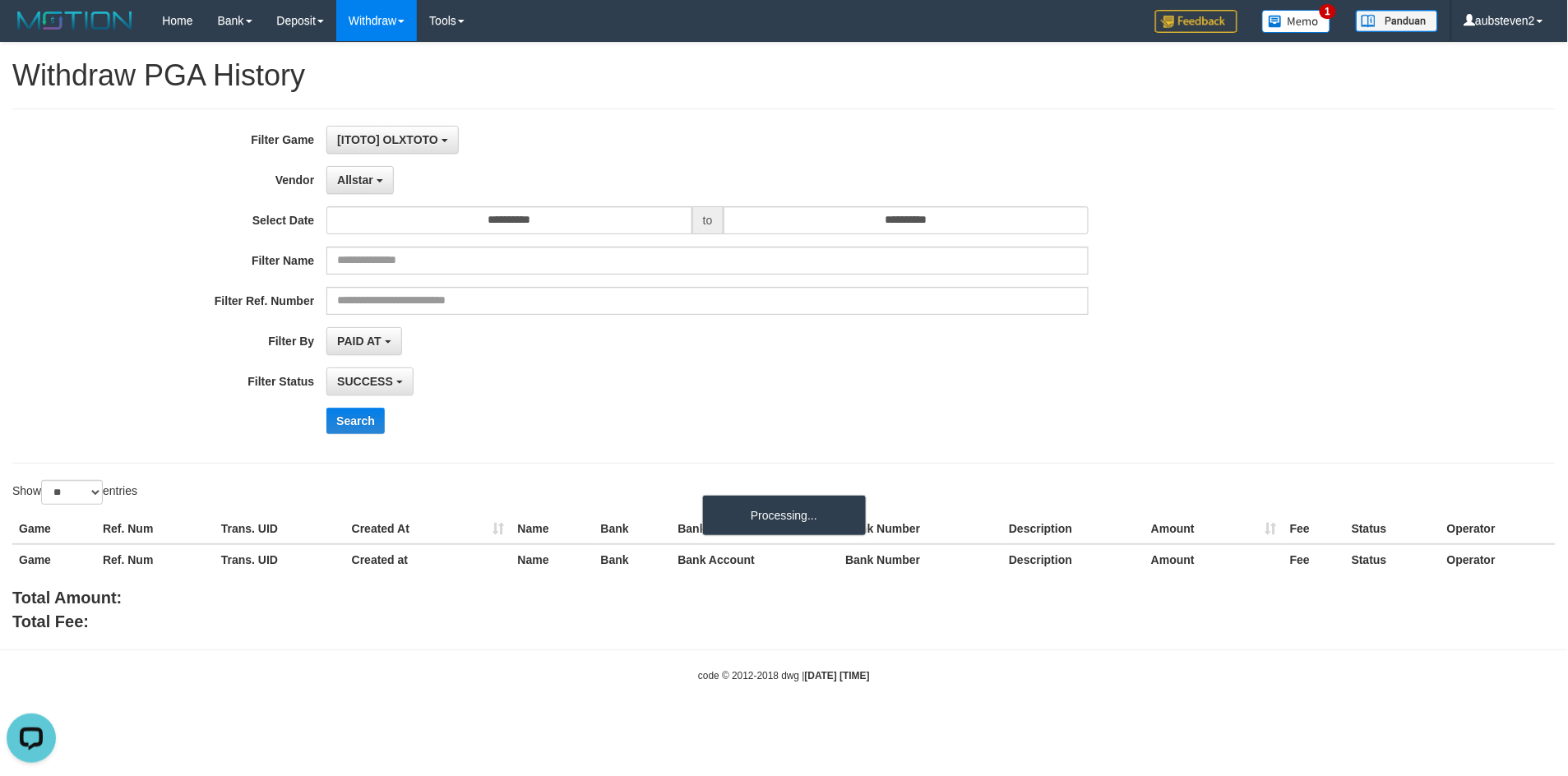 drag, startPoint x: 781, startPoint y: 400, endPoint x: 1203, endPoint y: 210, distance: 462.8 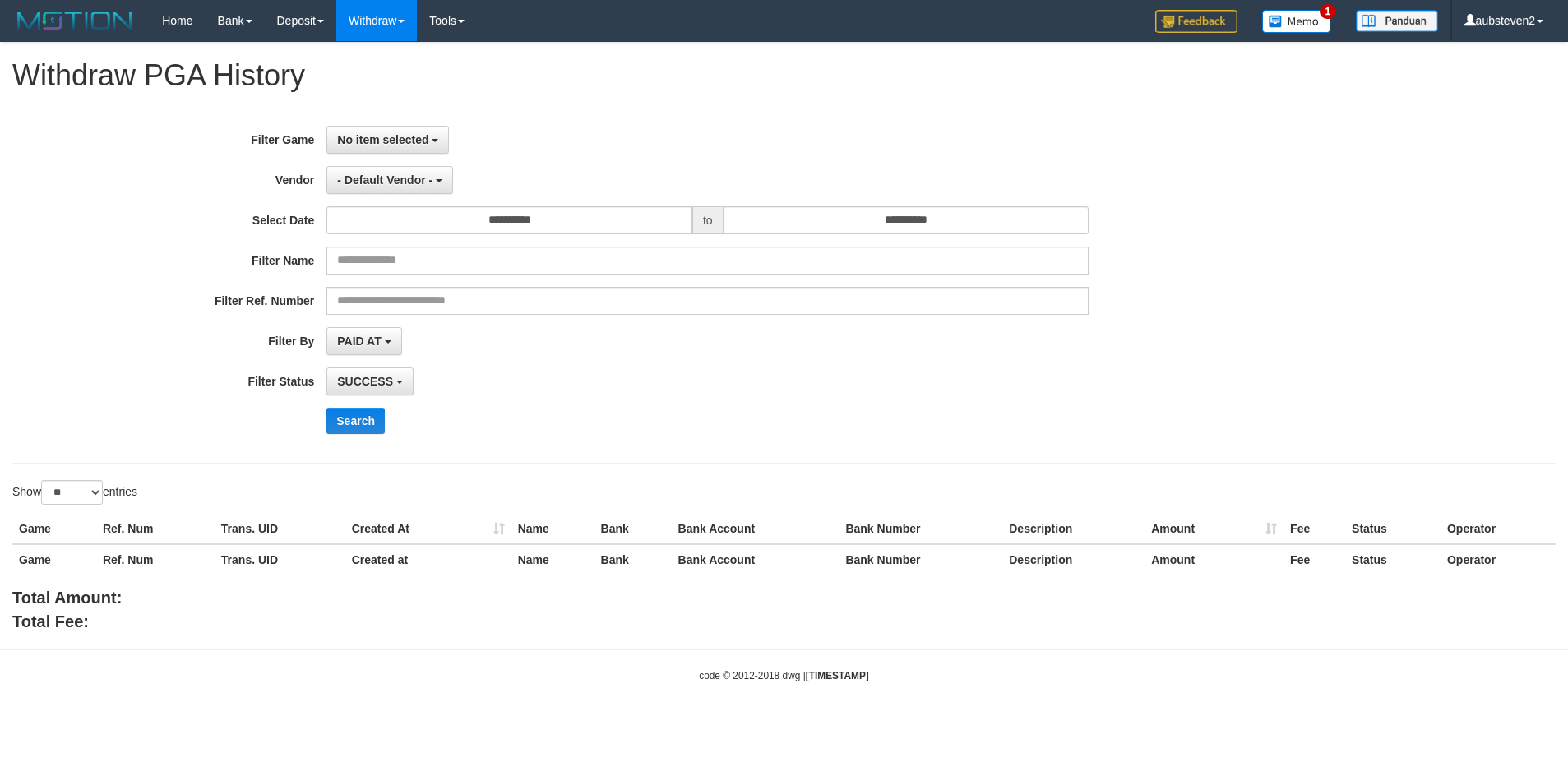 select 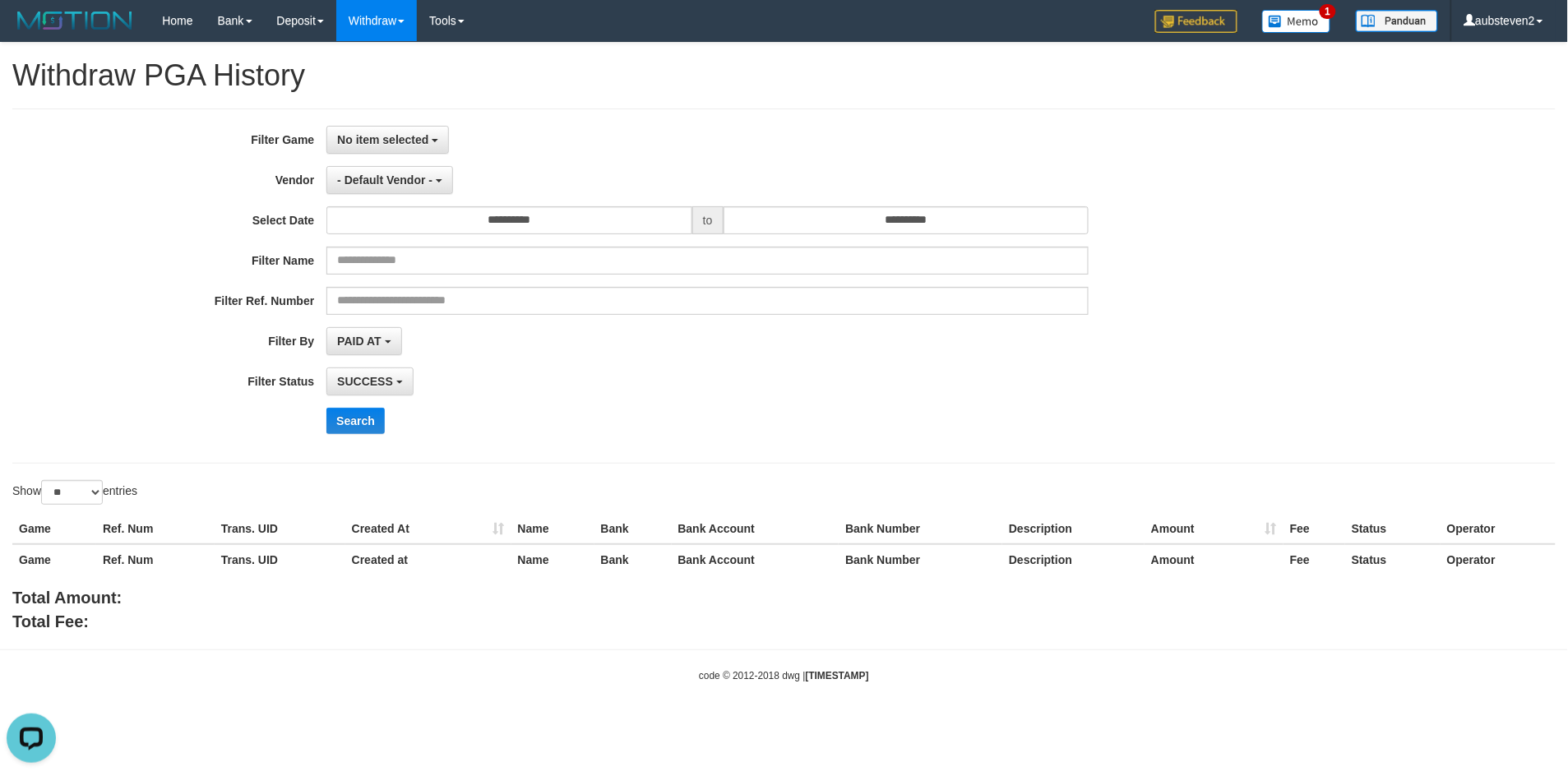 scroll, scrollTop: 0, scrollLeft: 0, axis: both 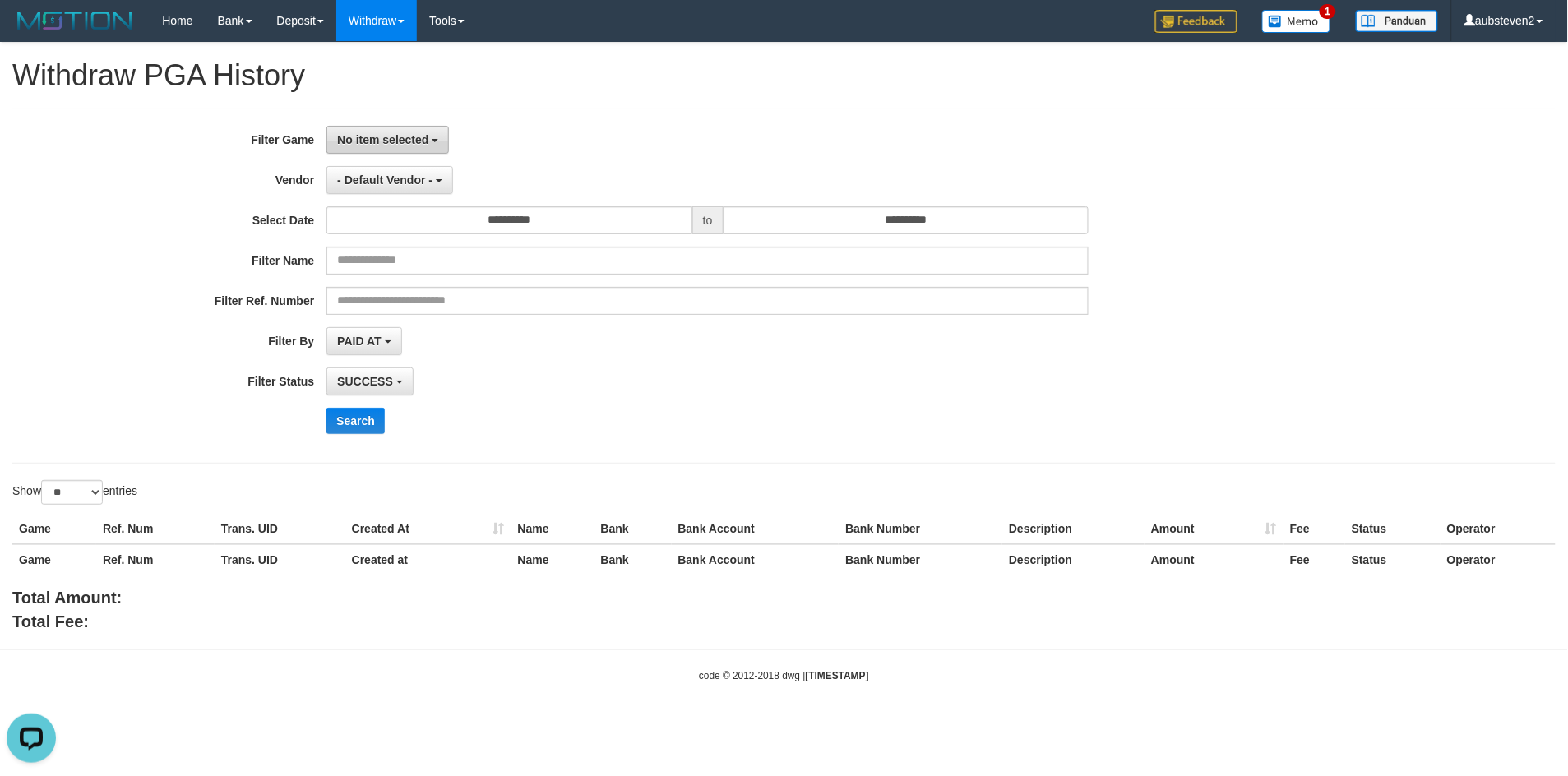 click on "No item selected" at bounding box center (387, 140) 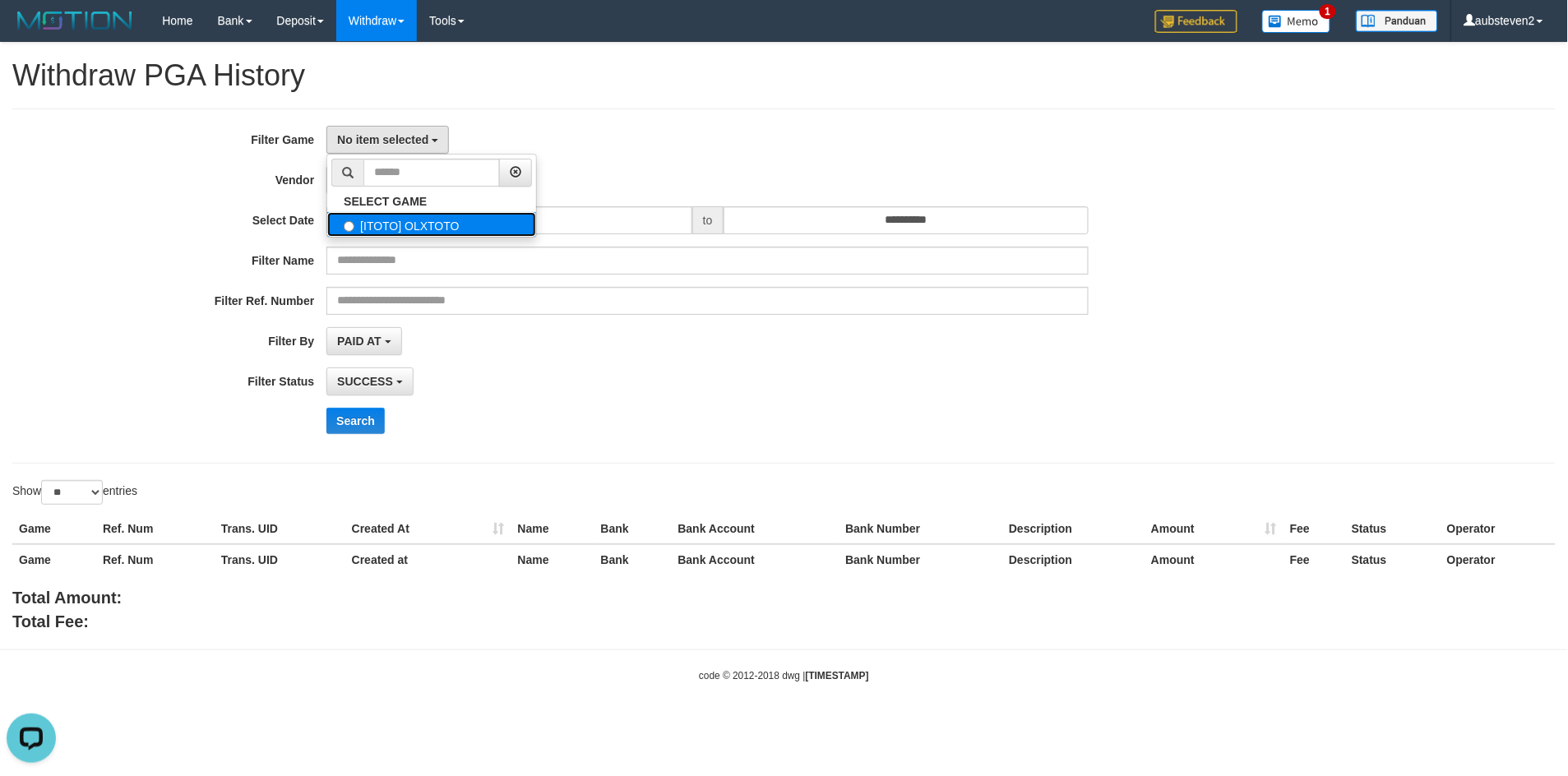 click on "[ITOTO] OLXTOTO" at bounding box center (432, 224) 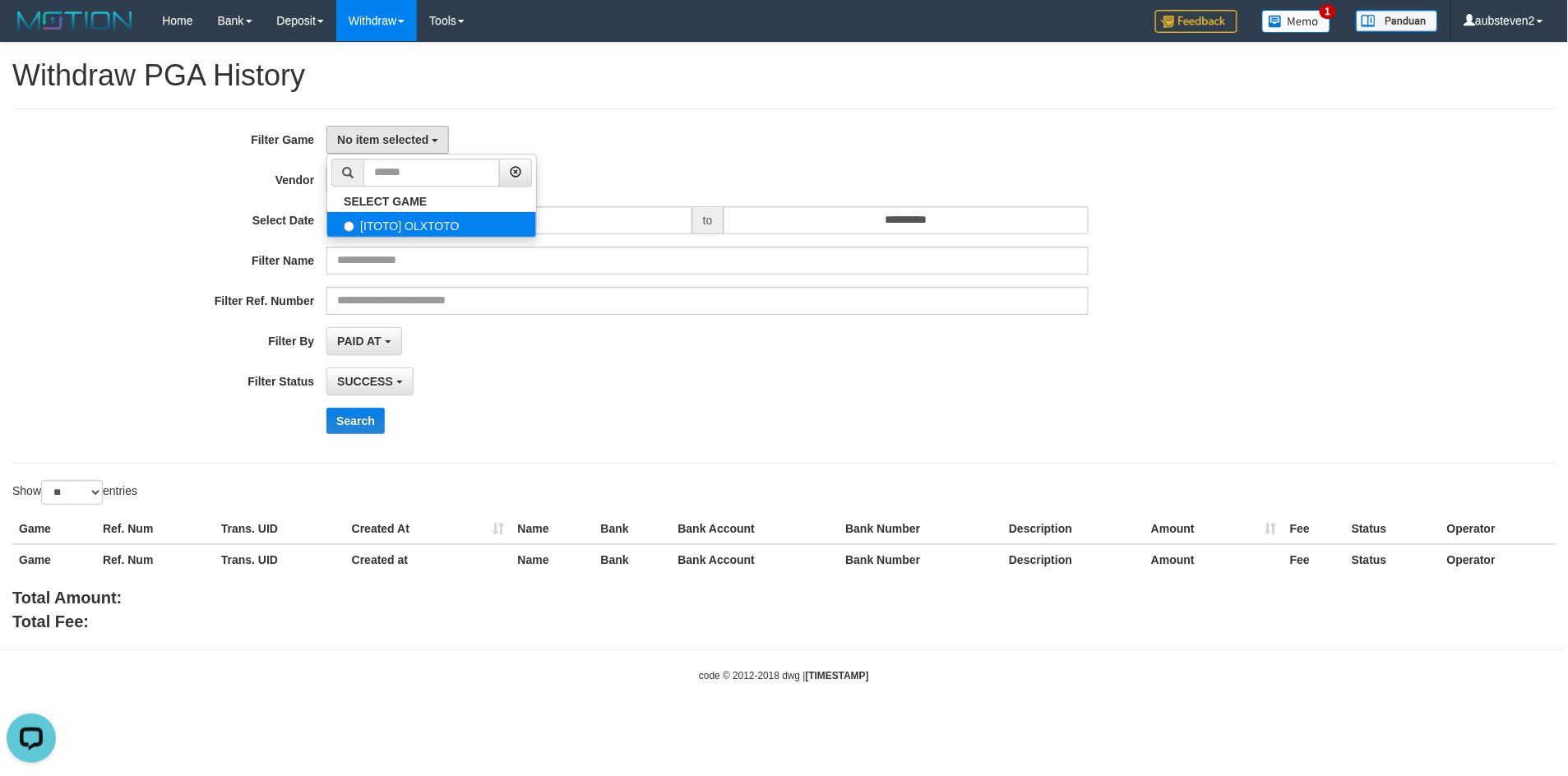 select on "***" 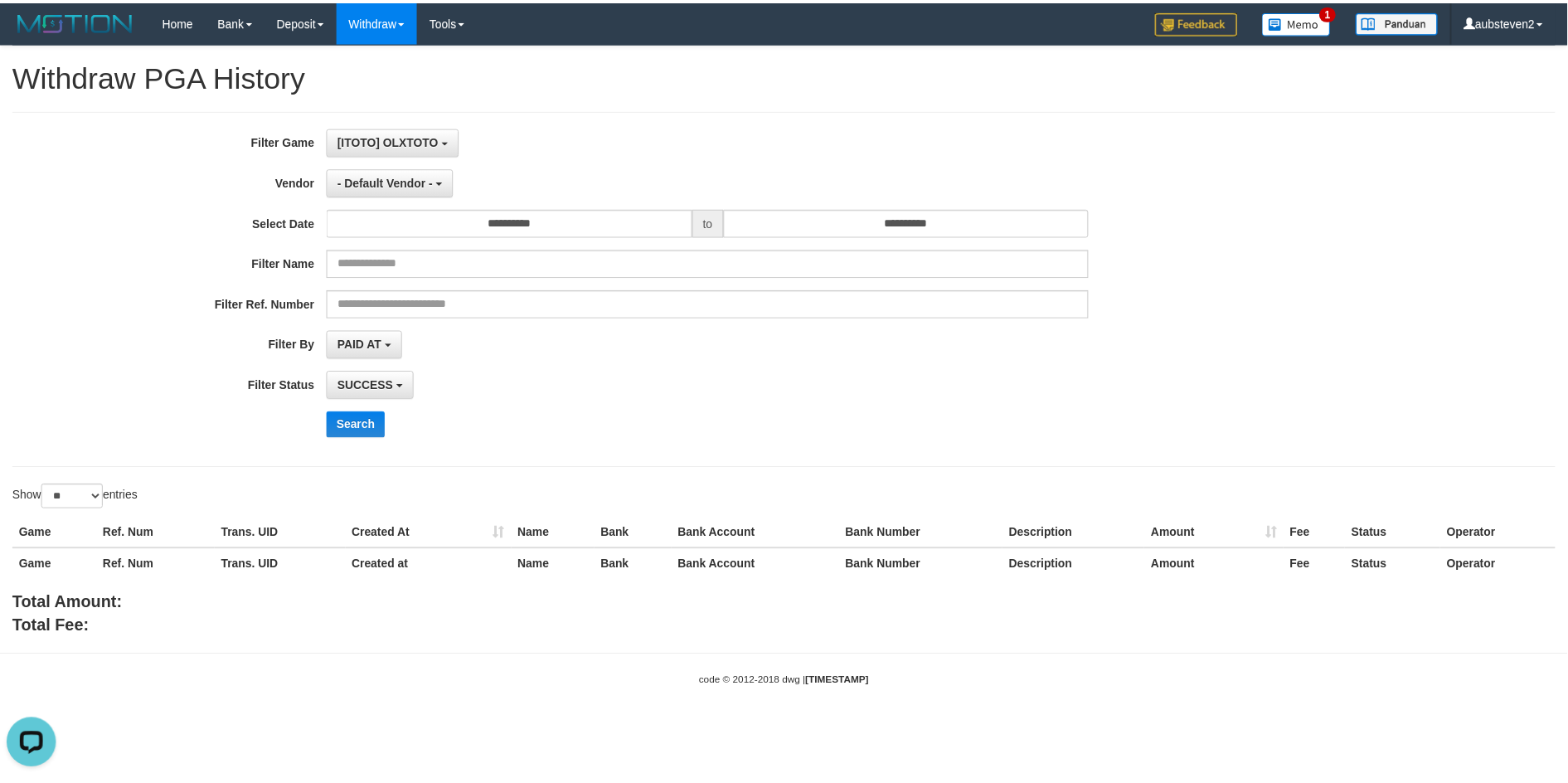 scroll, scrollTop: 14, scrollLeft: 0, axis: vertical 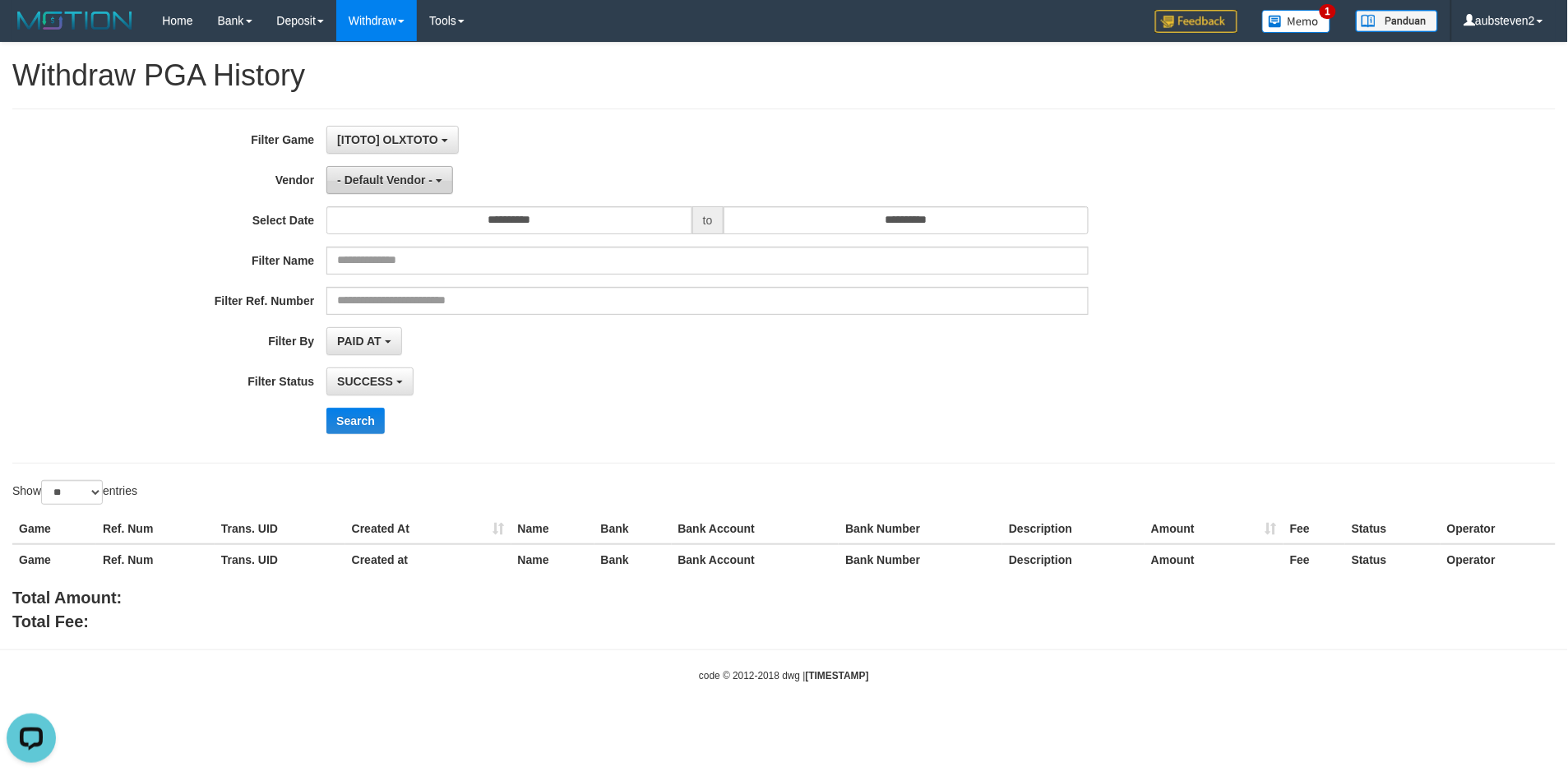 click on "- Default Vendor -" at bounding box center [390, 180] 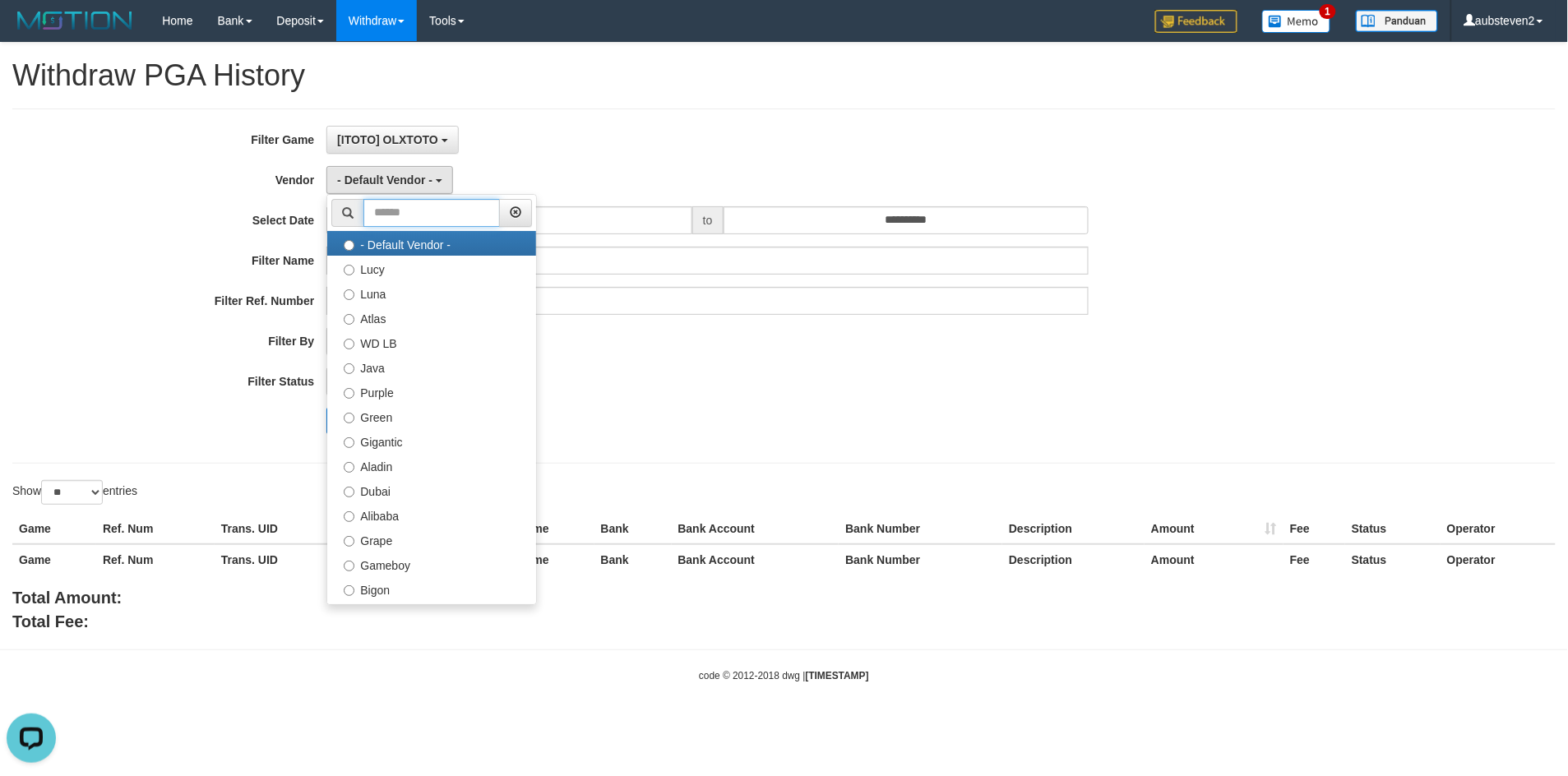 click at bounding box center (432, 213) 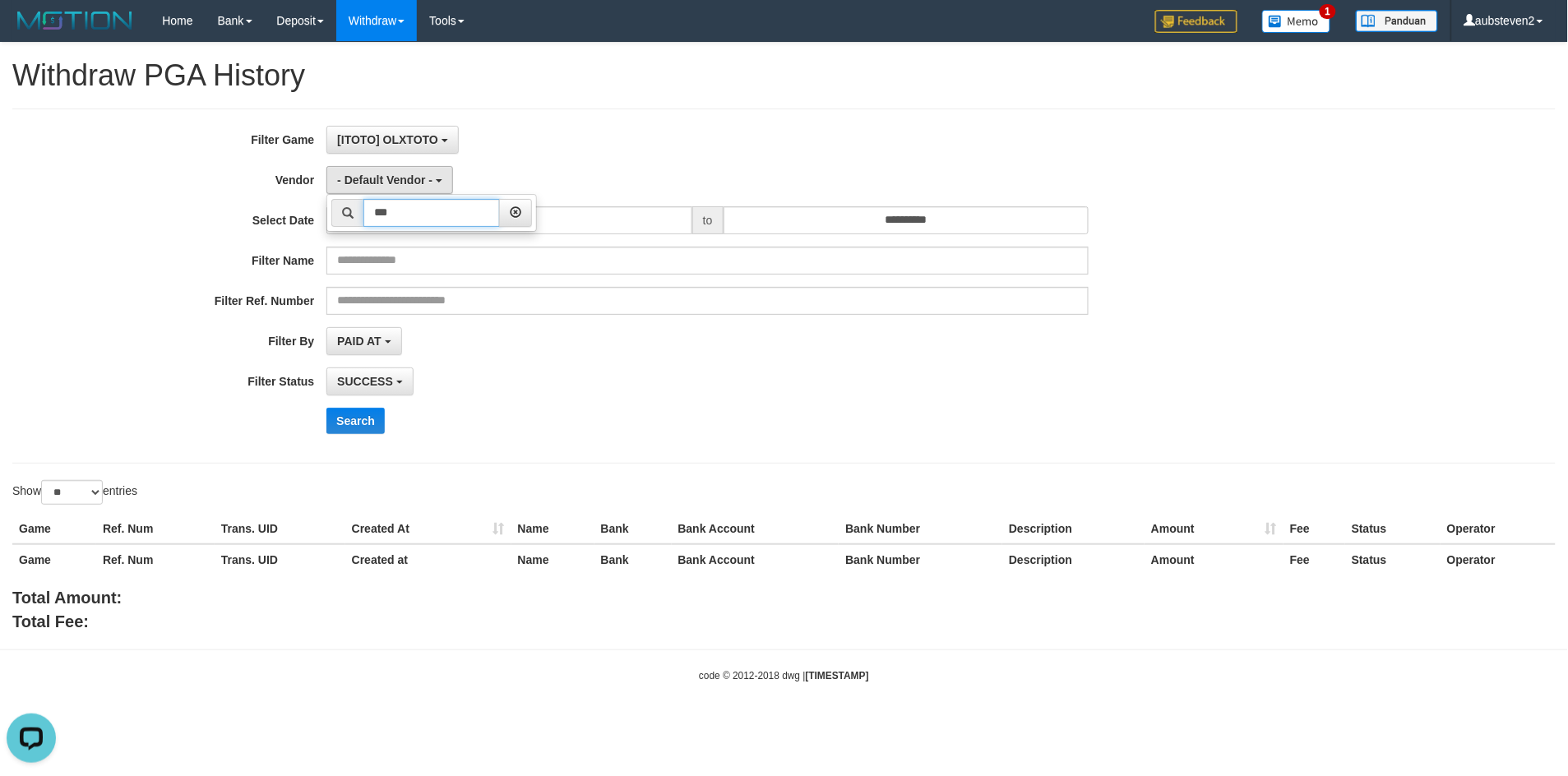 type on "**" 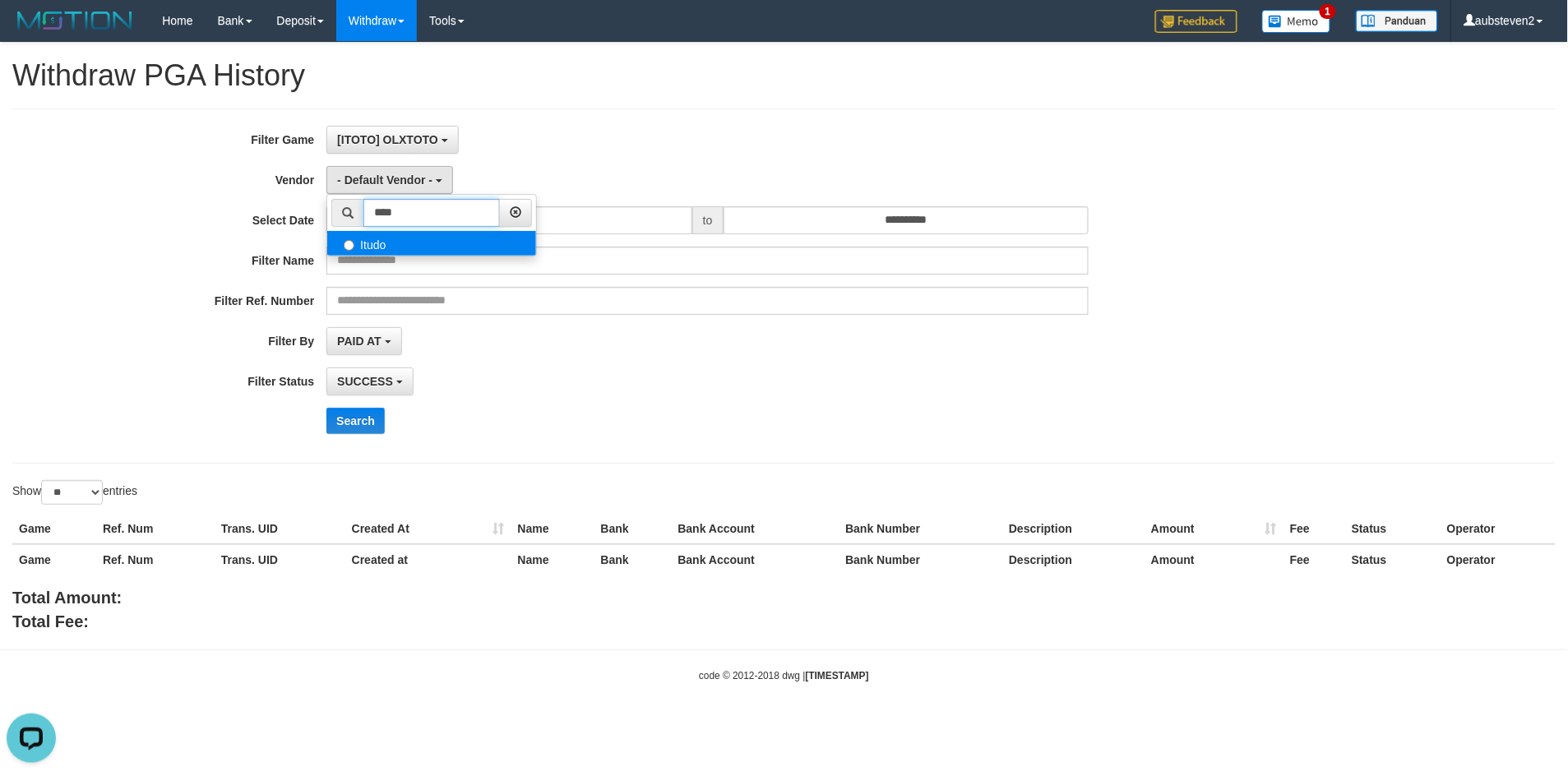 type on "****" 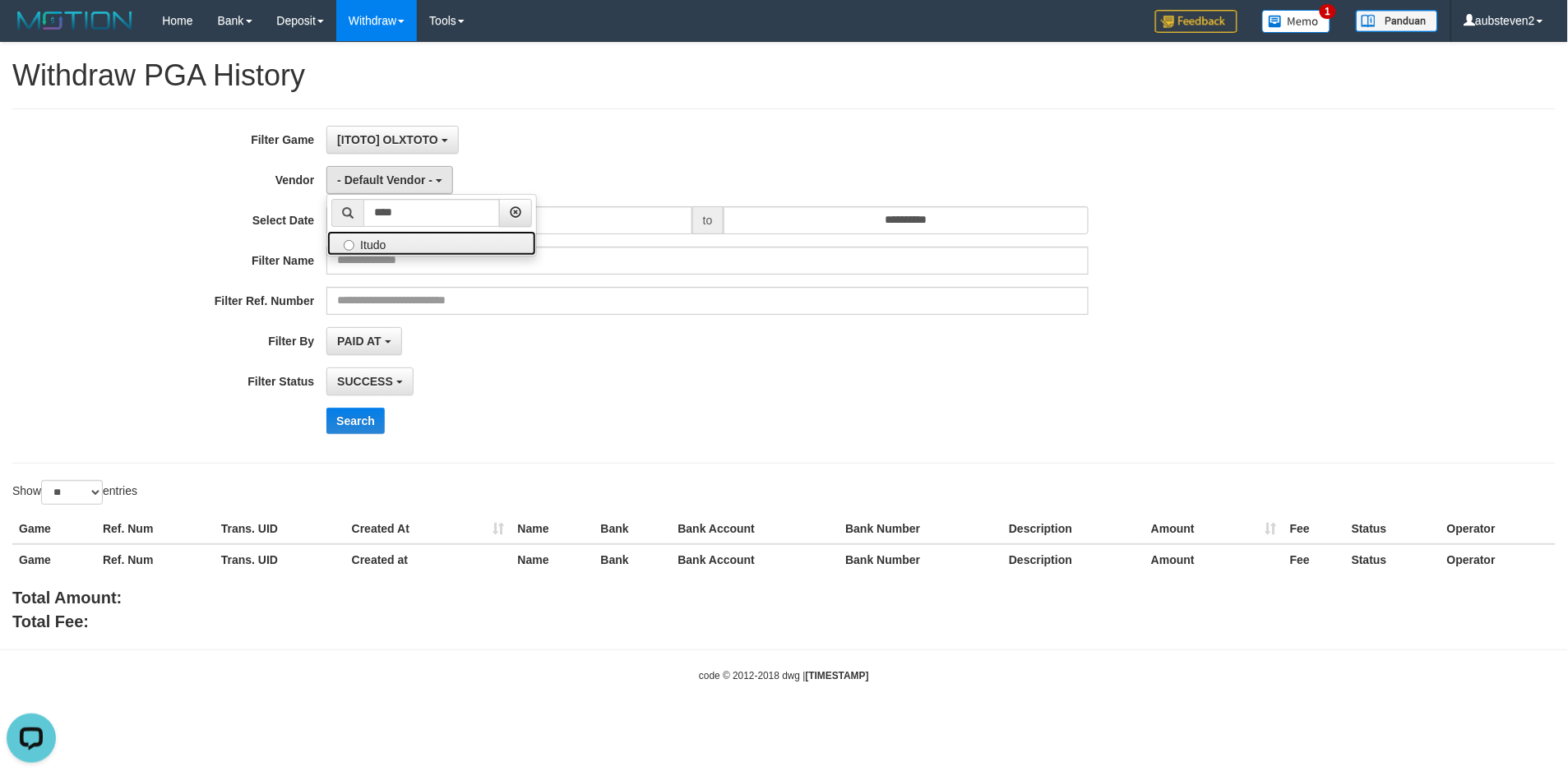 click on "Itudo" at bounding box center [432, 243] 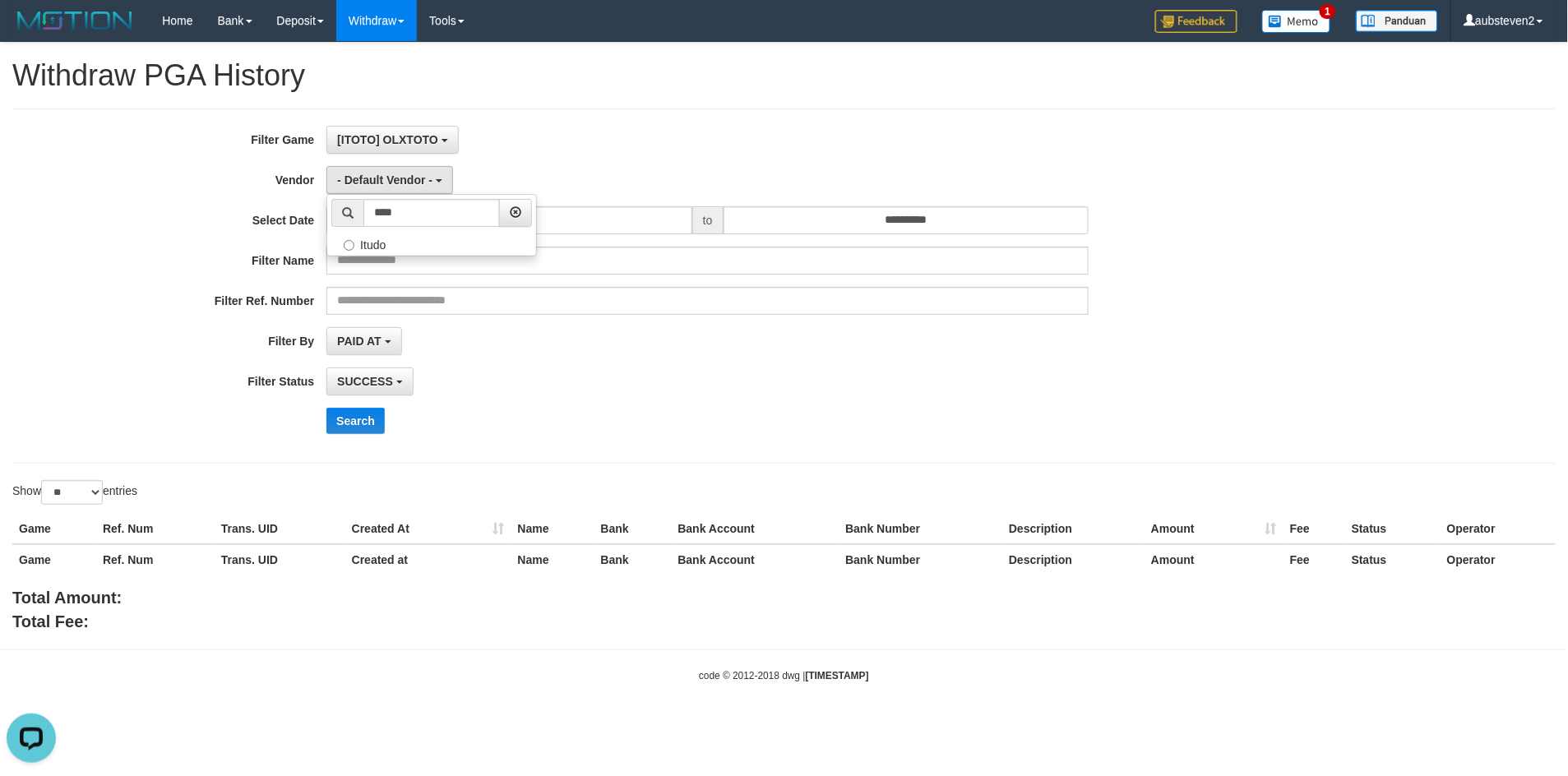 select on "**********" 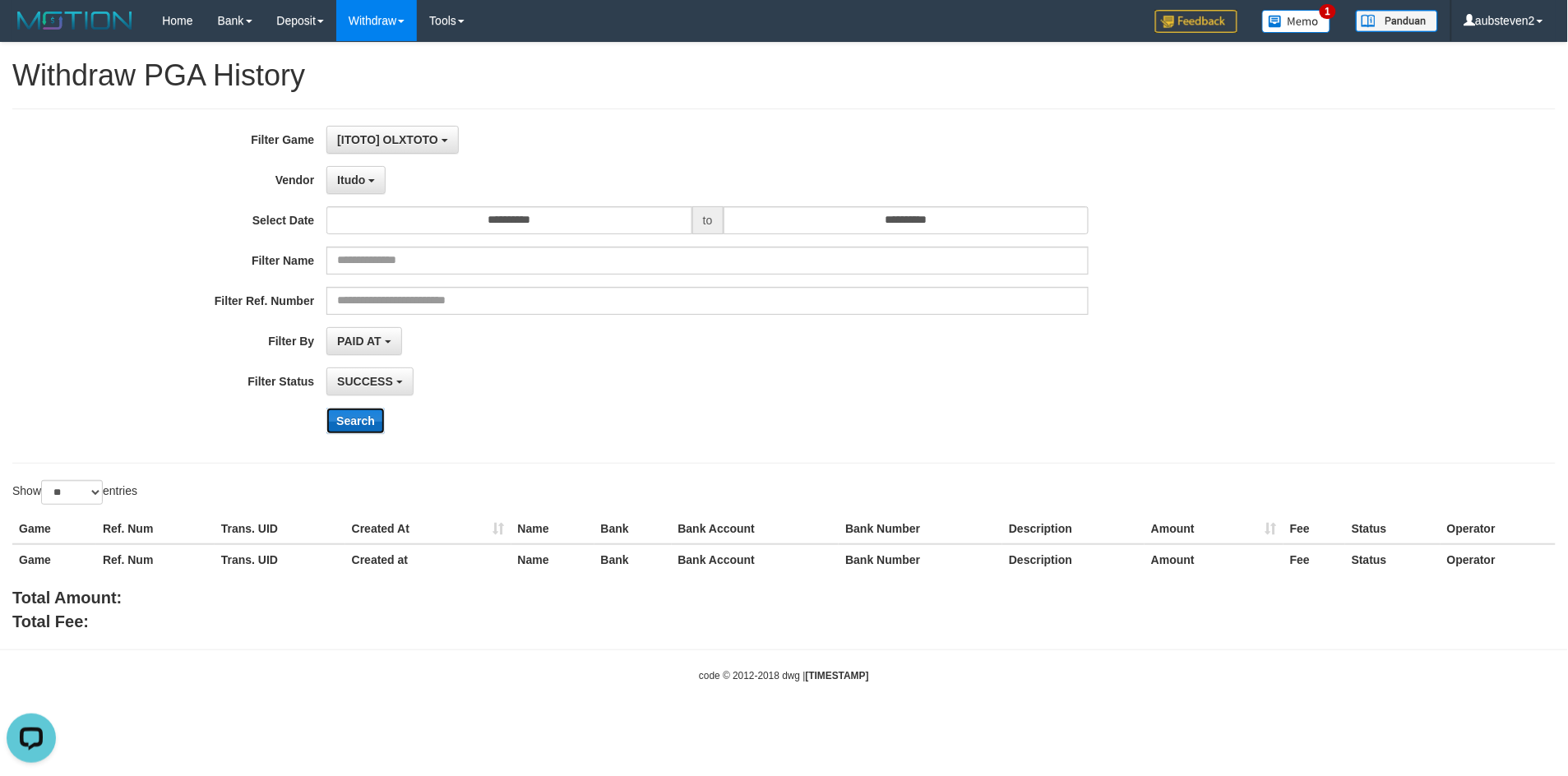 click on "Search" at bounding box center [355, 421] 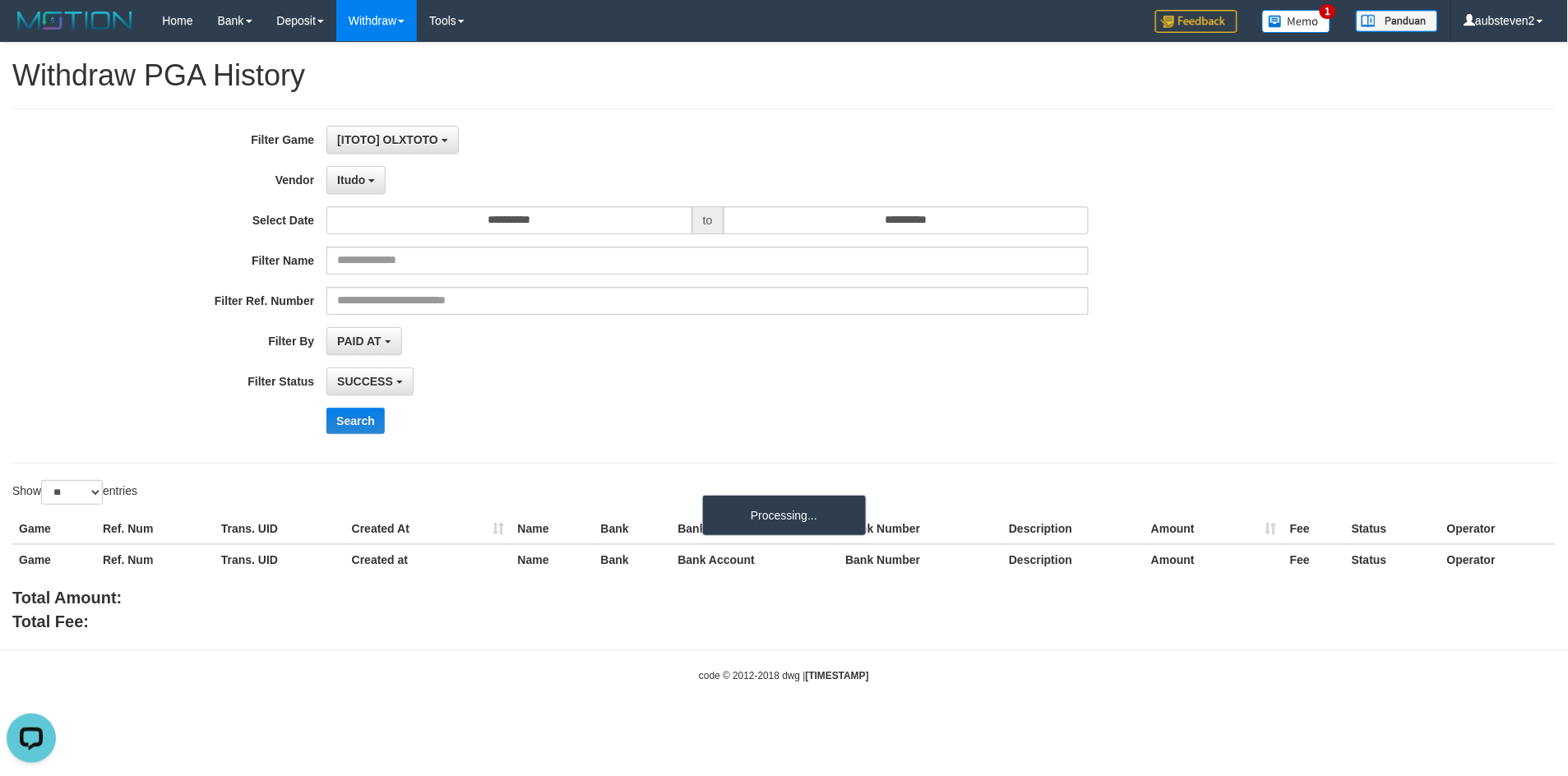click on "Search" at bounding box center (816, 421) 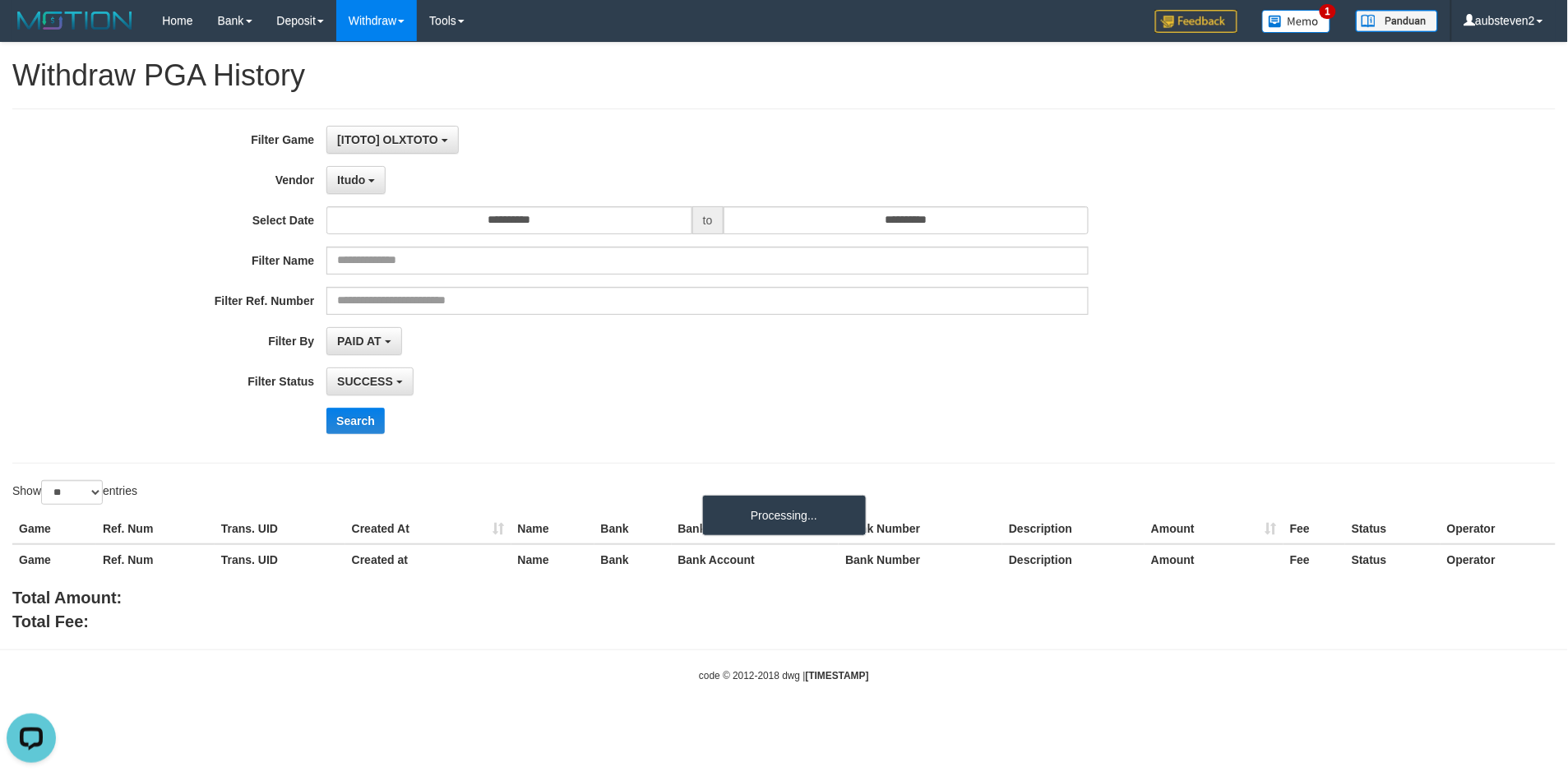 drag, startPoint x: 718, startPoint y: 104, endPoint x: 639, endPoint y: 76, distance: 83.81527 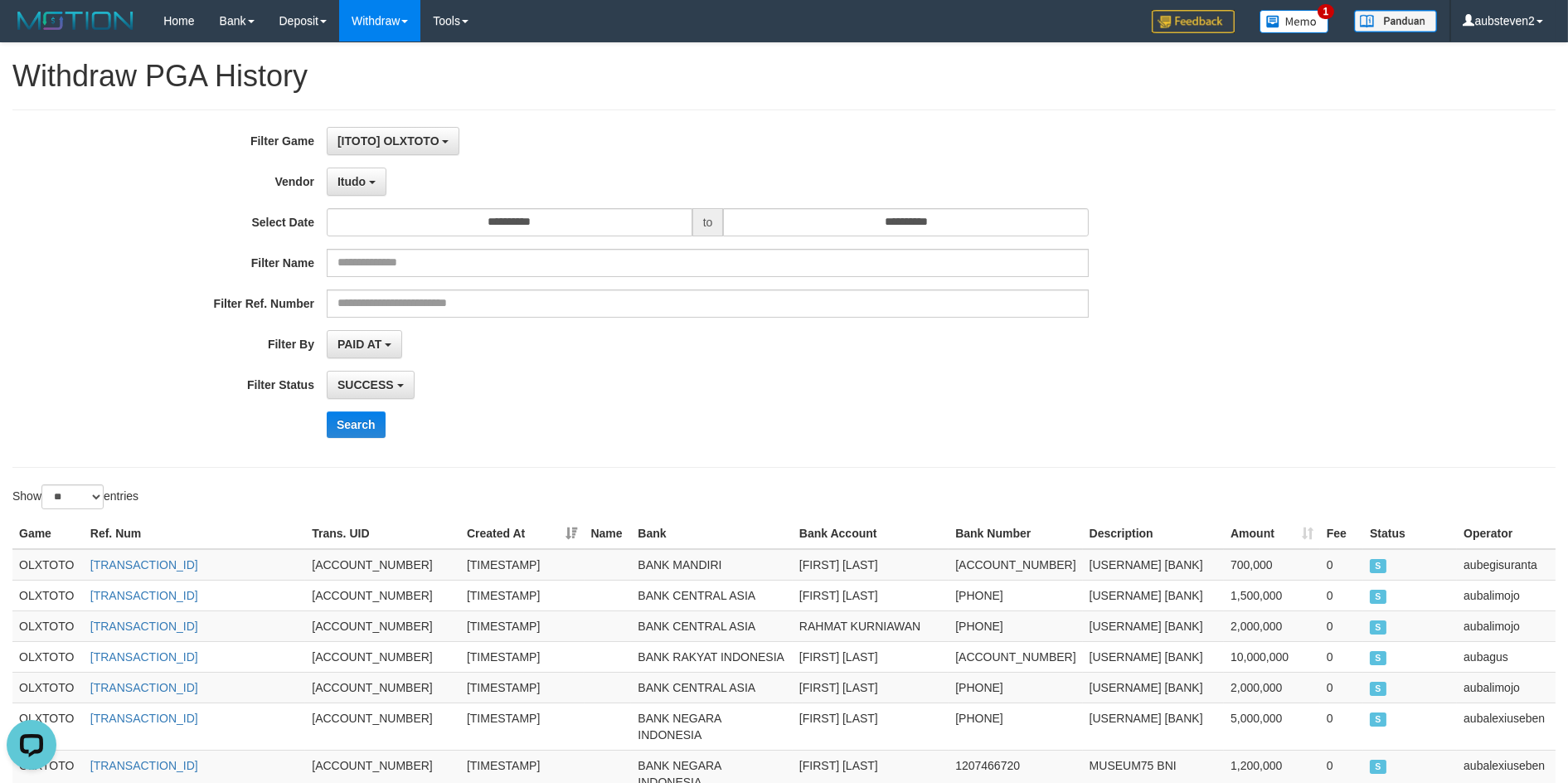 click on "SUCCESS
SUCCESS
ON PROCESS
FAILED" at bounding box center [707, 385] 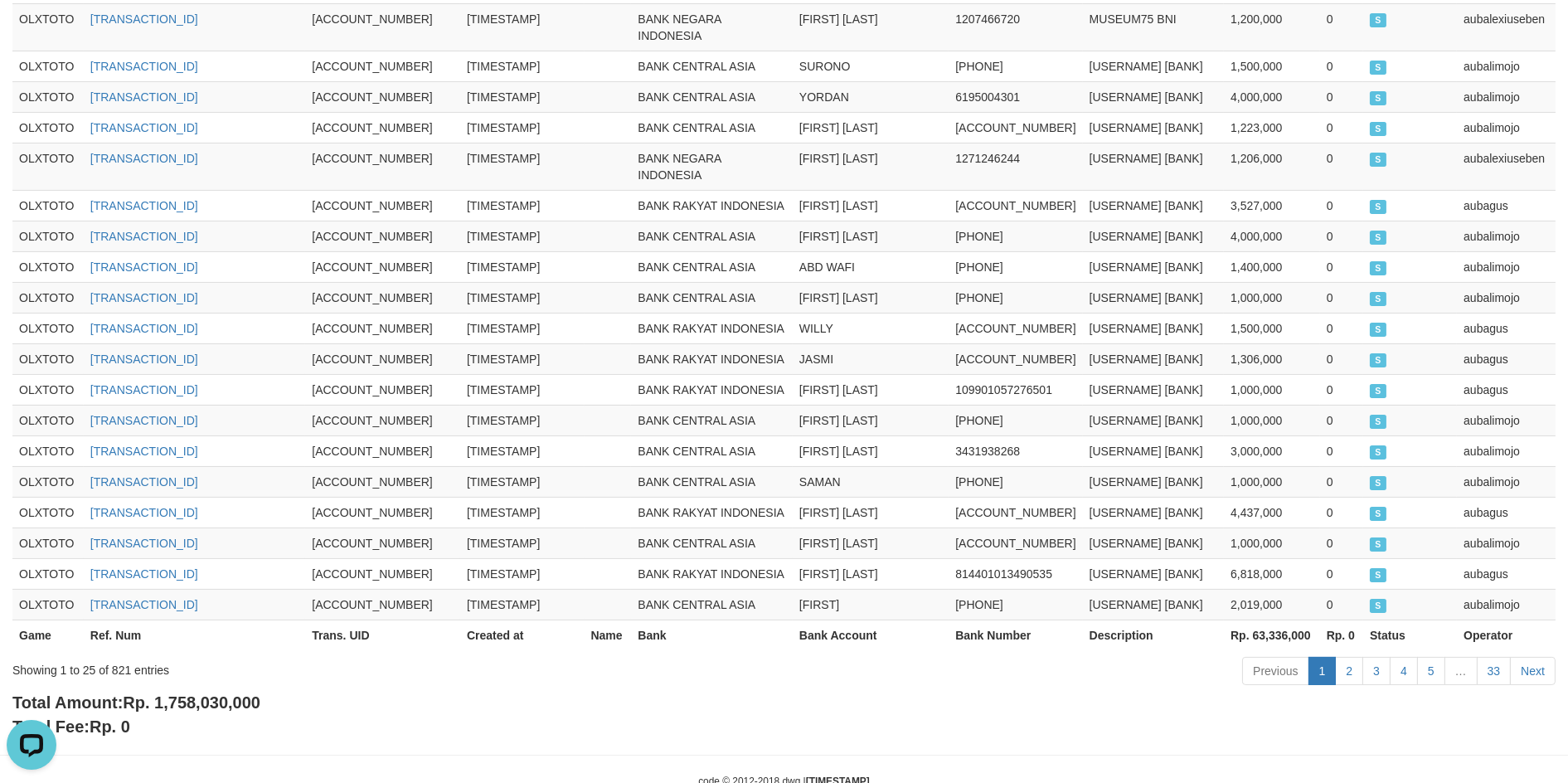click on "Rp. 1,758,030,000" at bounding box center (192, 703) 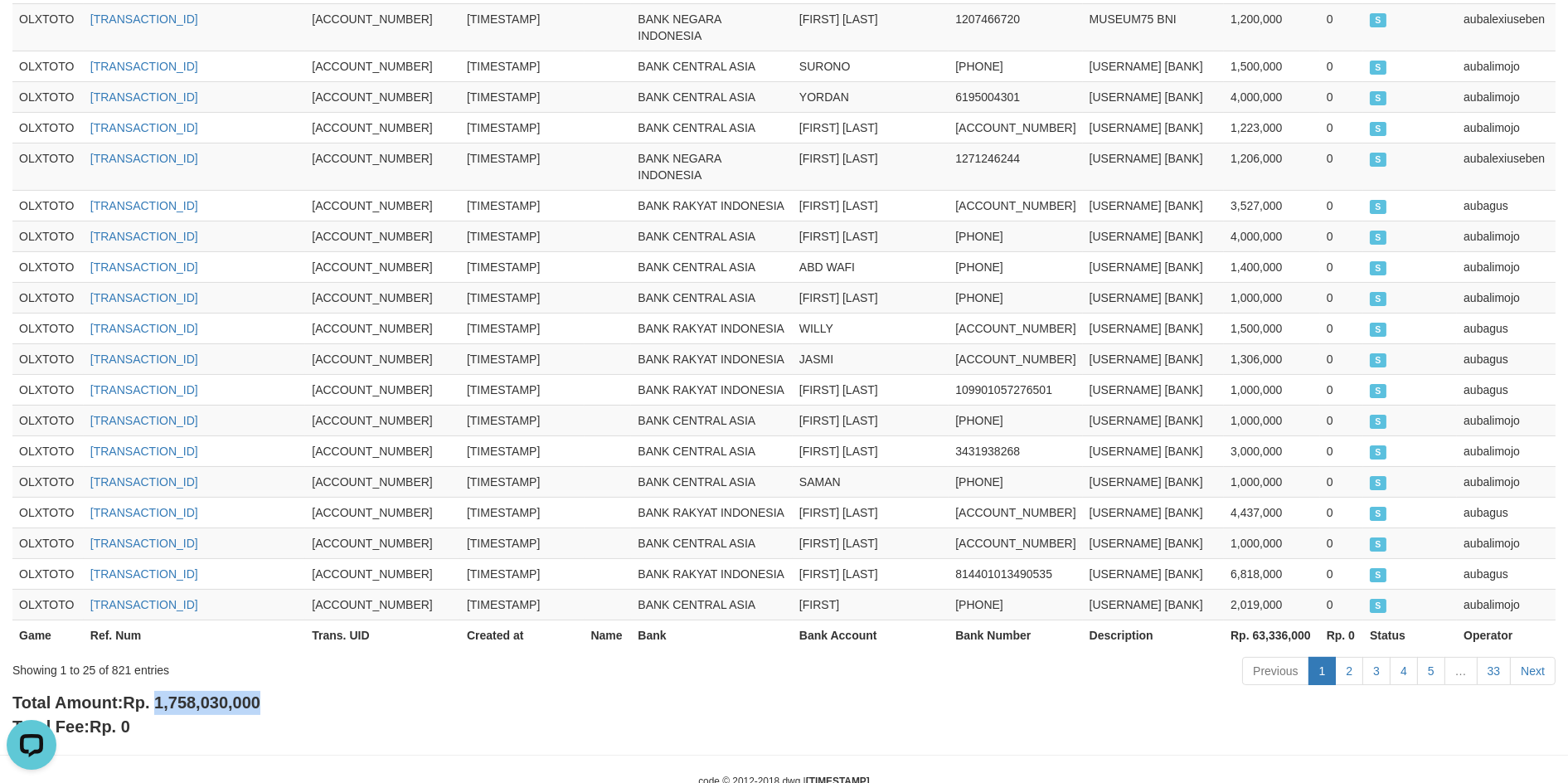 drag, startPoint x: 216, startPoint y: 651, endPoint x: 291, endPoint y: 603, distance: 89.045 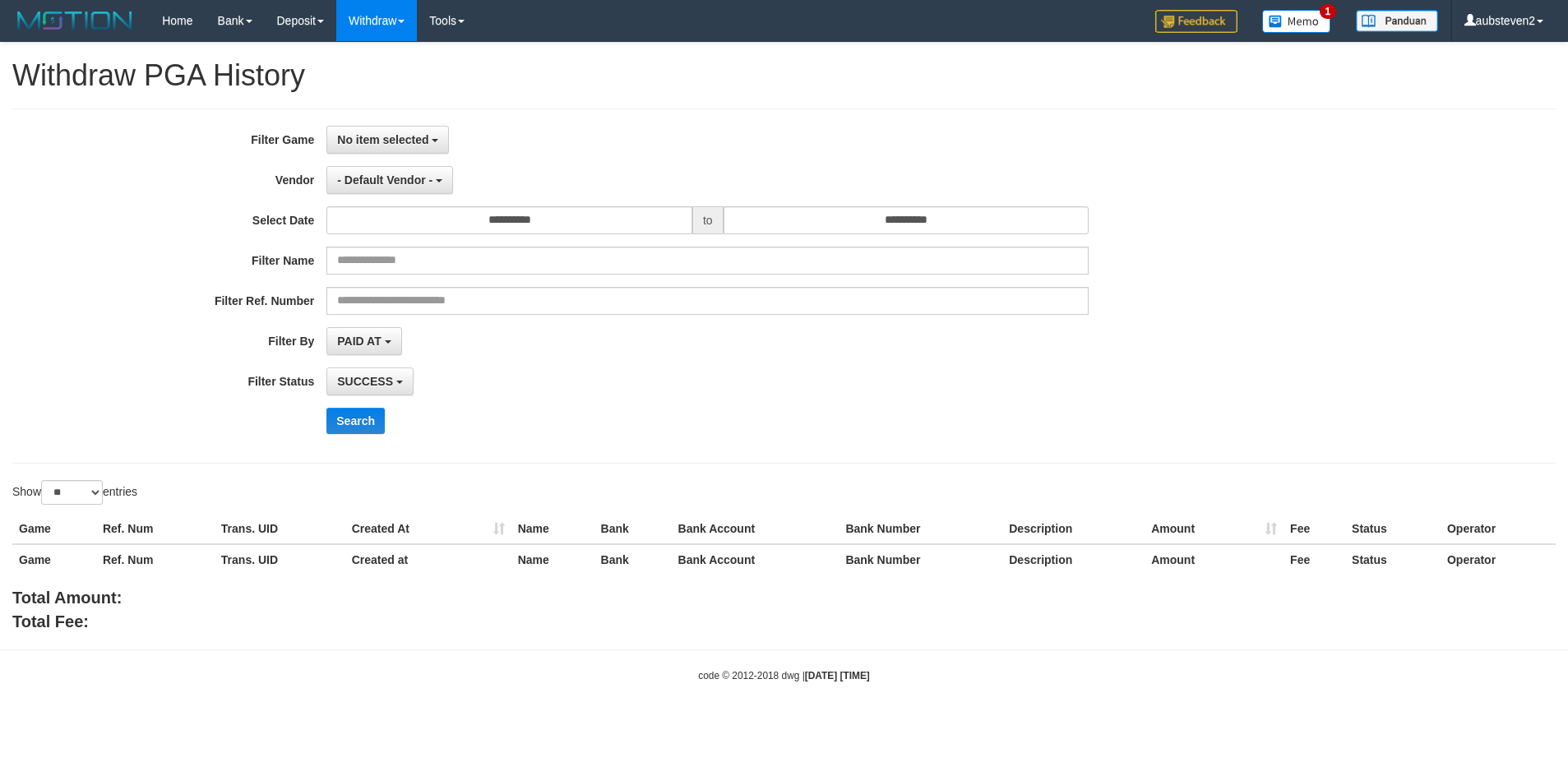 select 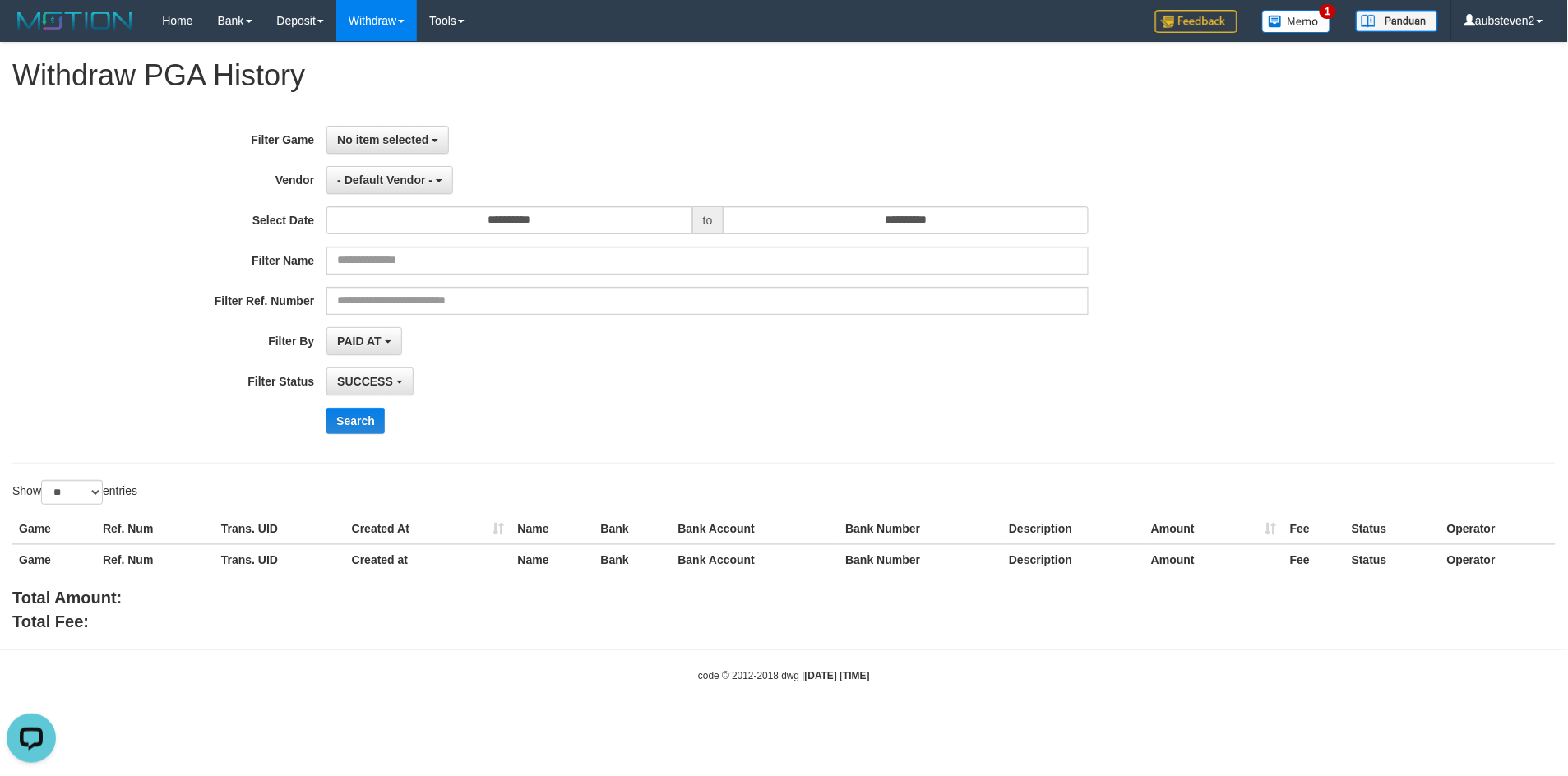 scroll, scrollTop: 0, scrollLeft: 0, axis: both 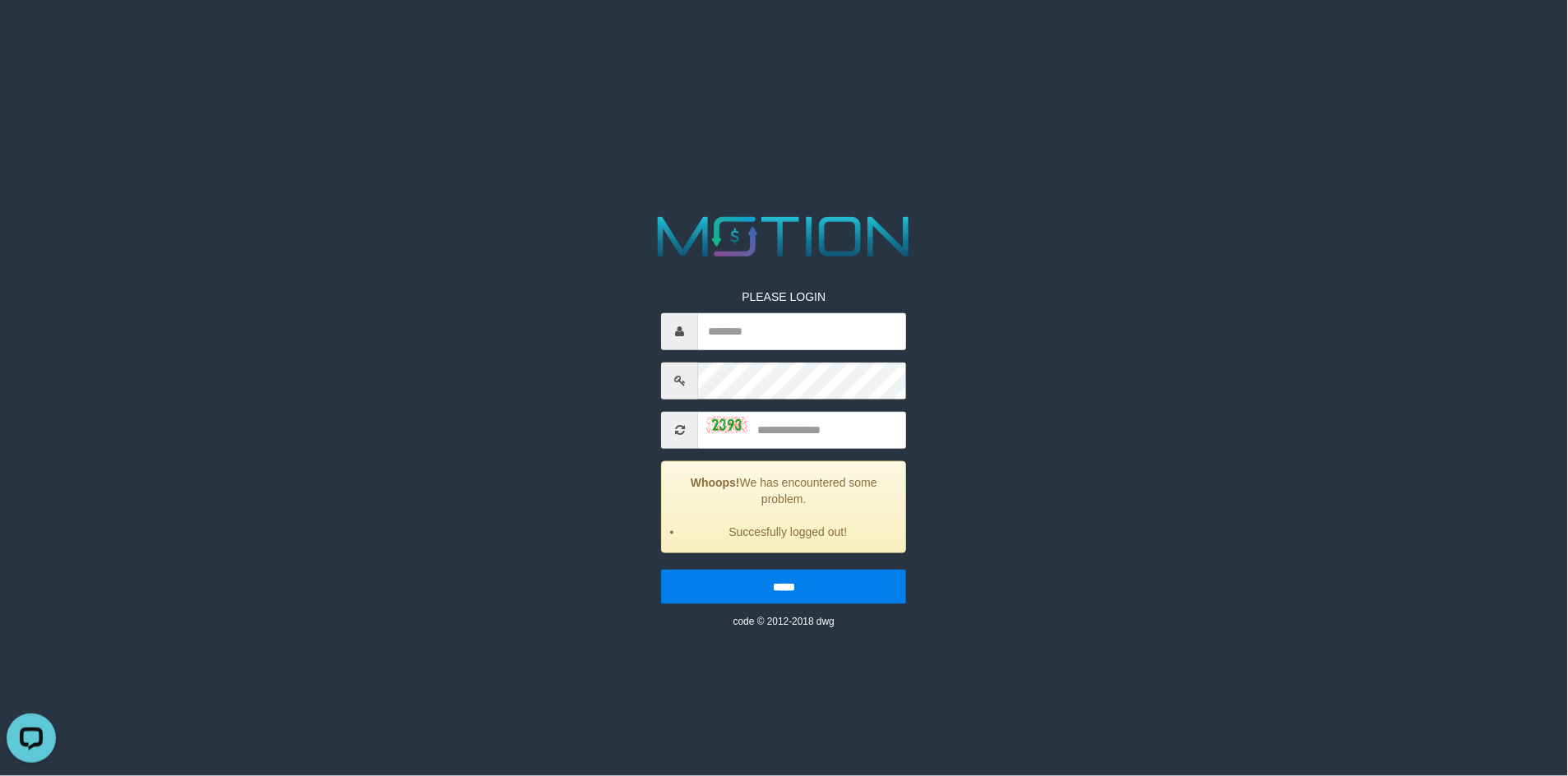 click on "PLEASE LOGIN
Whoops!  We has encountered some problem.
Succesfully logged out!
*****
code © 2012-2018 dwg" at bounding box center [784, 21] 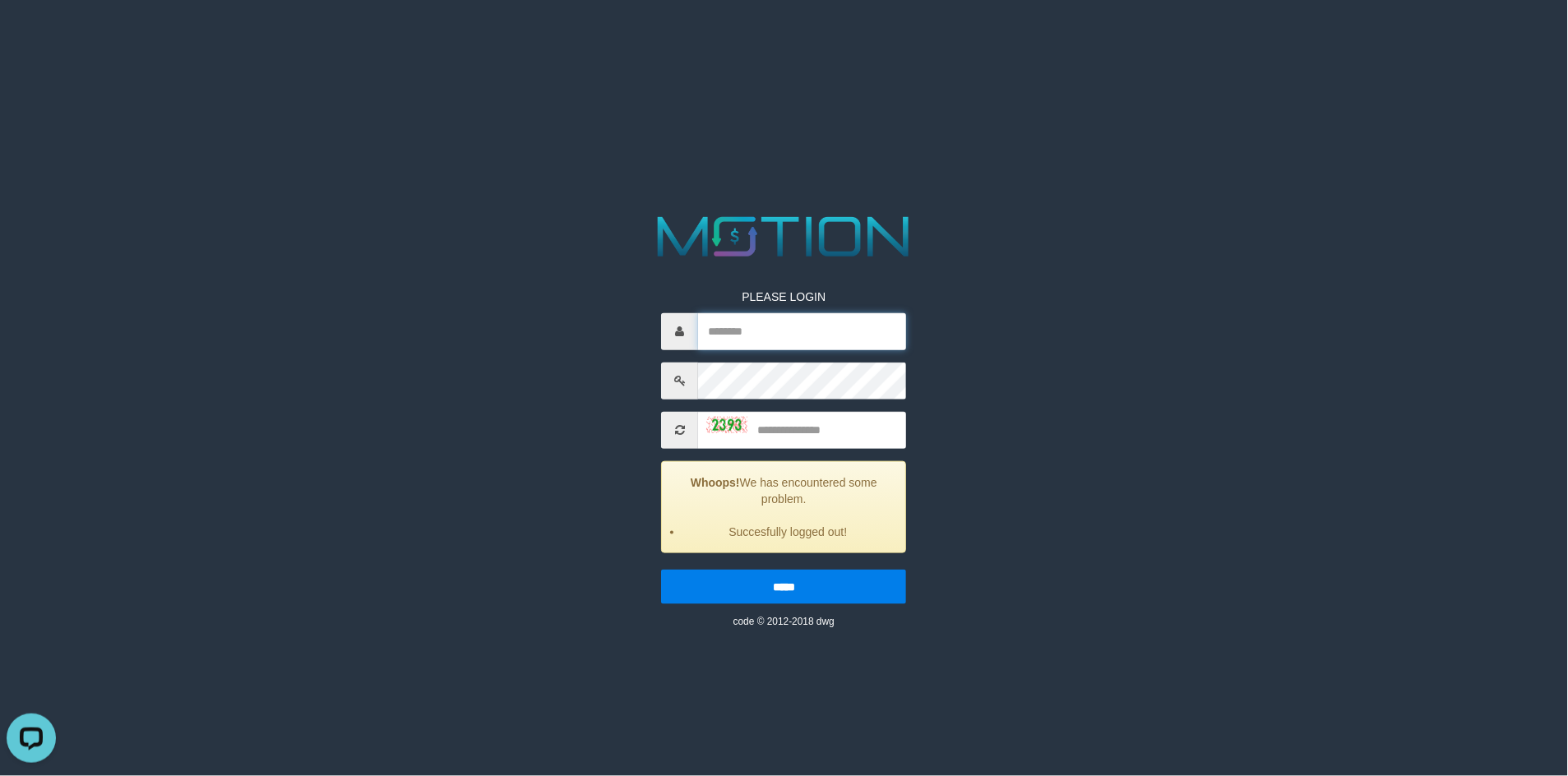 click at bounding box center (803, 331) 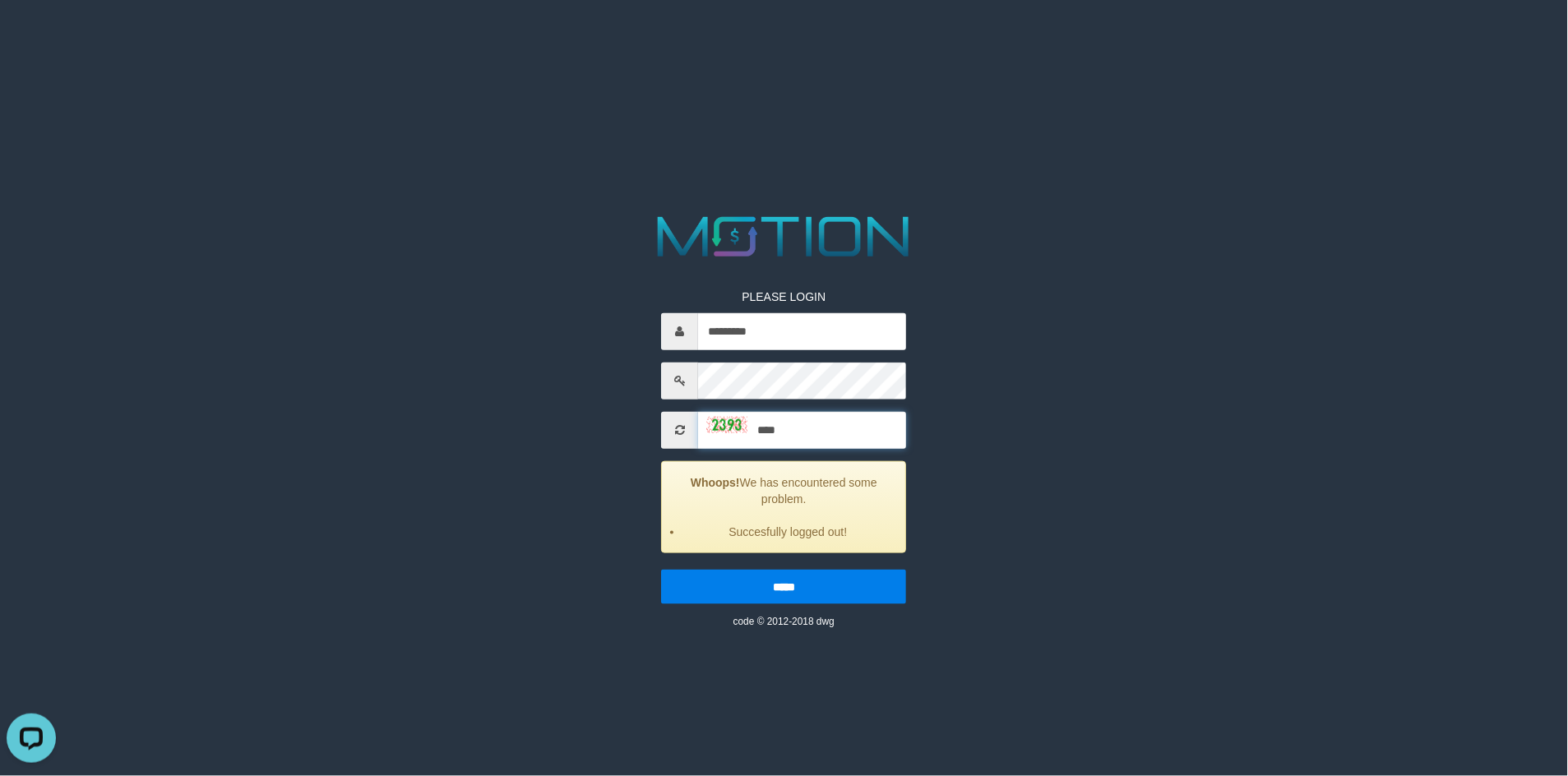 type on "****" 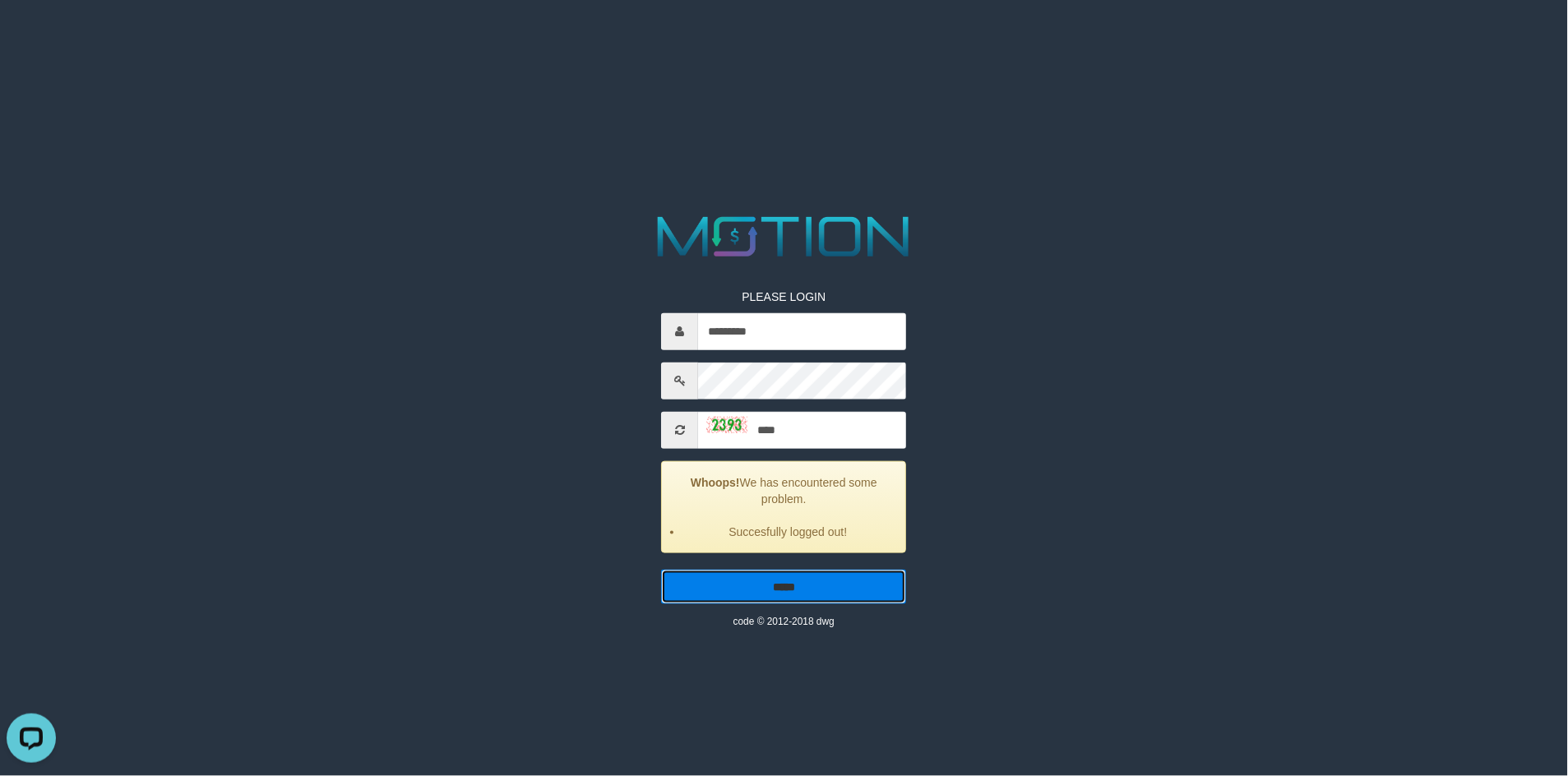 click on "*****" at bounding box center [784, 587] 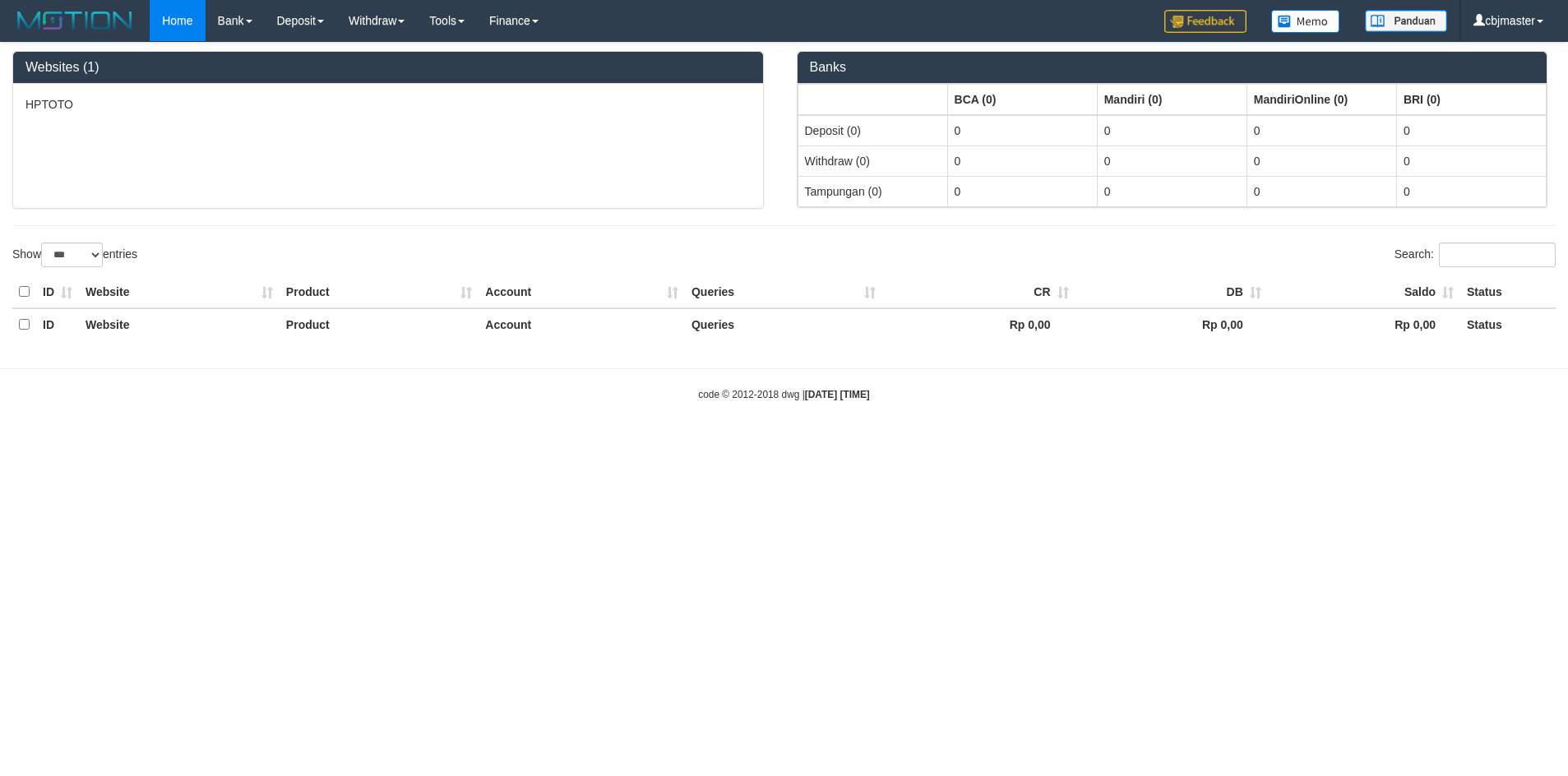 select on "***" 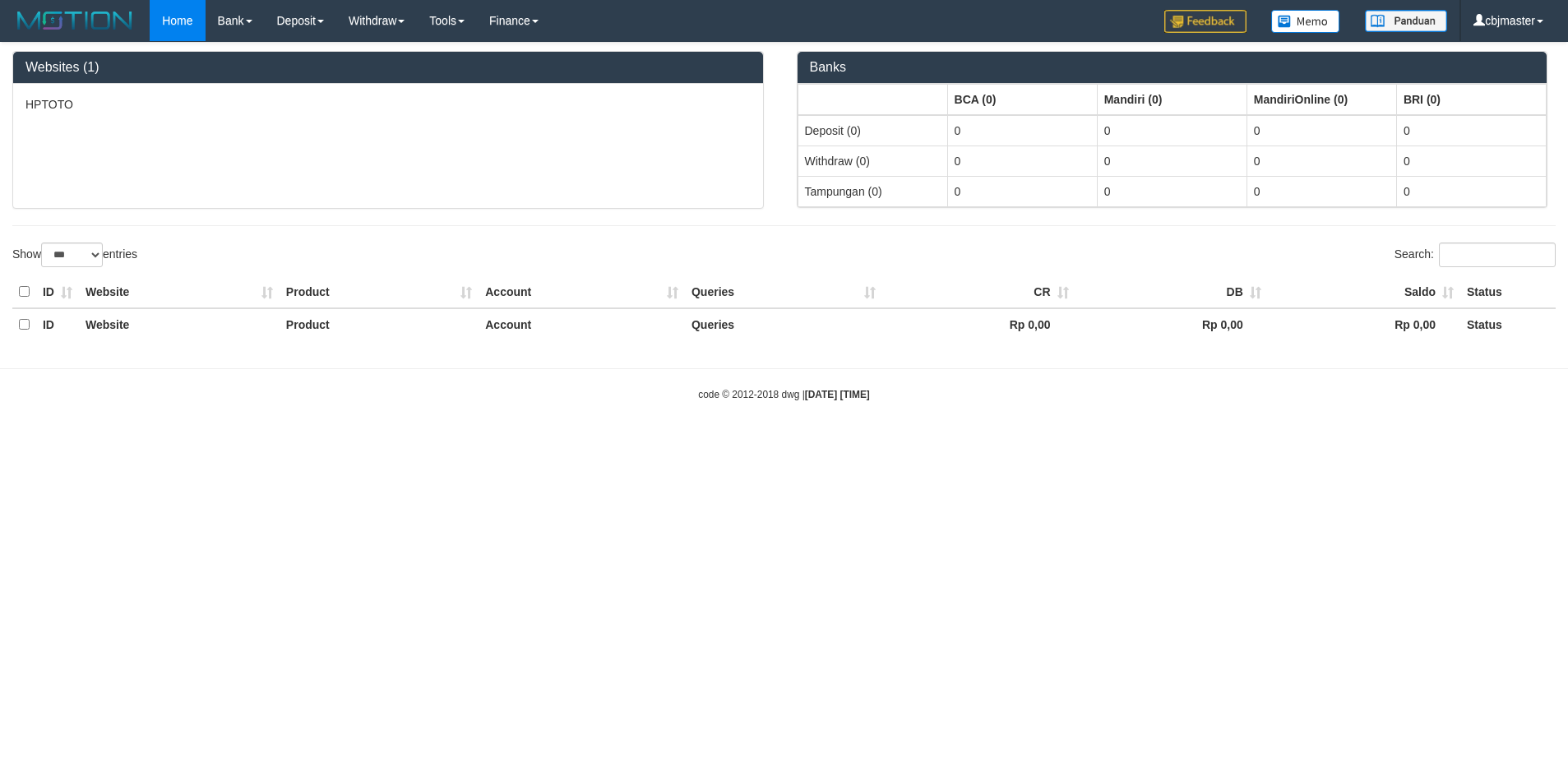scroll, scrollTop: 0, scrollLeft: 0, axis: both 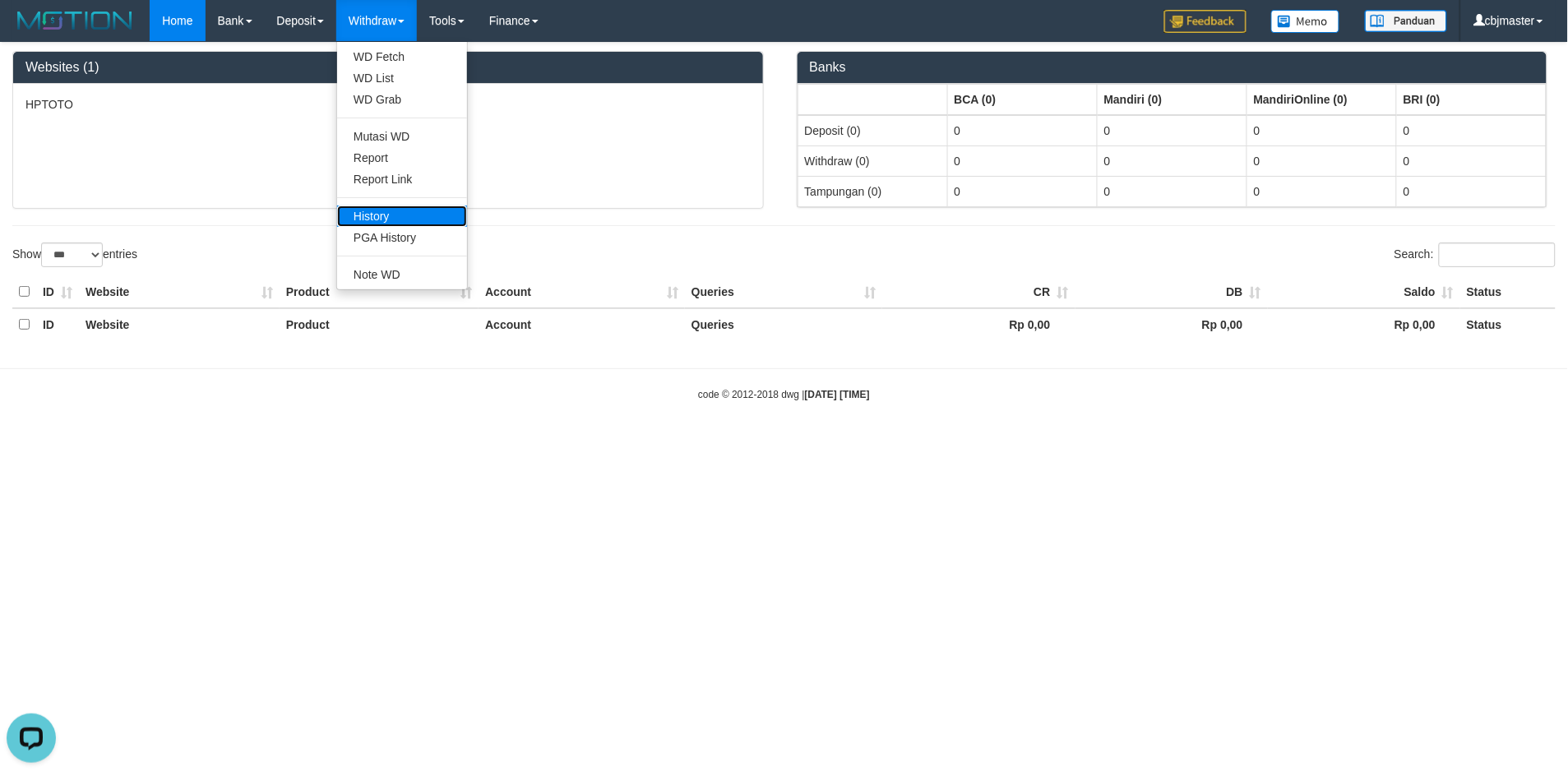 click on "History" at bounding box center (402, 216) 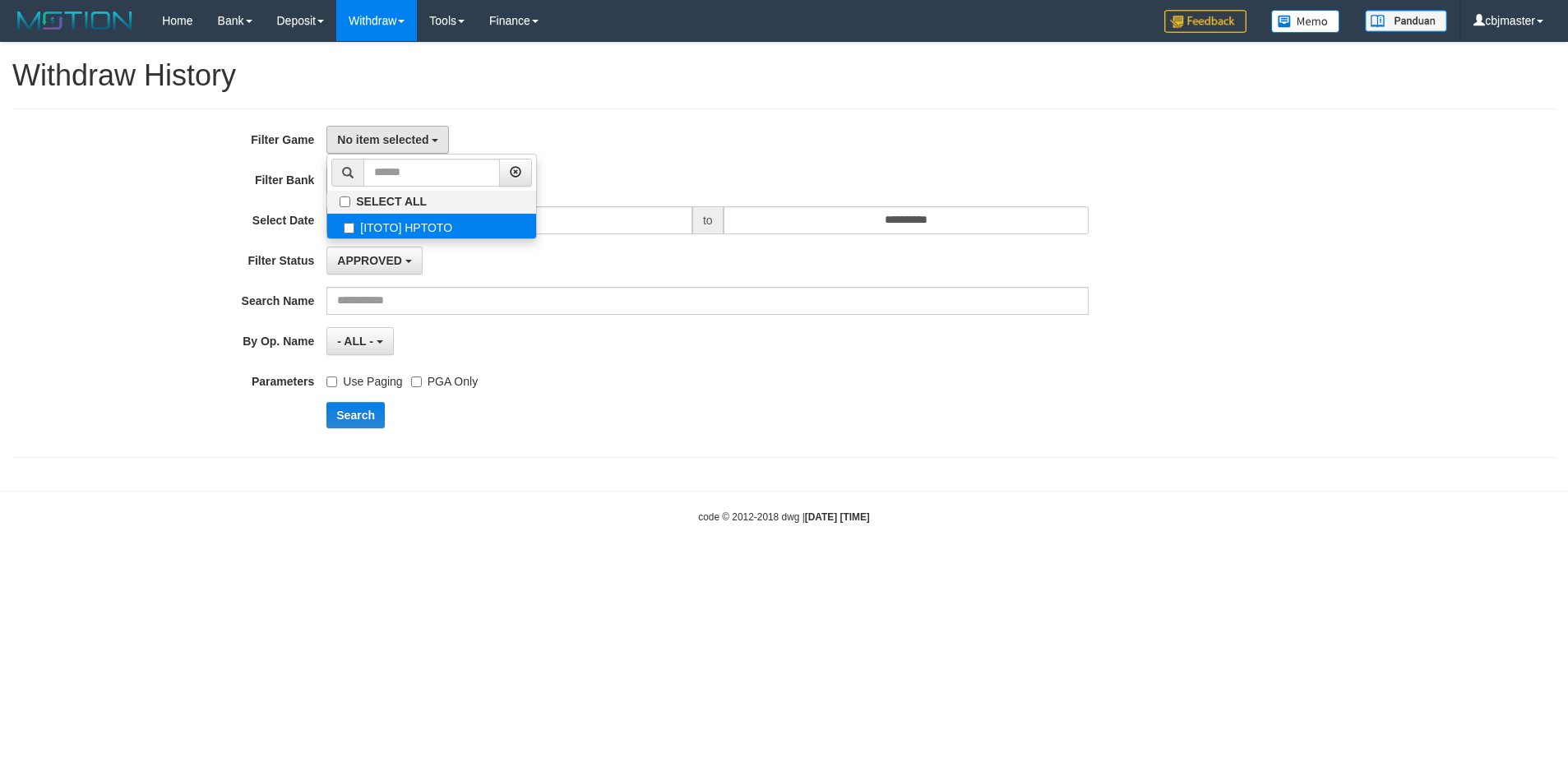 scroll, scrollTop: 0, scrollLeft: 0, axis: both 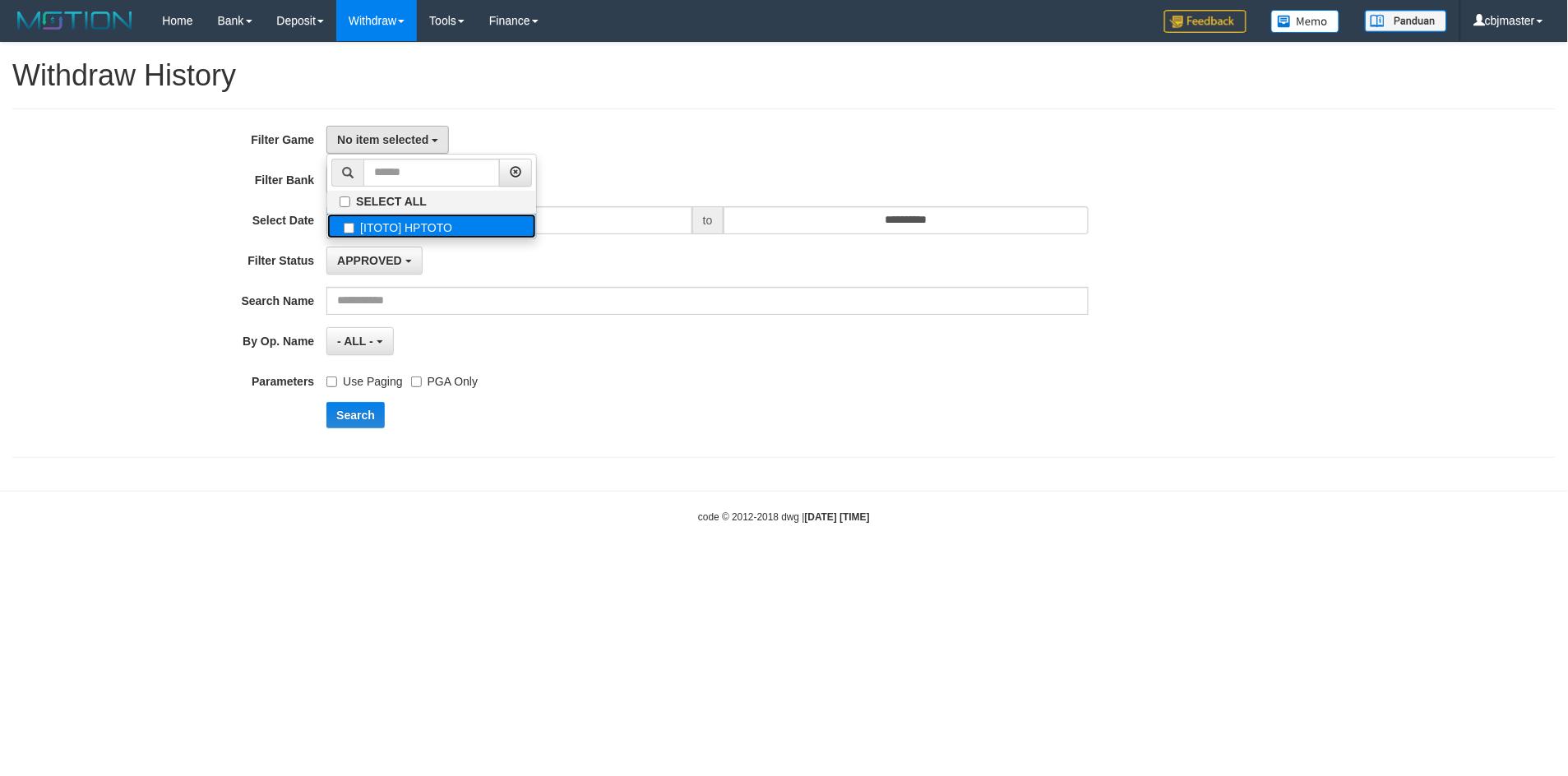 click on "[ITOTO] HPTOTO" at bounding box center [432, 226] 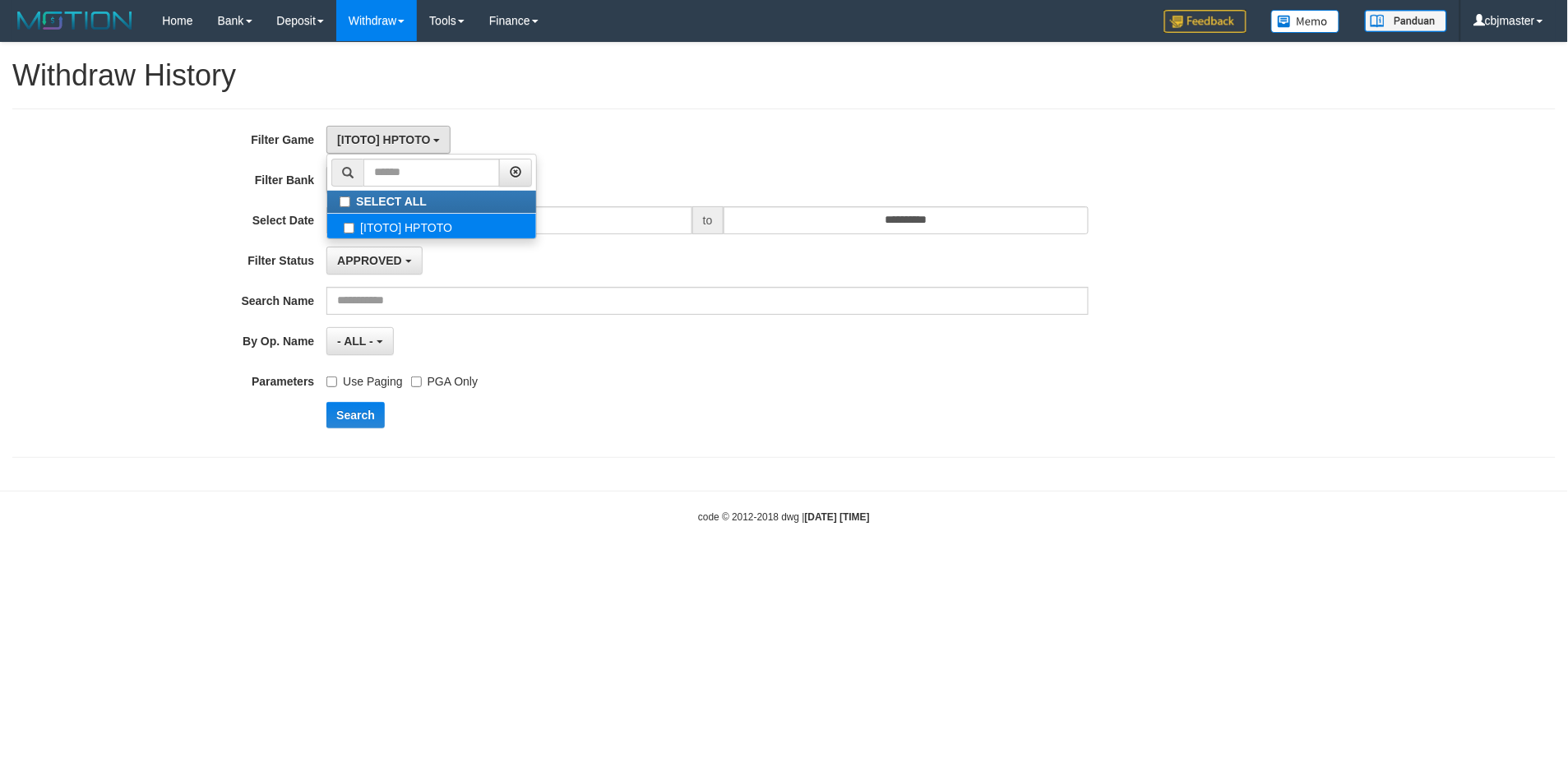 select on "****" 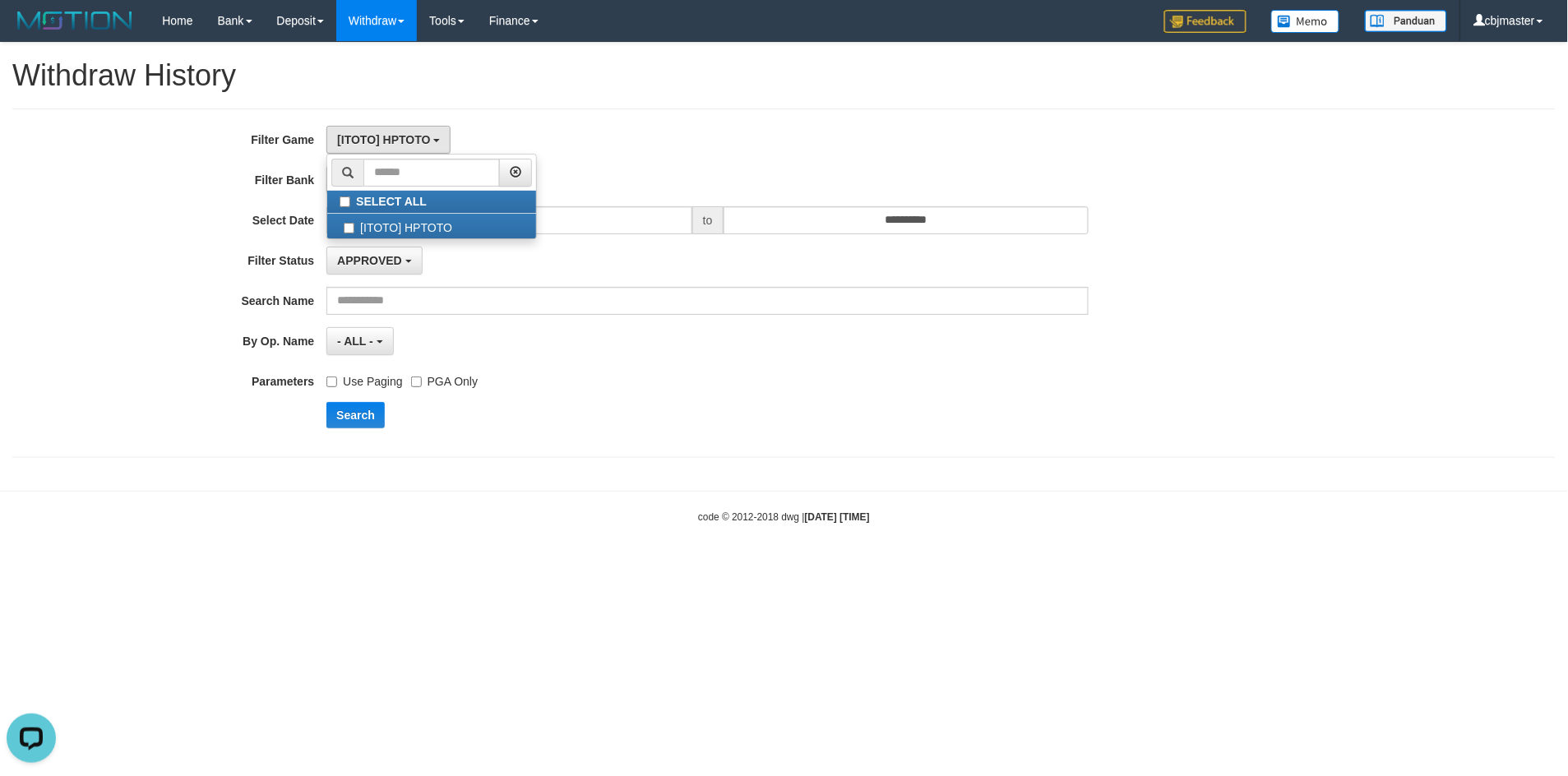 scroll, scrollTop: 0, scrollLeft: 0, axis: both 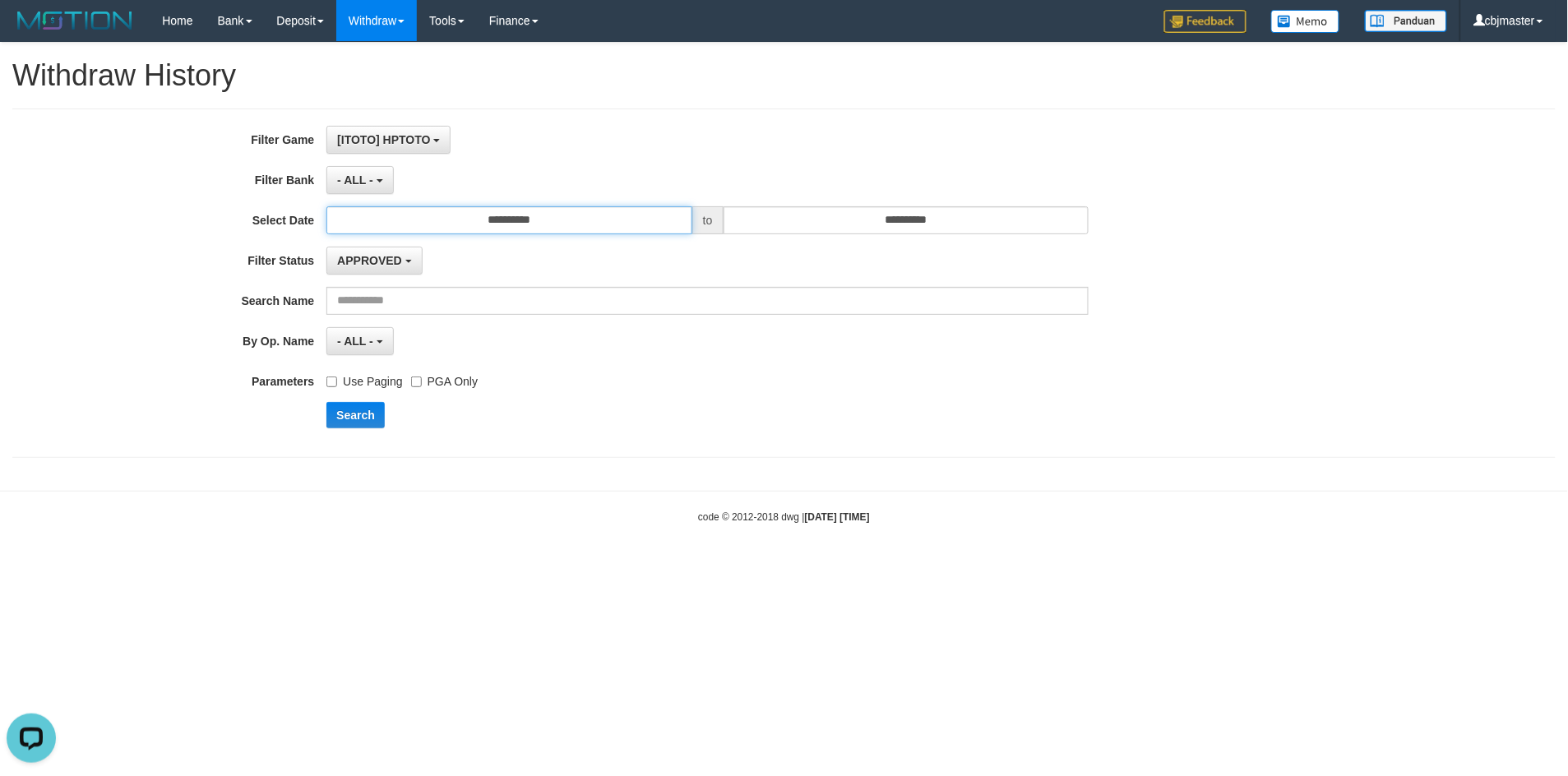 click on "**********" at bounding box center (509, 220) 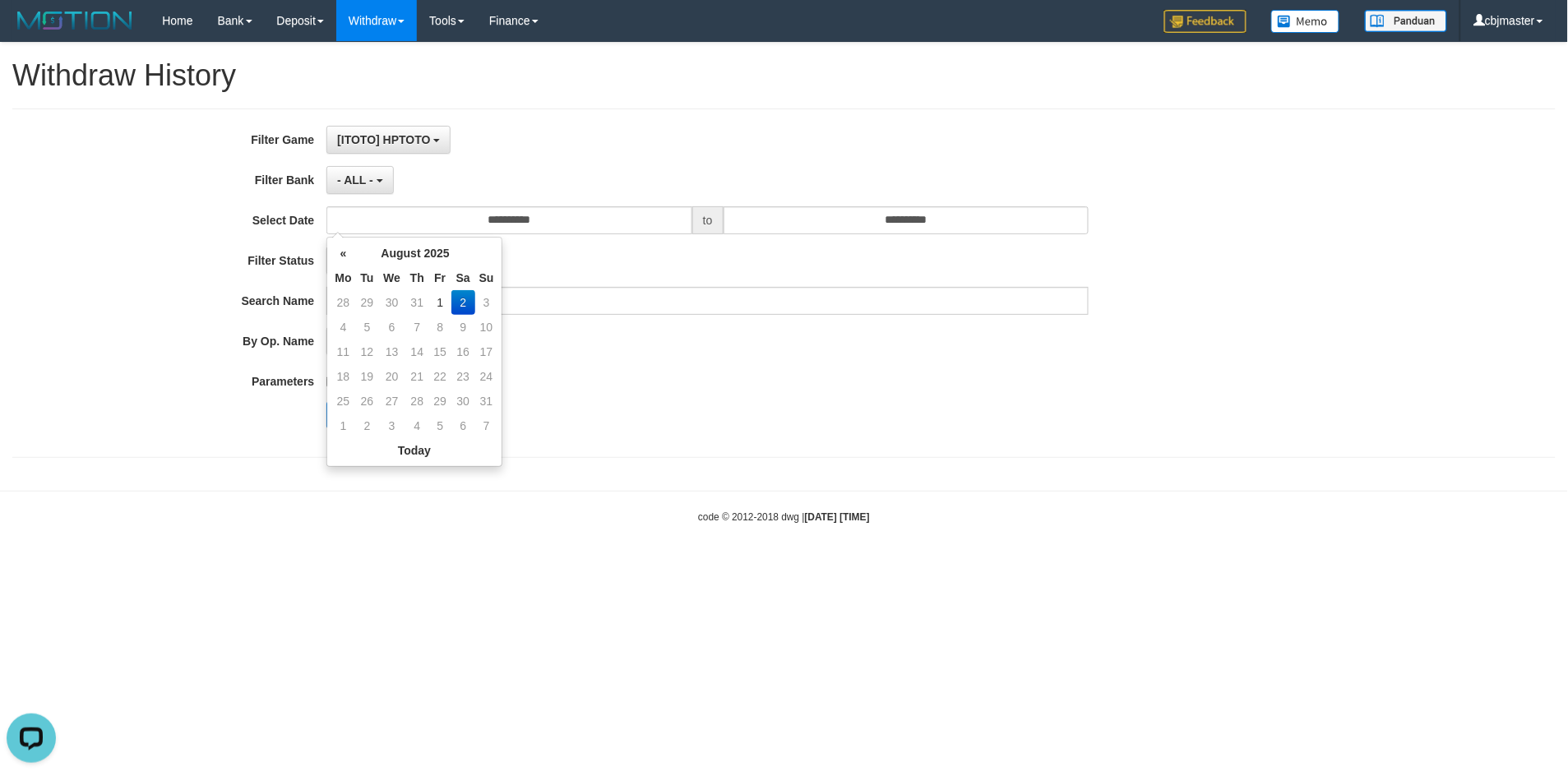 click on "**********" at bounding box center [784, 258] 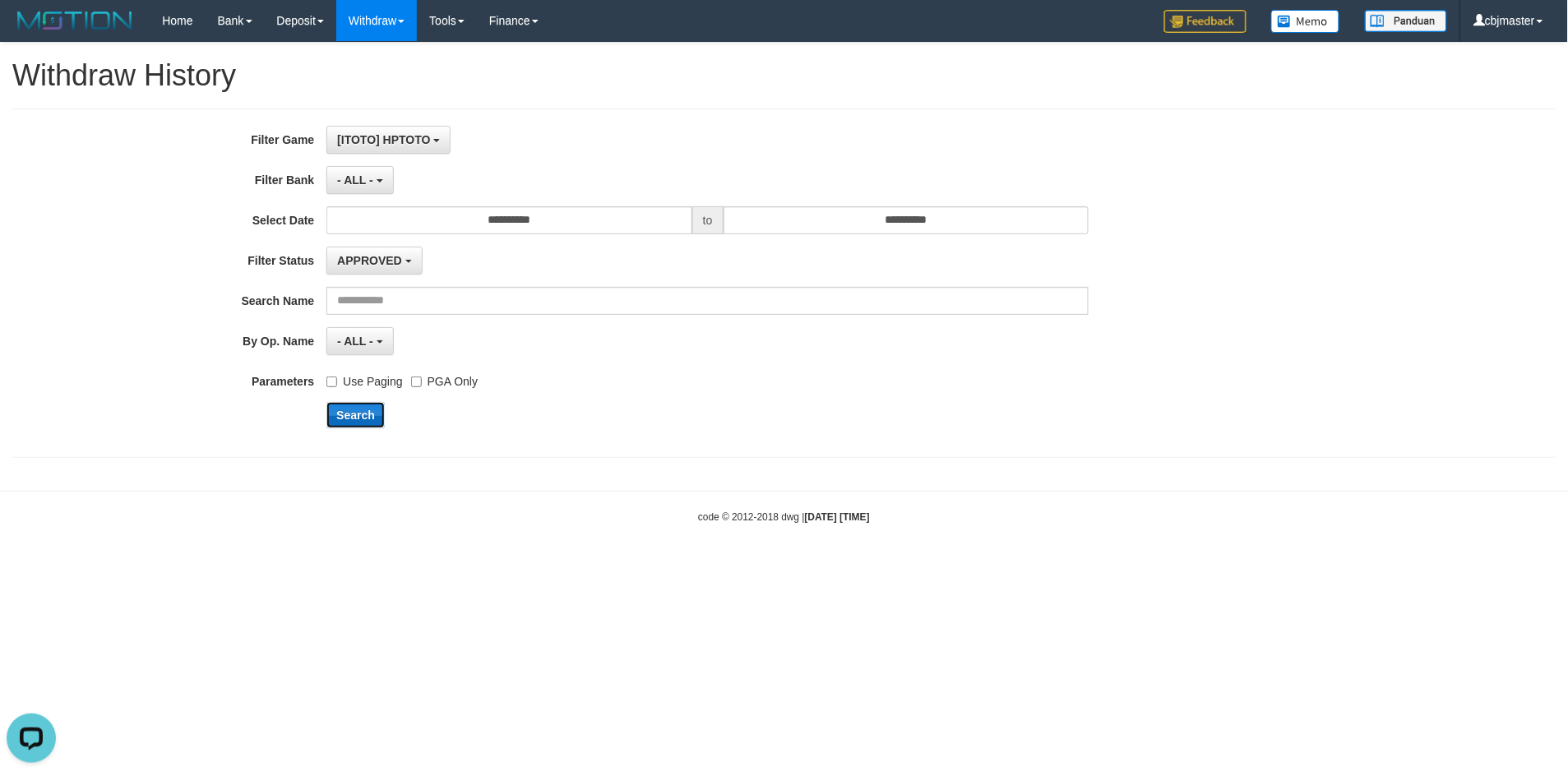 click on "Search" at bounding box center (355, 415) 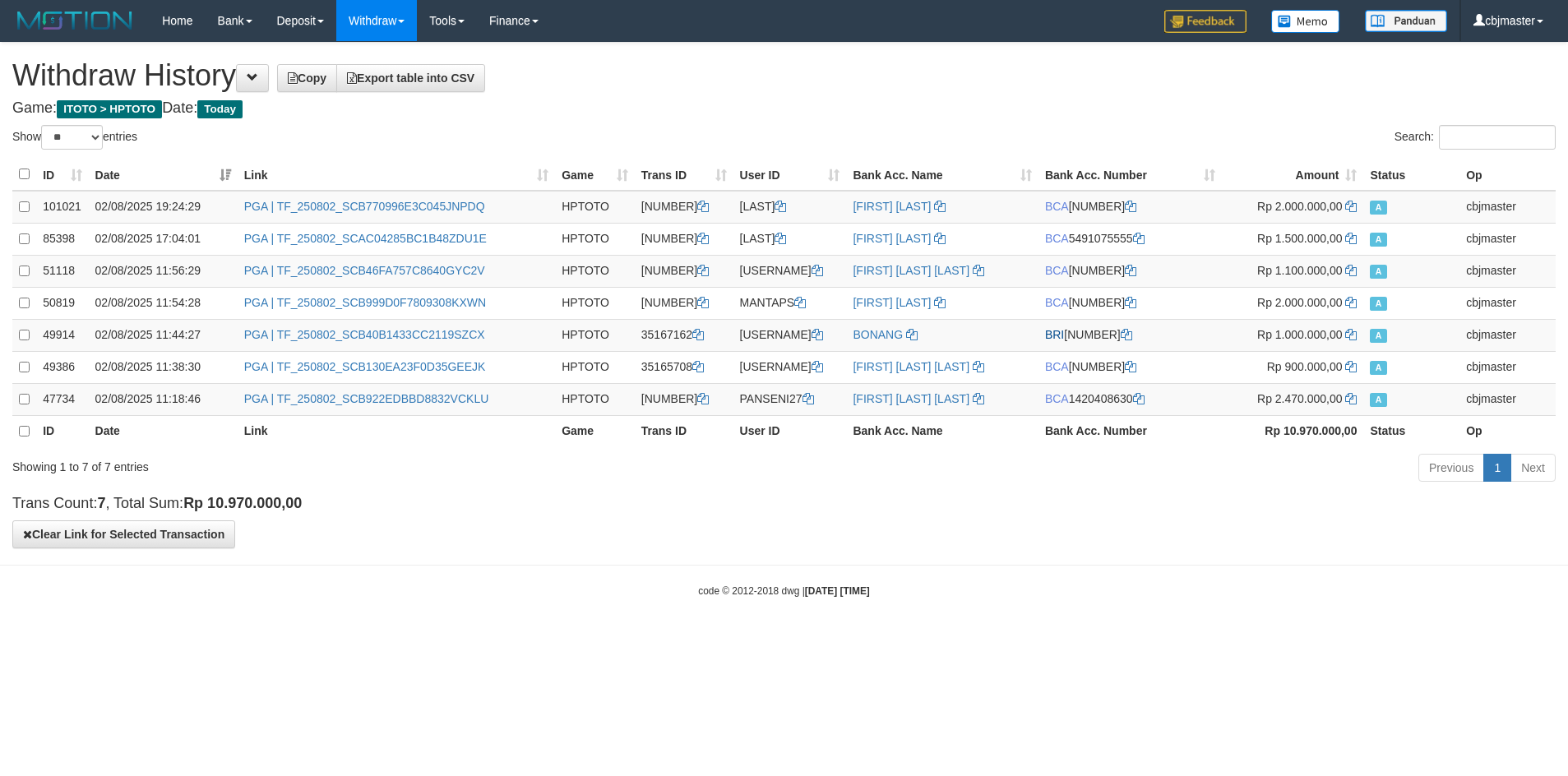 select on "**" 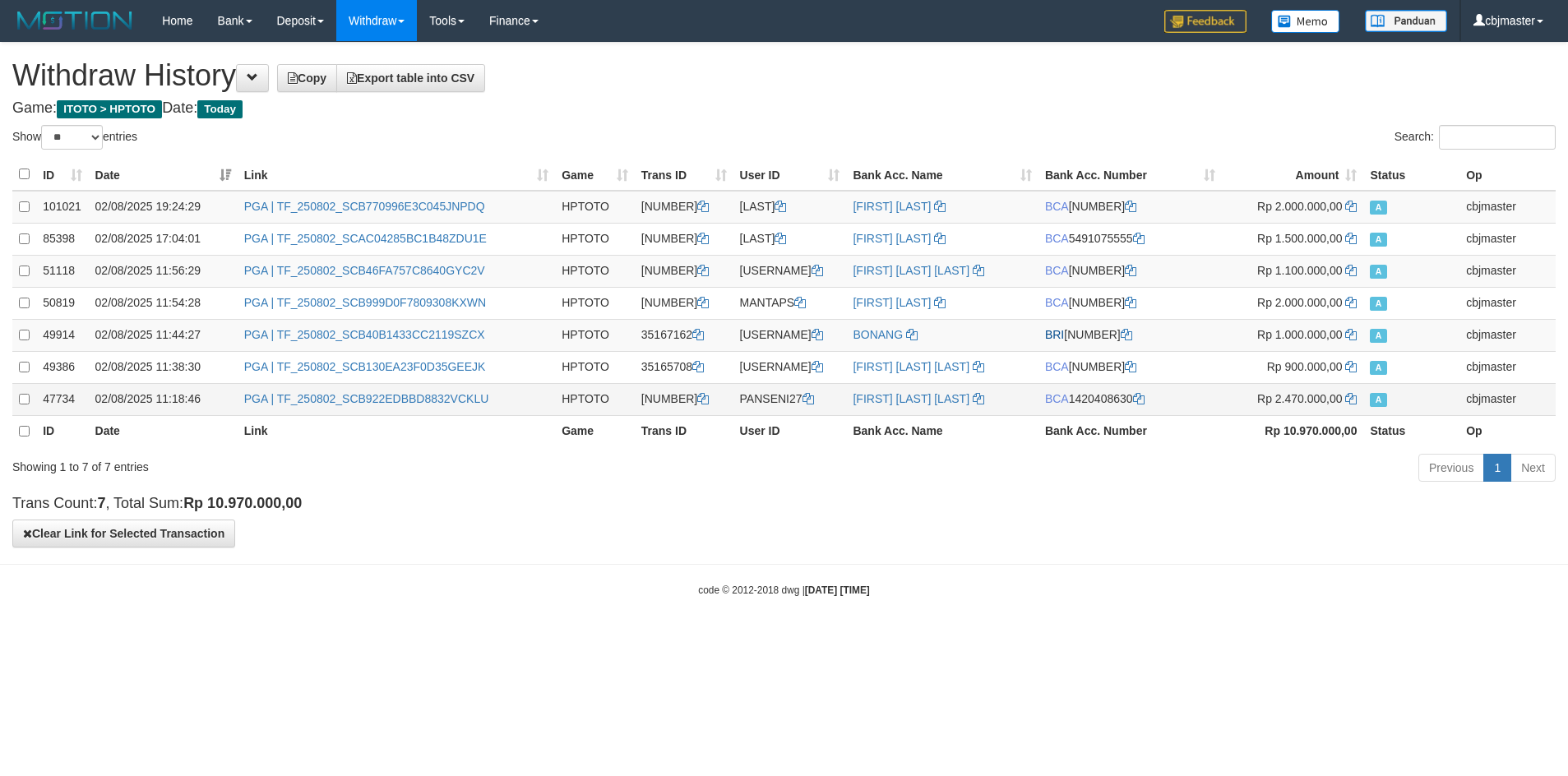 scroll, scrollTop: 0, scrollLeft: 0, axis: both 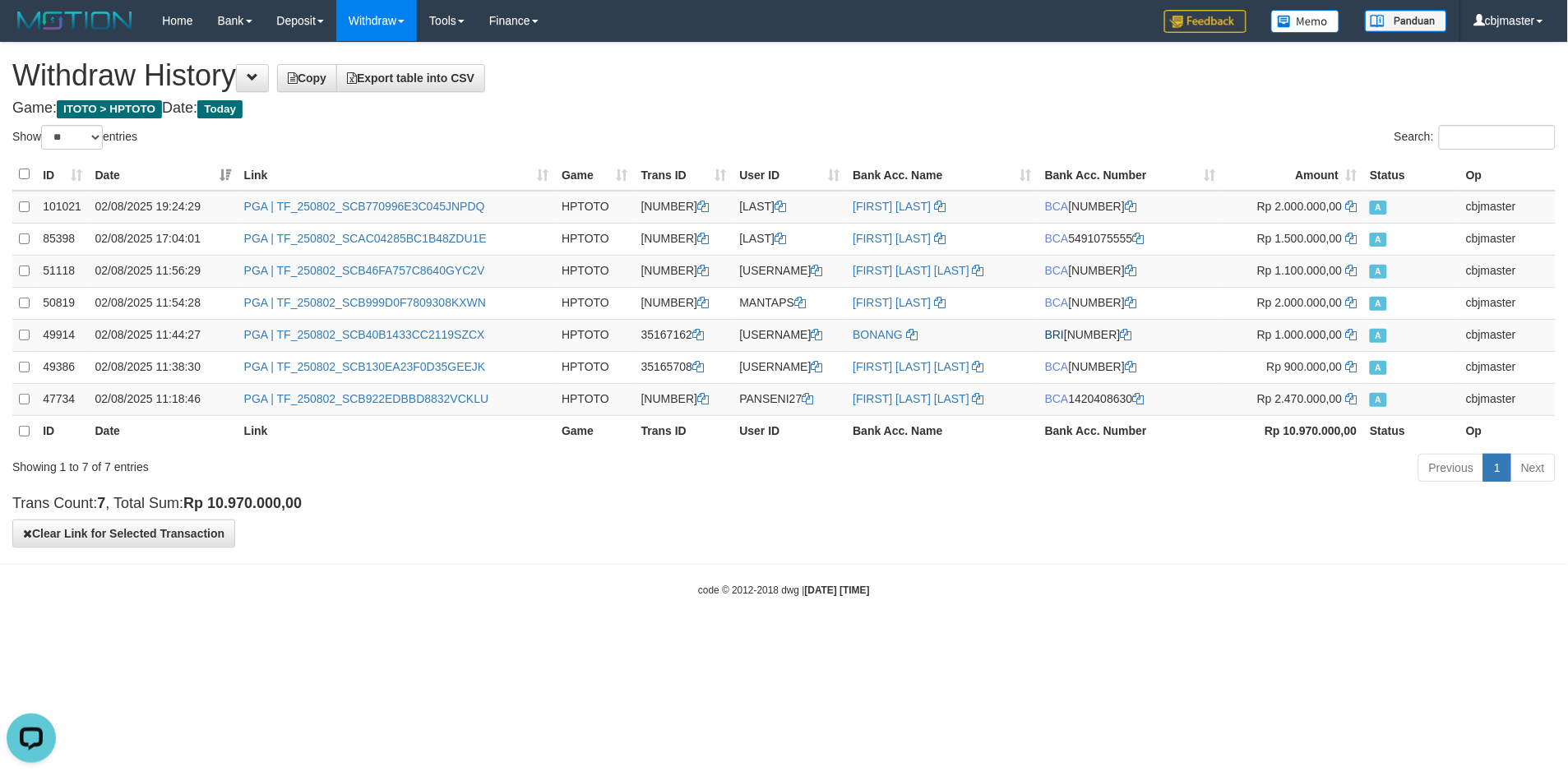 drag, startPoint x: 504, startPoint y: 634, endPoint x: 344, endPoint y: 578, distance: 169.51696 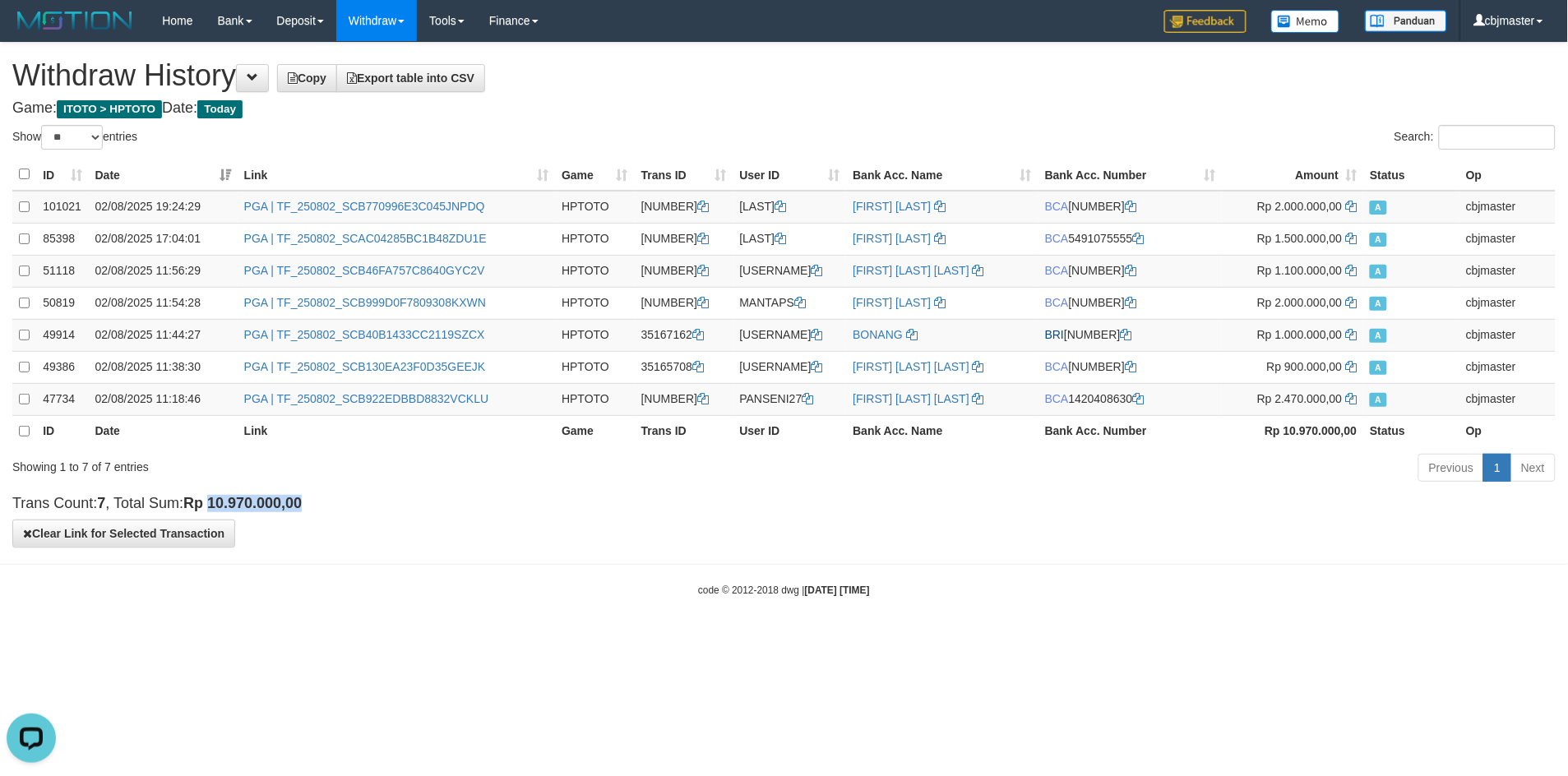 copy on "10.970.000,00" 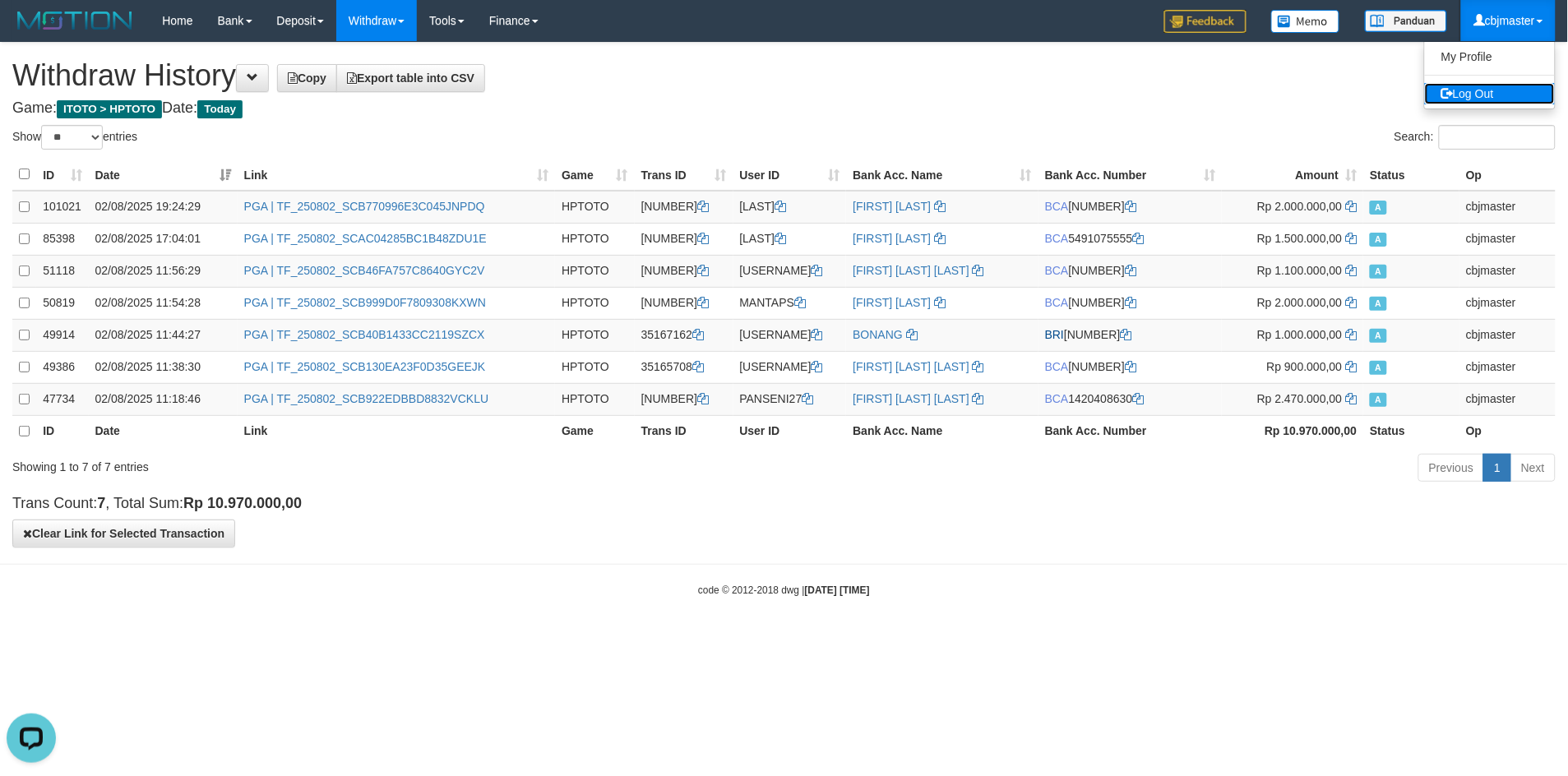 click on "Log Out" at bounding box center (1490, 94) 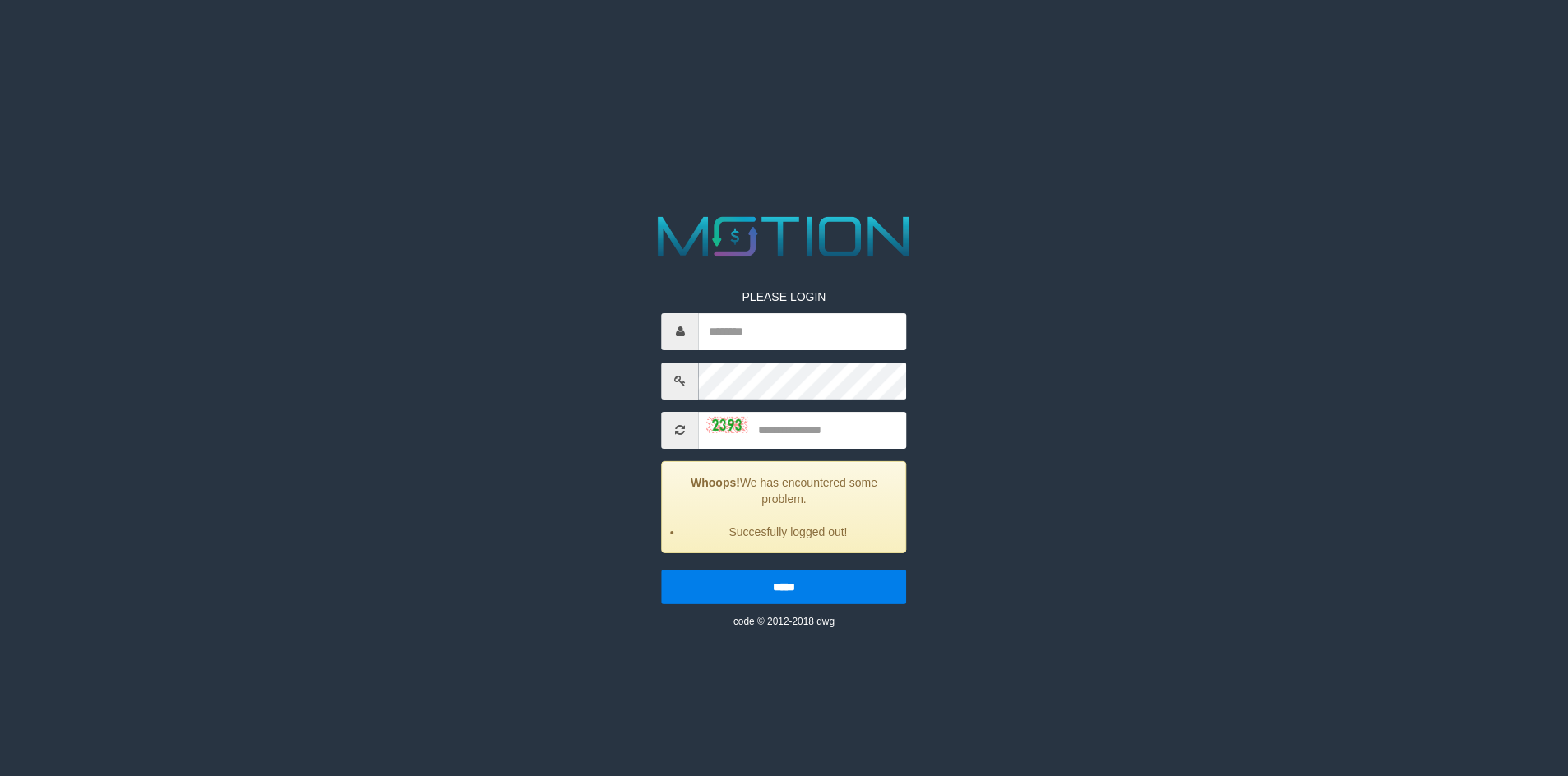 scroll, scrollTop: 0, scrollLeft: 0, axis: both 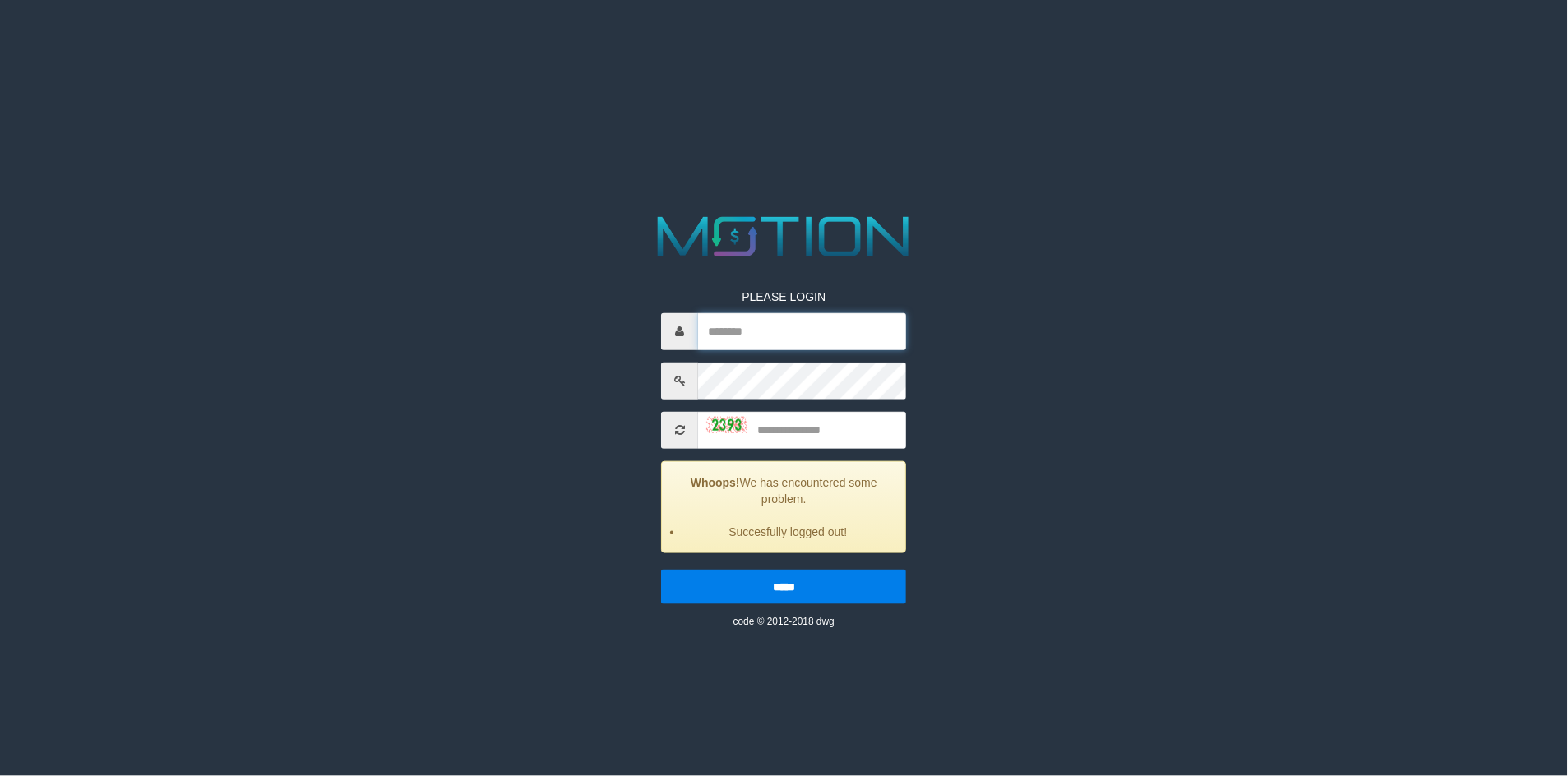 click at bounding box center [803, 331] 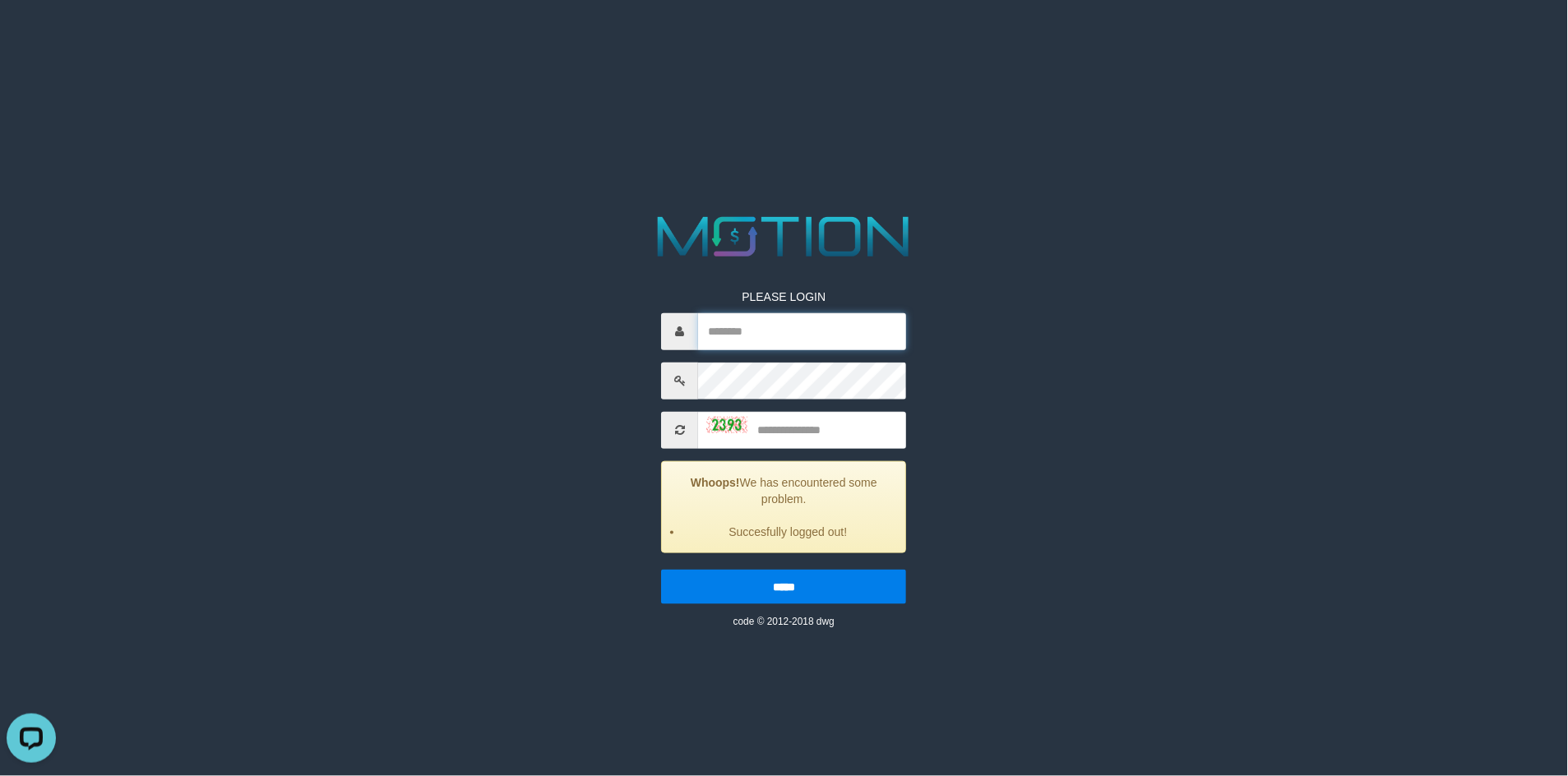 scroll, scrollTop: 0, scrollLeft: 0, axis: both 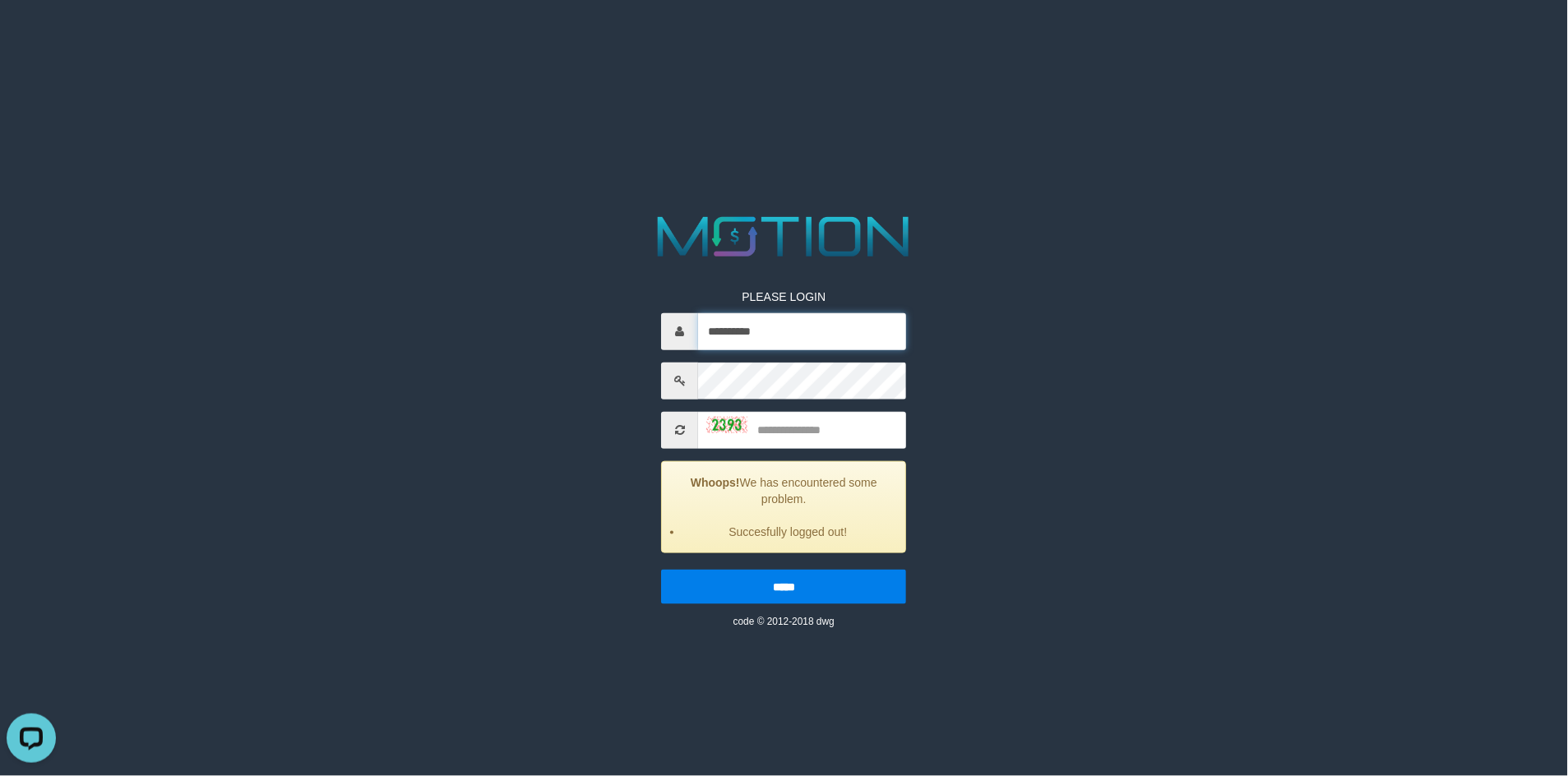 click on "**********" at bounding box center [803, 331] 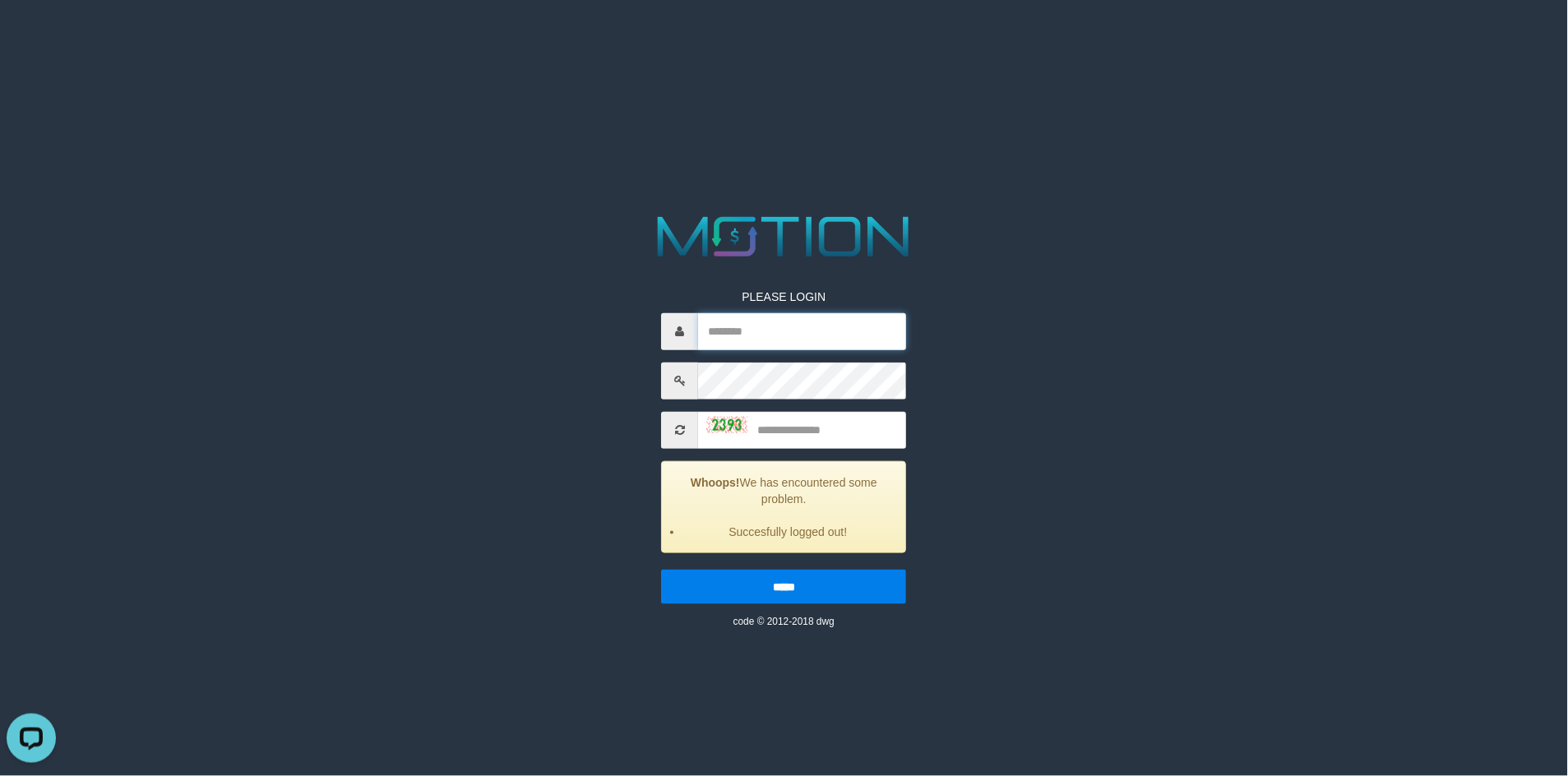 click at bounding box center [803, 331] 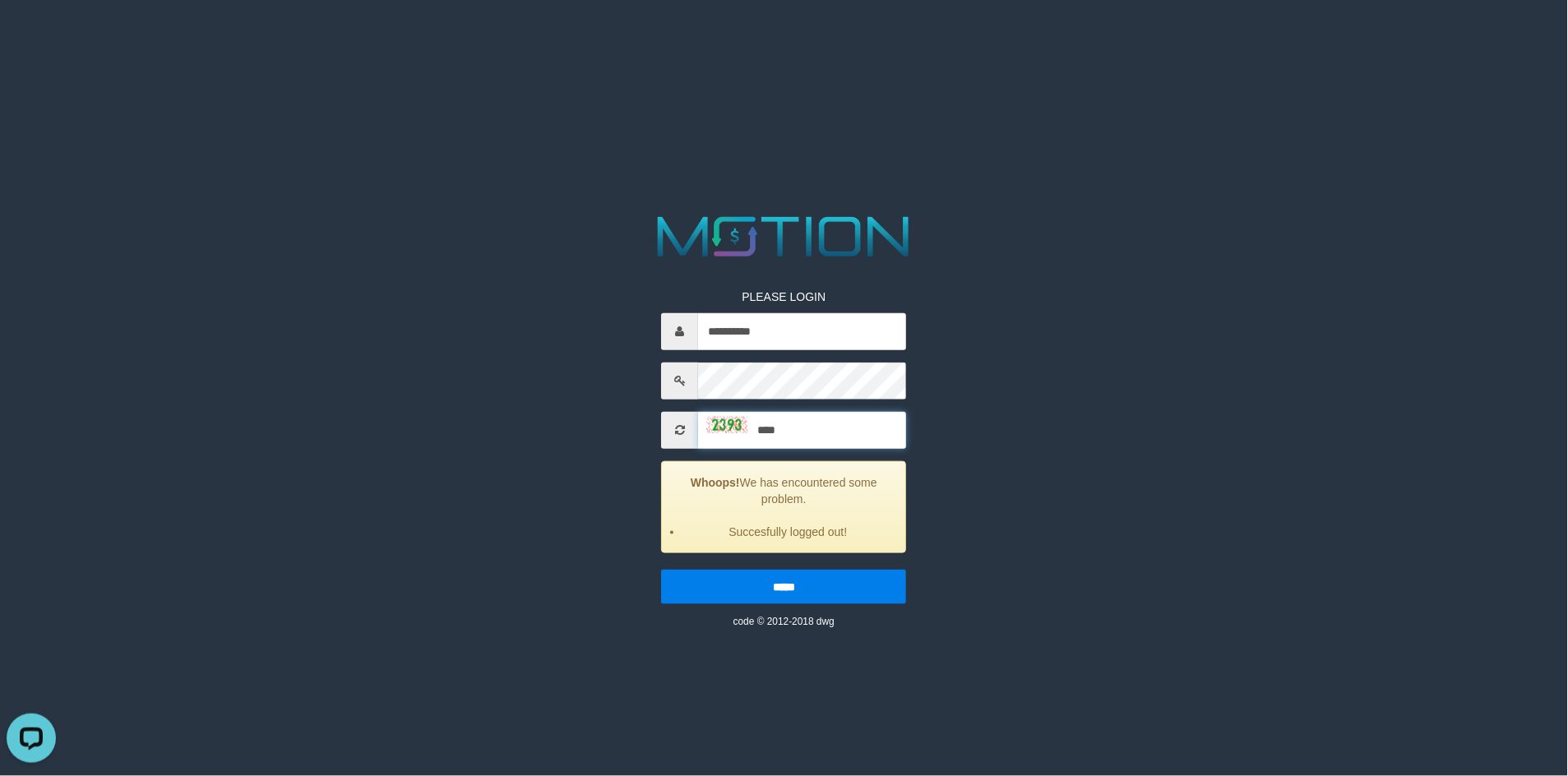 type on "****" 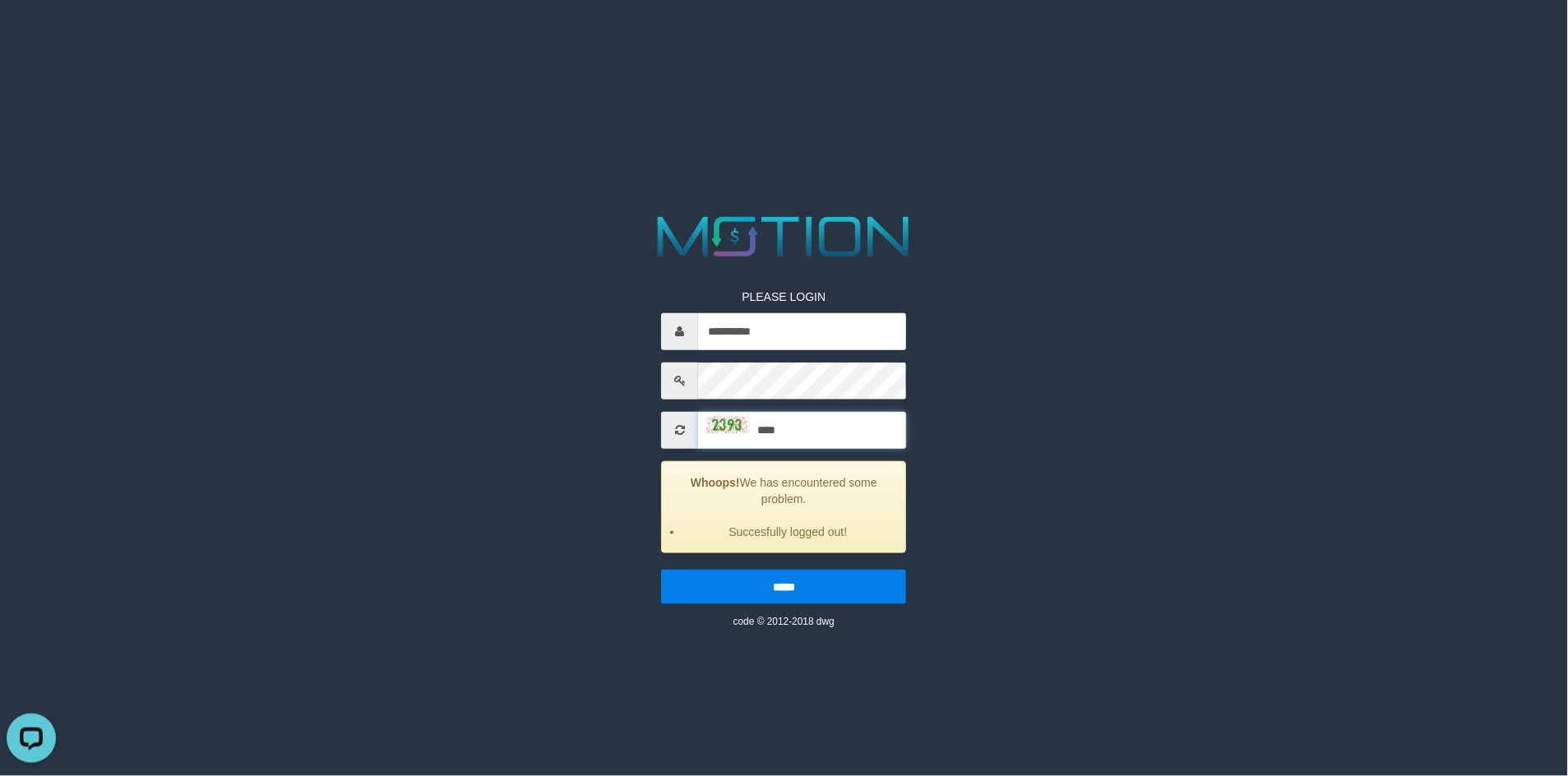 click on "****" at bounding box center (803, 430) 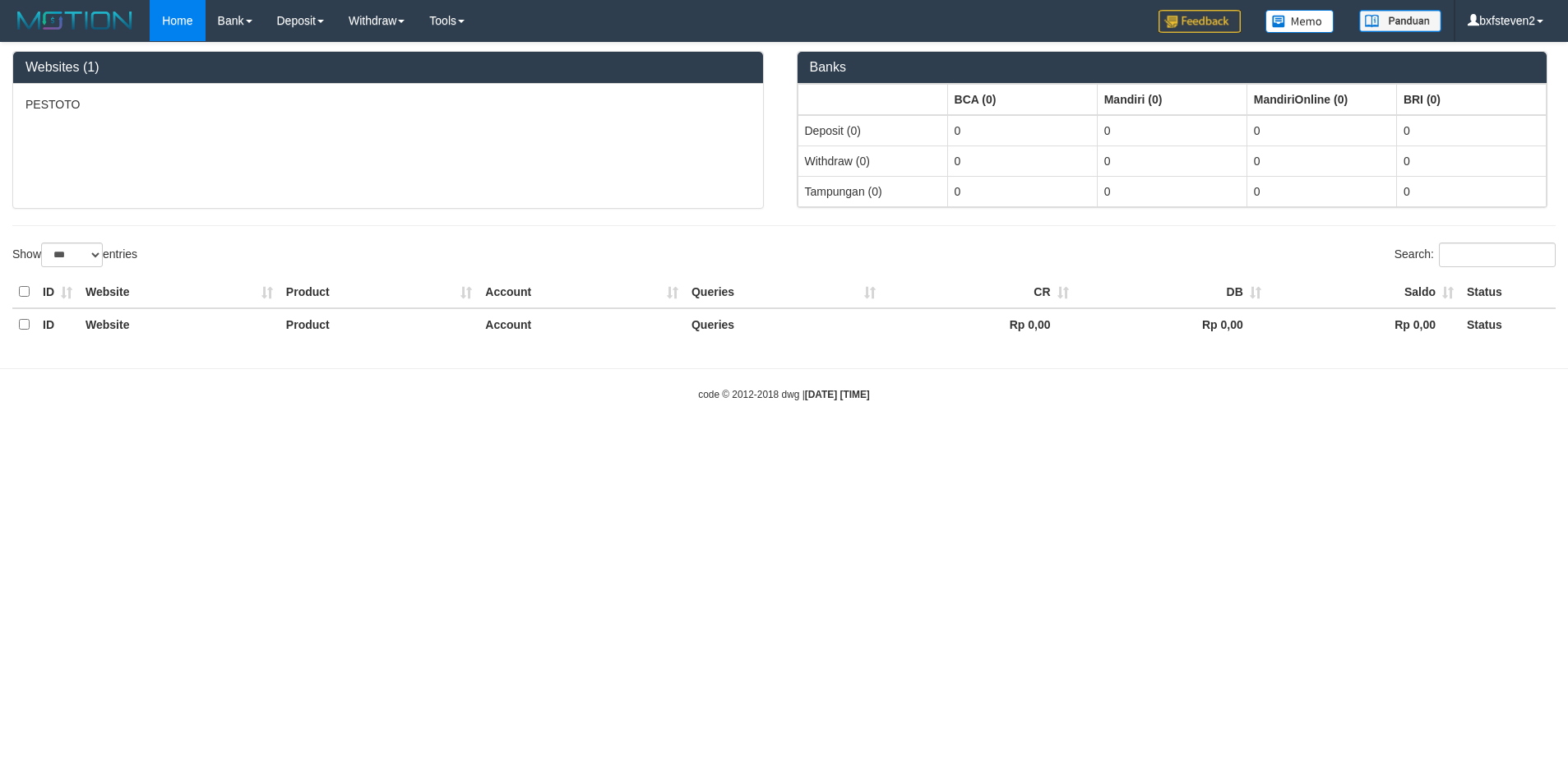 select on "***" 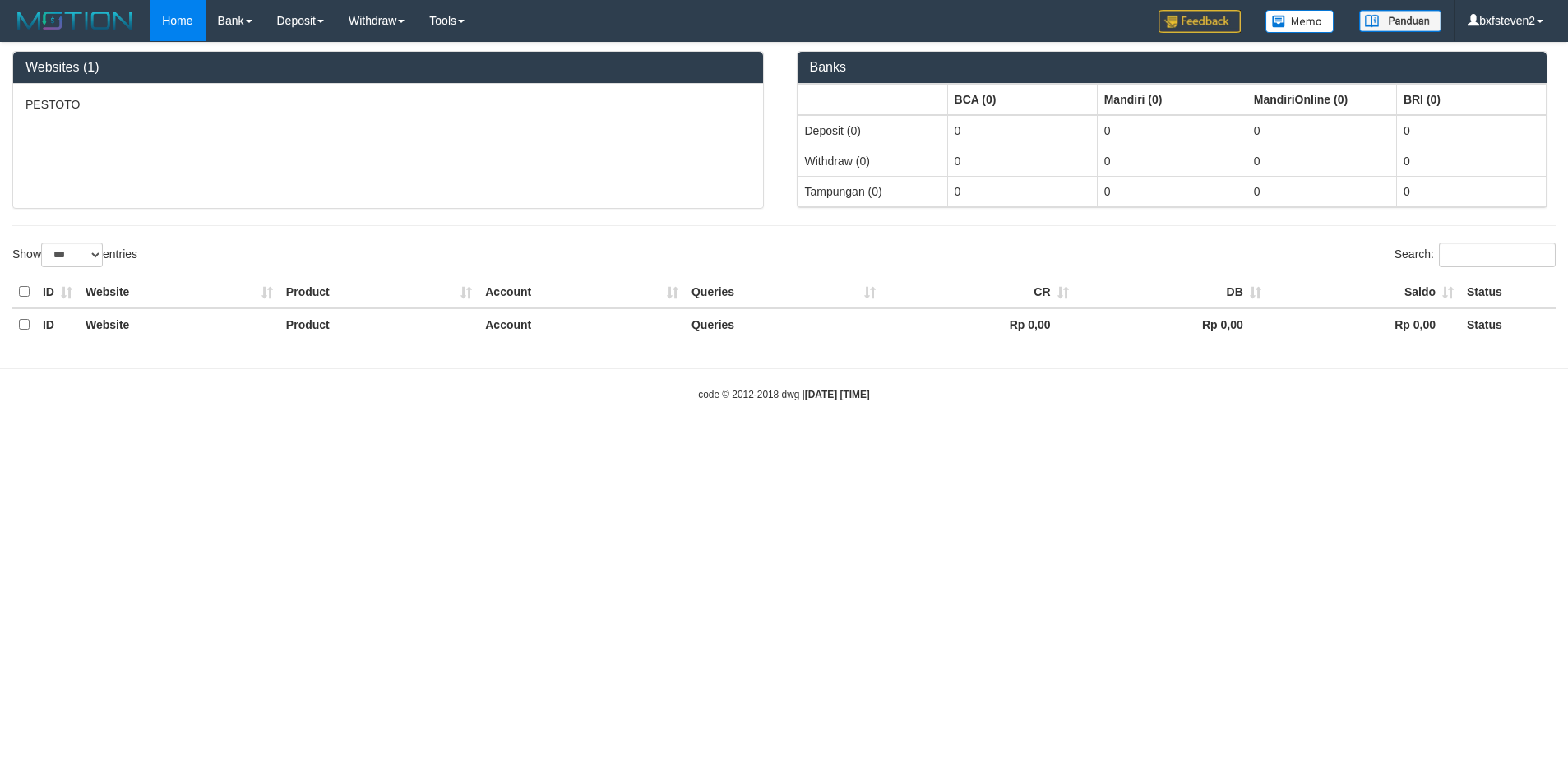 scroll, scrollTop: 0, scrollLeft: 0, axis: both 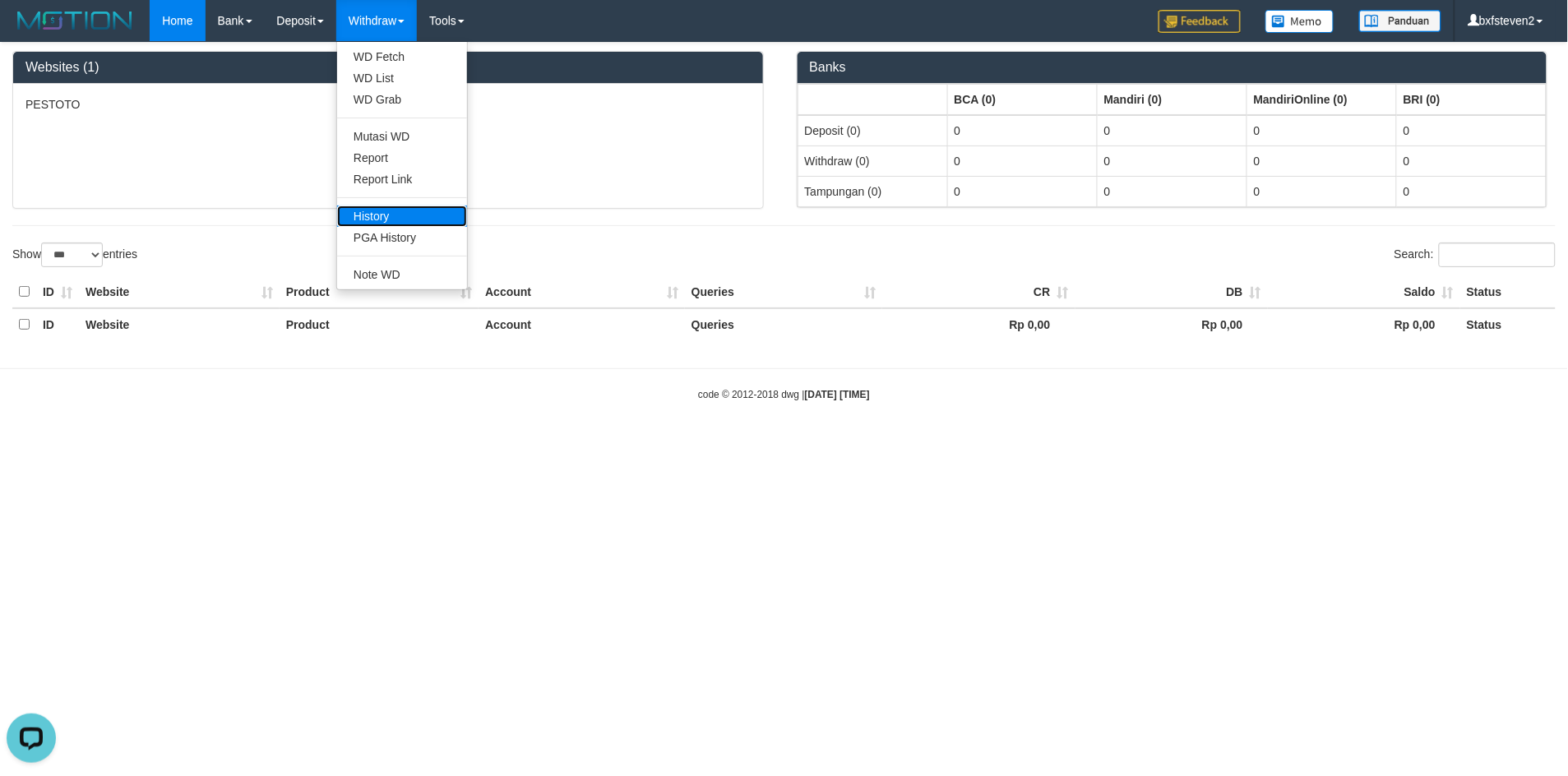click on "History" at bounding box center (402, 216) 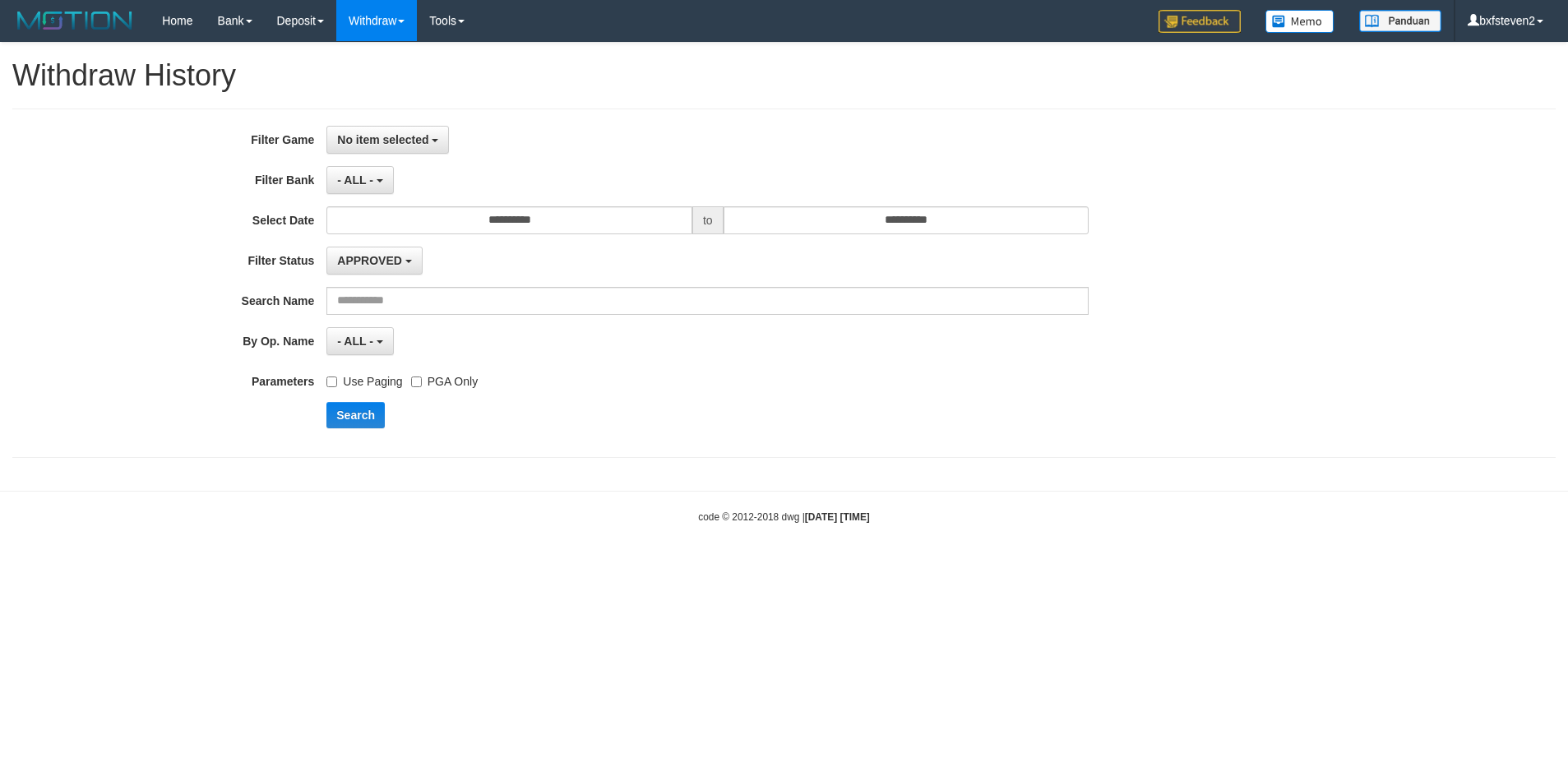 scroll, scrollTop: 0, scrollLeft: 0, axis: both 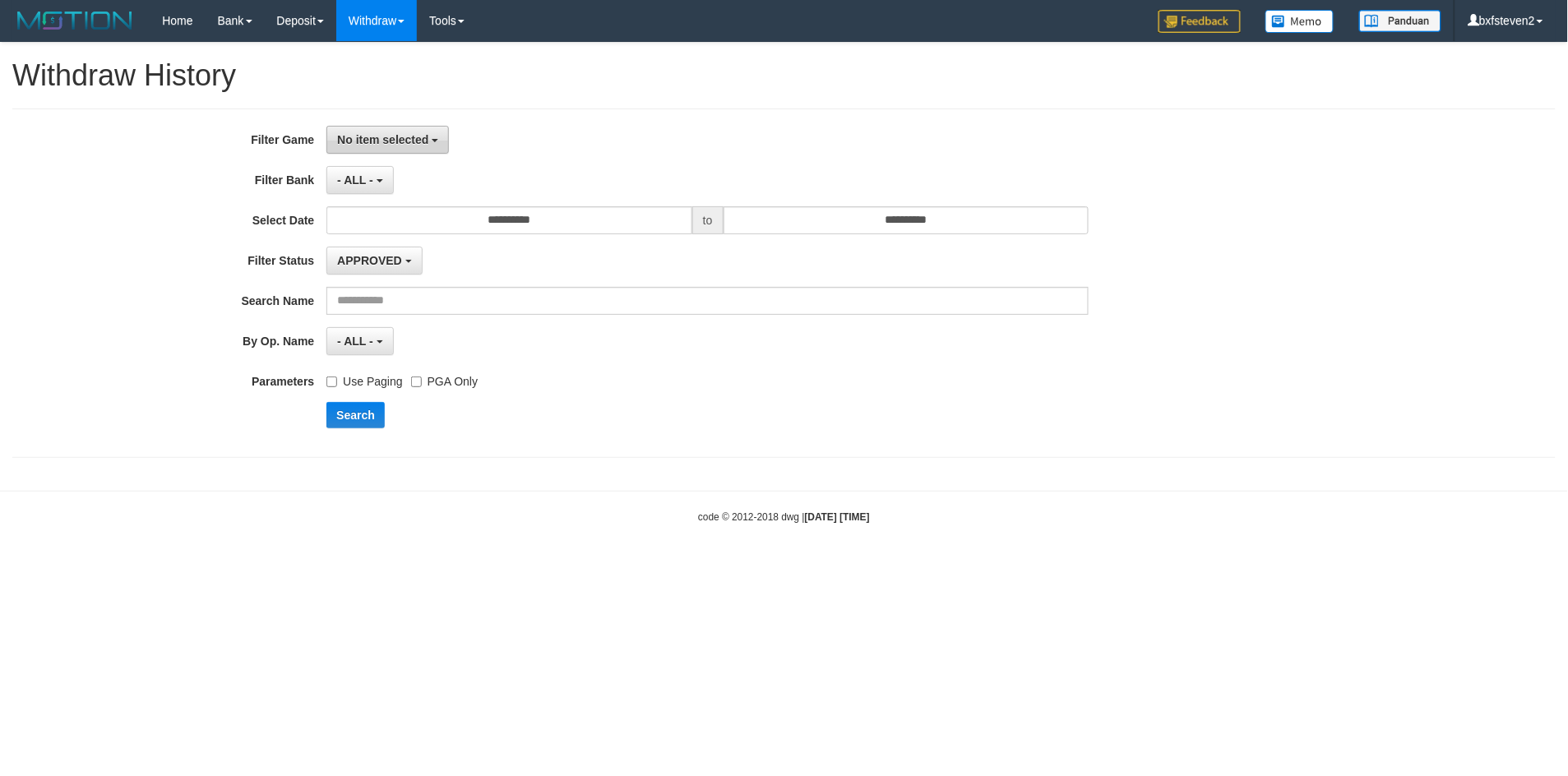 drag, startPoint x: 370, startPoint y: 157, endPoint x: 384, endPoint y: 135, distance: 26.07681 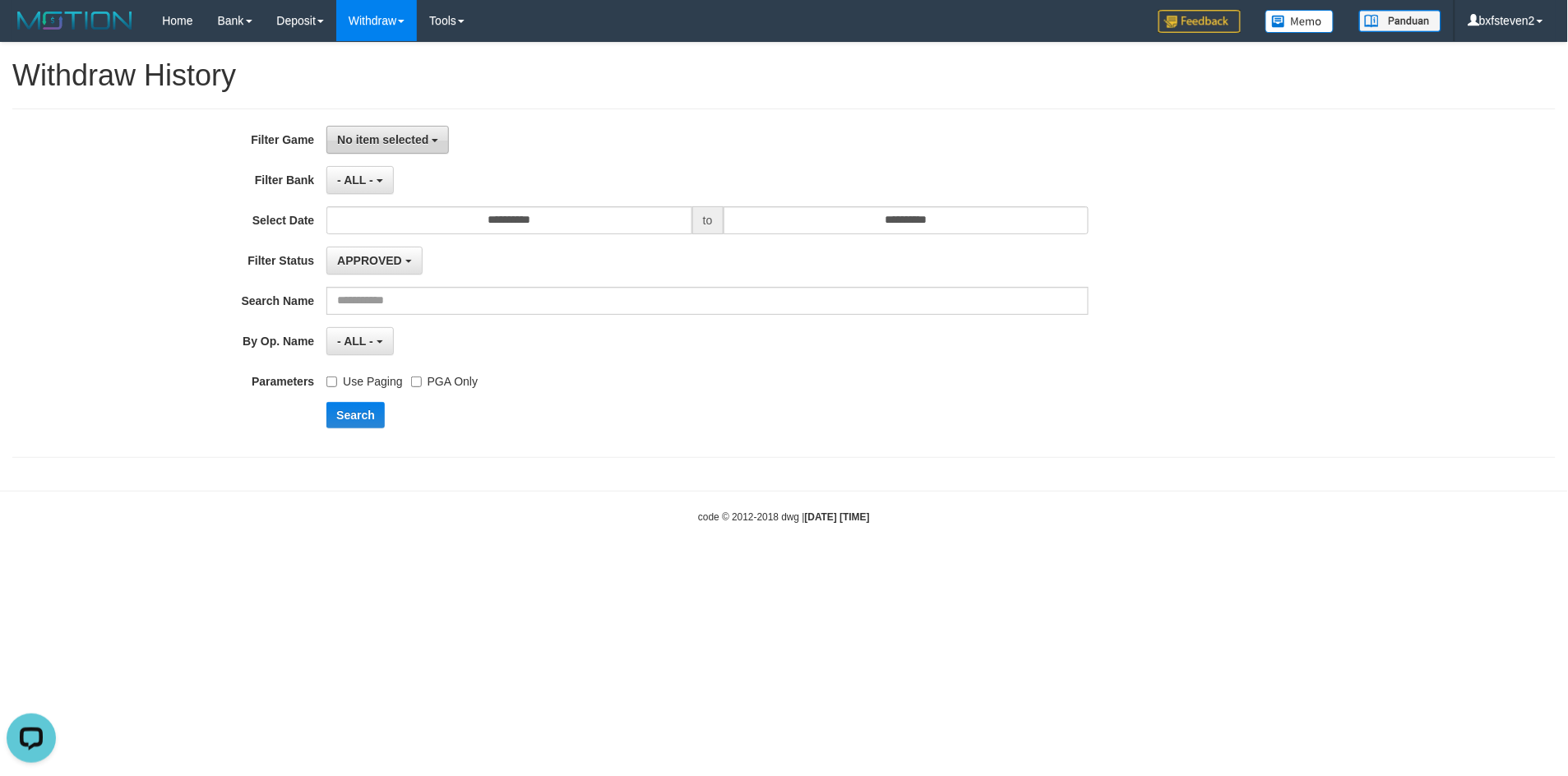 scroll, scrollTop: 0, scrollLeft: 0, axis: both 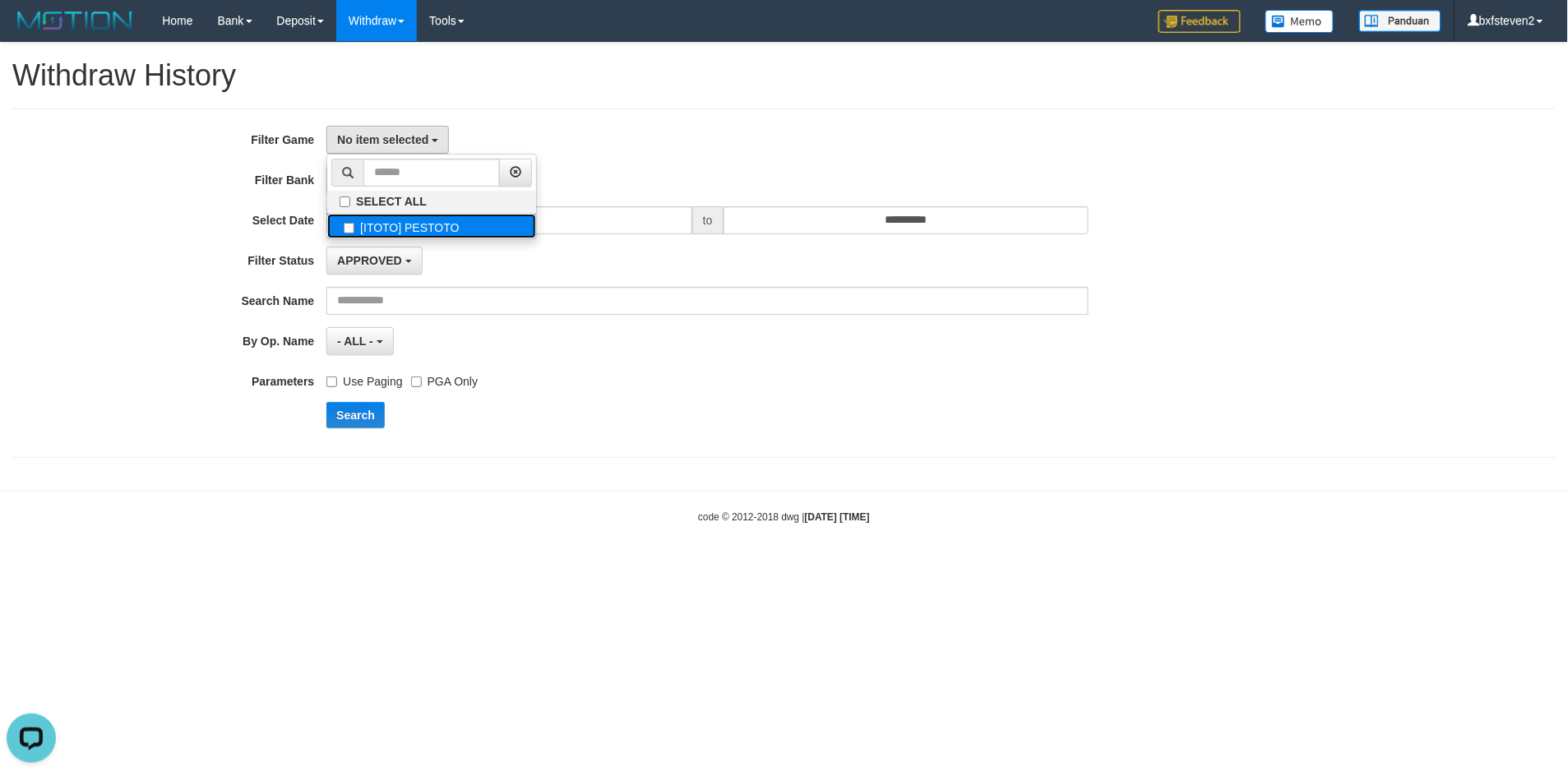click on "[ITOTO] PESTOTO" at bounding box center [432, 226] 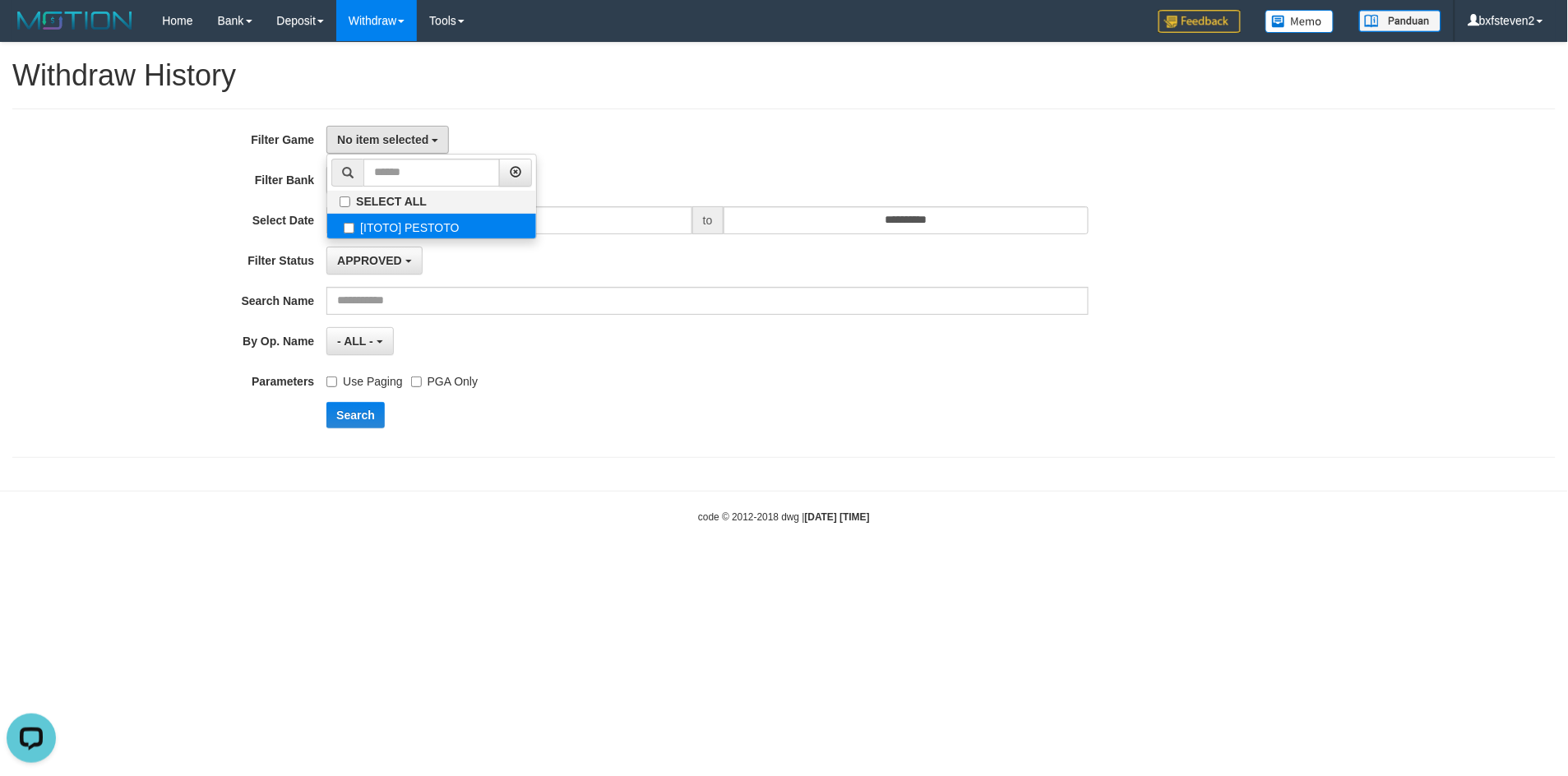 select on "****" 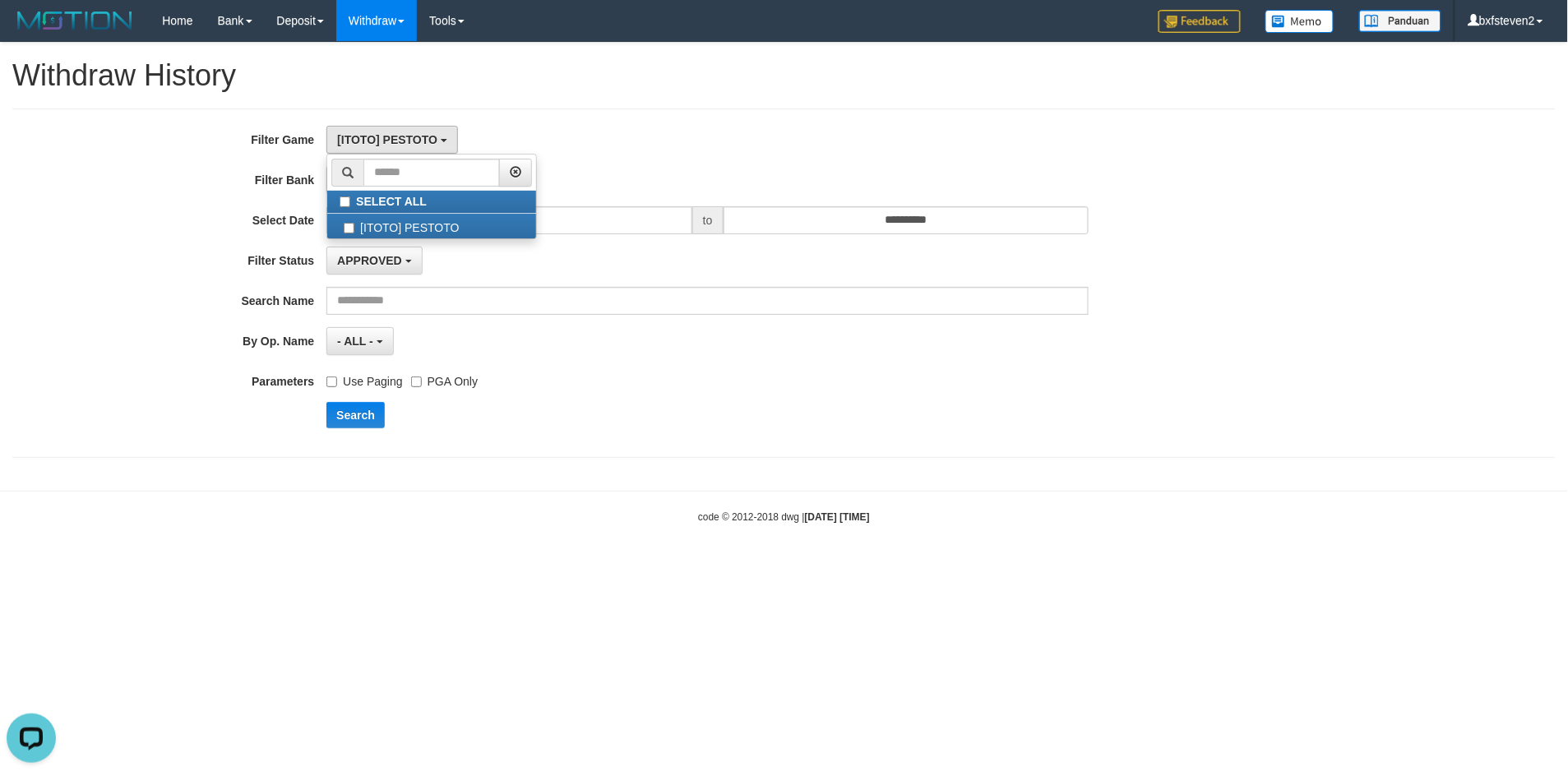 click on "Use Paging
PGA Only" at bounding box center [707, 378] 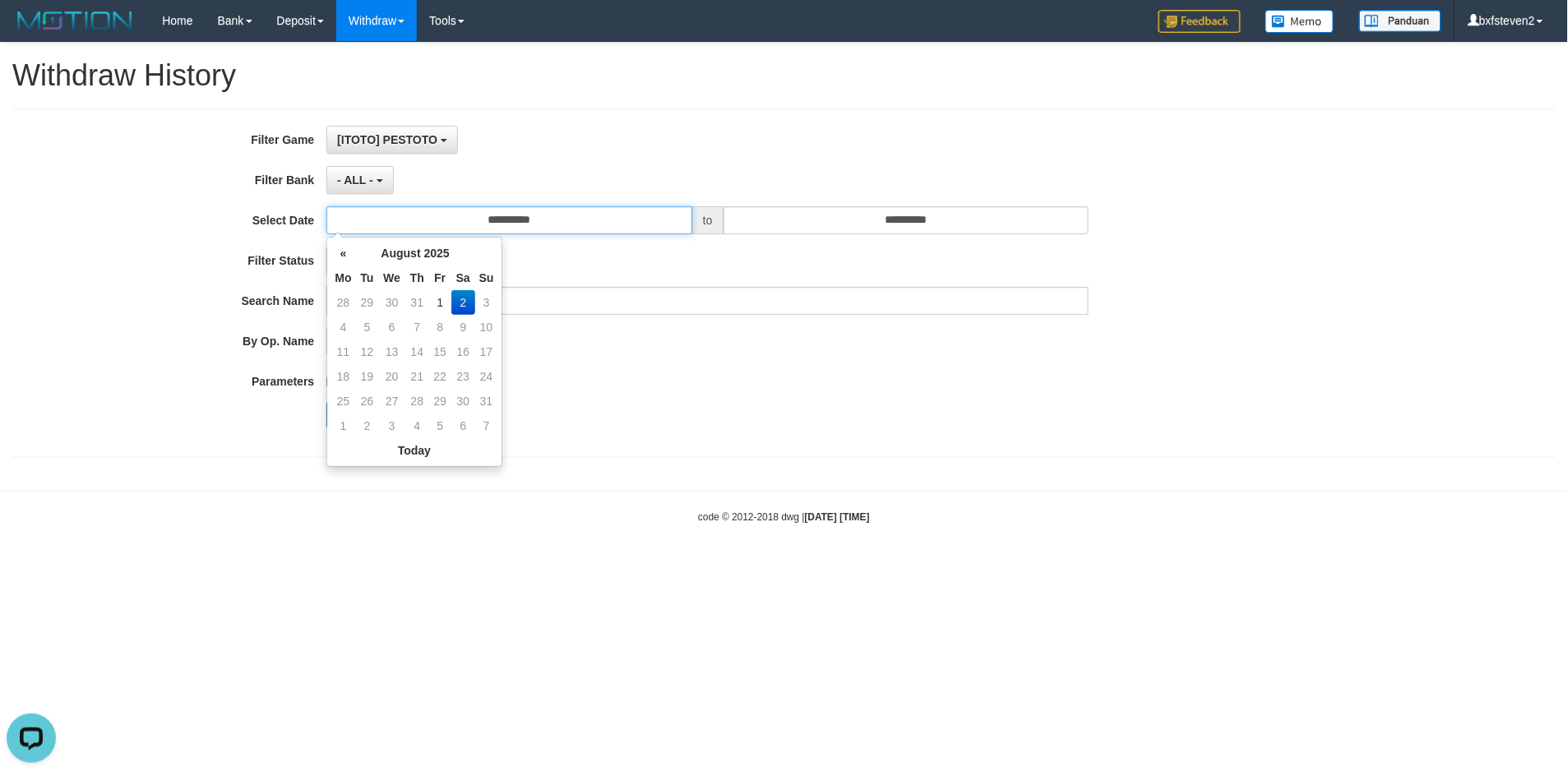 click on "**********" at bounding box center (509, 220) 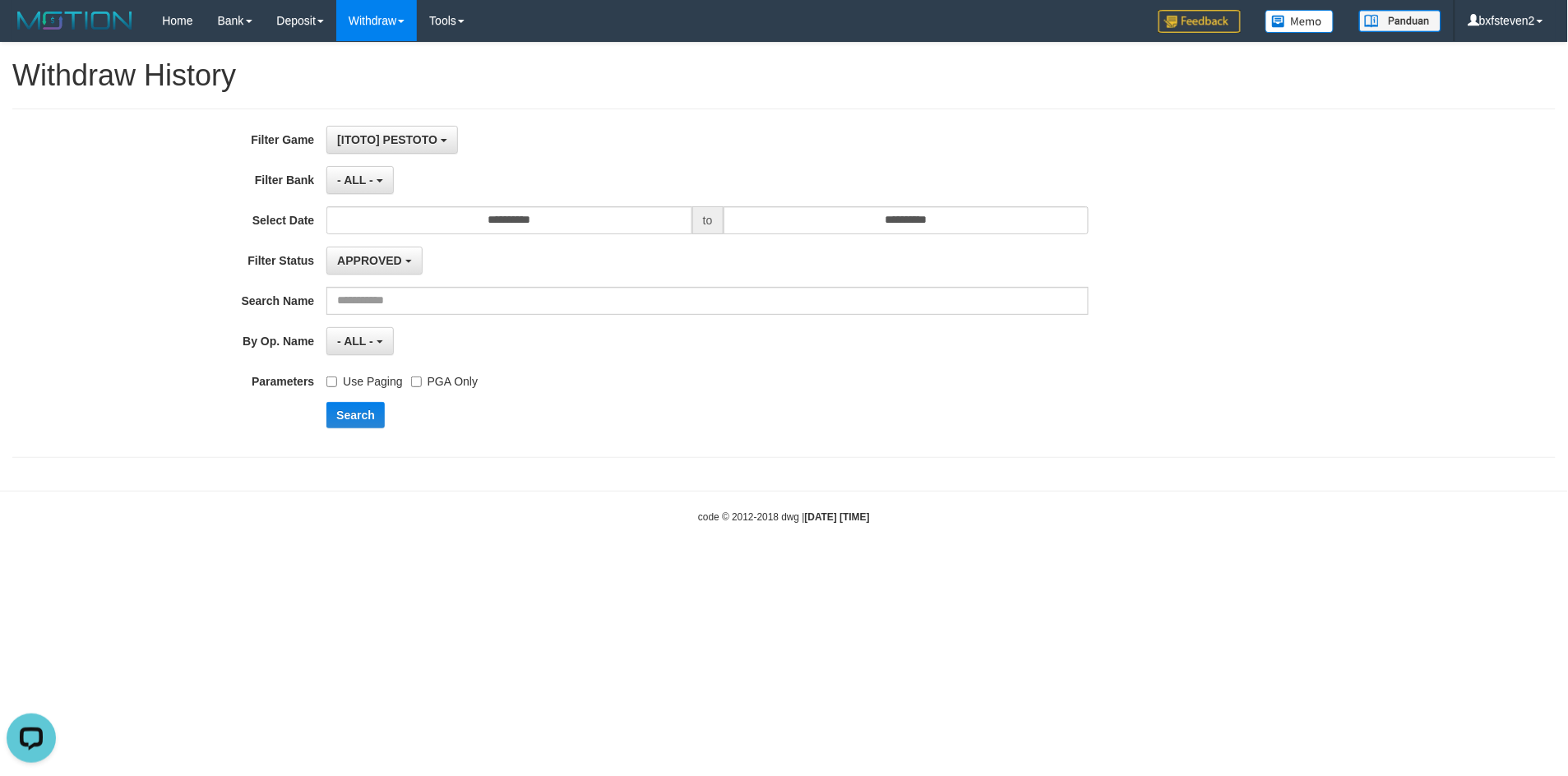 drag, startPoint x: 708, startPoint y: 494, endPoint x: 307, endPoint y: 437, distance: 405.03086 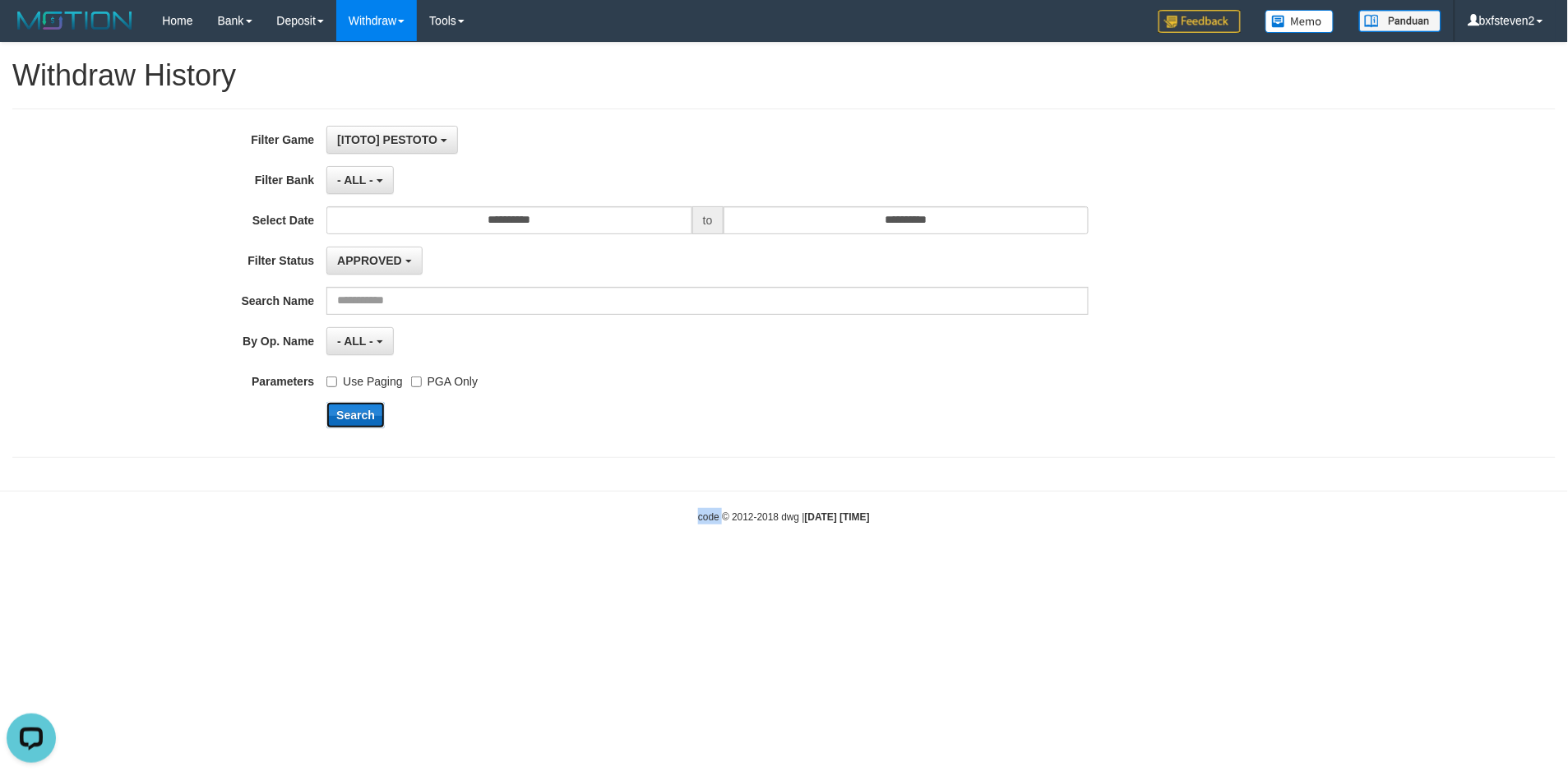 click on "Search" at bounding box center (355, 415) 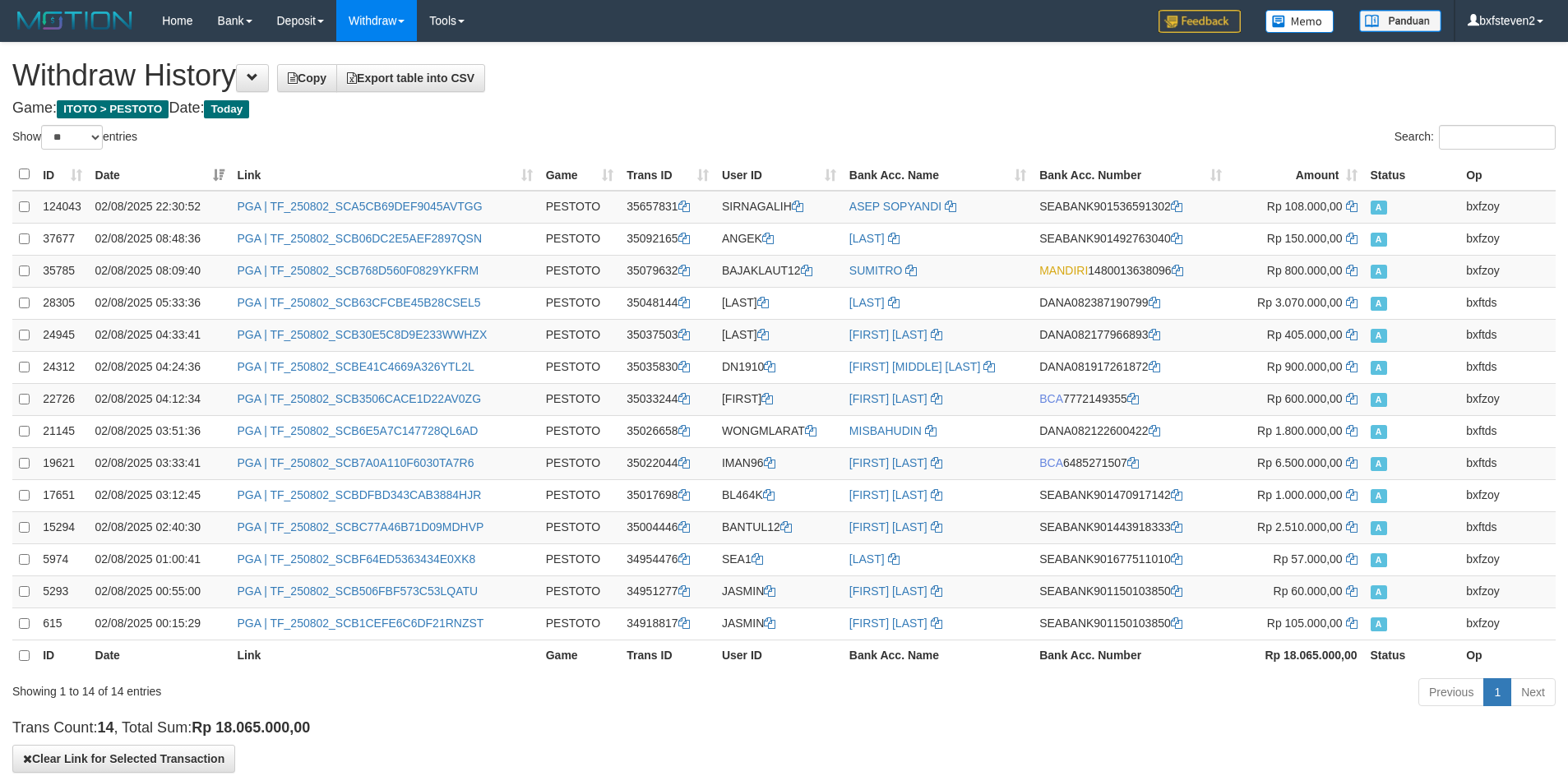 select on "**" 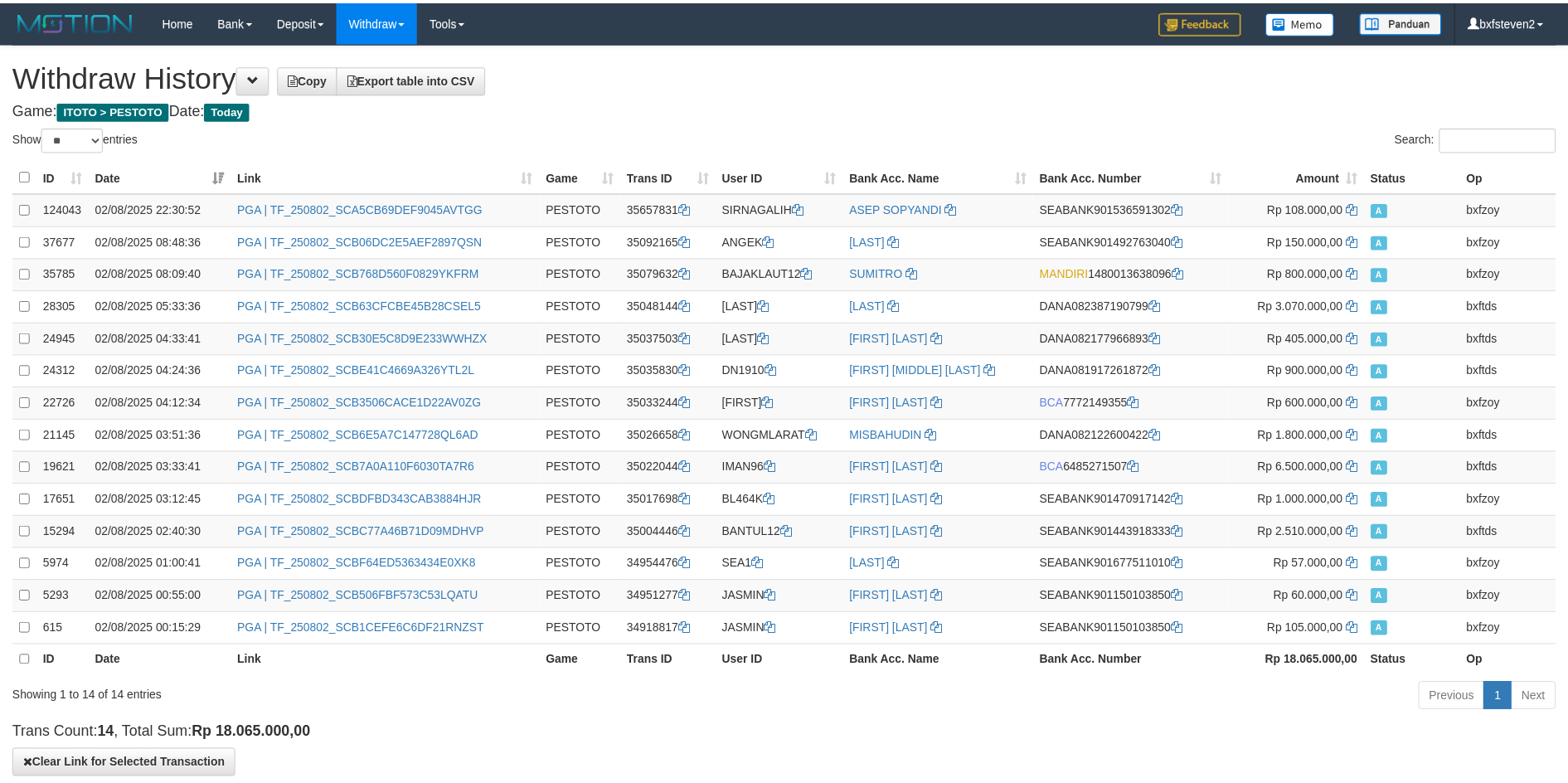 scroll, scrollTop: 0, scrollLeft: 0, axis: both 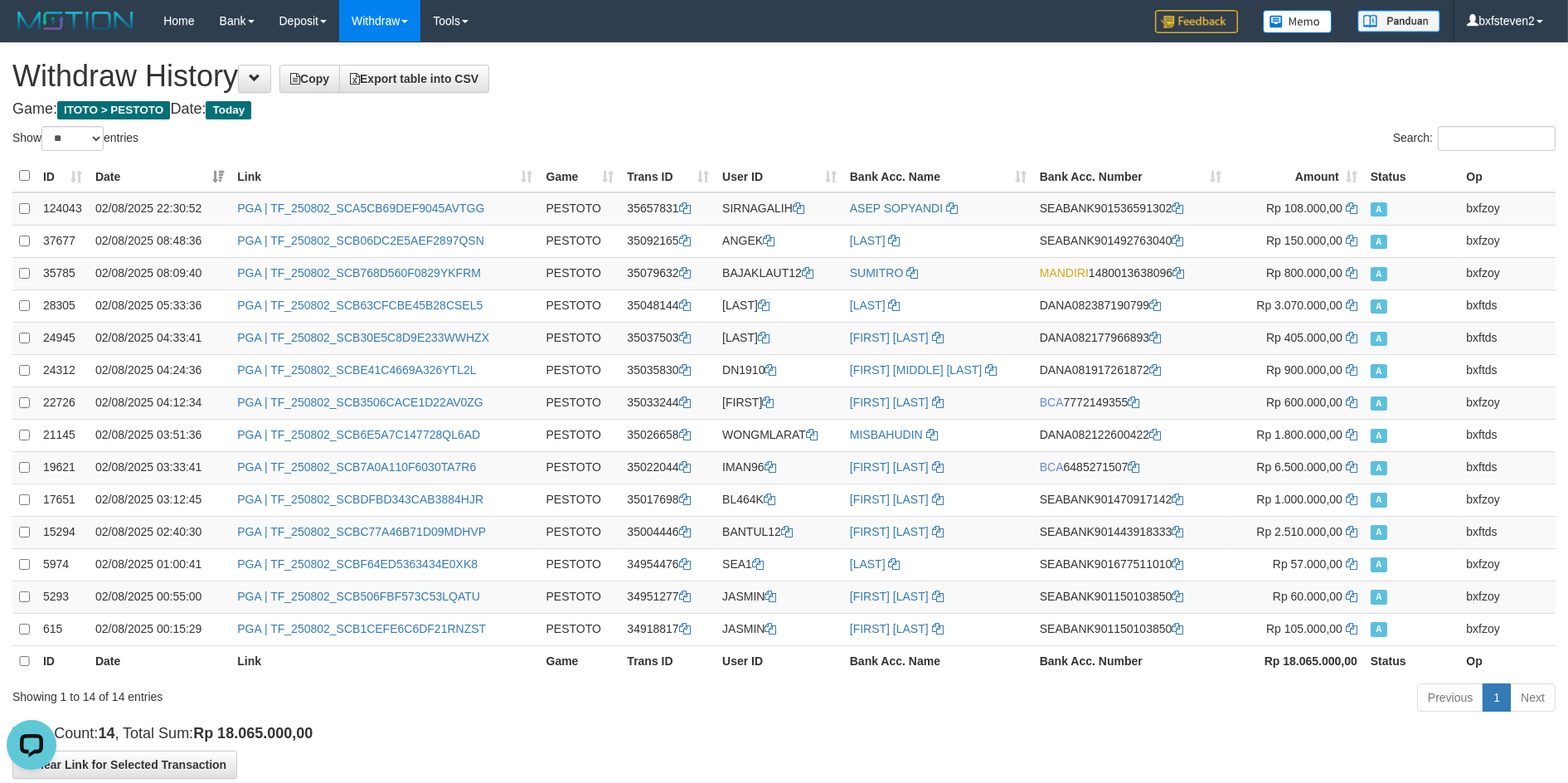 click on "Rp 18.065.000,00" at bounding box center [253, 733] 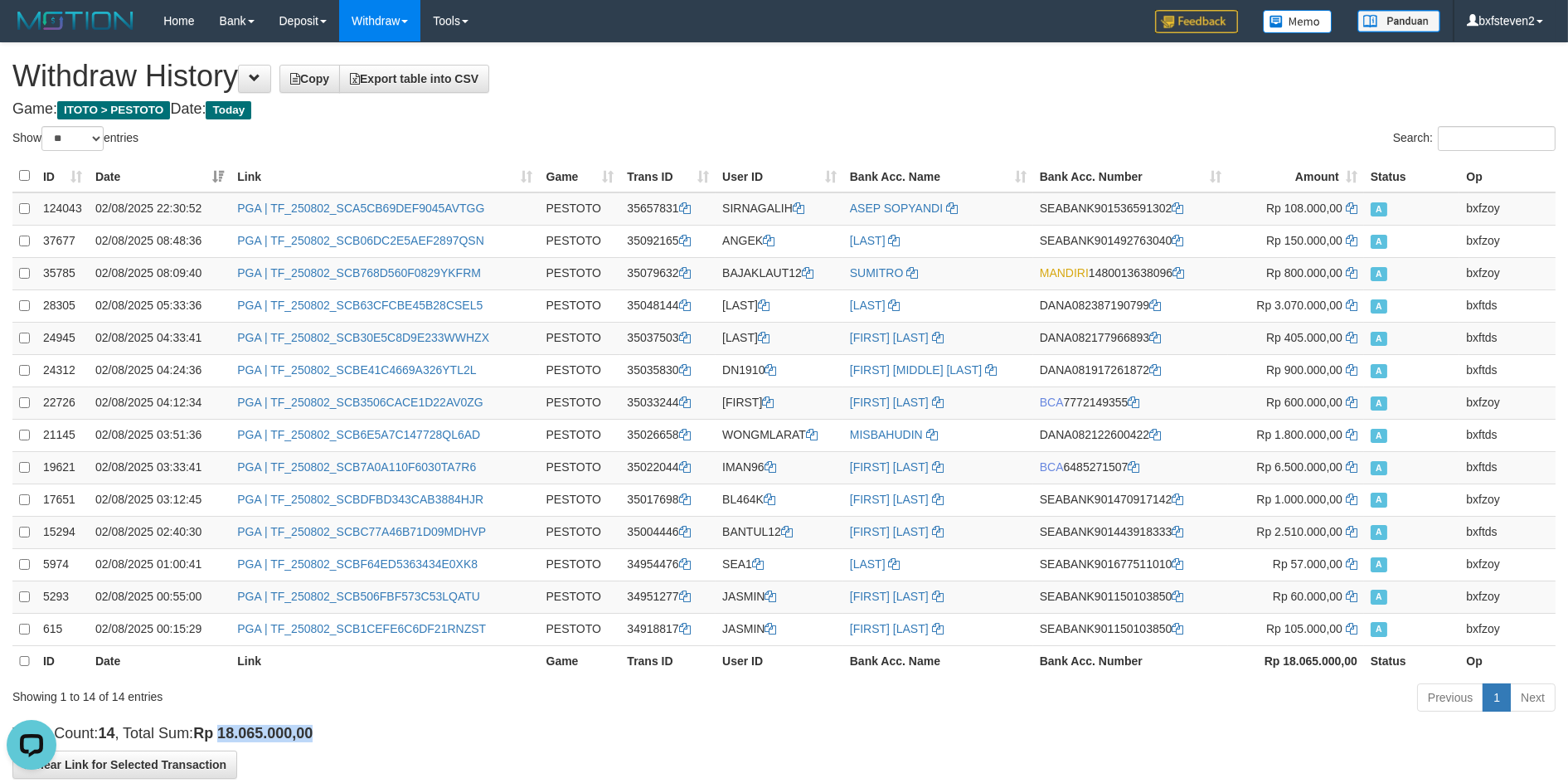 click on "Rp 18.065.000,00" at bounding box center (253, 733) 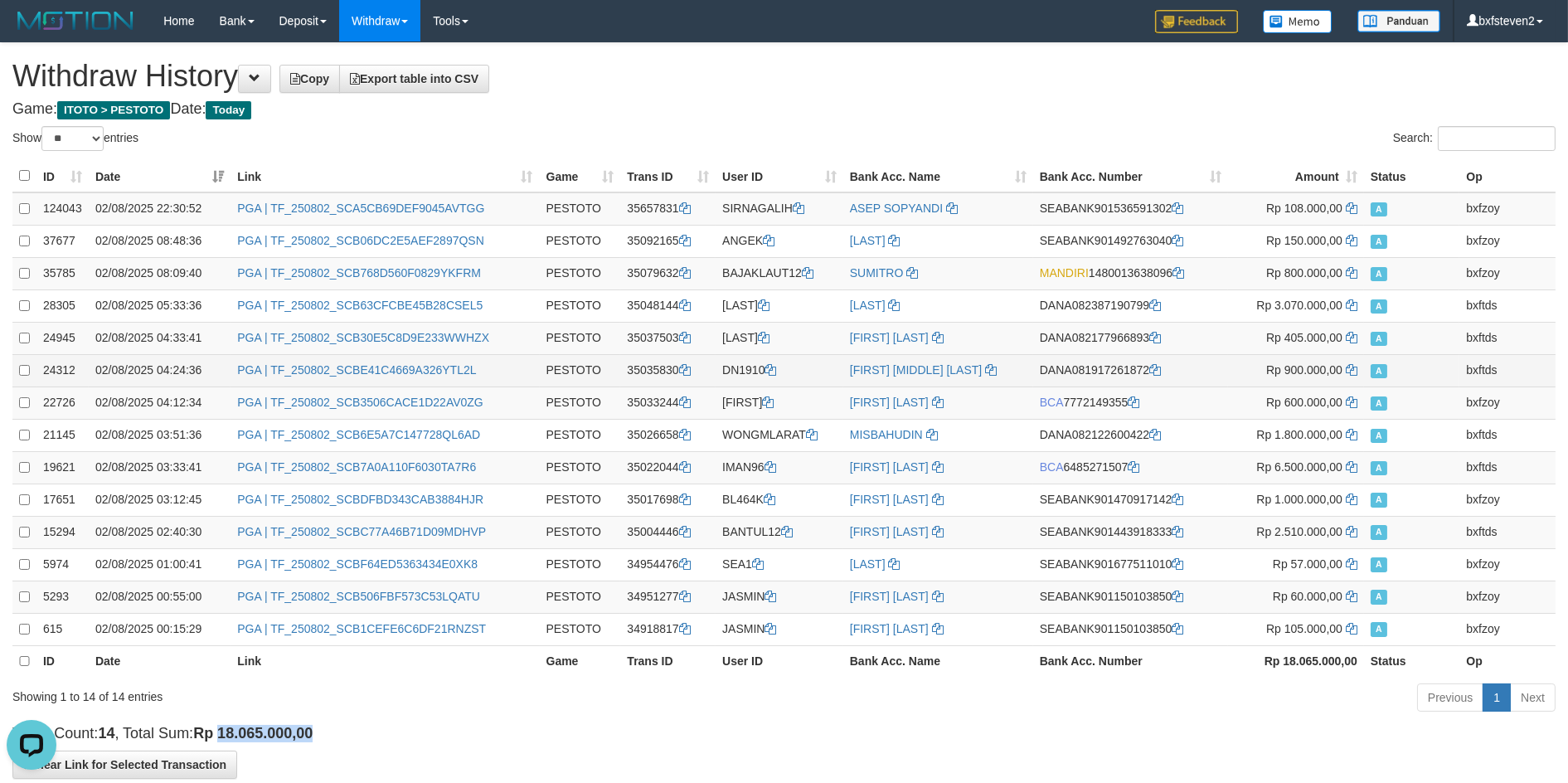 copy on "18.065.000,00" 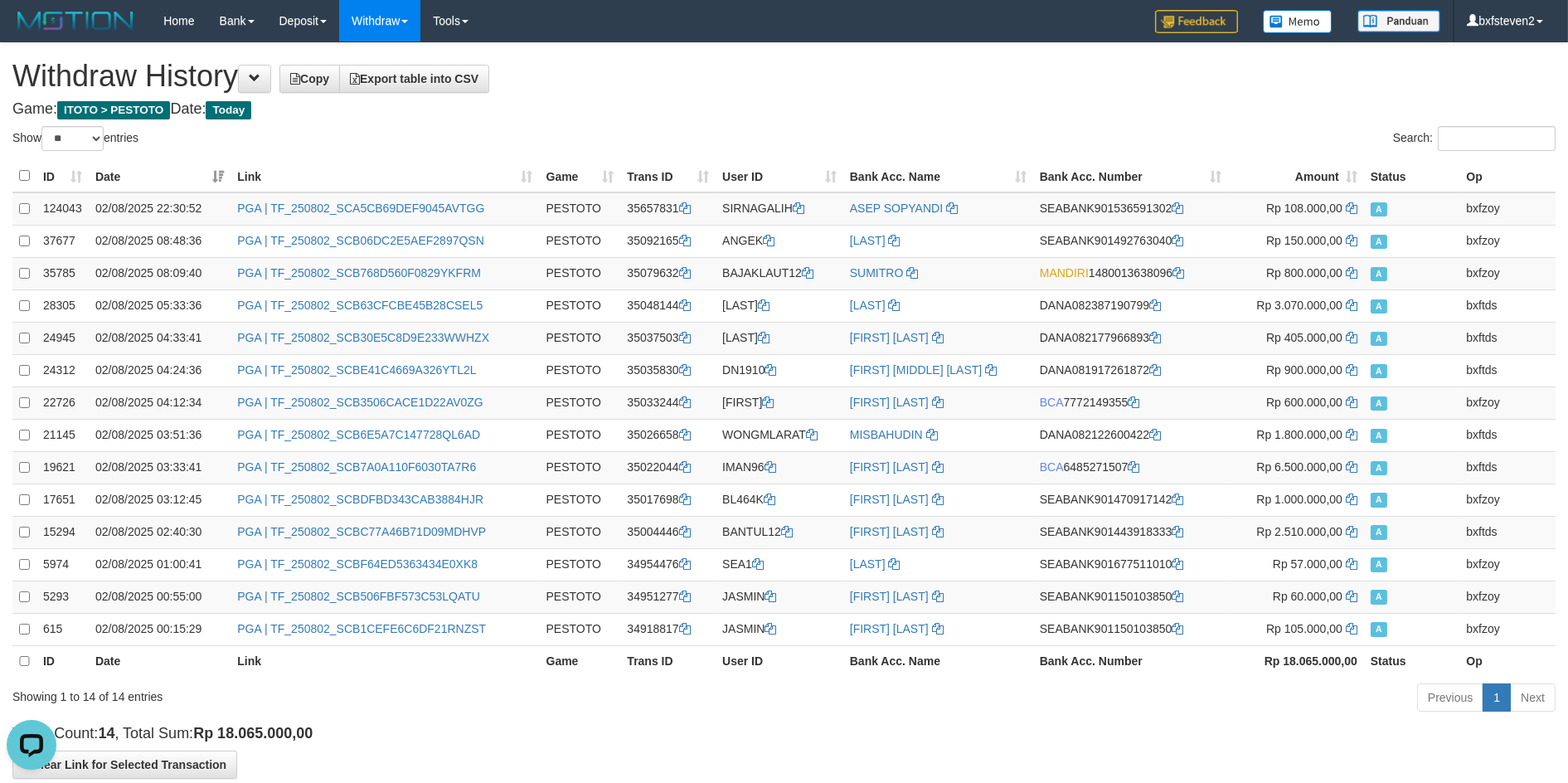 click on "Search:" at bounding box center (1177, 140) 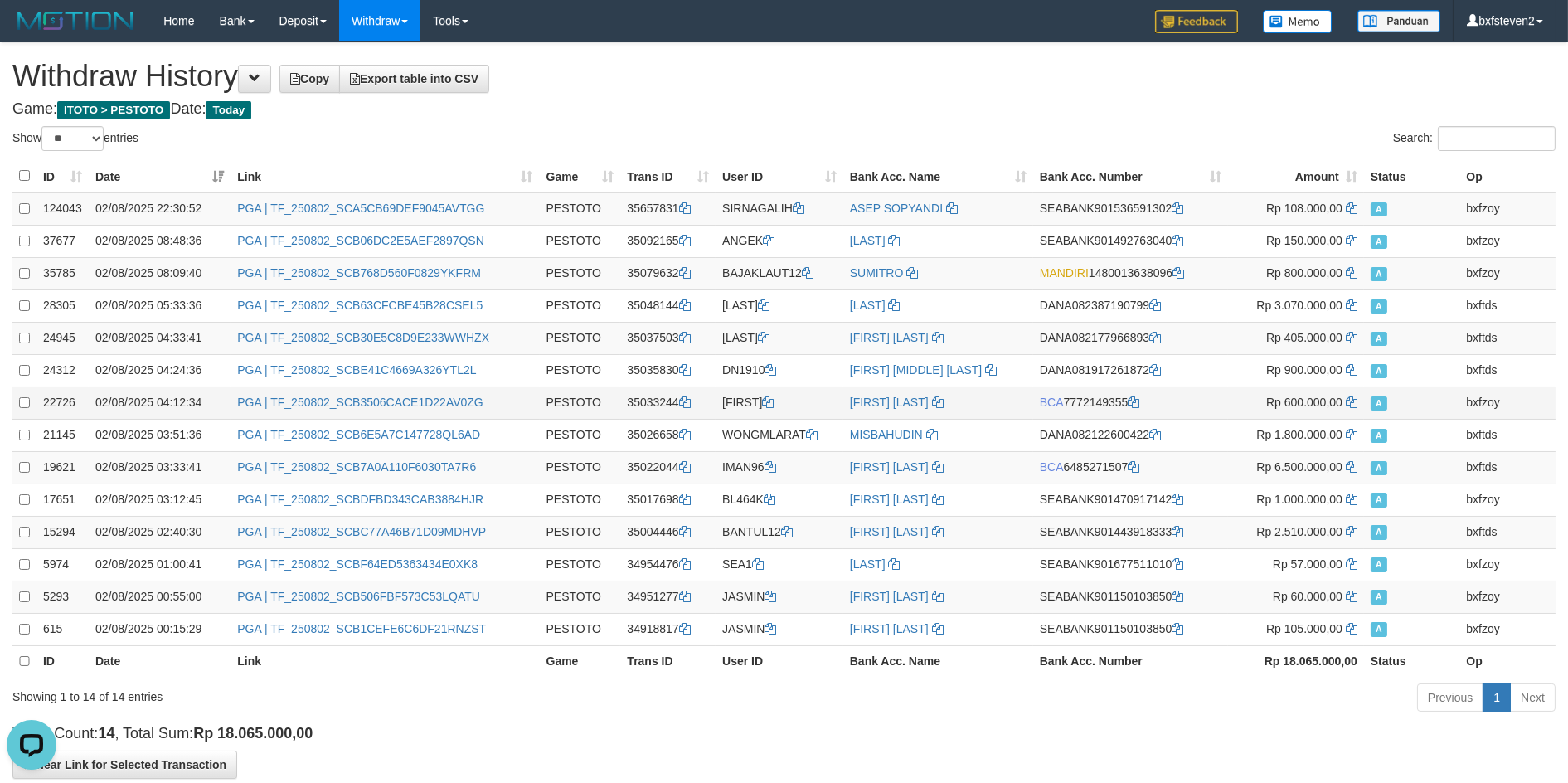 drag, startPoint x: 1124, startPoint y: 493, endPoint x: 1107, endPoint y: 427, distance: 68.15424 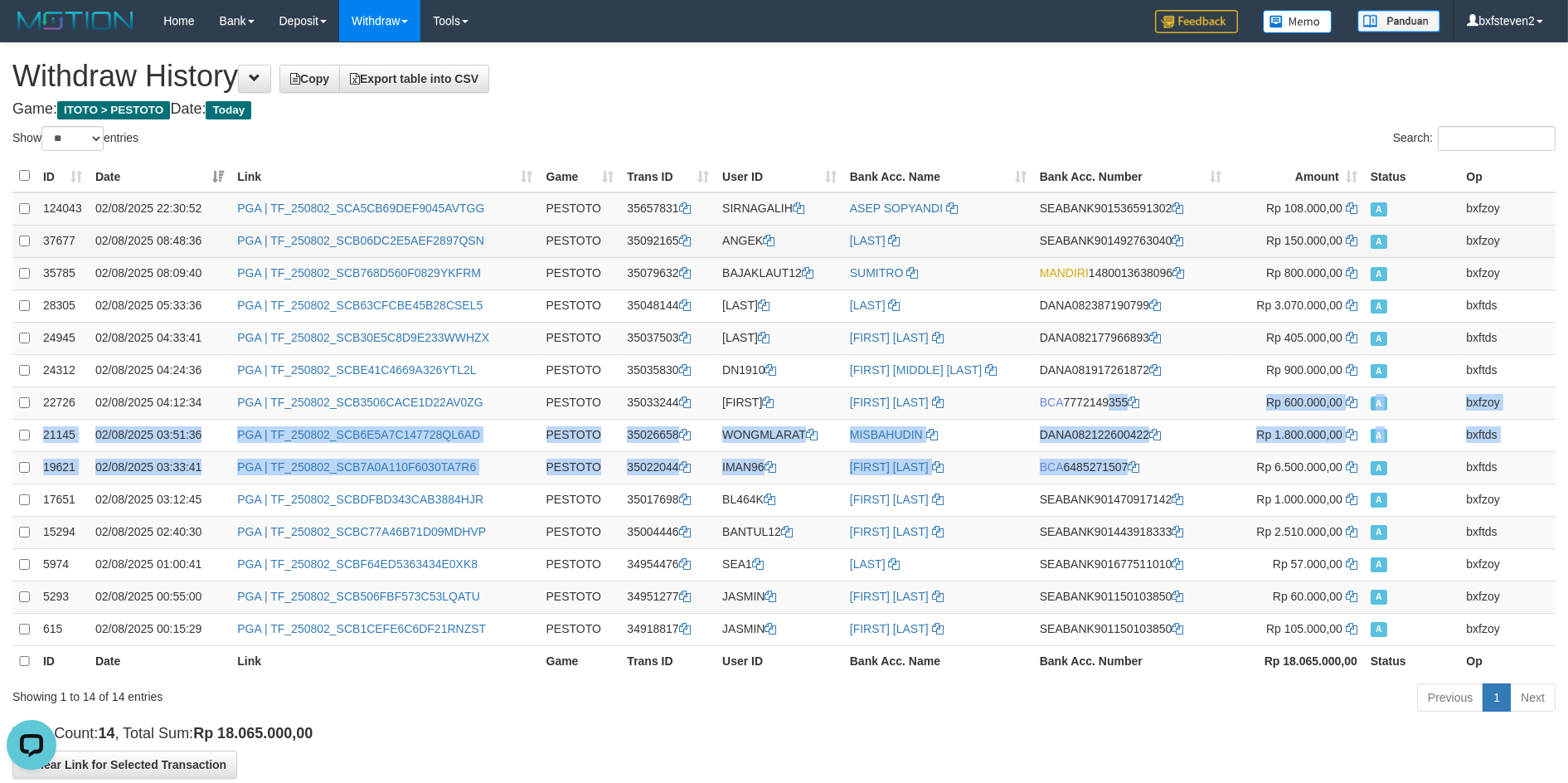 drag, startPoint x: 1489, startPoint y: 92, endPoint x: 951, endPoint y: 249, distance: 560.44 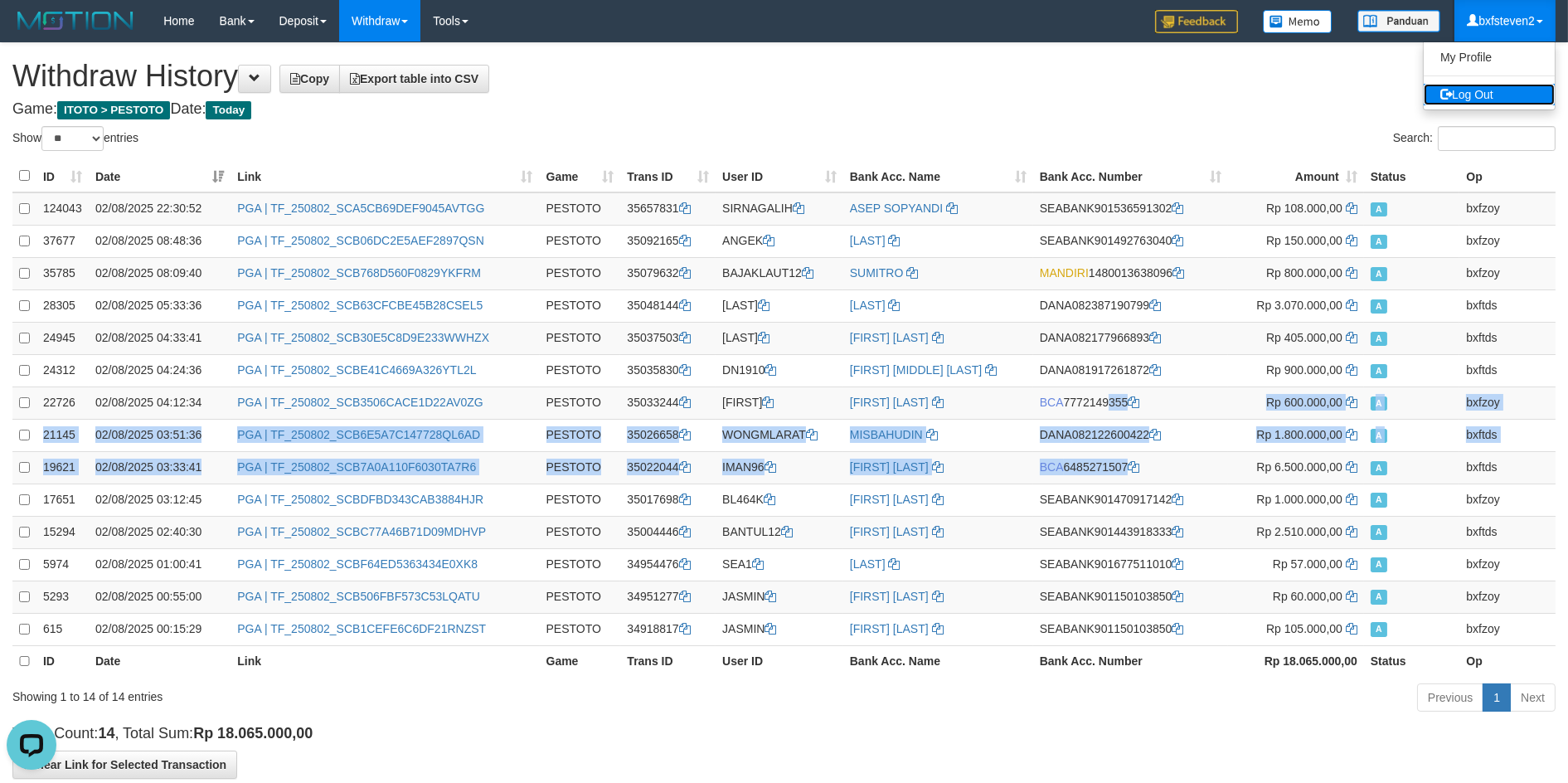 click on "Log Out" at bounding box center [1489, 95] 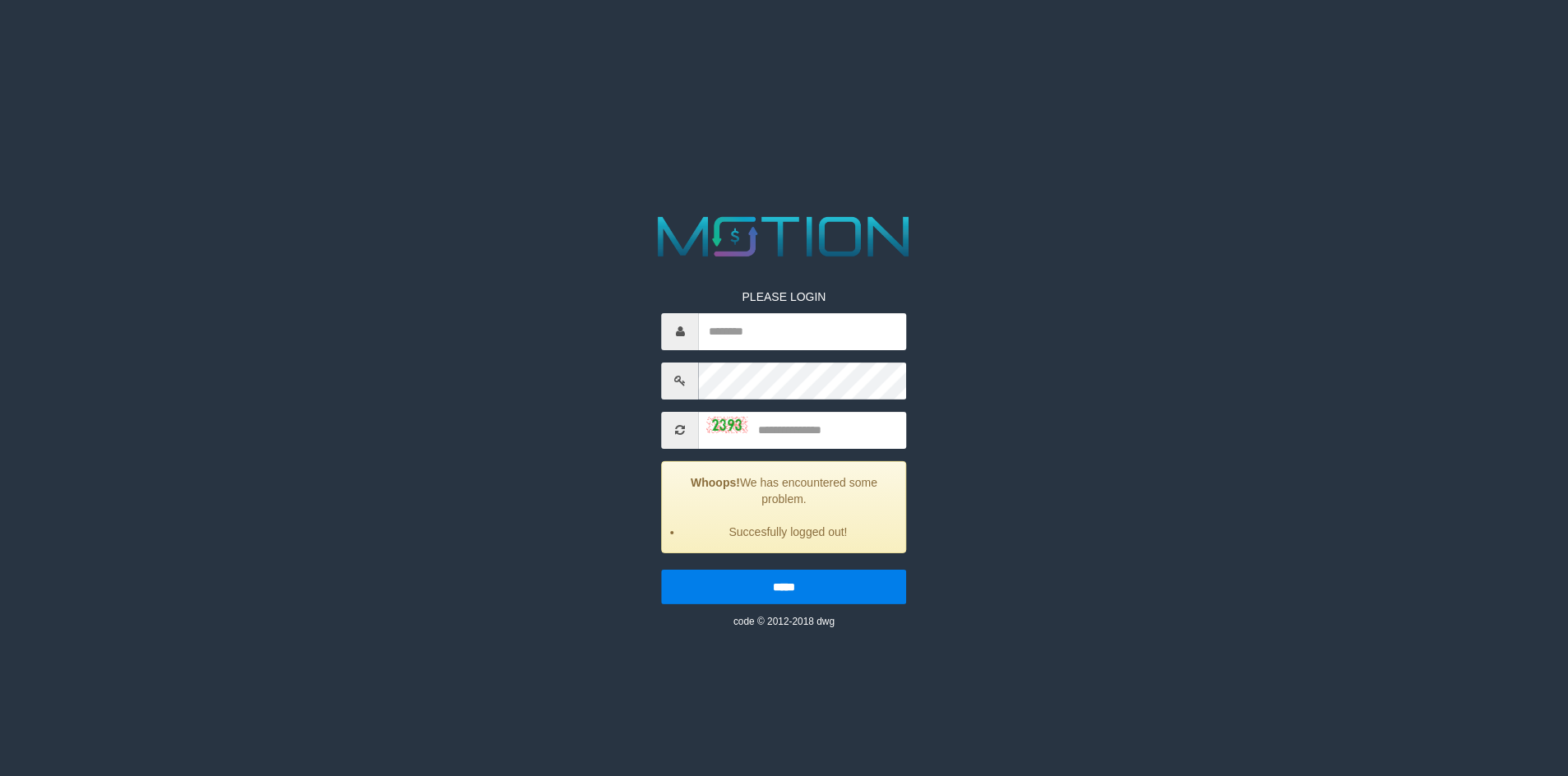 scroll, scrollTop: 0, scrollLeft: 0, axis: both 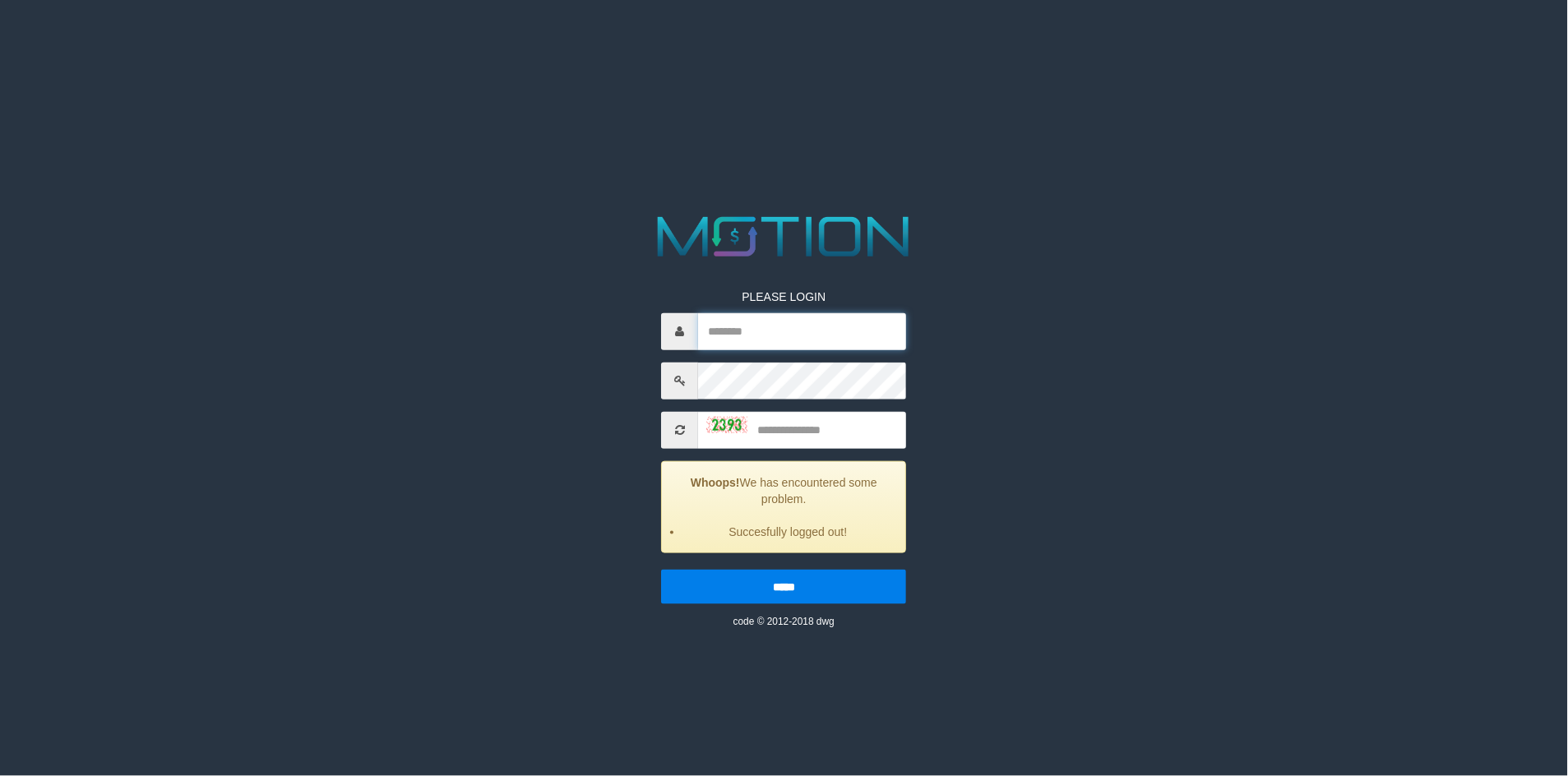 click at bounding box center [803, 331] 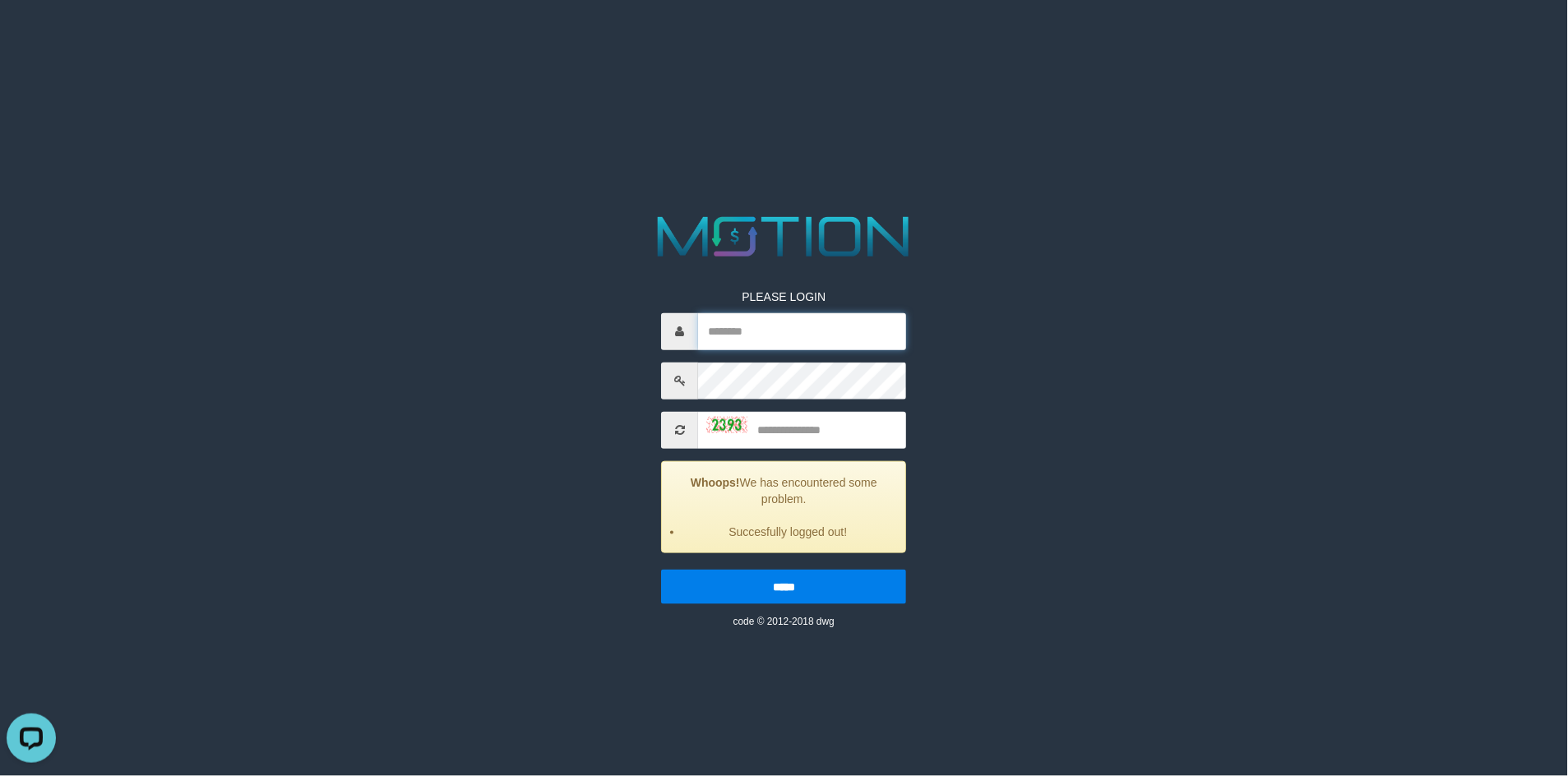 scroll, scrollTop: 0, scrollLeft: 0, axis: both 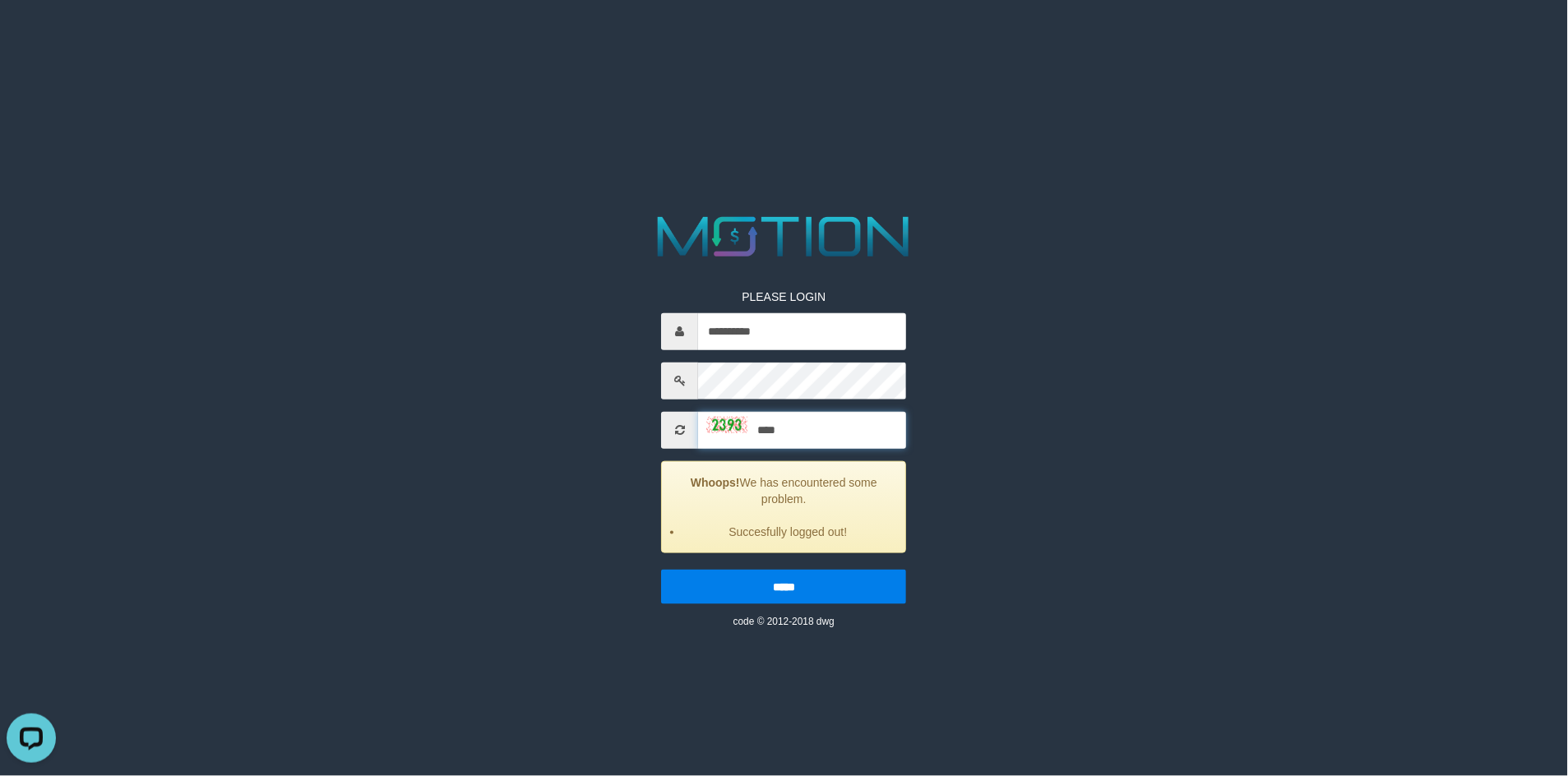 type on "****" 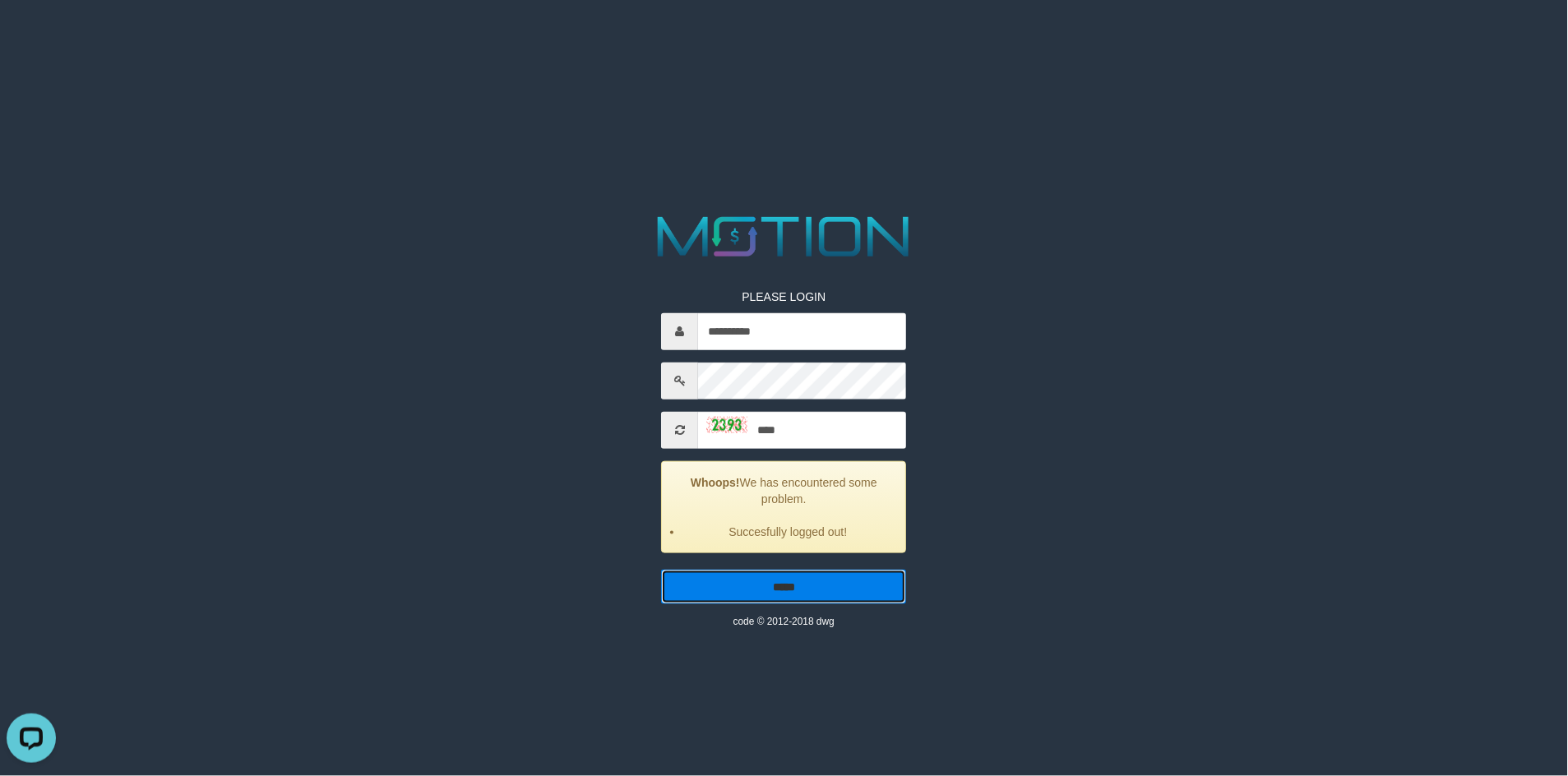 click on "*****" at bounding box center [784, 587] 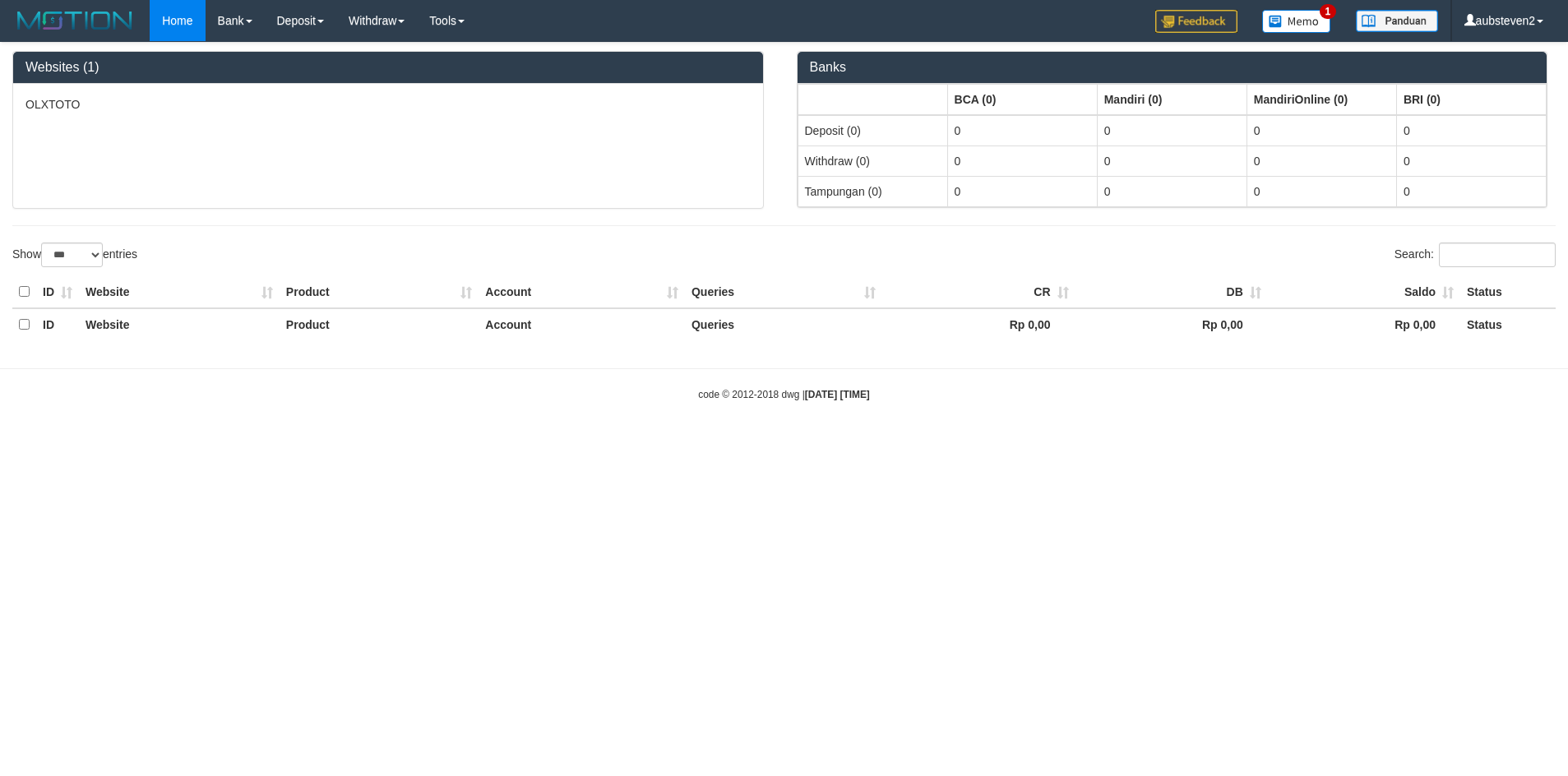 select on "***" 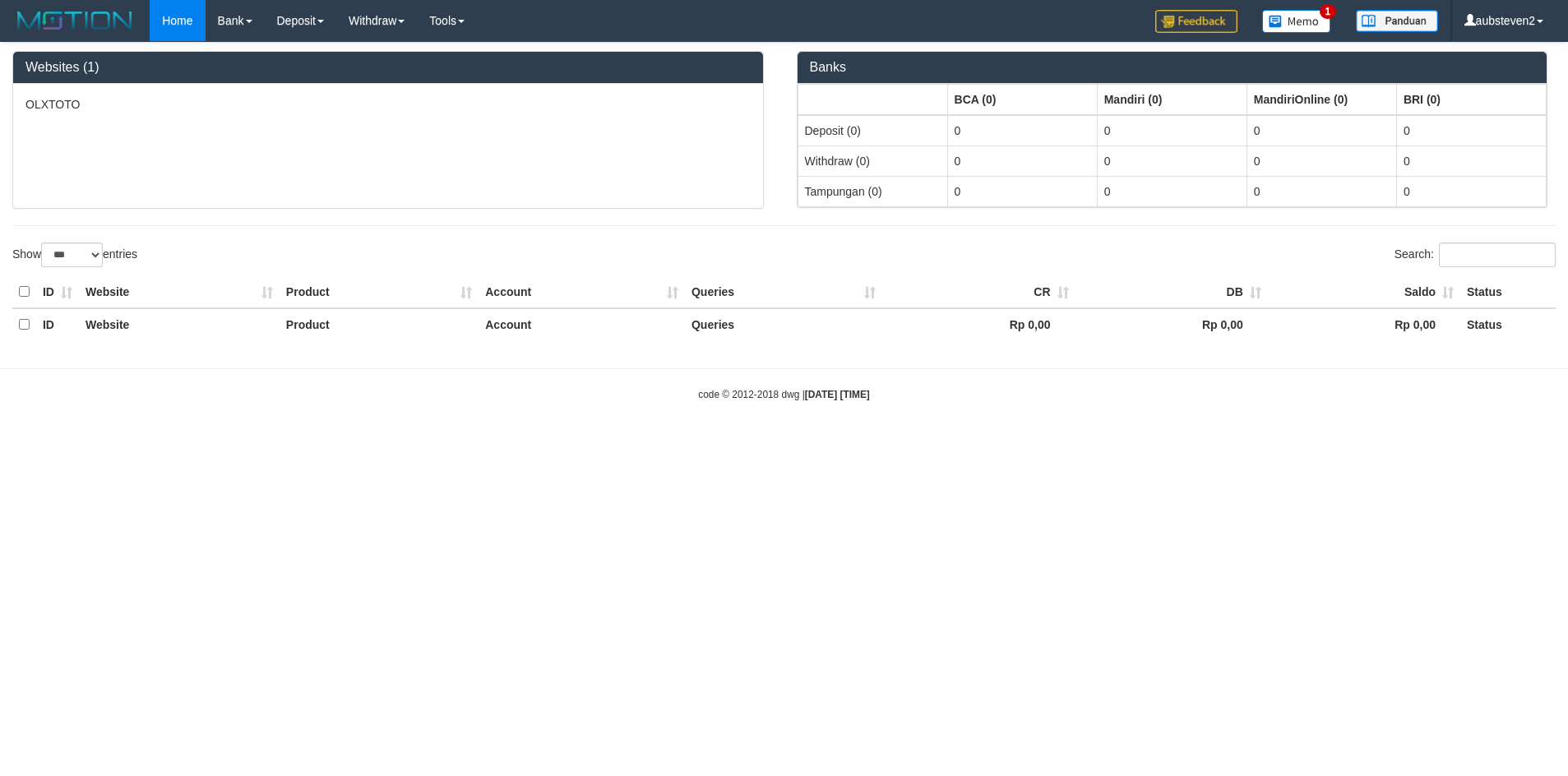 scroll, scrollTop: 0, scrollLeft: 0, axis: both 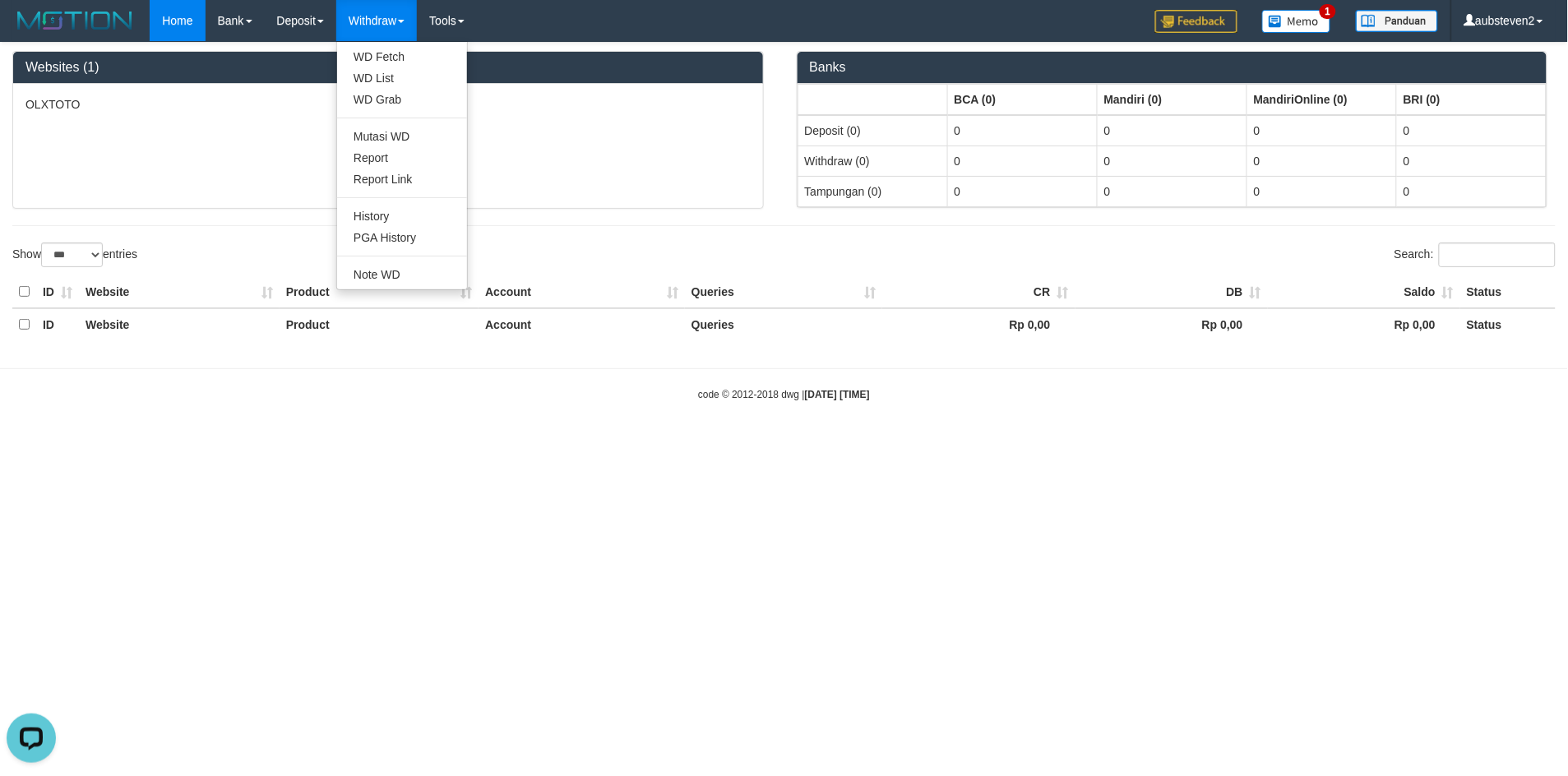 drag, startPoint x: 389, startPoint y: 256, endPoint x: 395, endPoint y: 223, distance: 33.54102 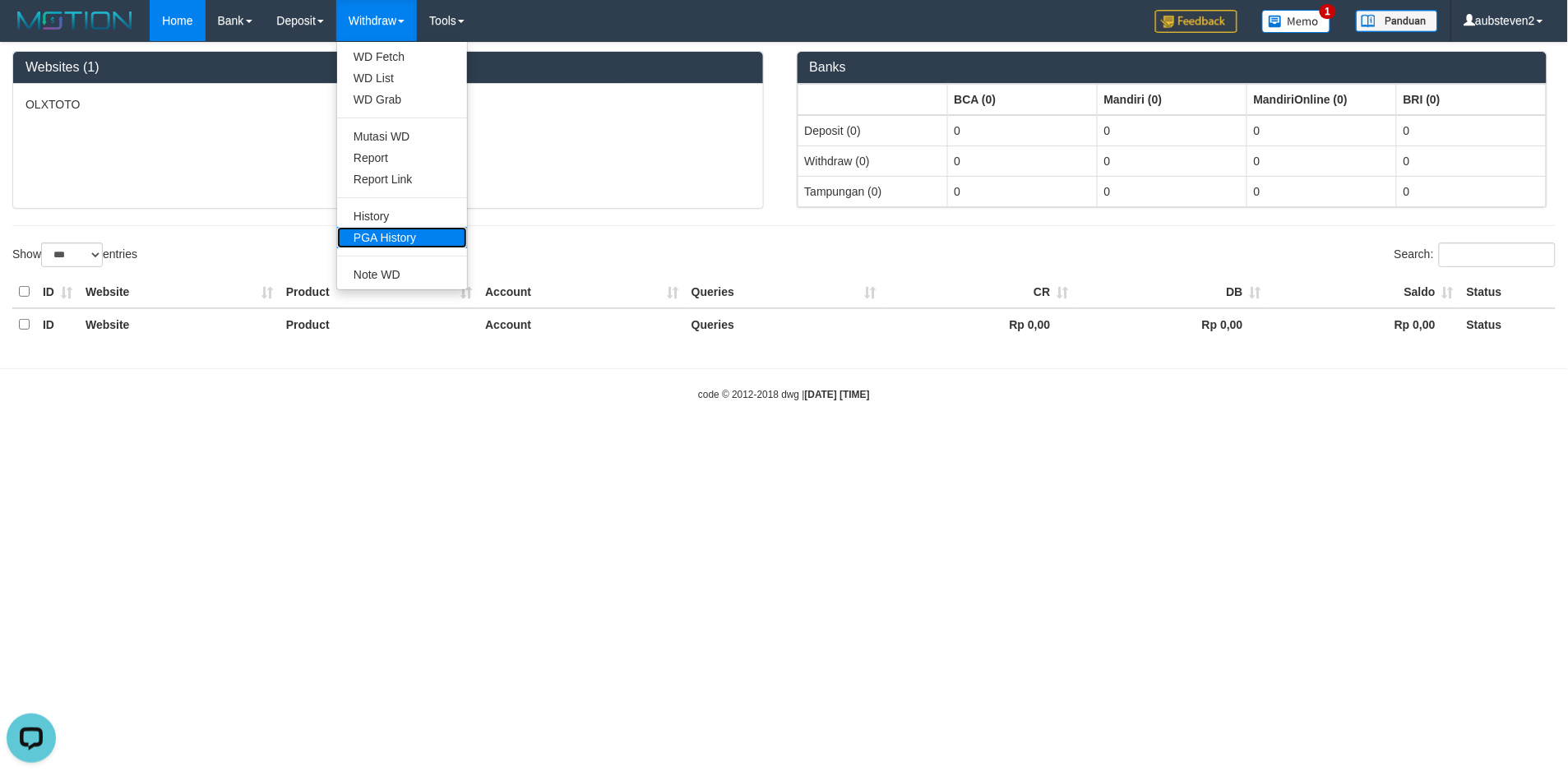 click on "PGA History" at bounding box center (402, 238) 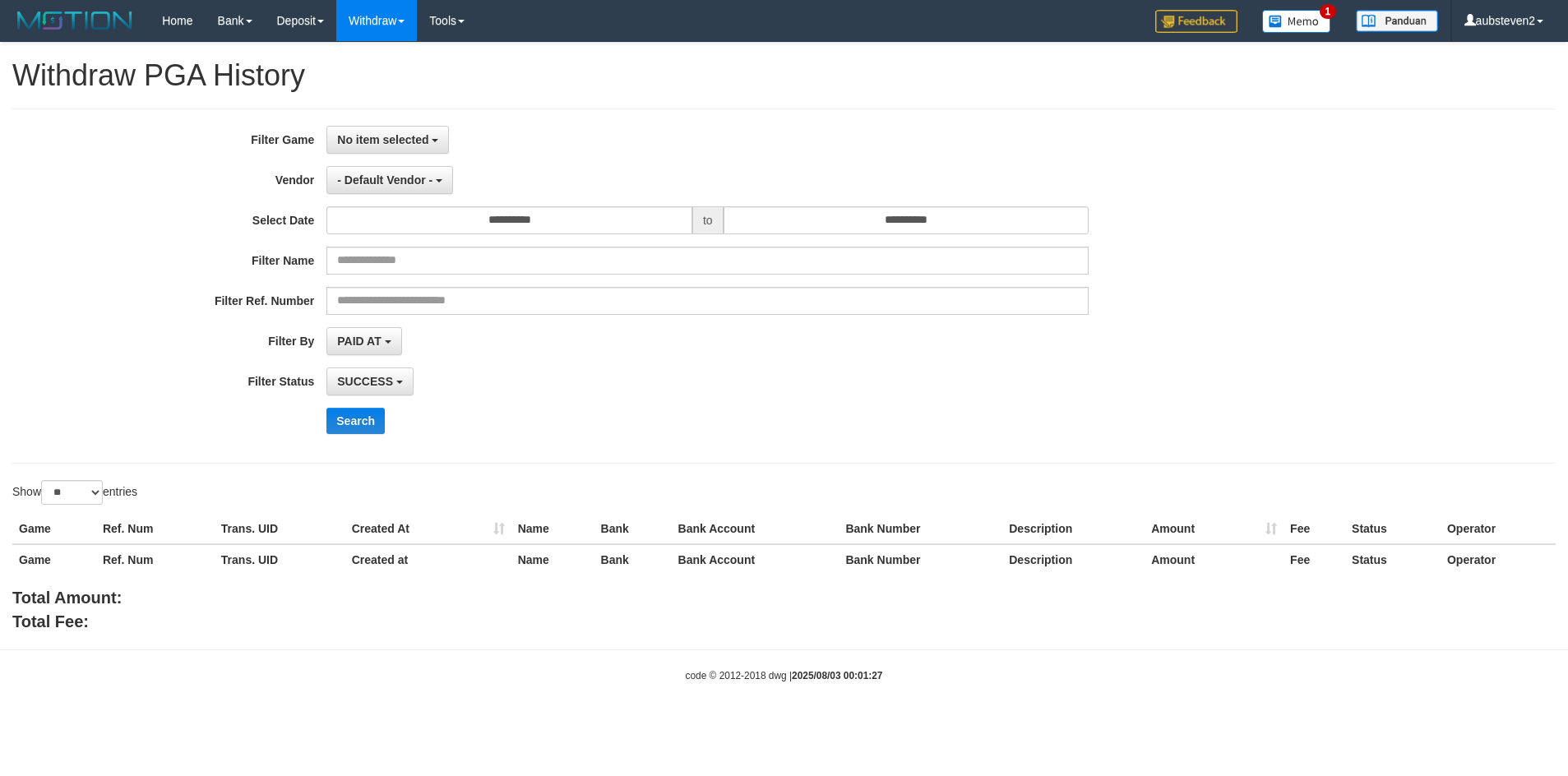 select 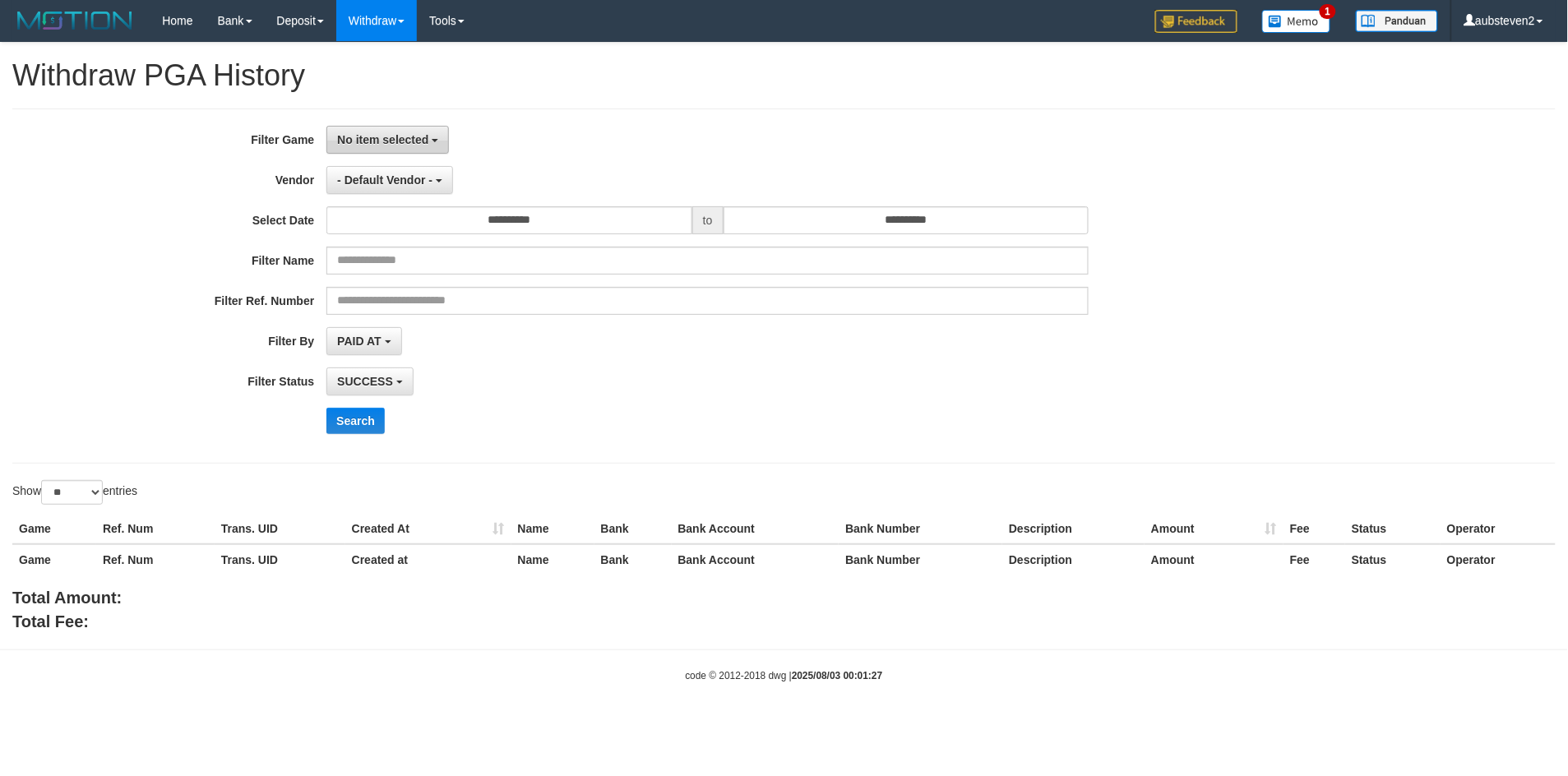 click on "No item selected" at bounding box center [382, 140] 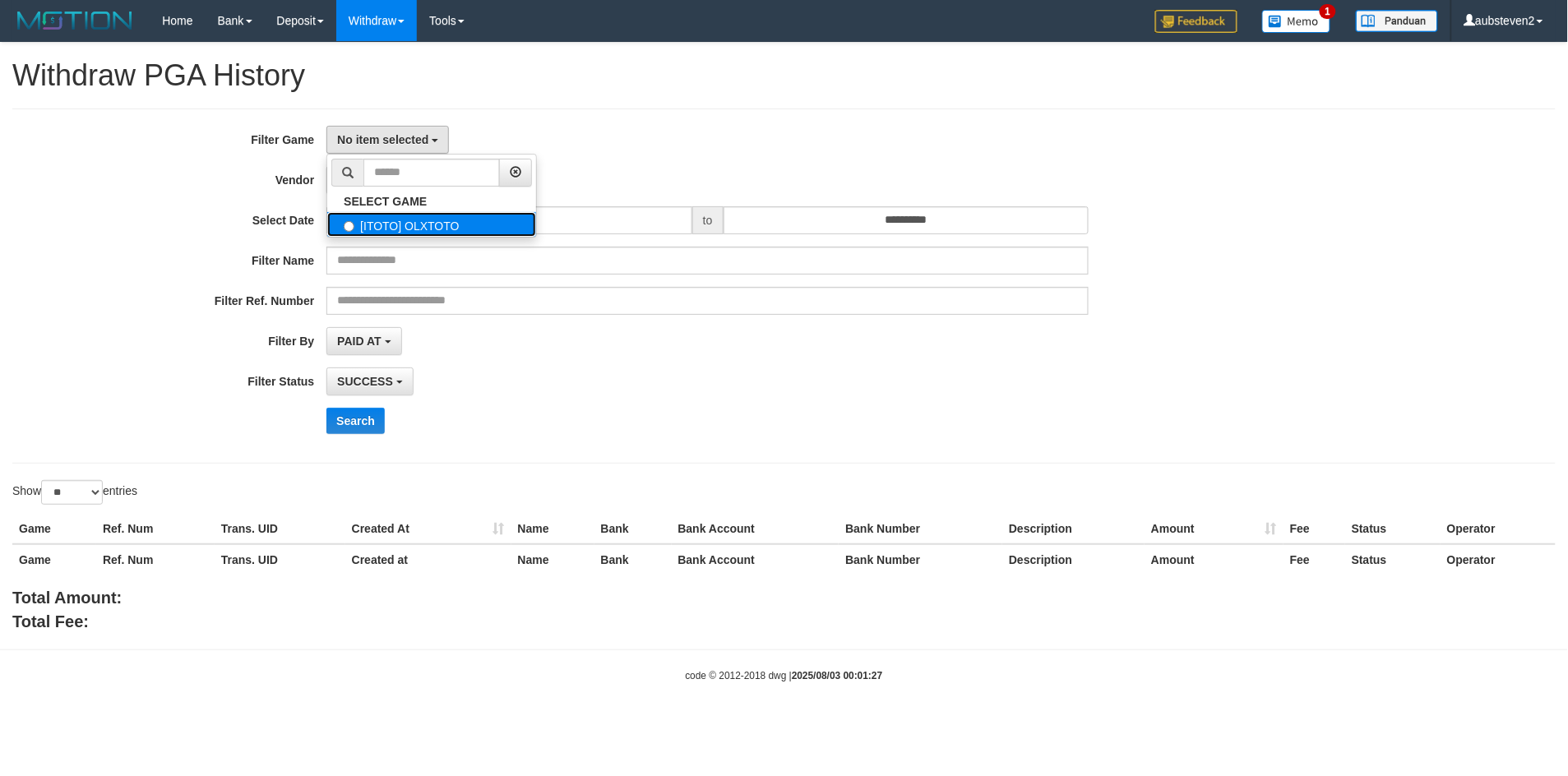 click on "[ITOTO] OLXTOTO" at bounding box center (432, 224) 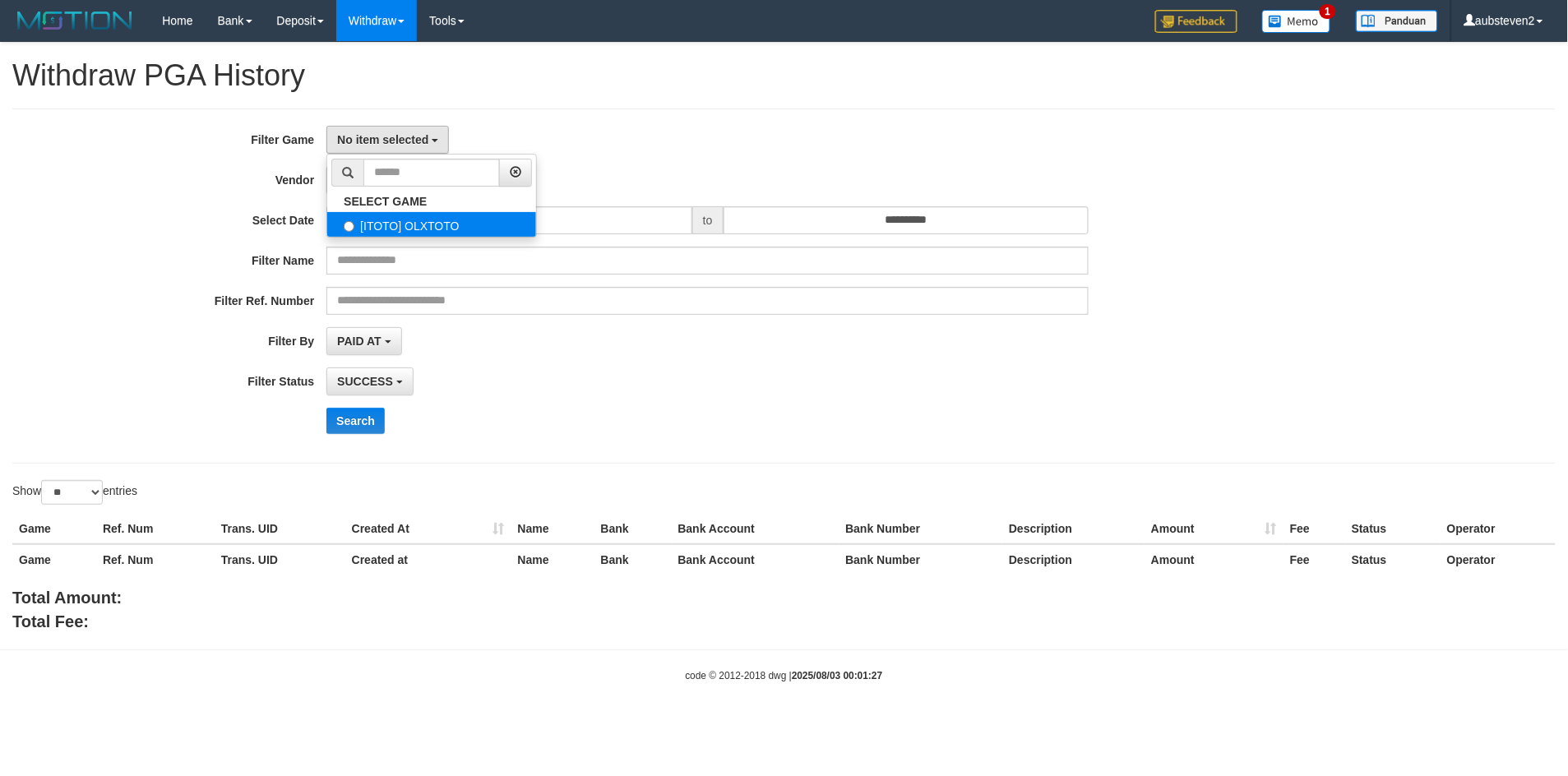 select on "***" 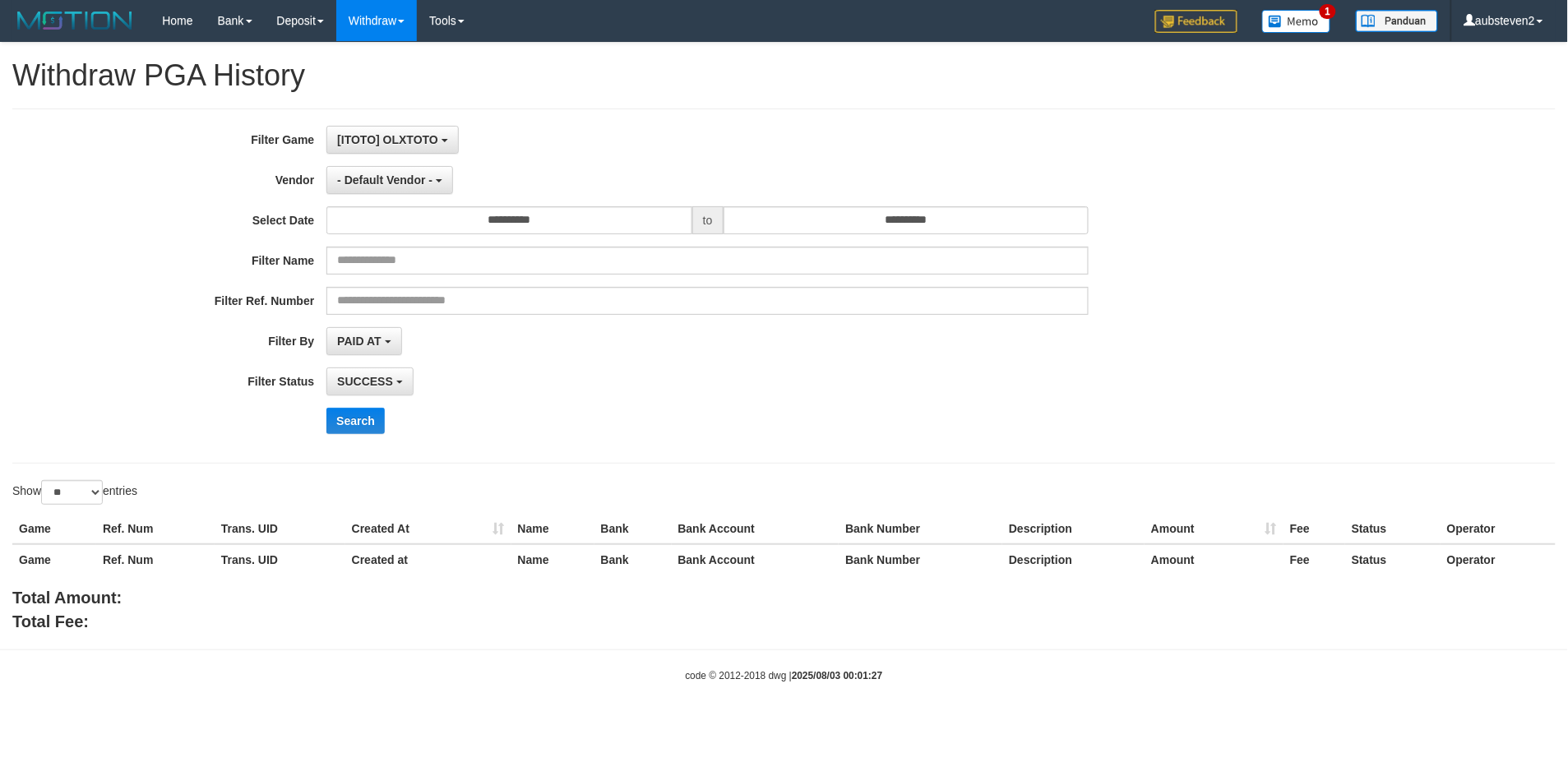 scroll, scrollTop: 14, scrollLeft: 0, axis: vertical 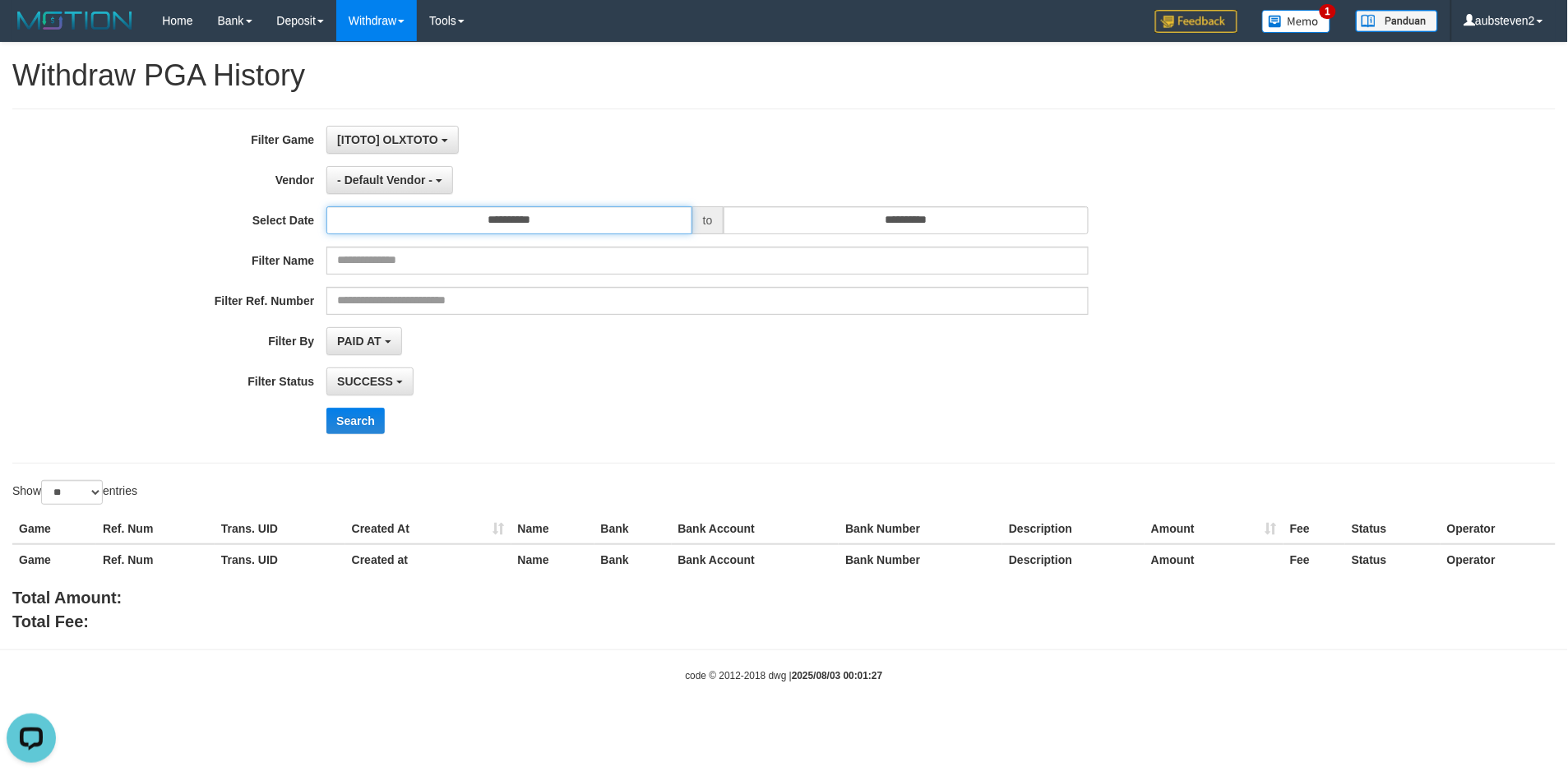click on "**********" at bounding box center [509, 220] 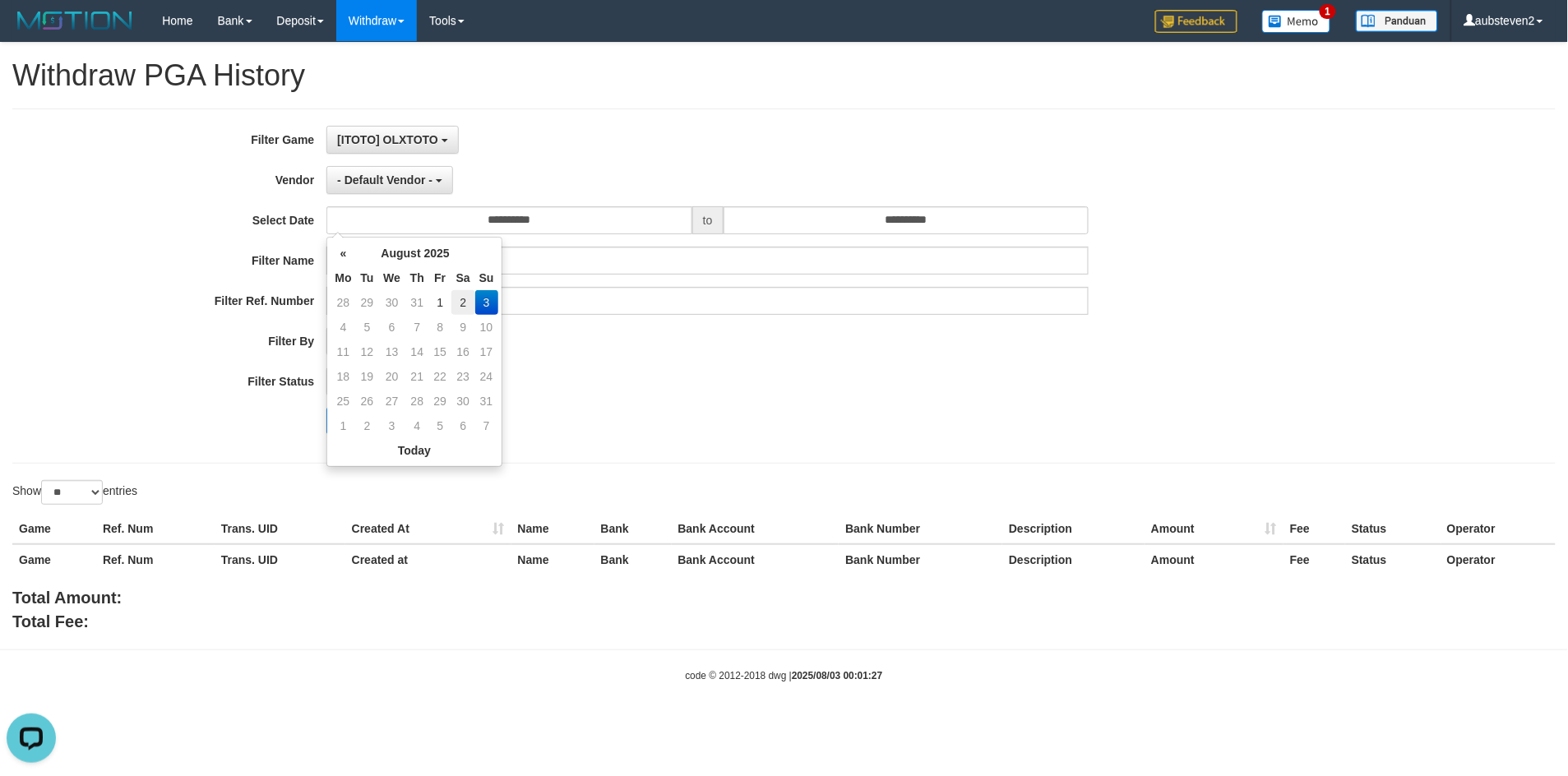 click on "2" at bounding box center (463, 303) 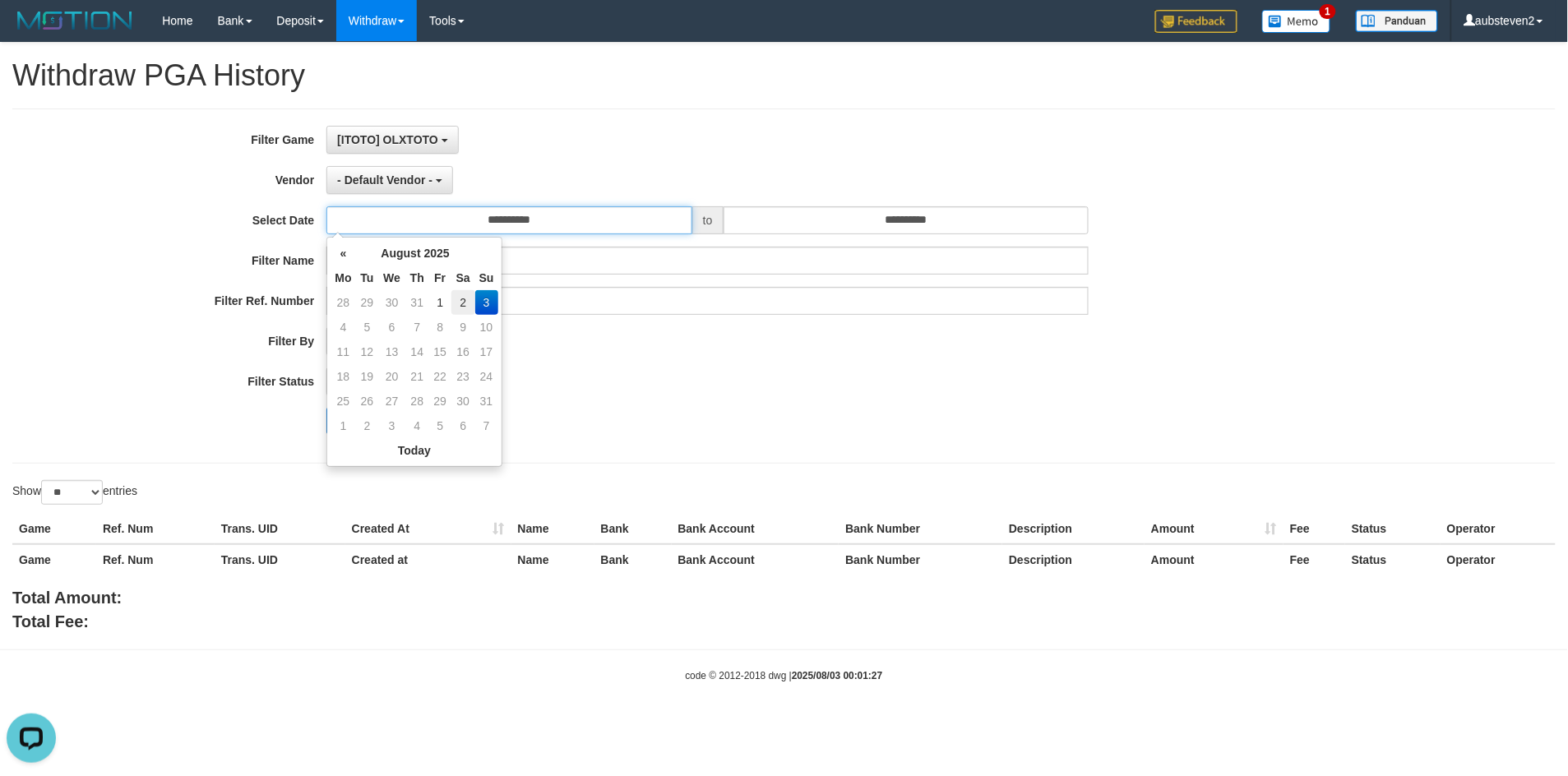 type on "**********" 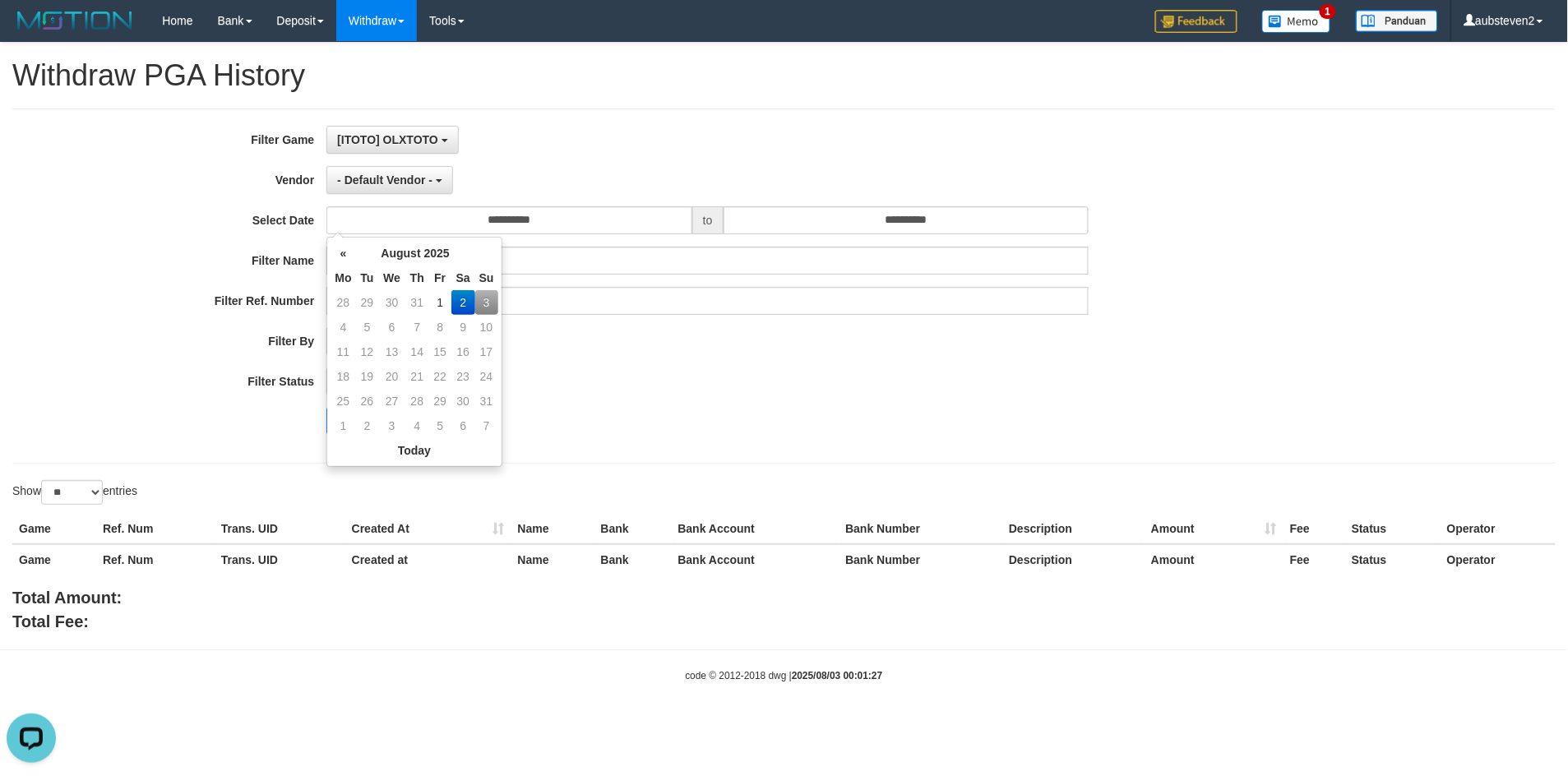 drag, startPoint x: 874, startPoint y: 427, endPoint x: 890, endPoint y: 332, distance: 96.33795 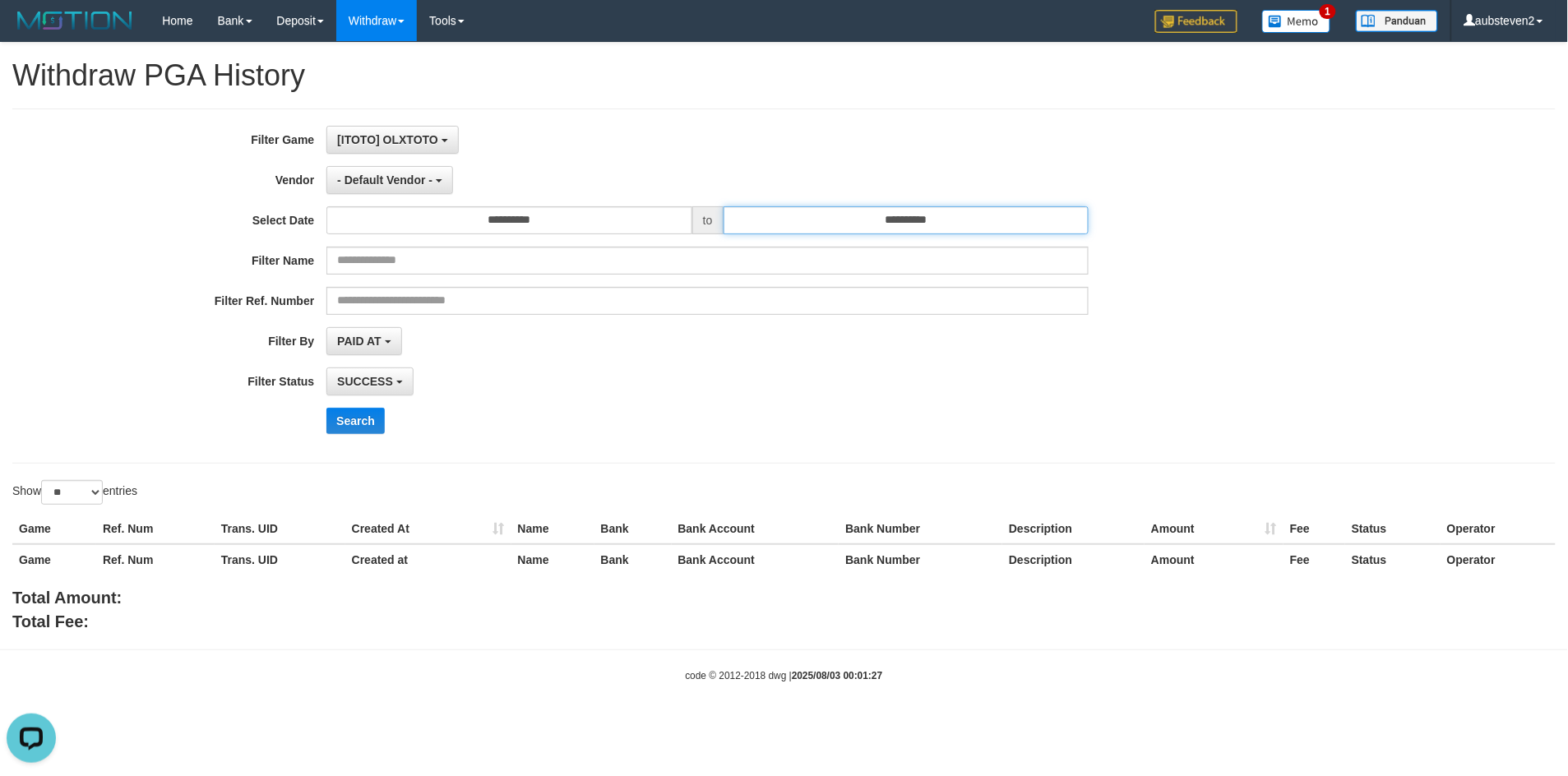 click on "**********" at bounding box center (906, 220) 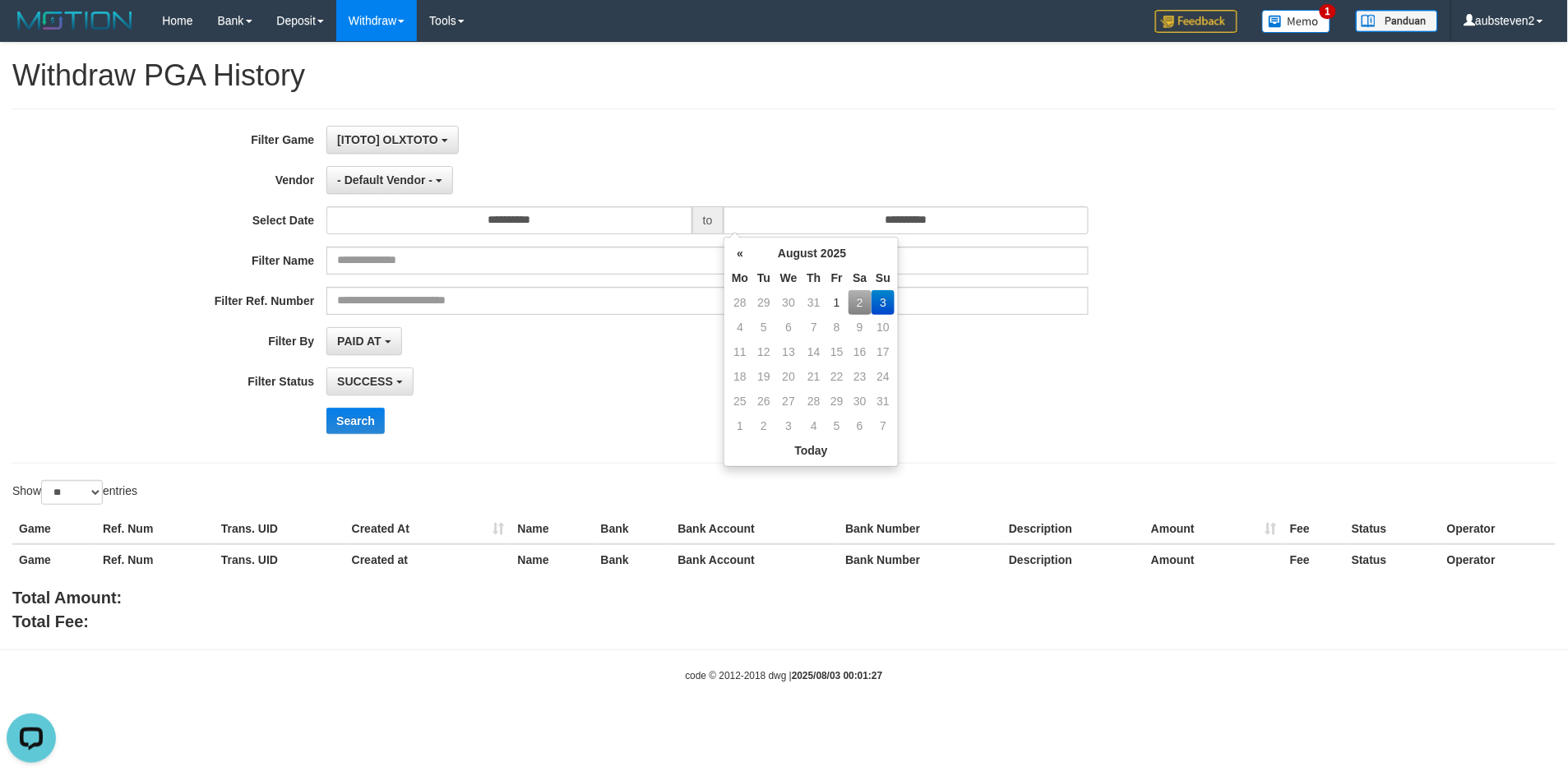 click on "2" at bounding box center (860, 303) 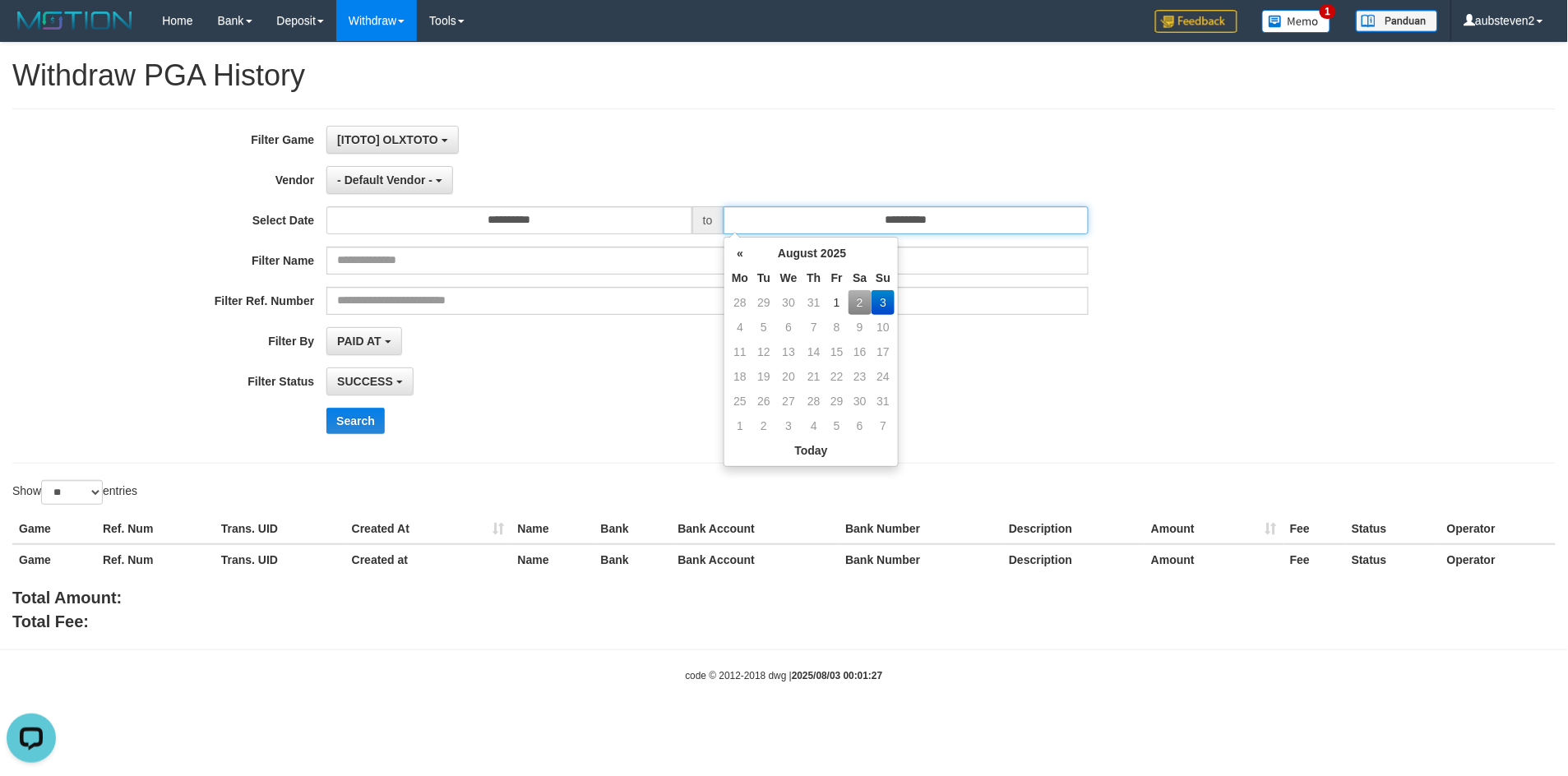 type on "**********" 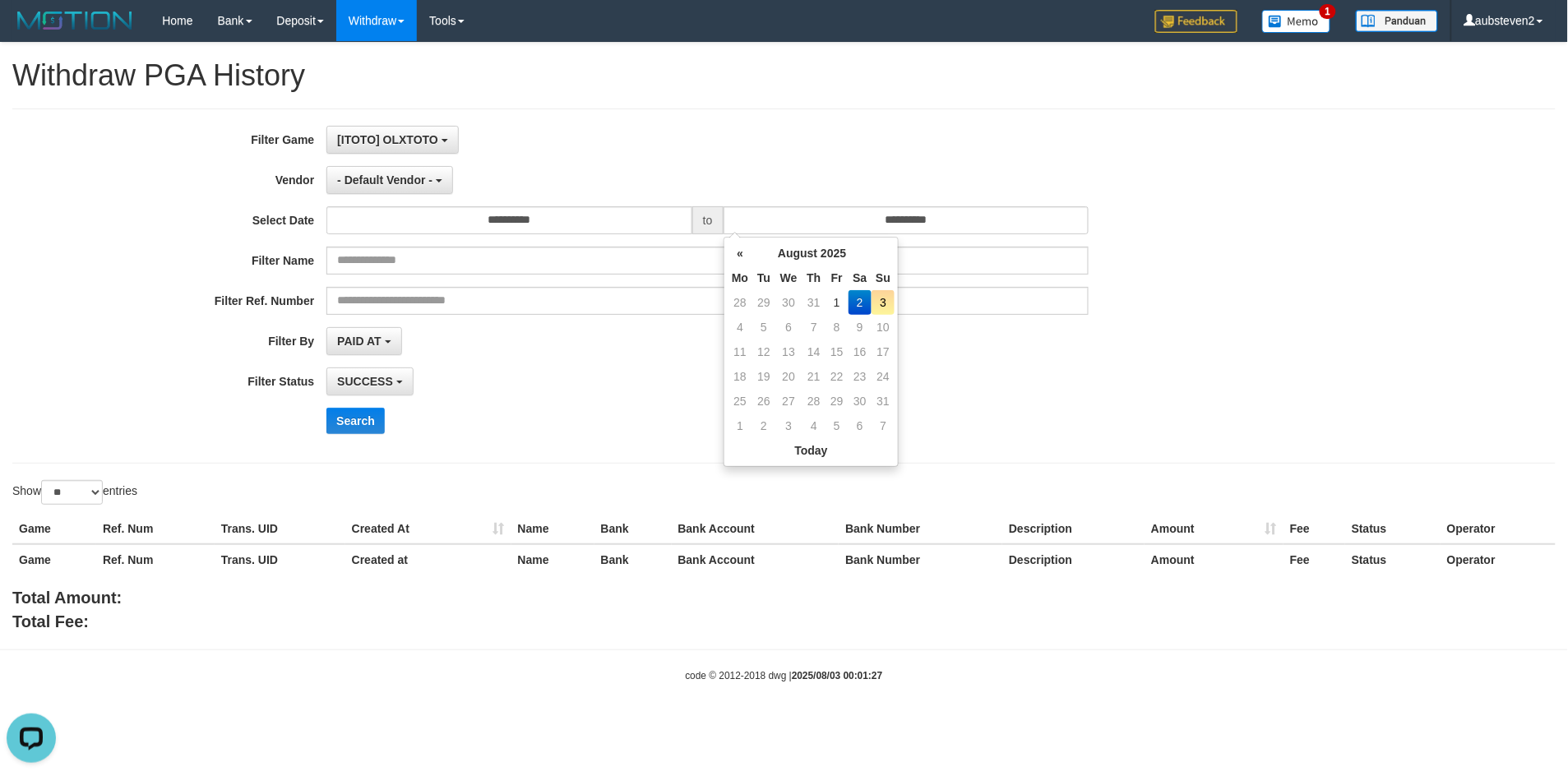 drag, startPoint x: 676, startPoint y: 372, endPoint x: 604, endPoint y: 339, distance: 79.202273 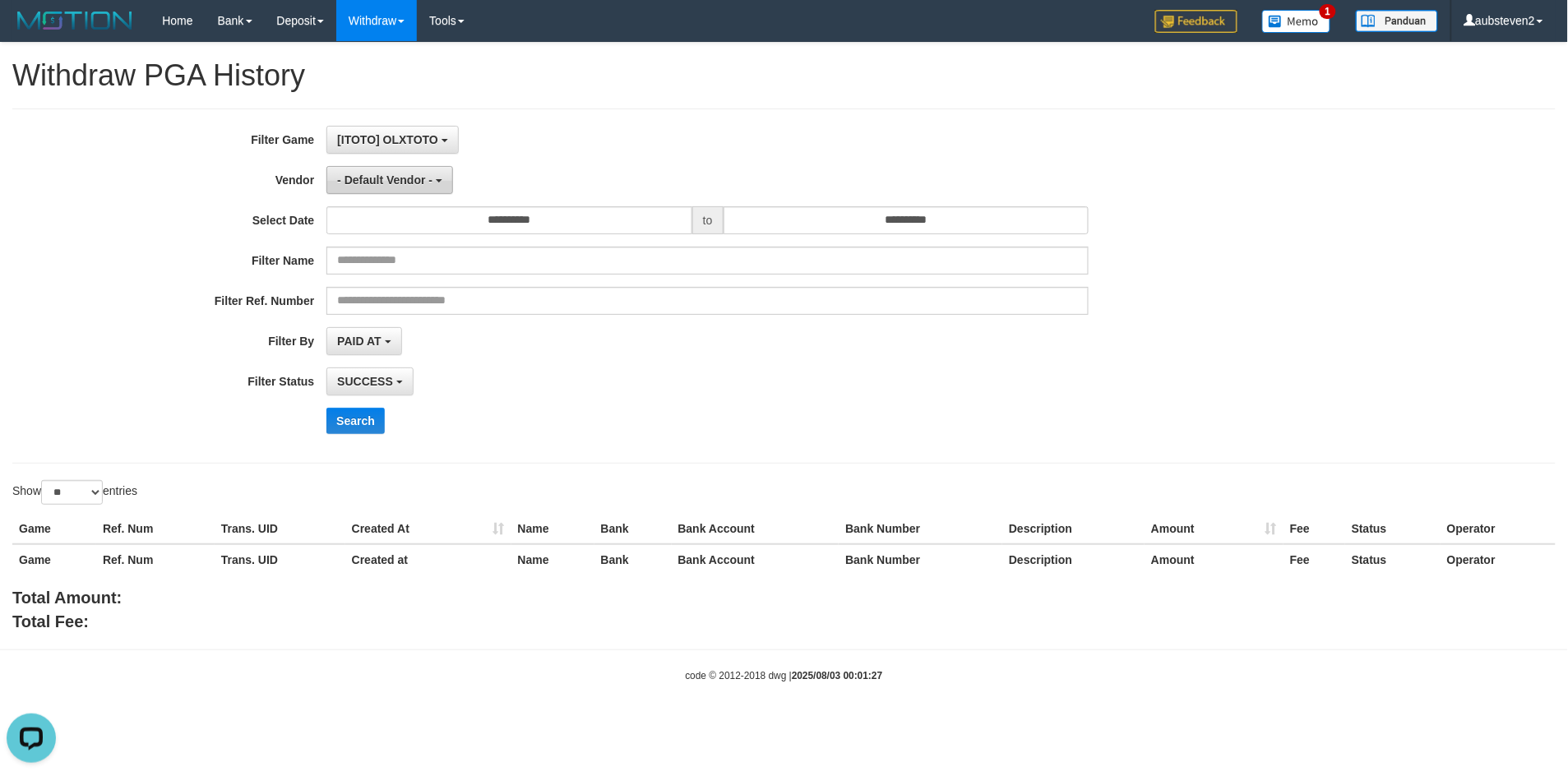 click on "- Default Vendor -" at bounding box center [385, 180] 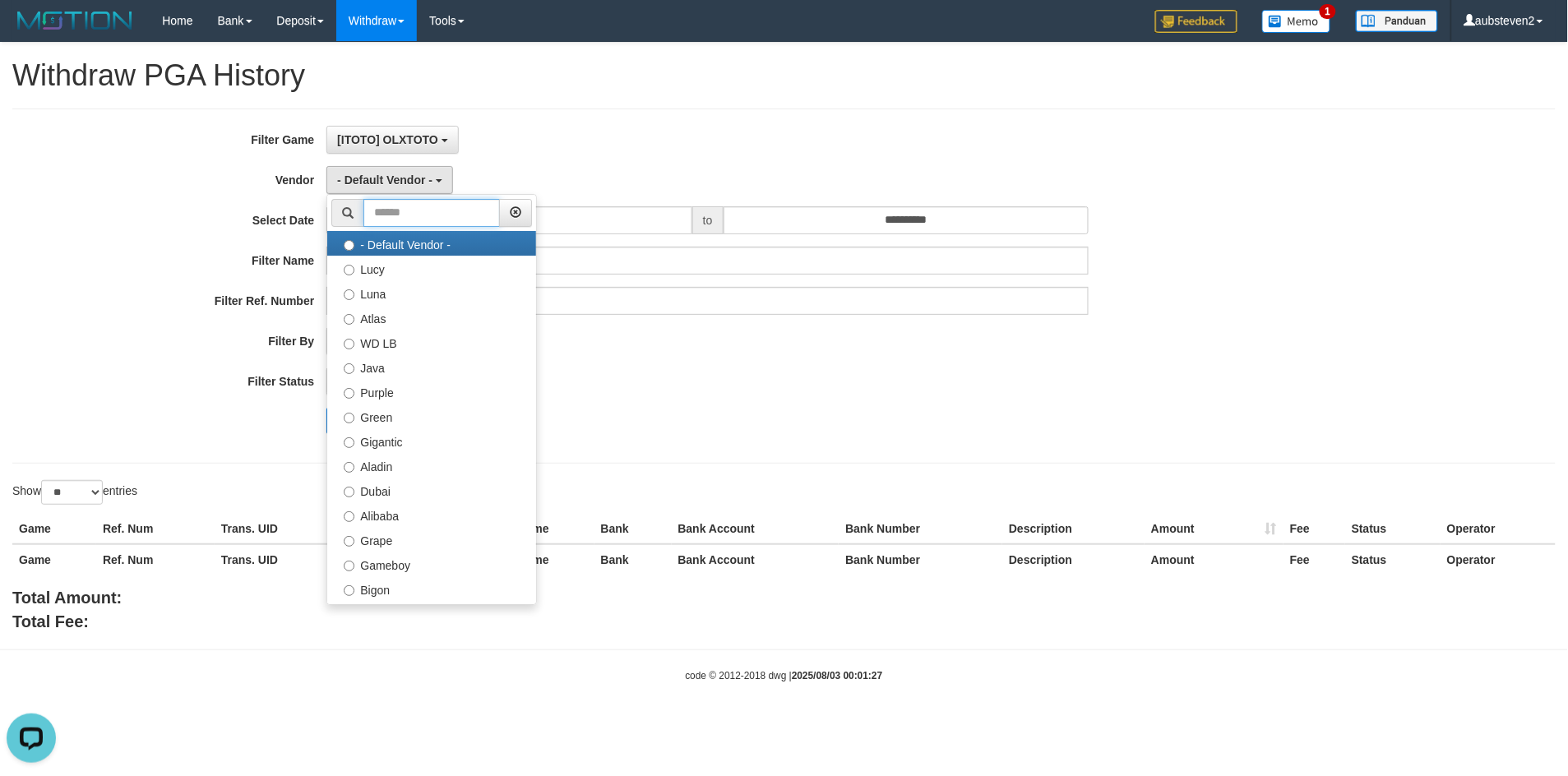 drag, startPoint x: 461, startPoint y: 222, endPoint x: 469, endPoint y: 220, distance: 8.246211 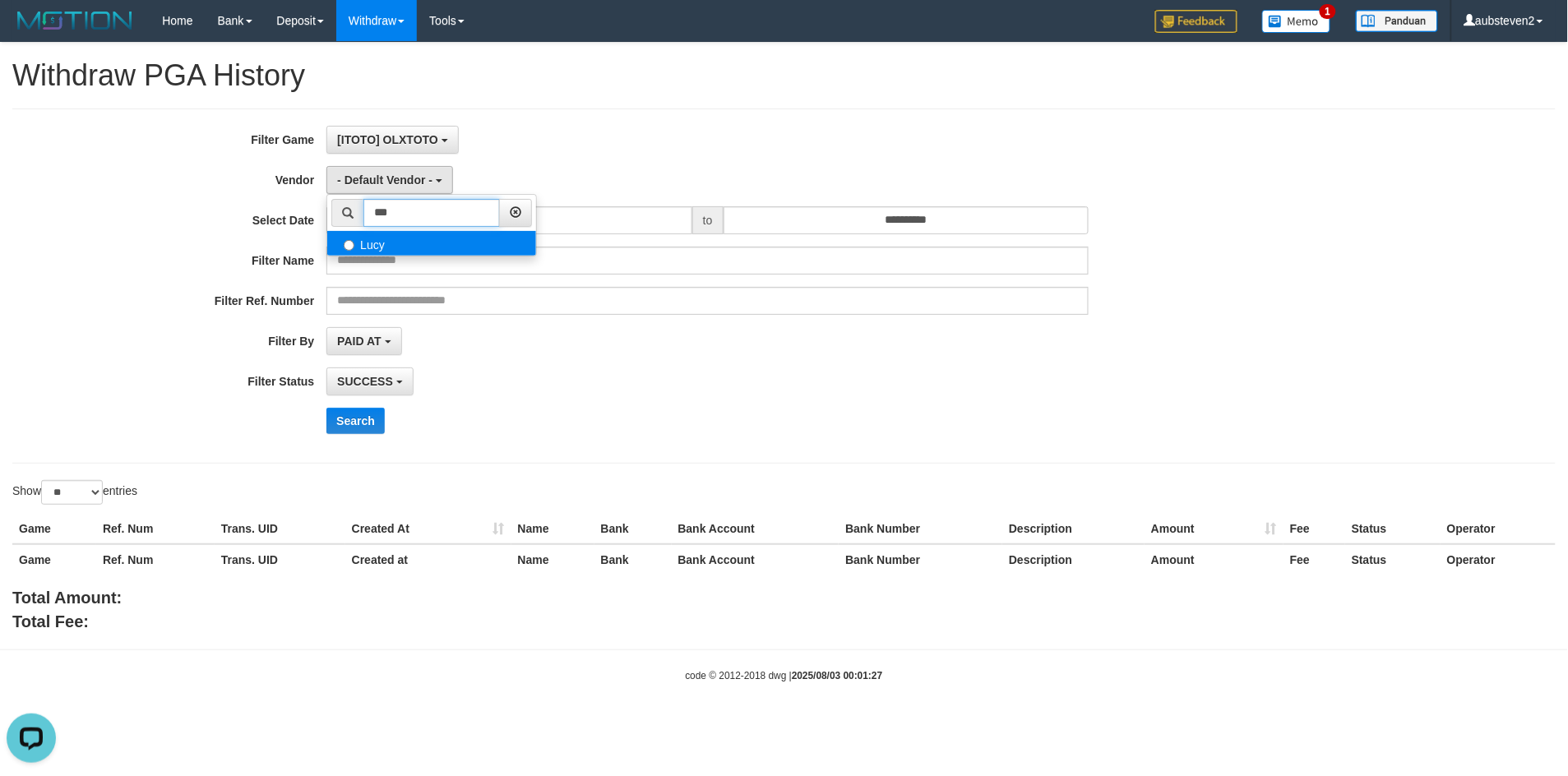 type on "***" 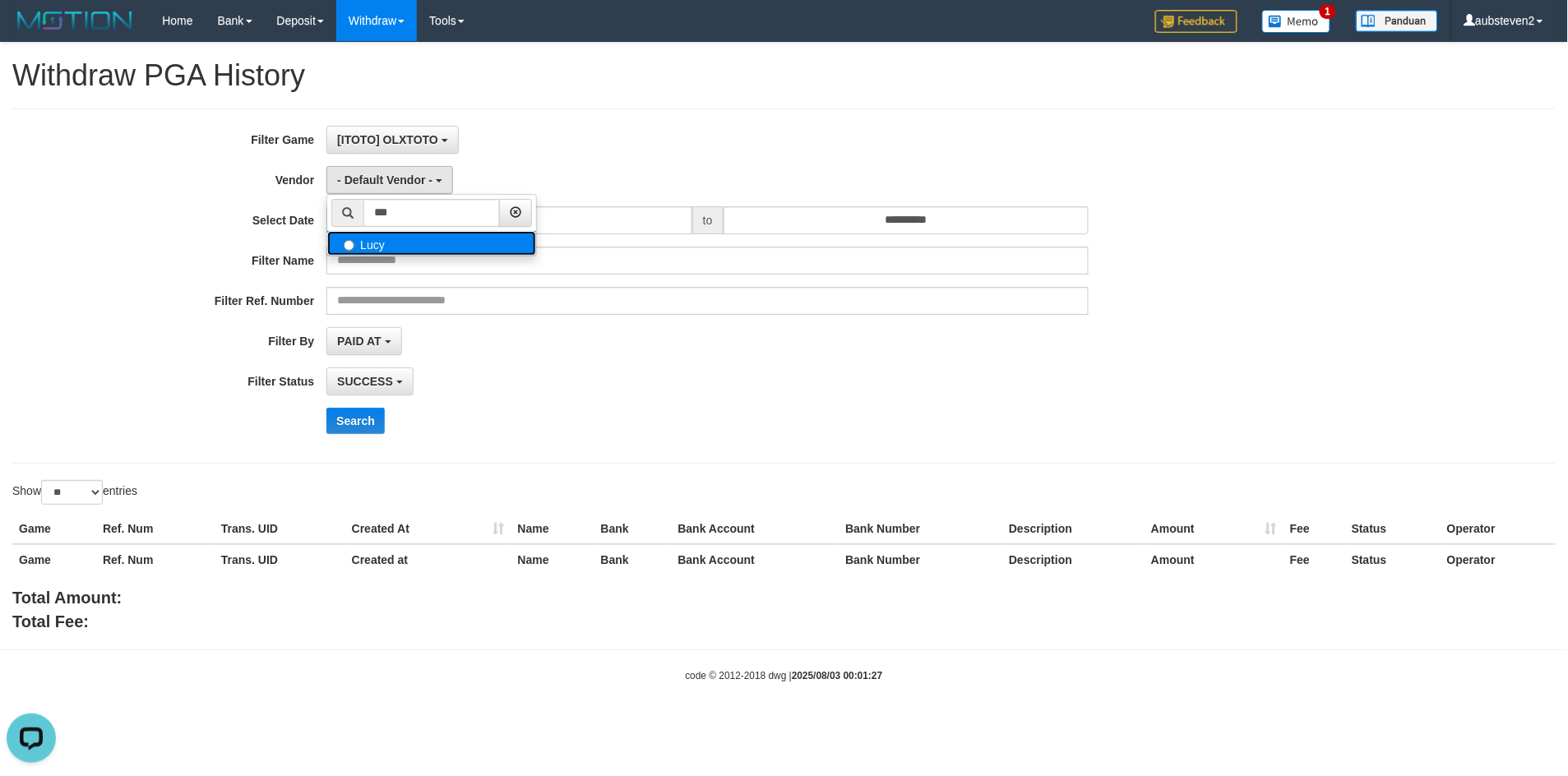 click on "Lucy" at bounding box center [432, 243] 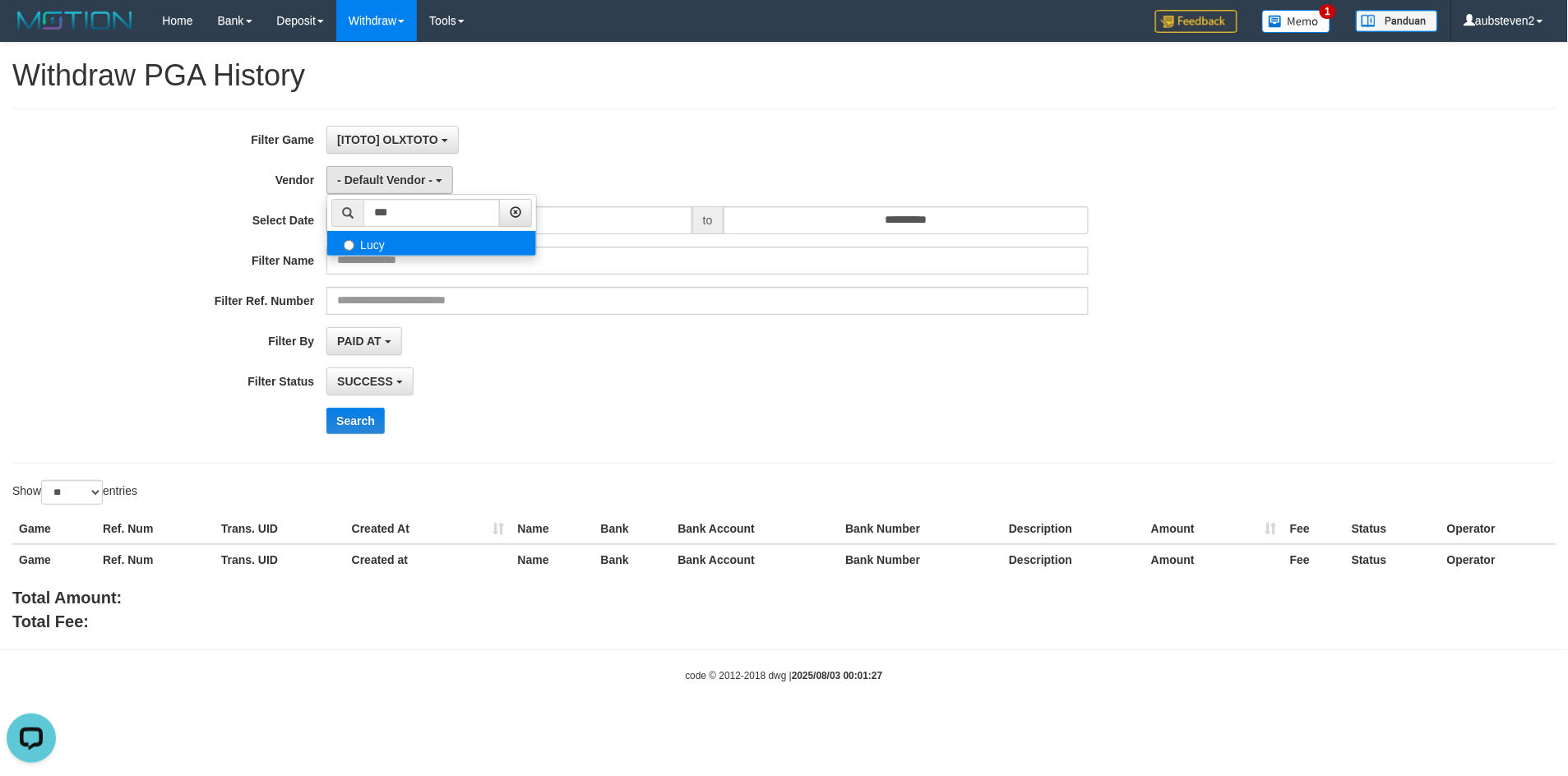select on "**********" 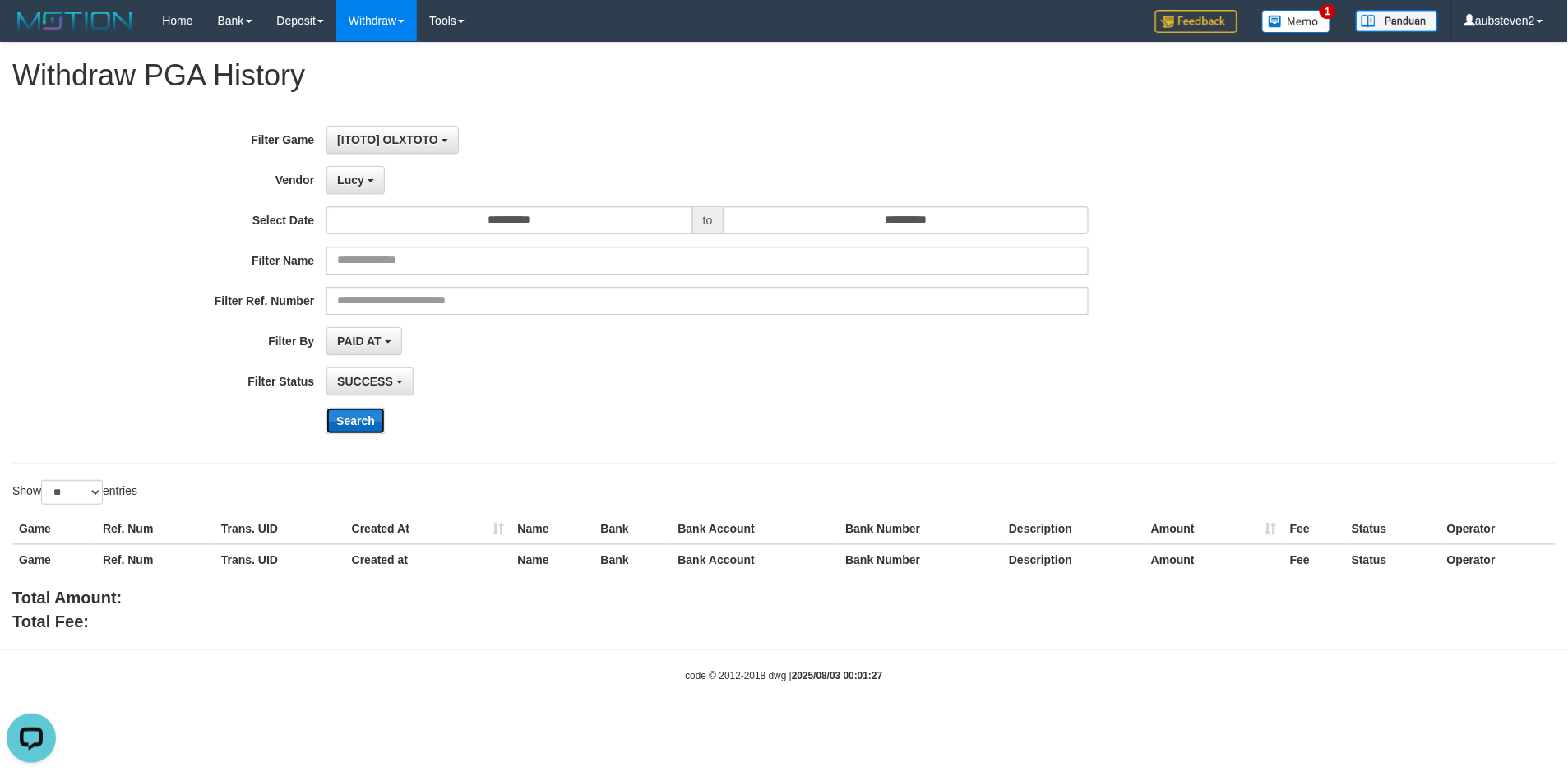 click on "Search" at bounding box center [355, 421] 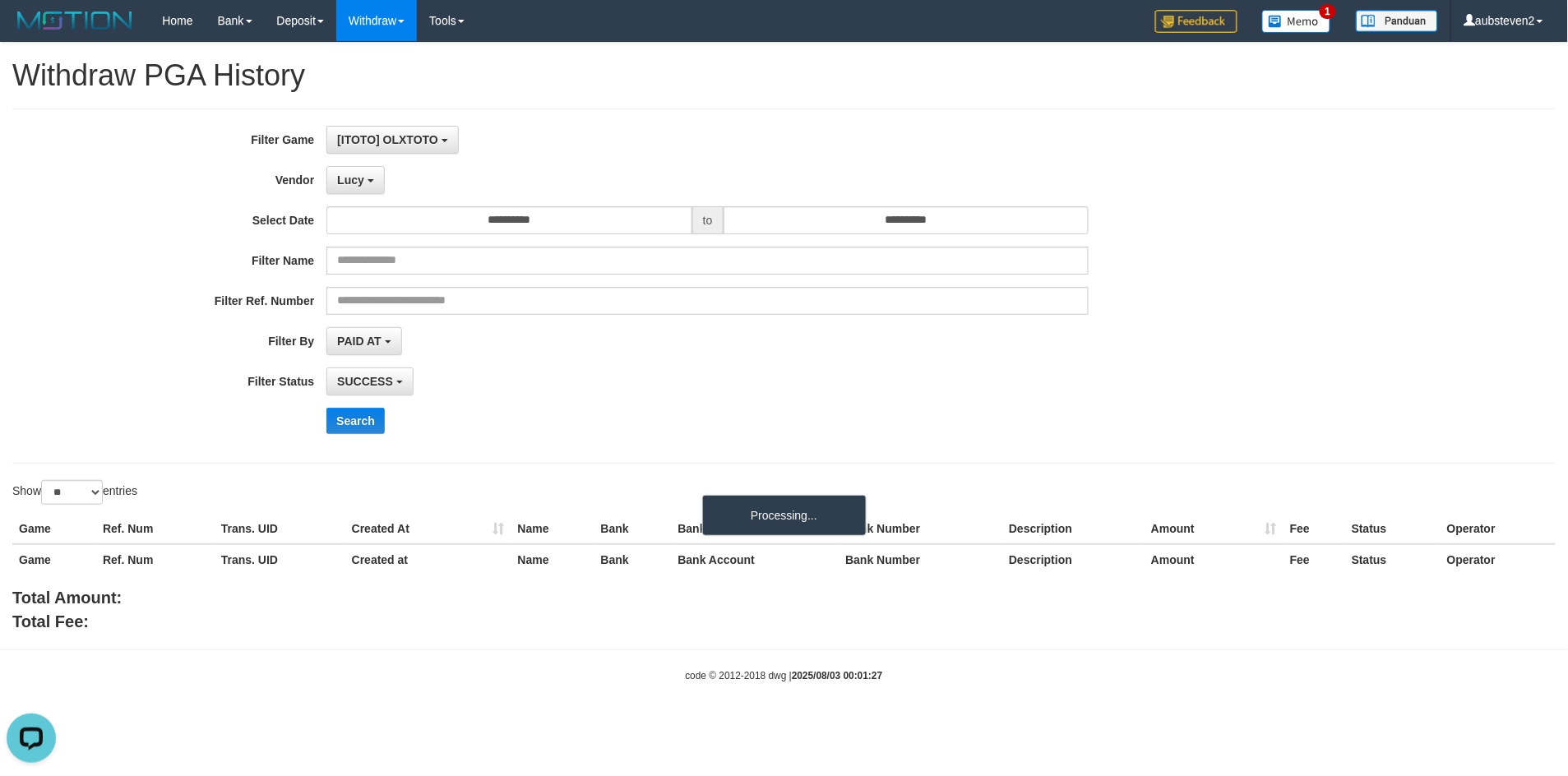 click on "**********" at bounding box center [653, 286] 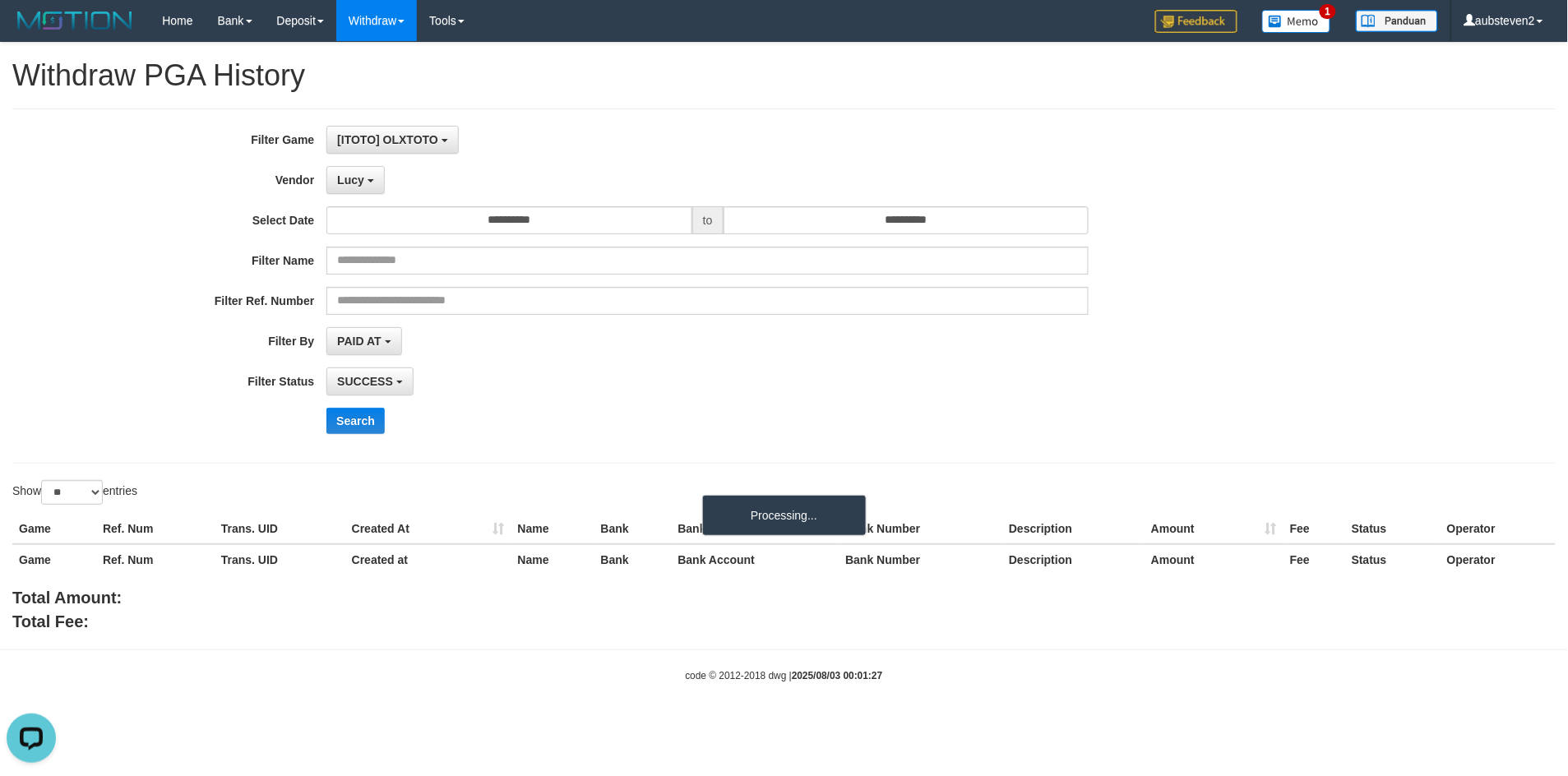 click on "SUCCESS
SUCCESS
ON PROCESS
FAILED" at bounding box center [707, 381] 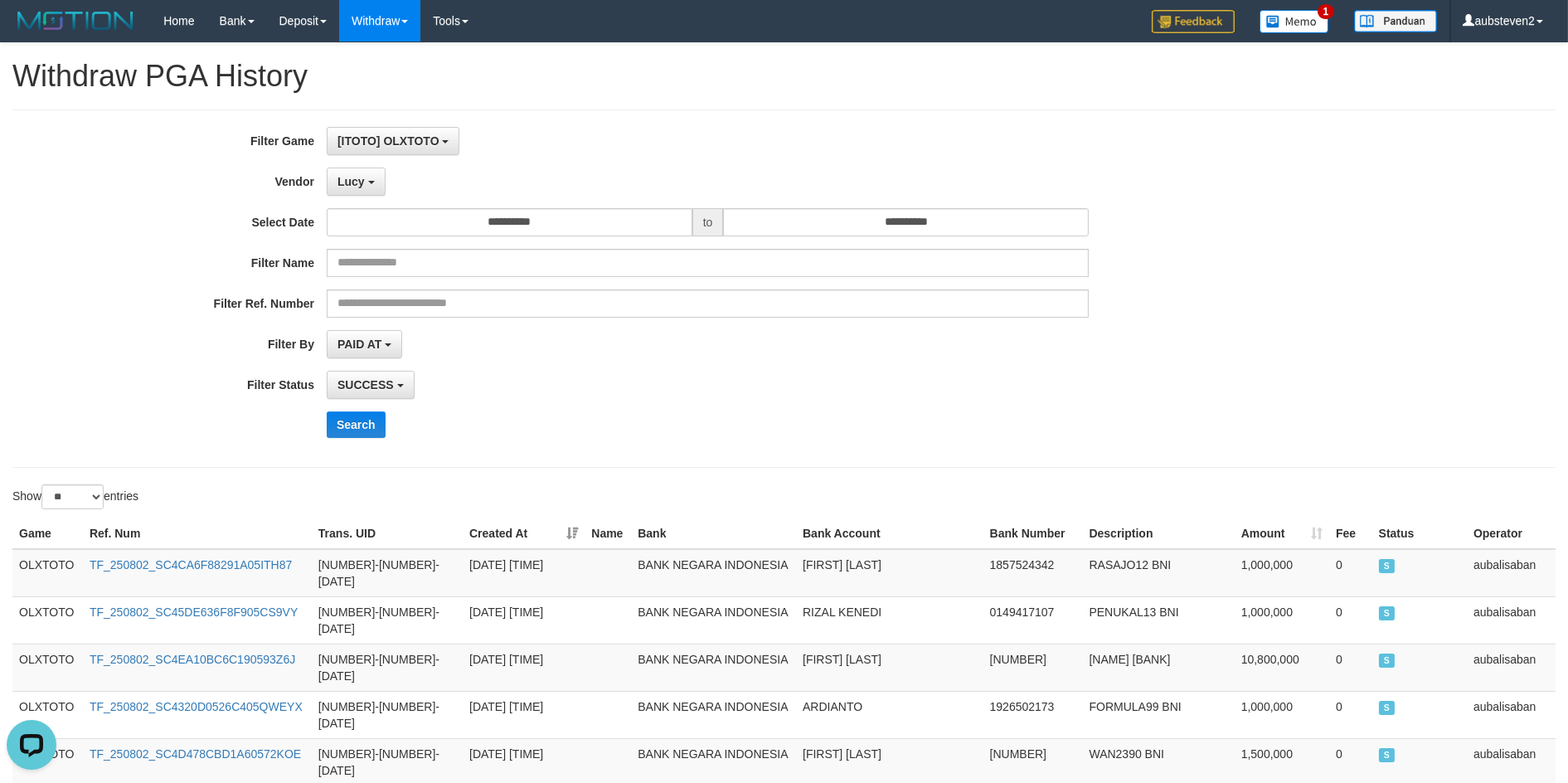 click on "Search" at bounding box center (817, 425) 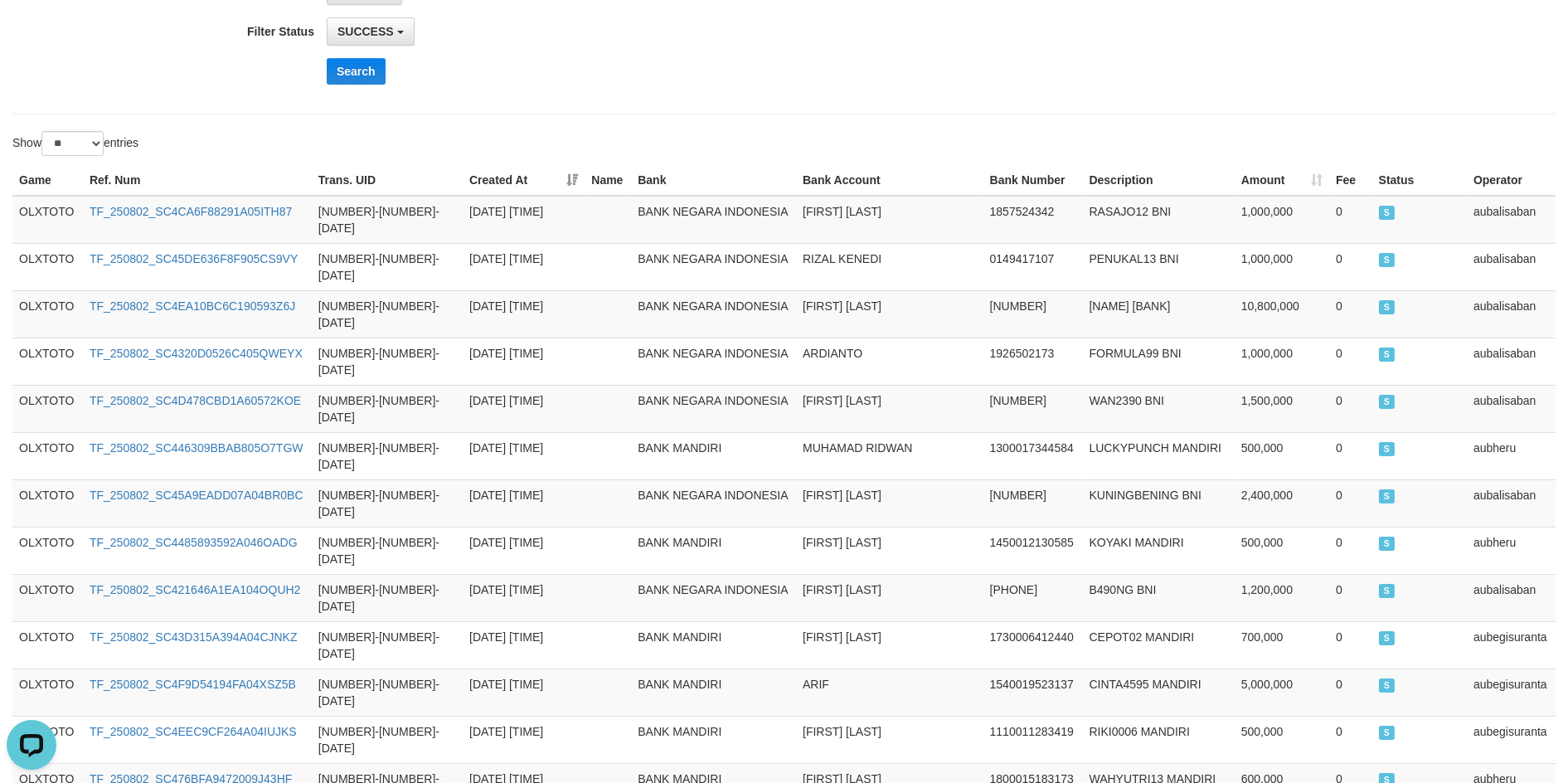 scroll, scrollTop: 747, scrollLeft: 0, axis: vertical 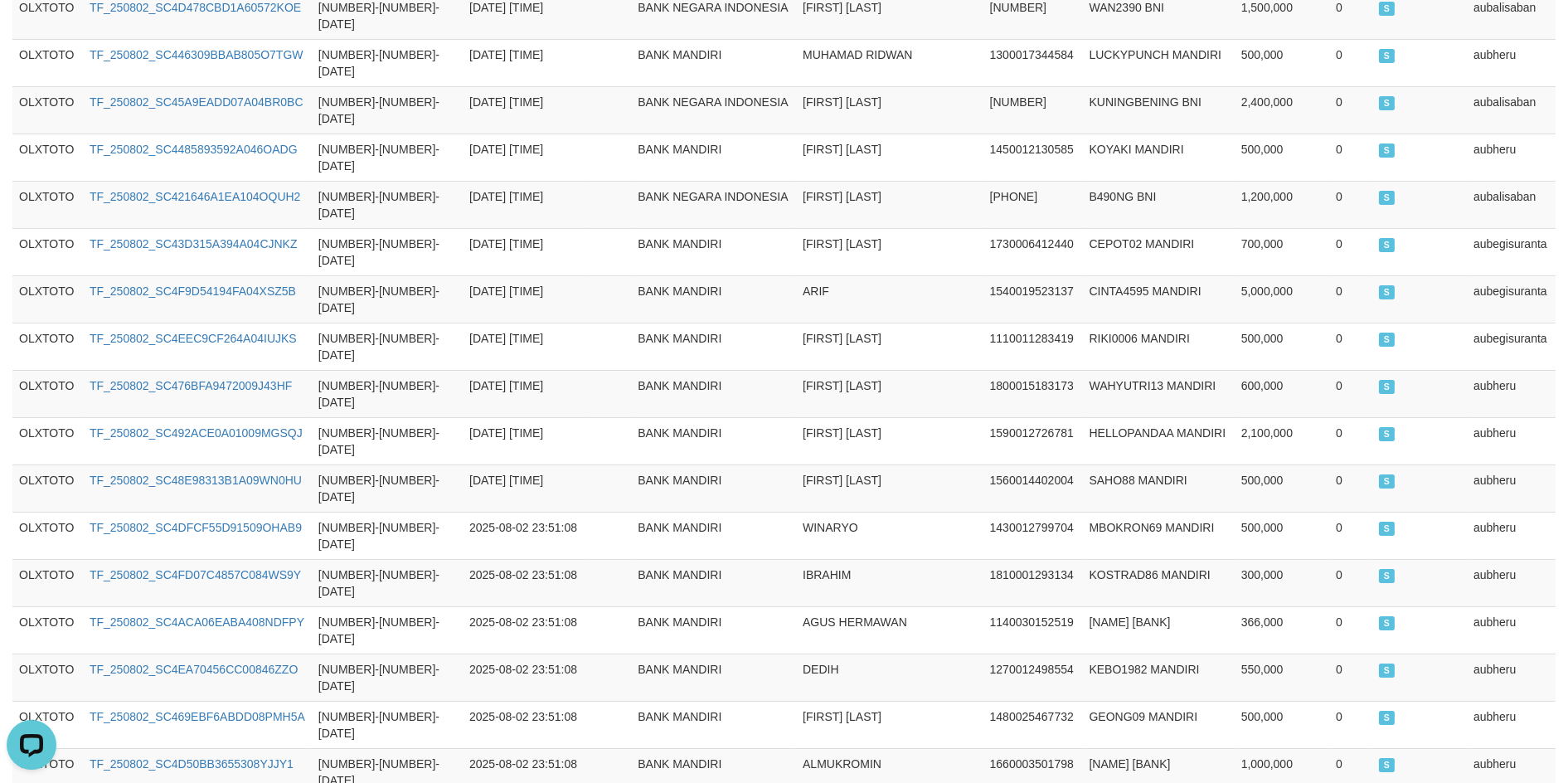 click on "Total Amount:  Rp. [AMOUNT]
Total Fee:  Rp. [AMOUNT]" at bounding box center [784, 1079] 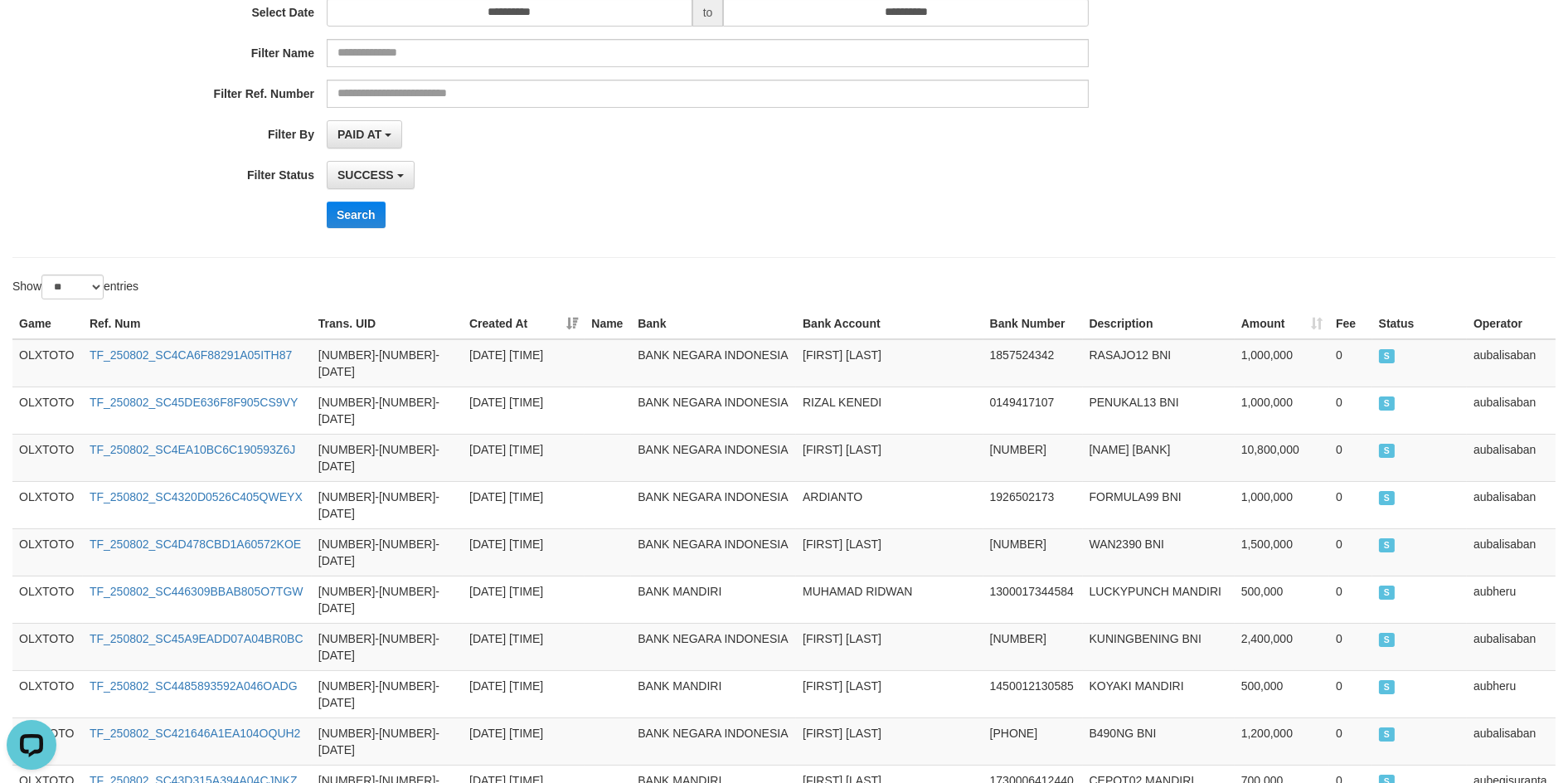 scroll, scrollTop: 0, scrollLeft: 0, axis: both 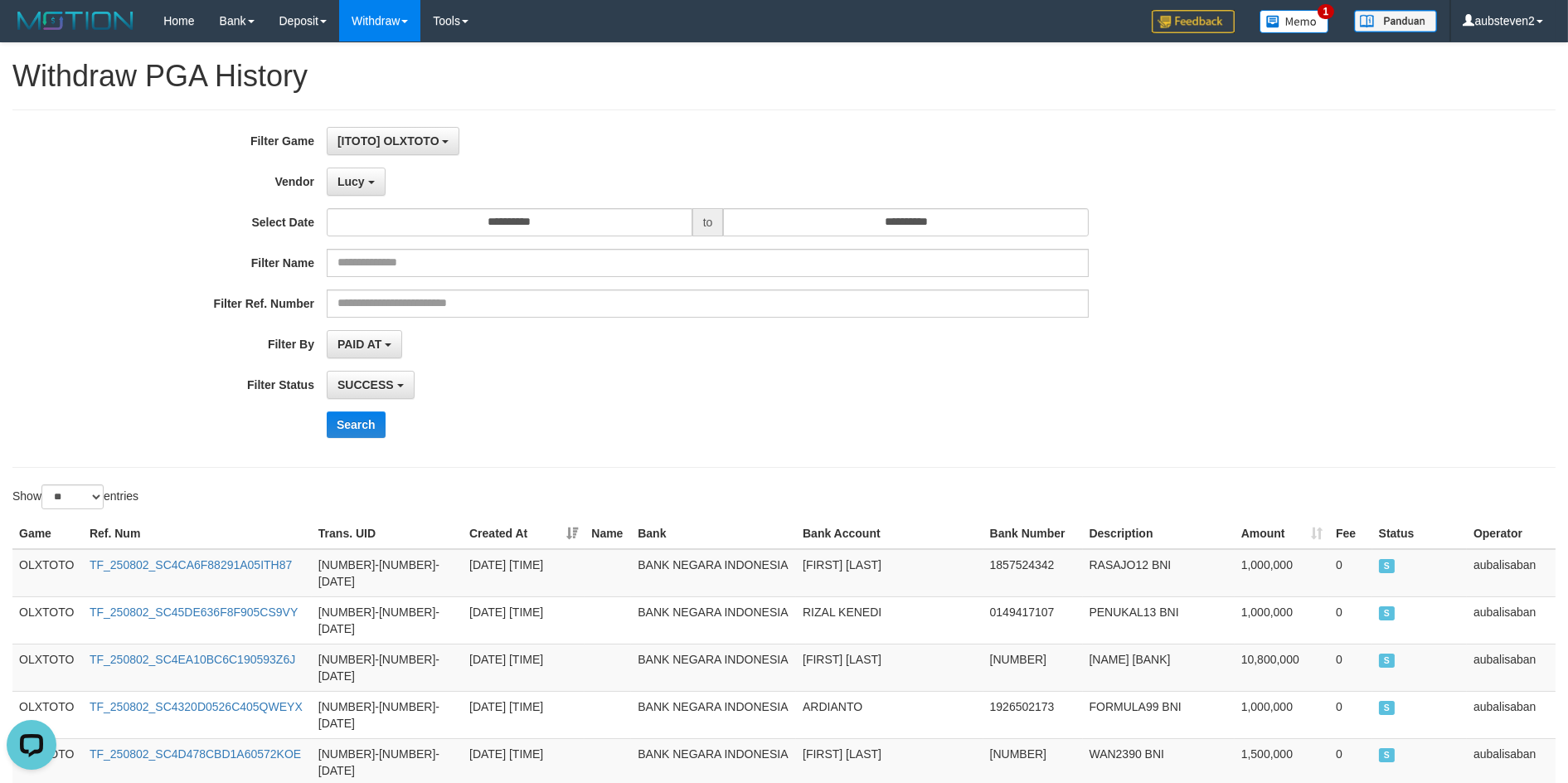 click on "**********" at bounding box center [653, 289] 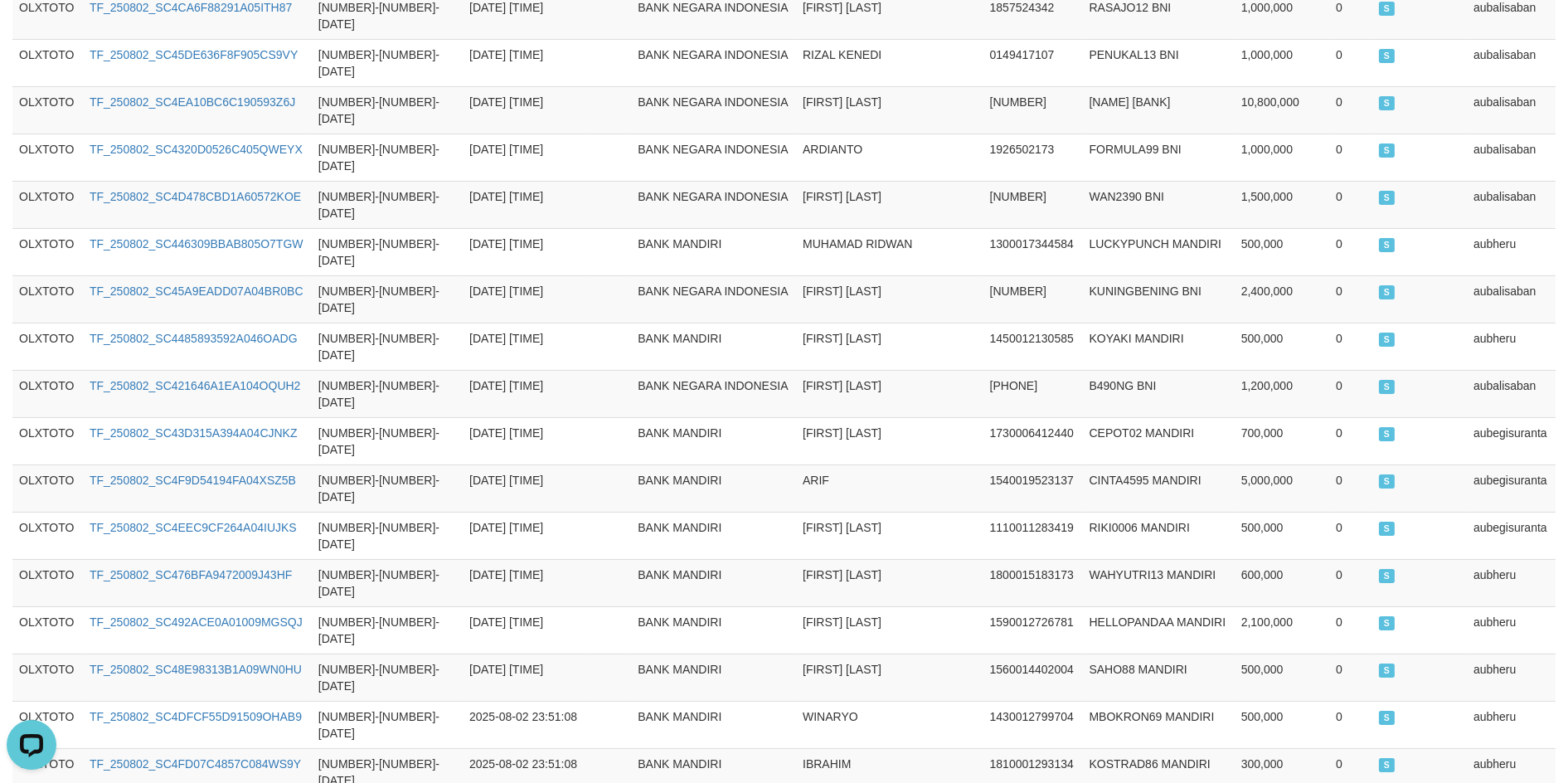 scroll, scrollTop: 747, scrollLeft: 0, axis: vertical 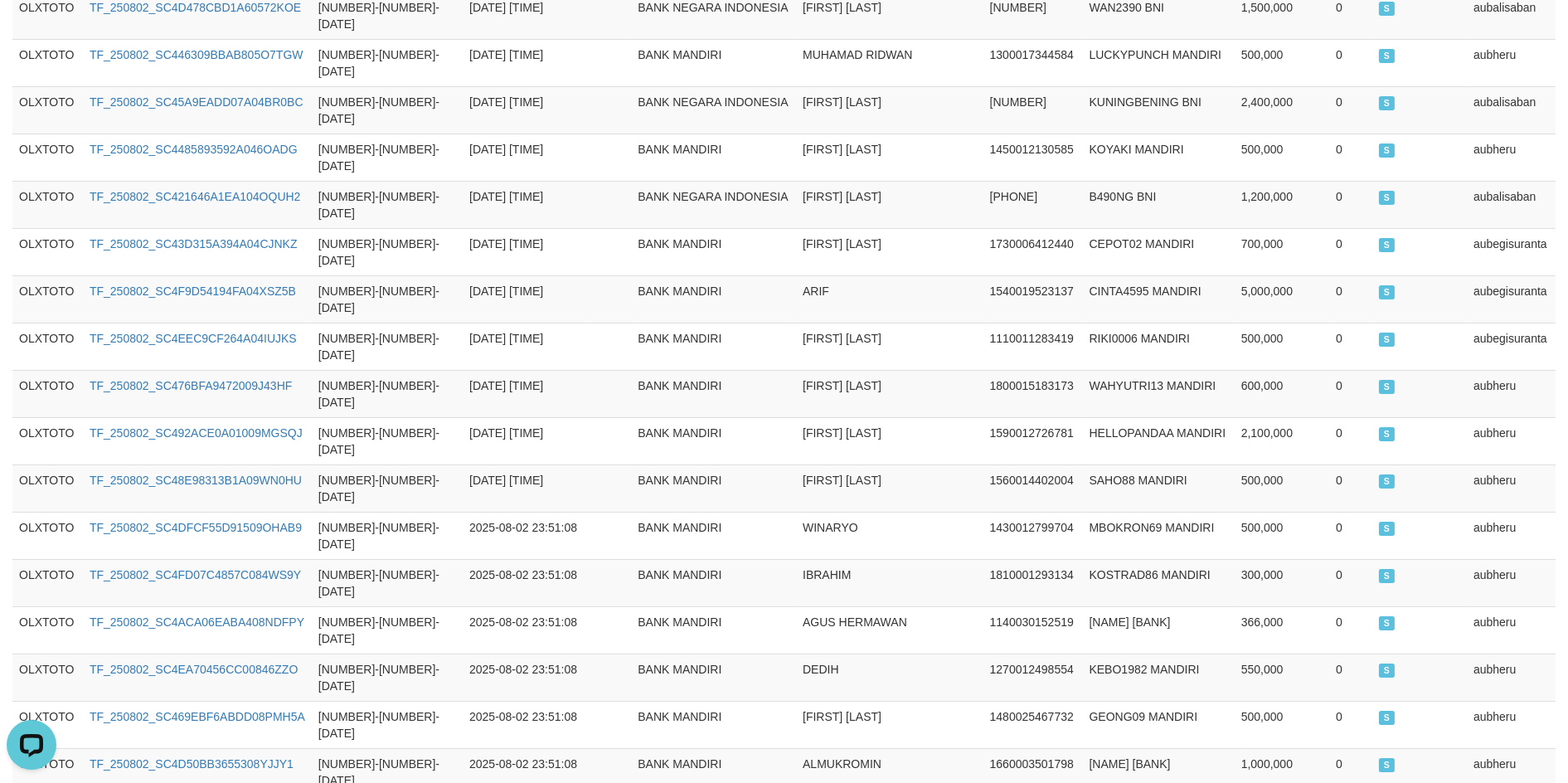drag, startPoint x: 745, startPoint y: 654, endPoint x: 1046, endPoint y: 533, distance: 324.41023 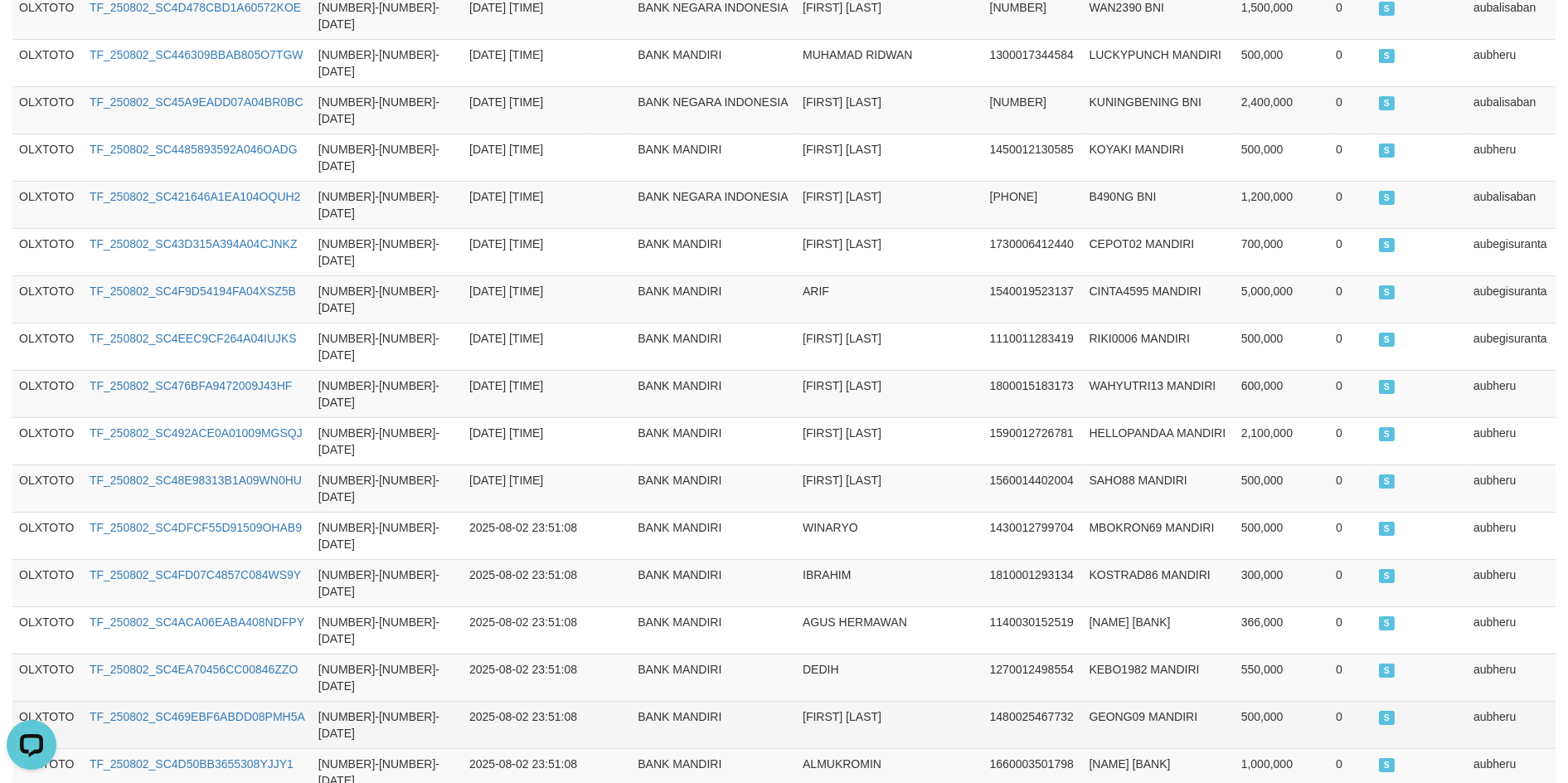 click on "[FIRST] [LAST]" at bounding box center [890, 724] 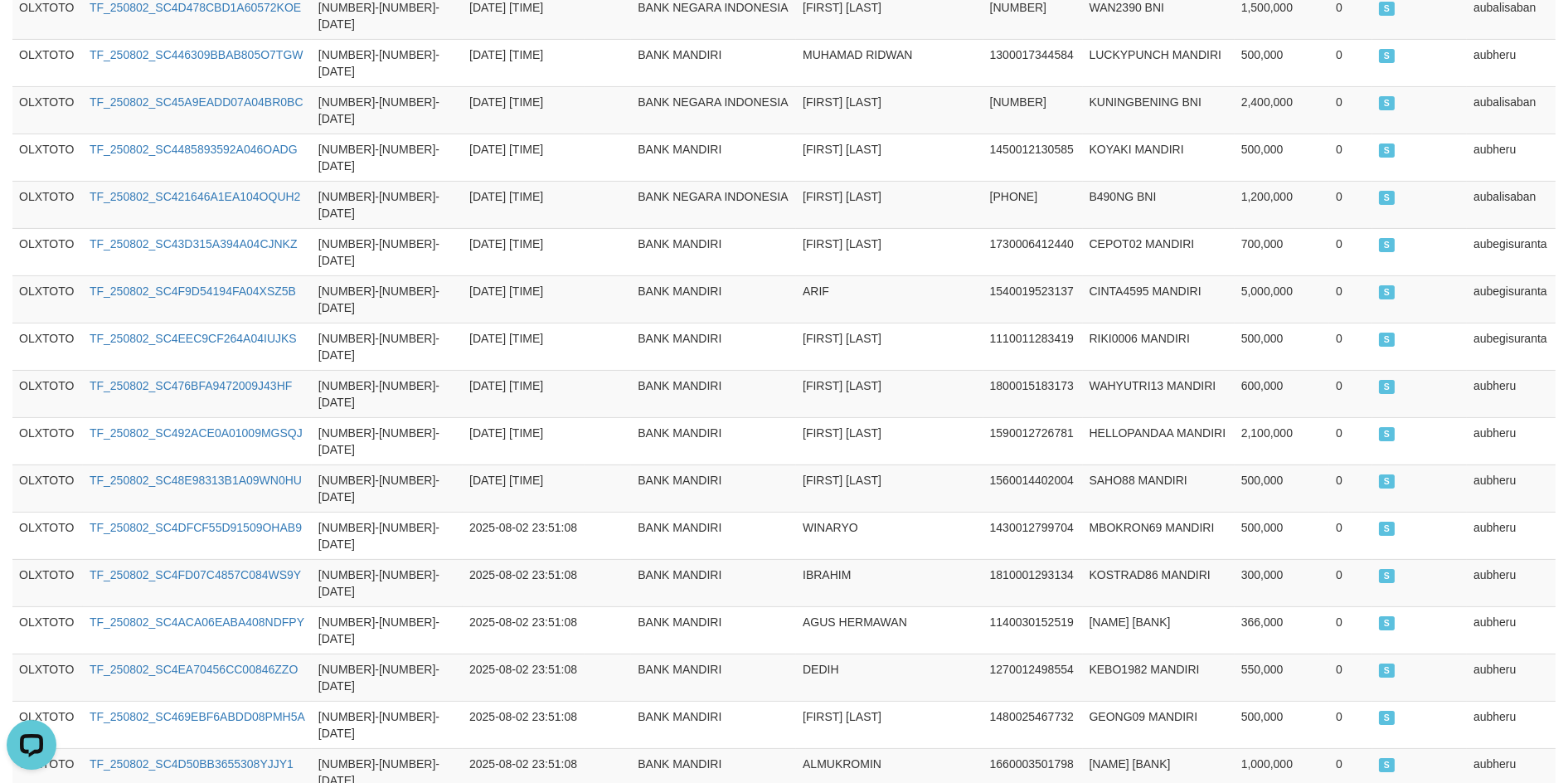 click on "Total Amount:  Rp. [AMOUNT]
Total Fee:  Rp. [AMOUNT]" at bounding box center [784, 1079] 